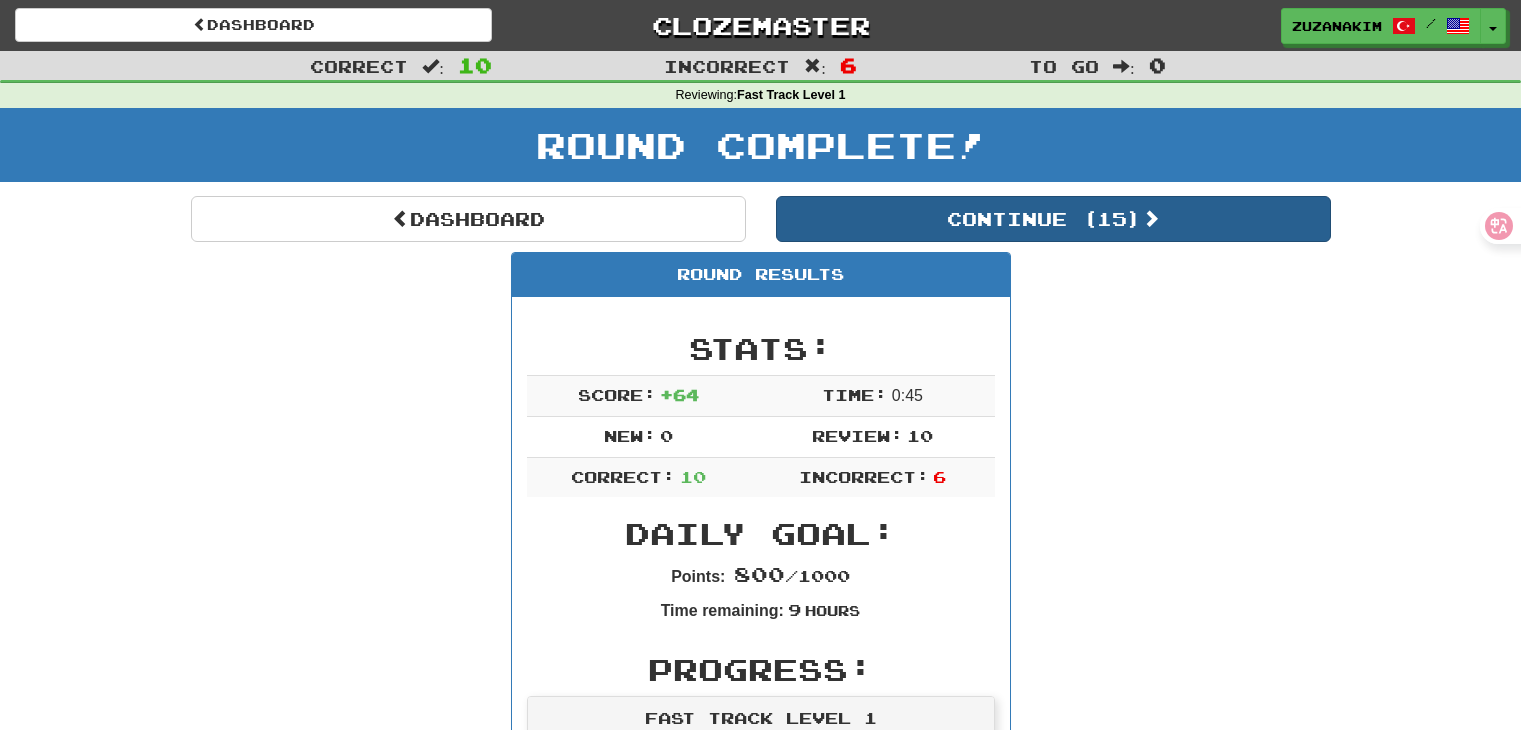 scroll, scrollTop: 0, scrollLeft: 0, axis: both 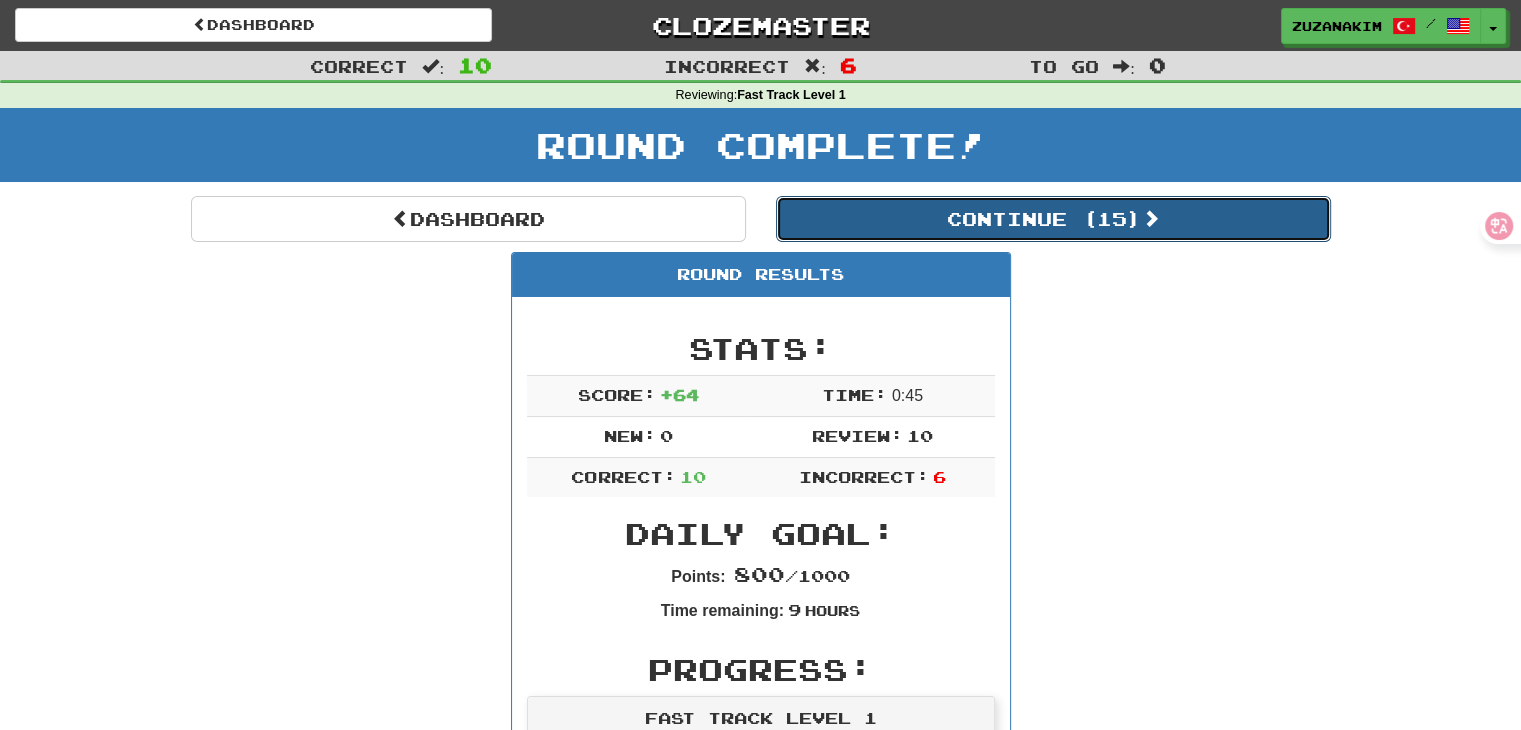 click on "Continue ( 15 )" at bounding box center (1053, 219) 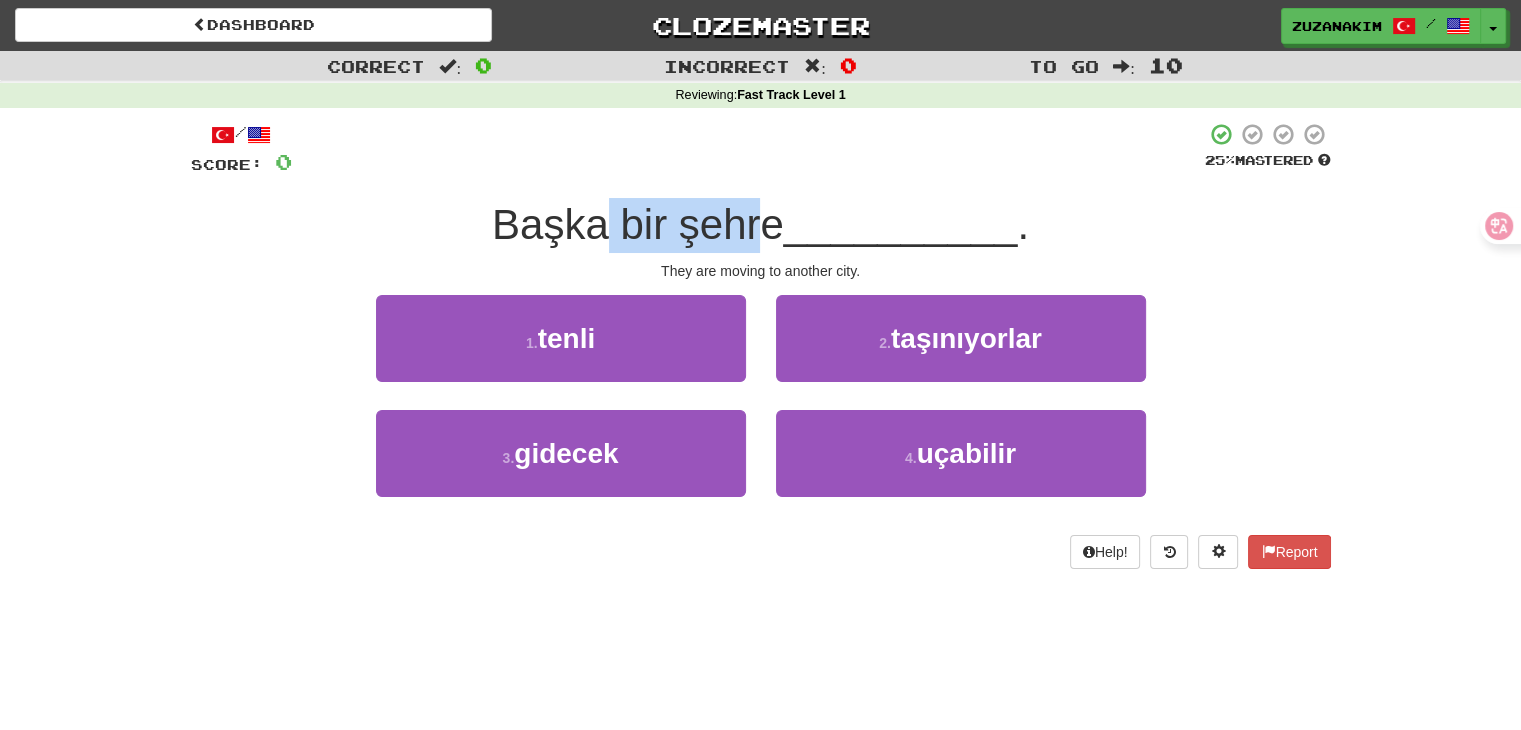 drag, startPoint x: 718, startPoint y: 230, endPoint x: 750, endPoint y: 228, distance: 32.06244 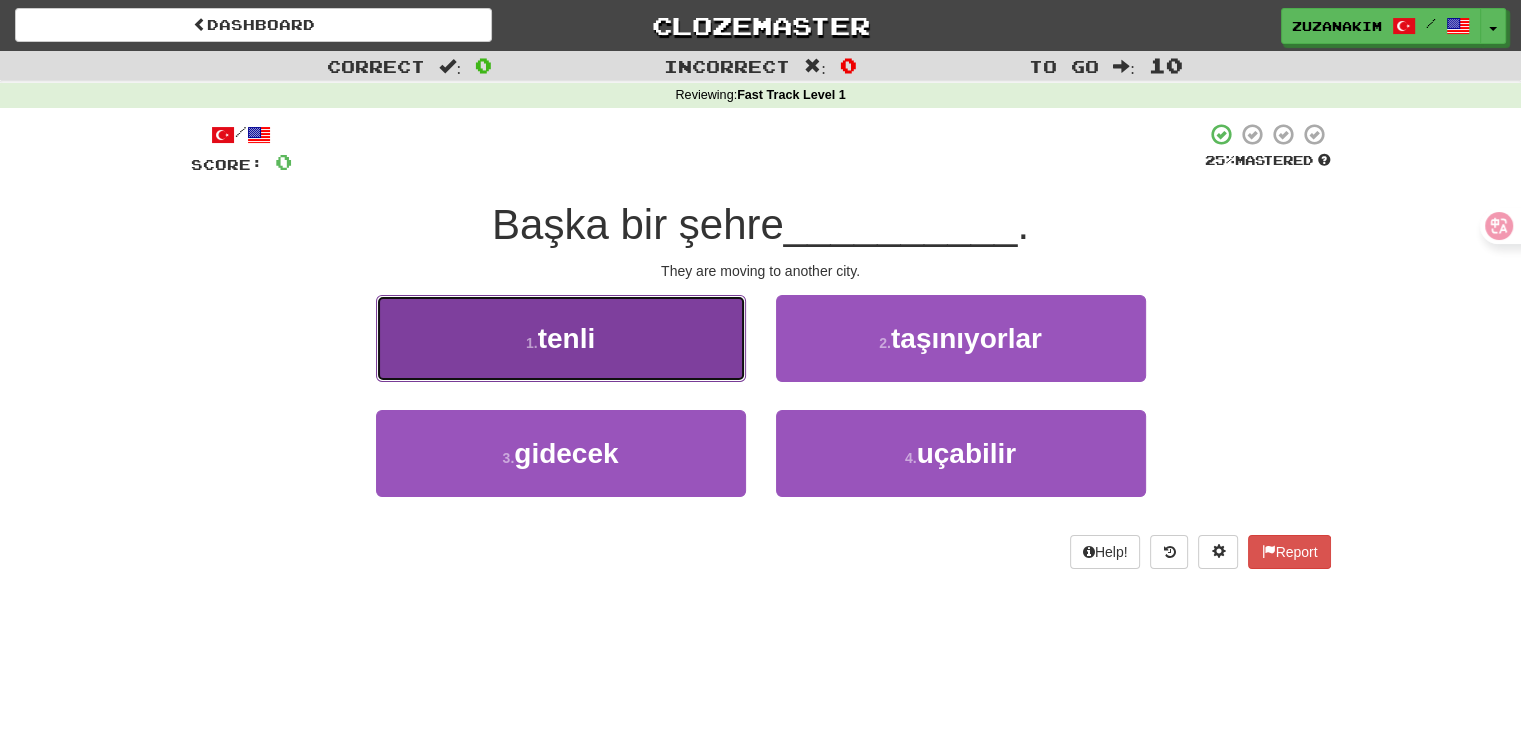 click on "1 .  tenli" at bounding box center [561, 338] 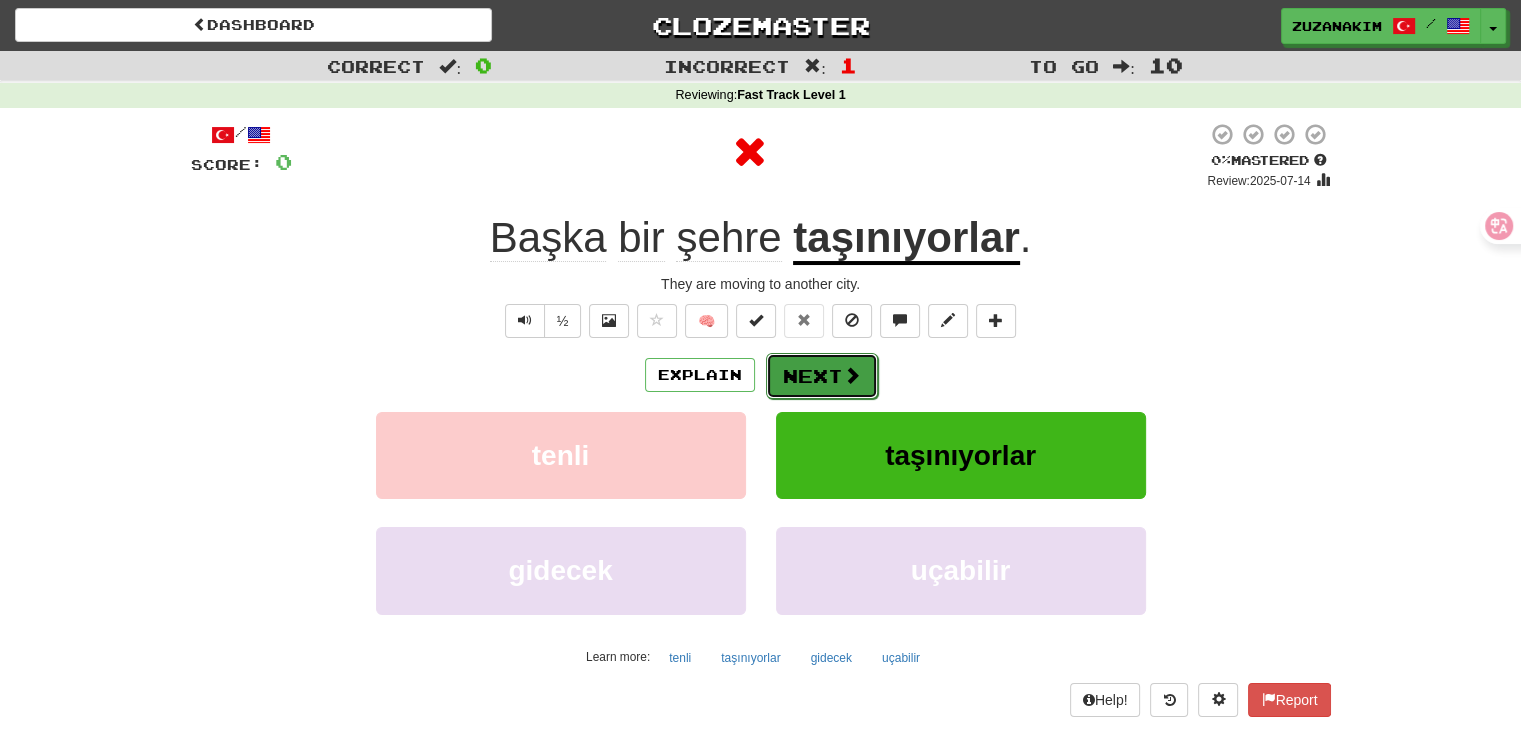 click on "Next" at bounding box center [822, 376] 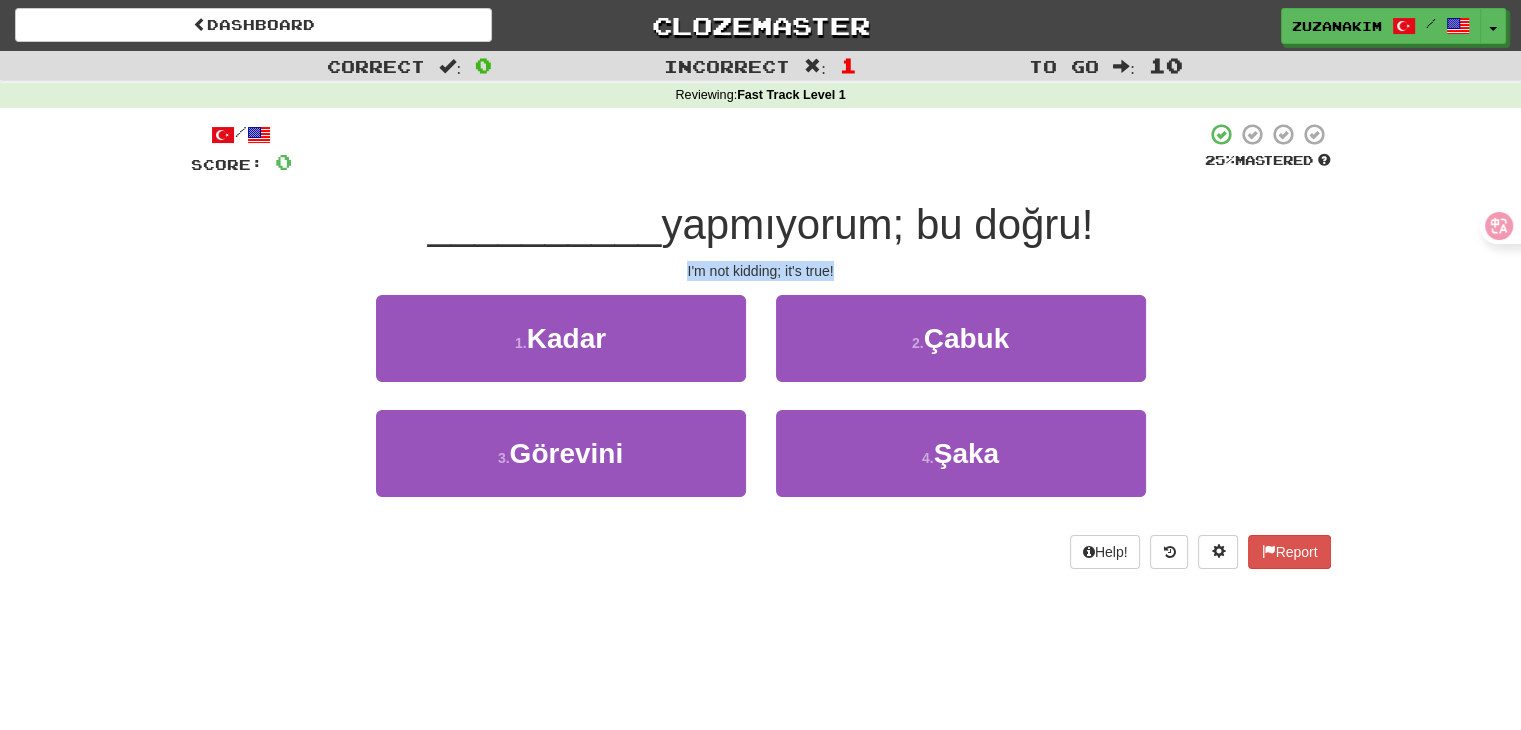 drag, startPoint x: 703, startPoint y: 269, endPoint x: 835, endPoint y: 269, distance: 132 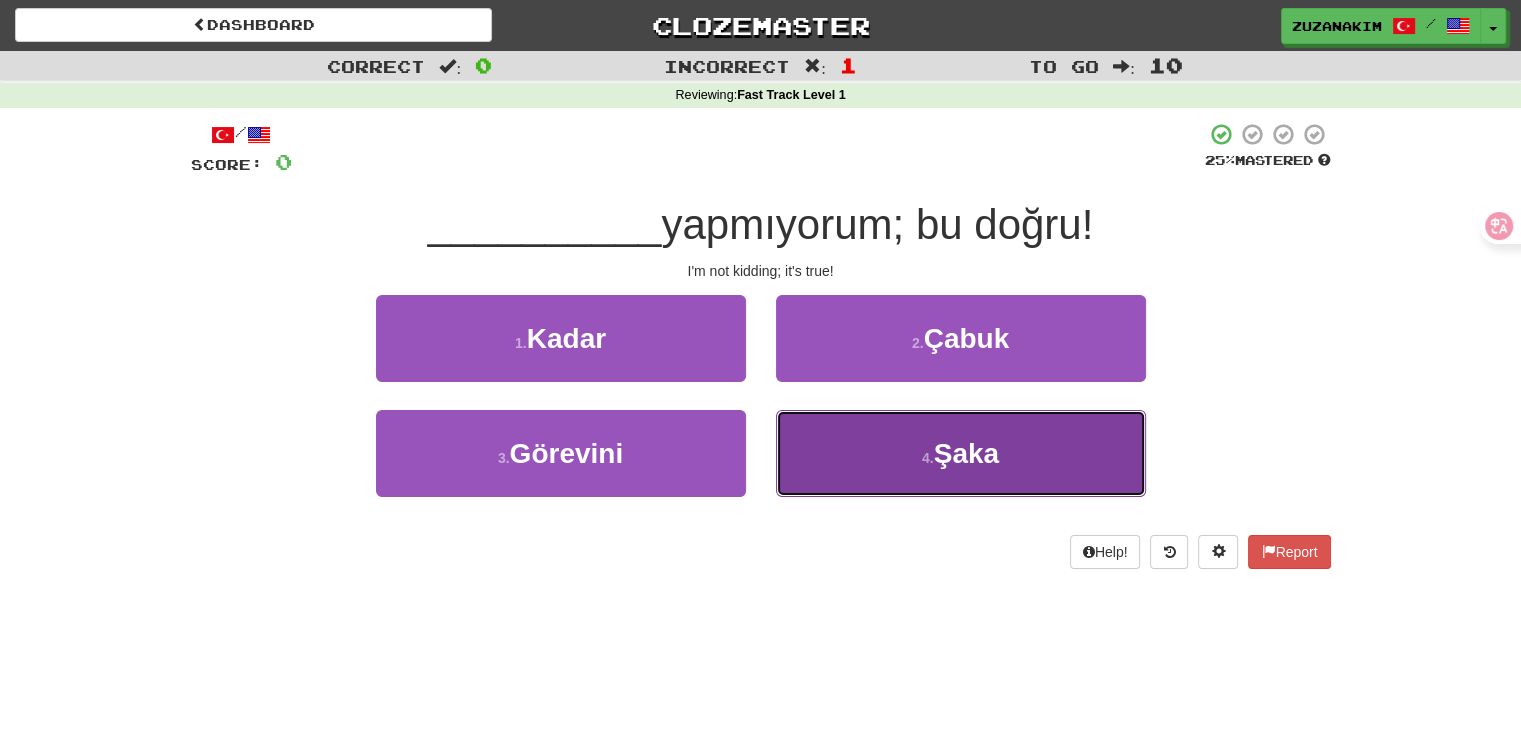 click on "Şaka" at bounding box center [966, 453] 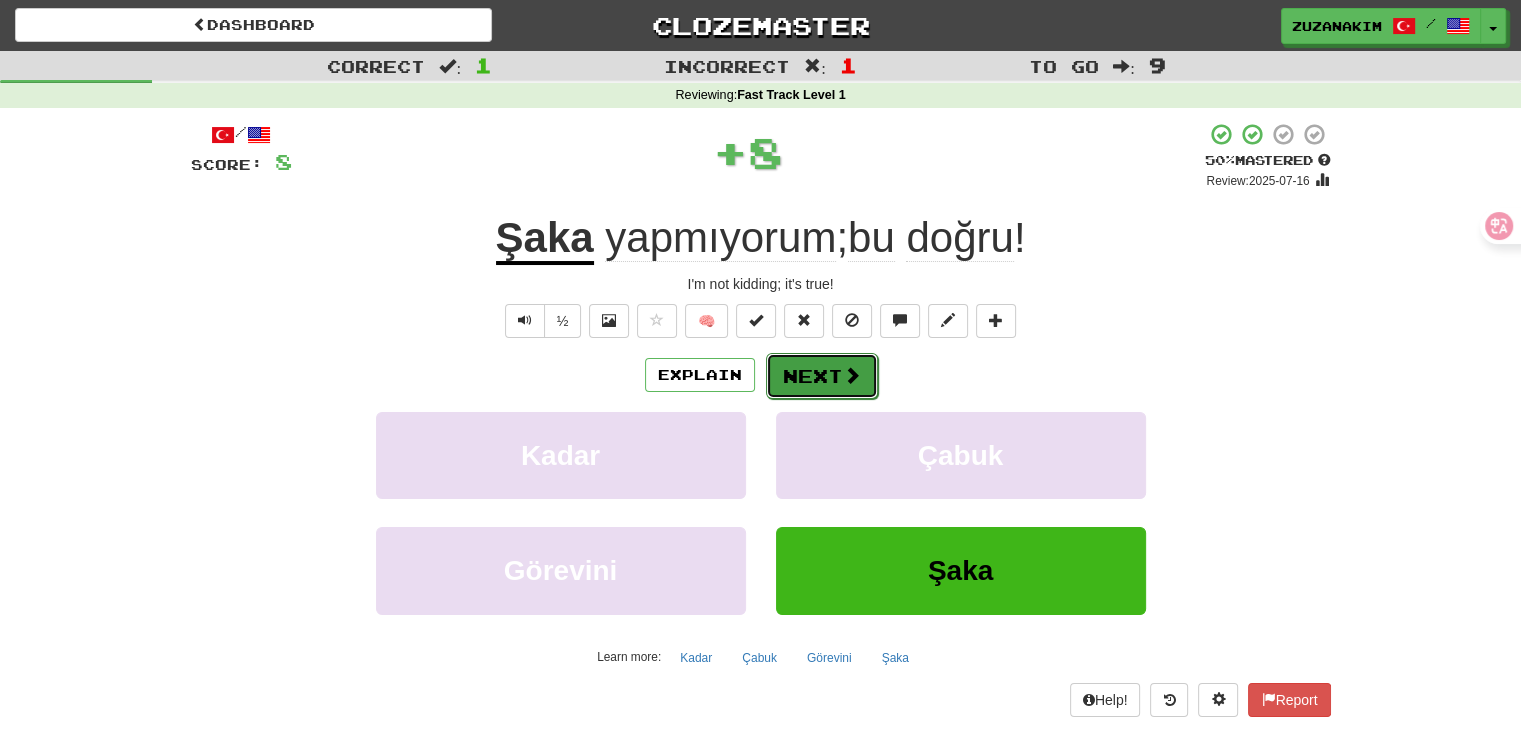 click on "Next" at bounding box center (822, 376) 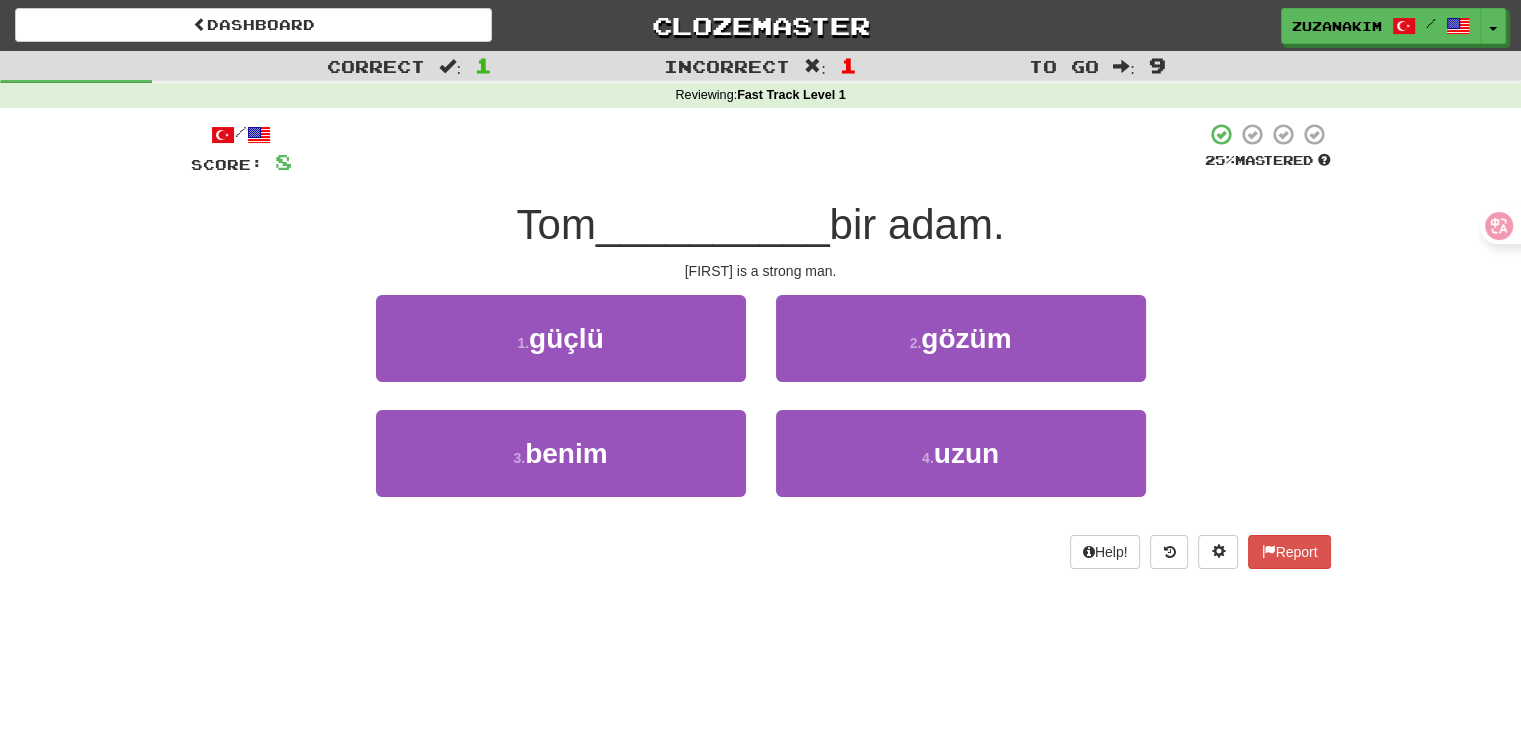 drag, startPoint x: 502, startPoint y: 220, endPoint x: 616, endPoint y: 220, distance: 114 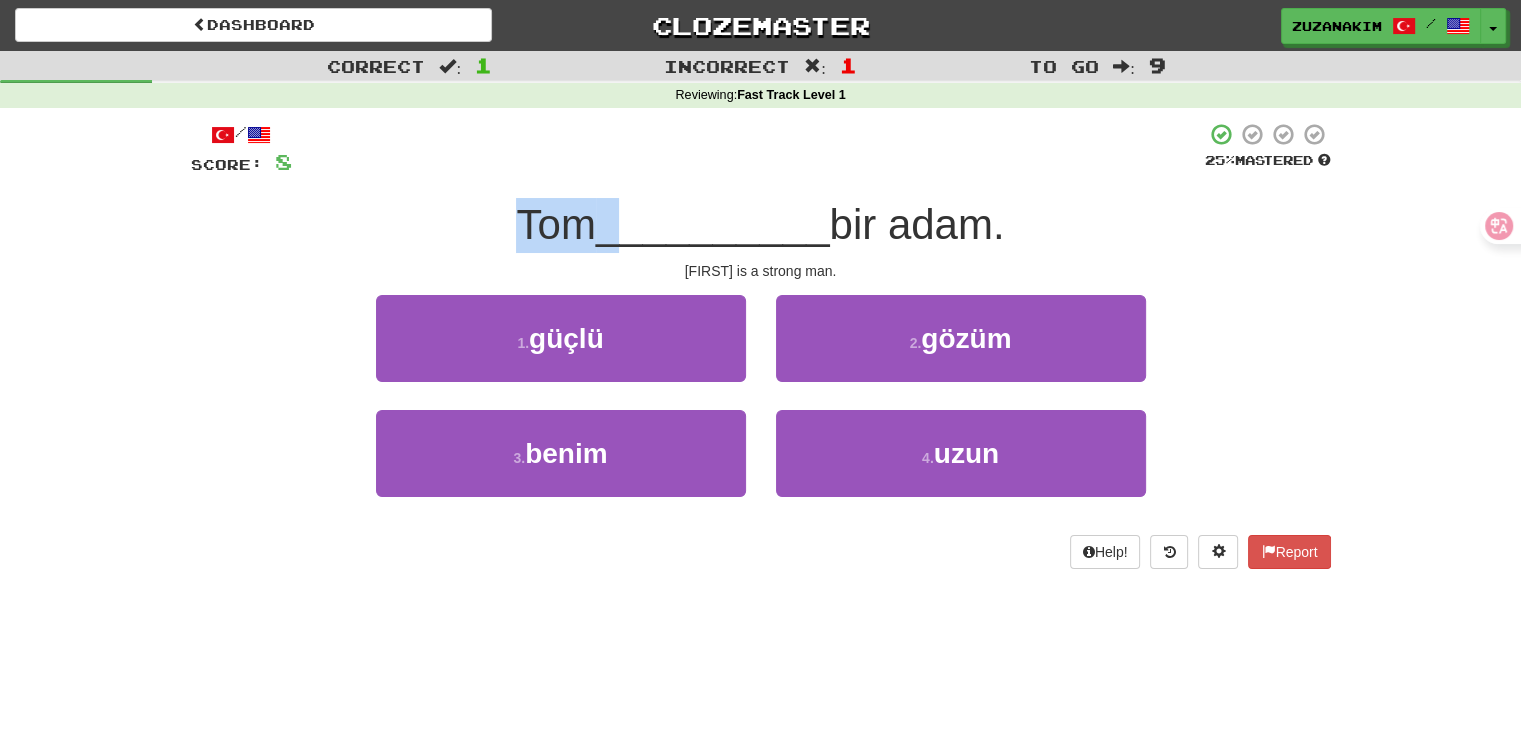 click on "__________" at bounding box center [713, 224] 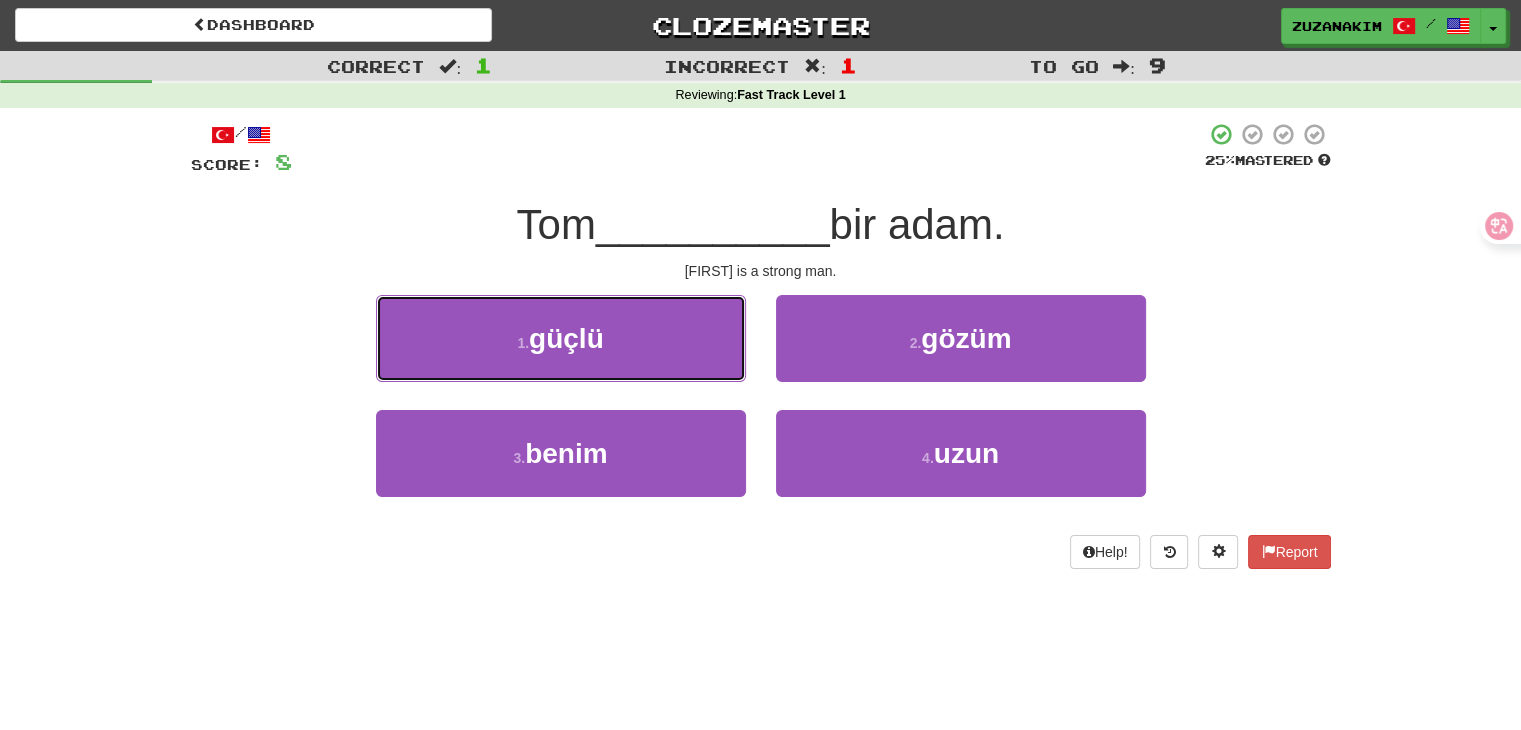 click on "güçlü" at bounding box center (566, 338) 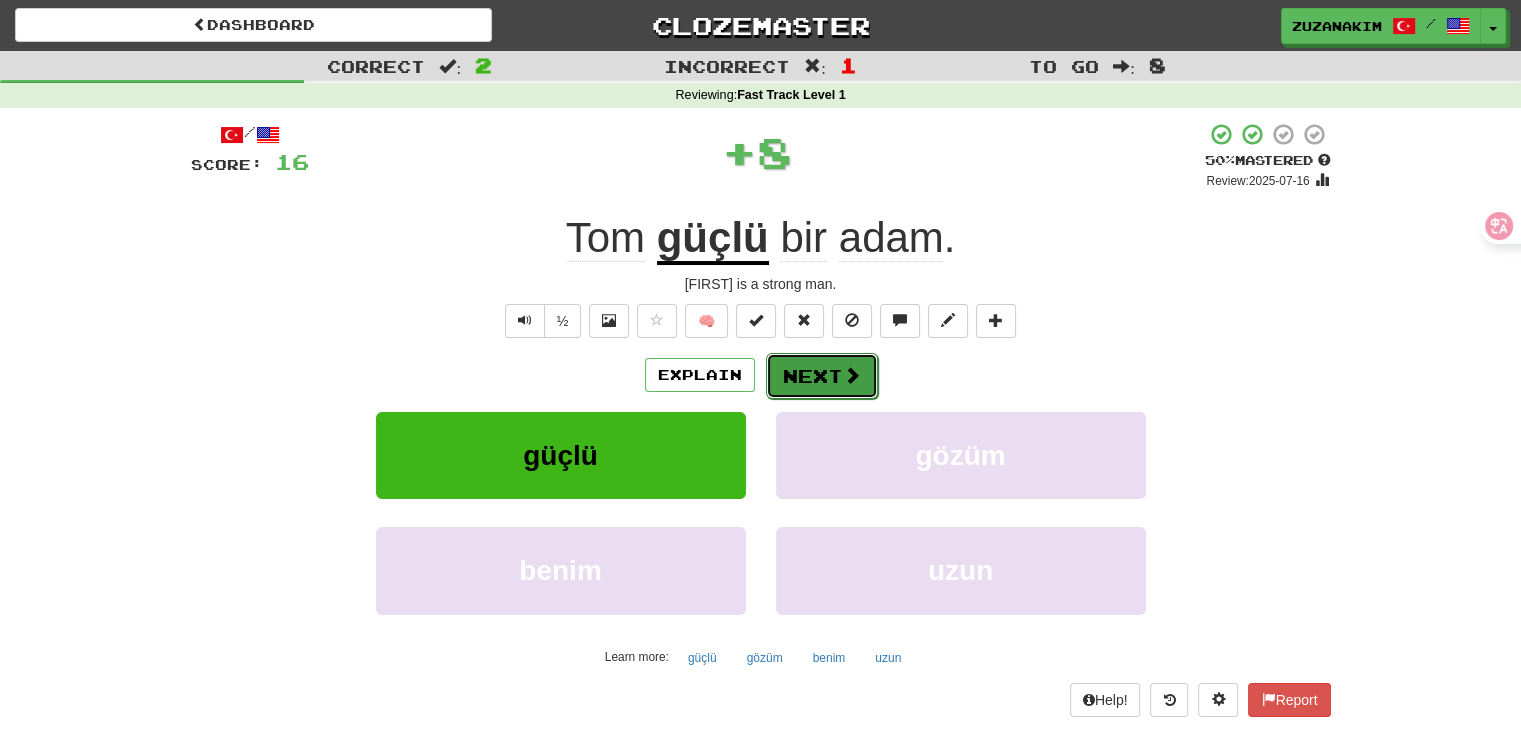 click at bounding box center [852, 375] 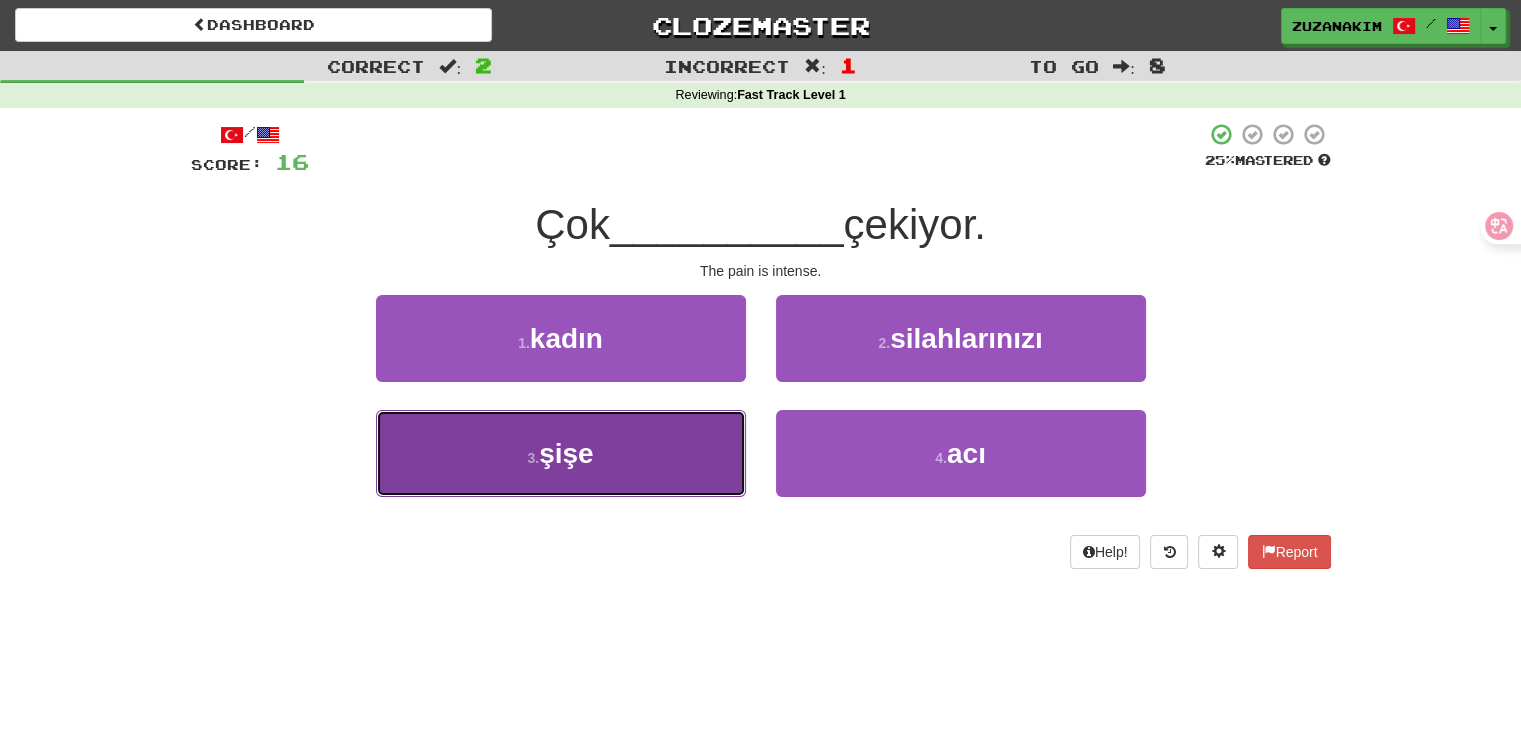 click on "3 .  şişe" at bounding box center (561, 453) 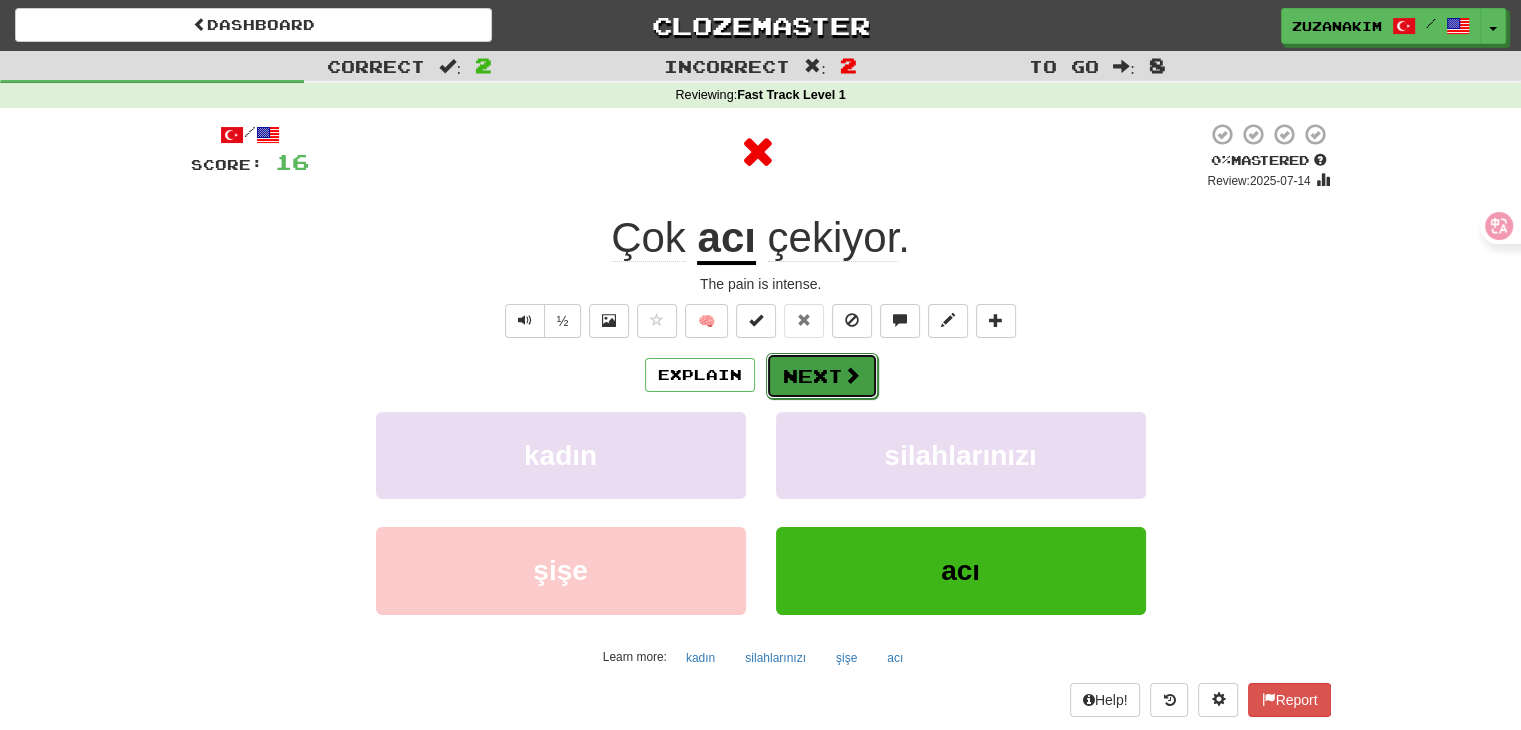 click at bounding box center (852, 375) 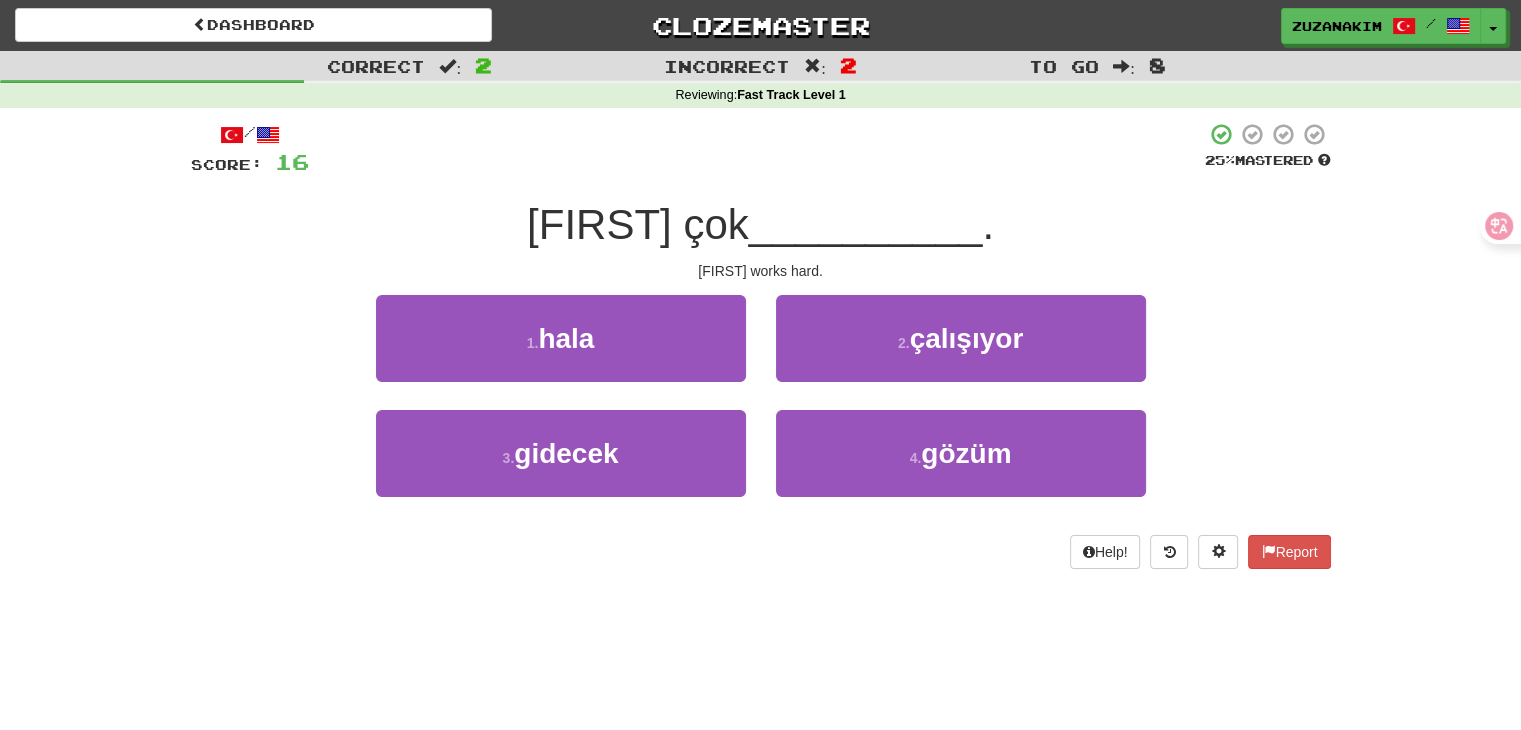 click on "John çok" at bounding box center (638, 224) 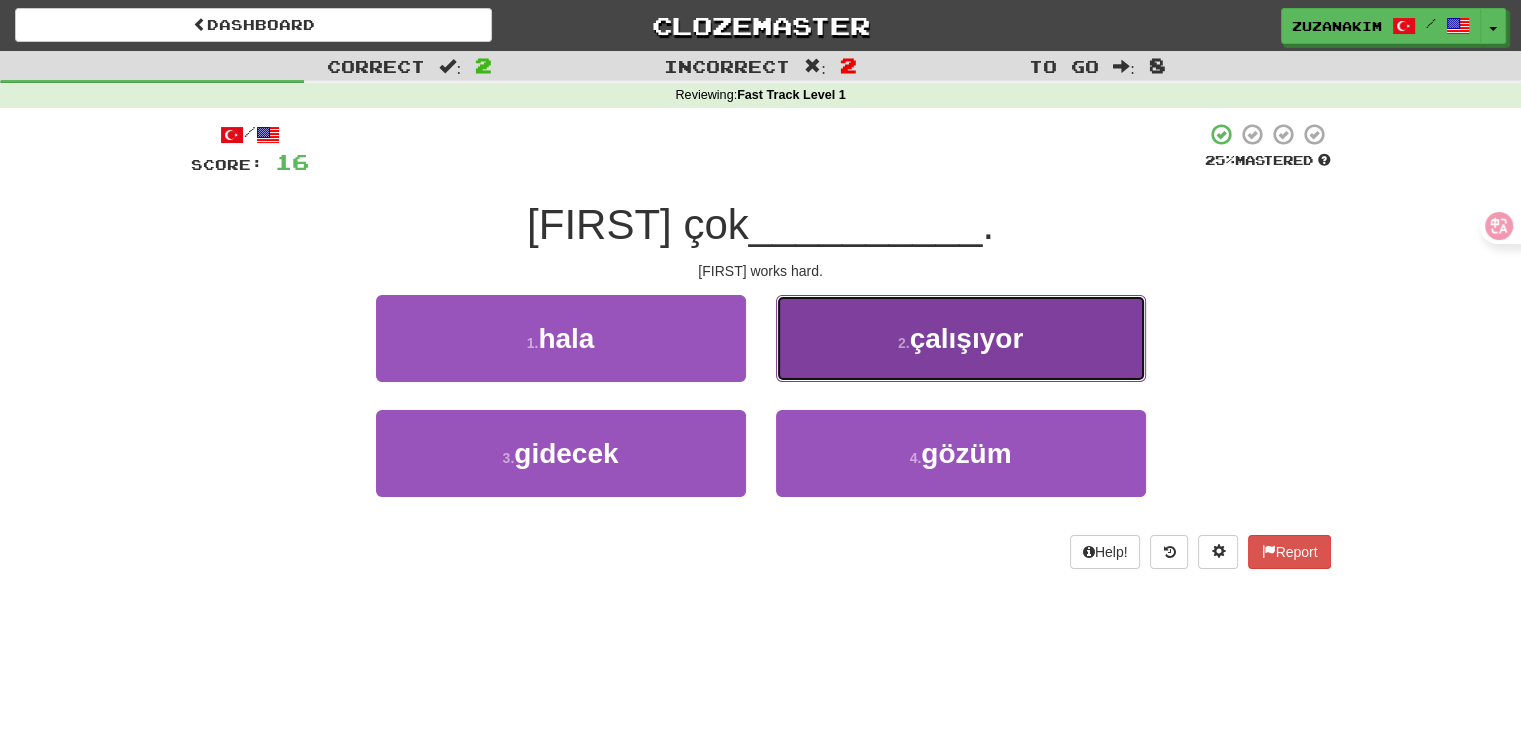 click on "çalışıyor" at bounding box center [967, 338] 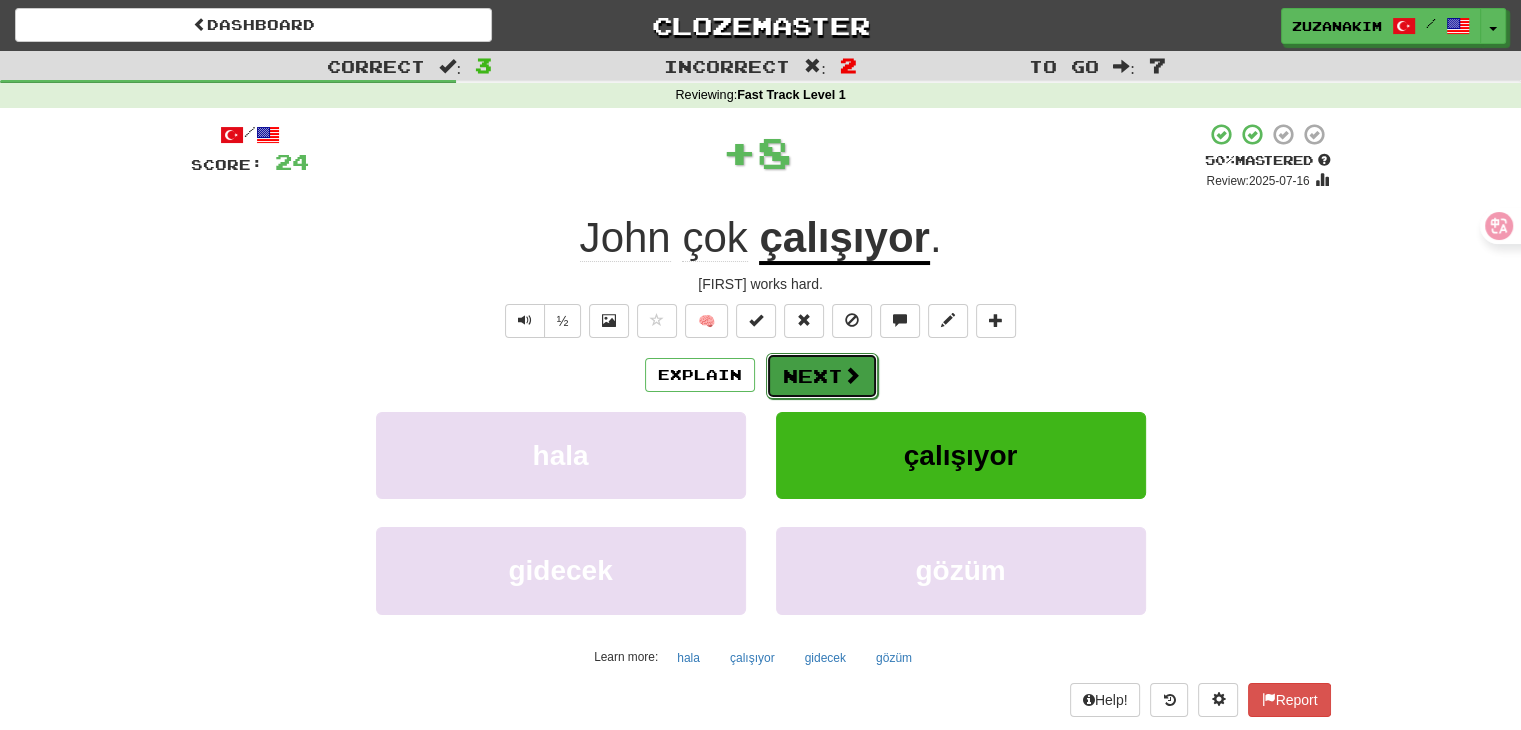 click on "Next" at bounding box center [822, 376] 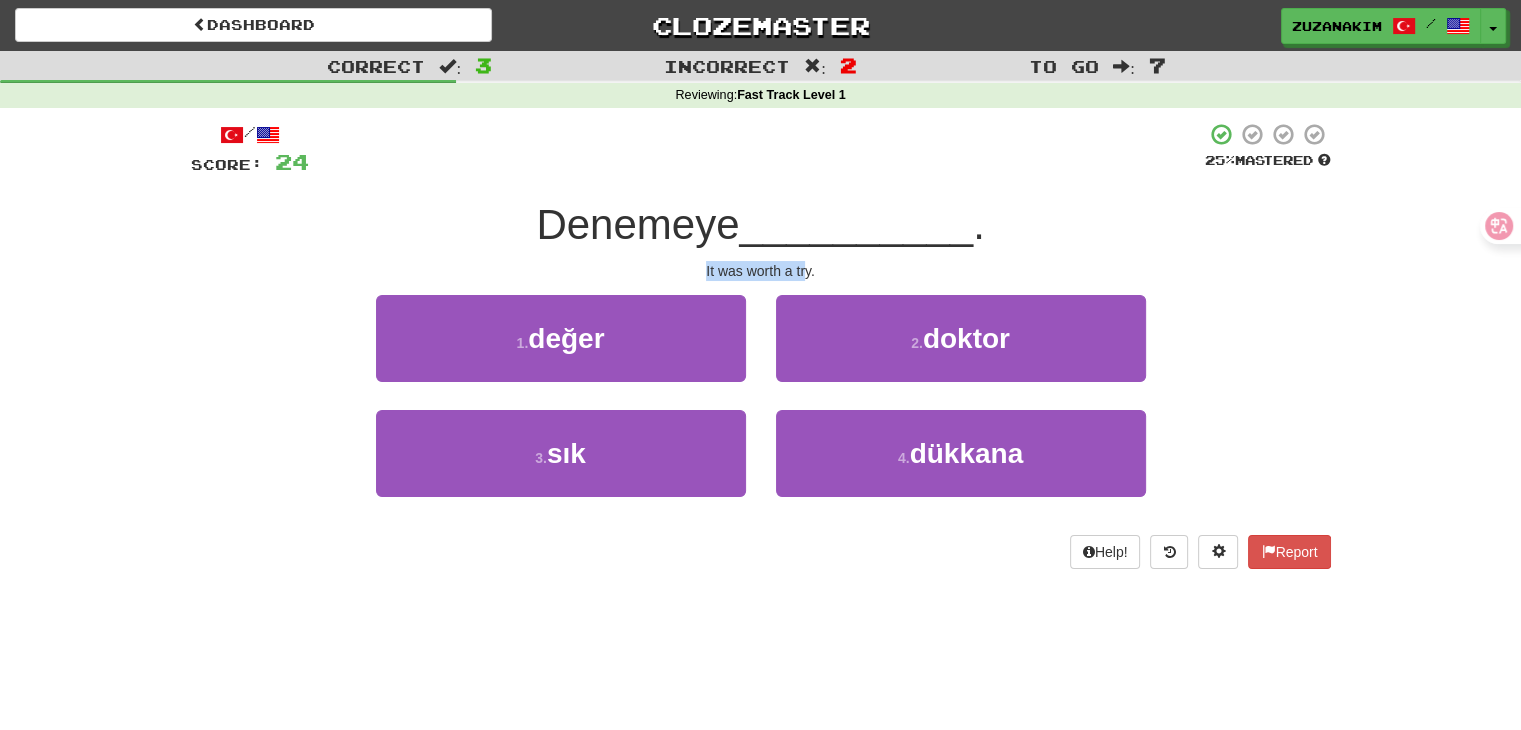drag, startPoint x: 695, startPoint y: 272, endPoint x: 808, endPoint y: 270, distance: 113.0177 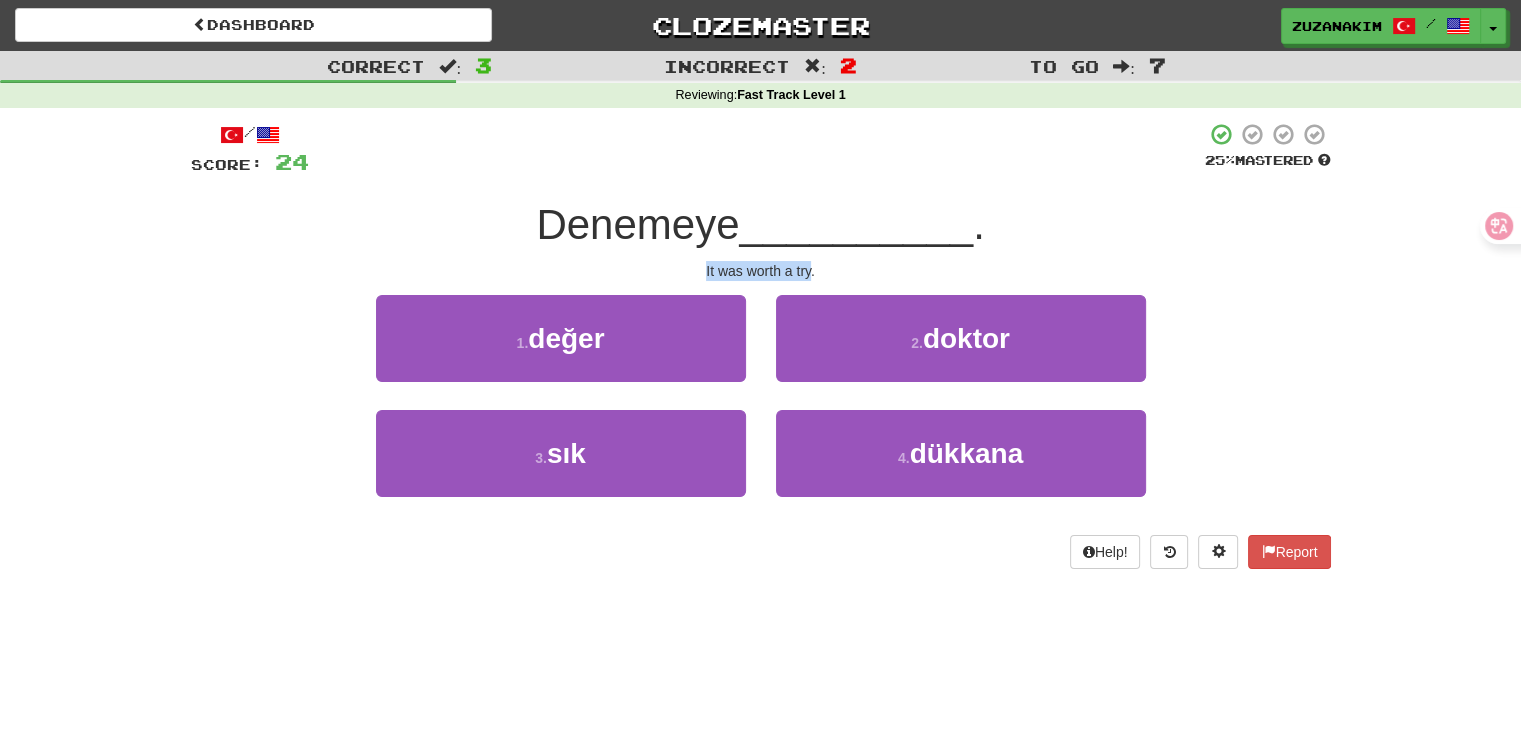 click on "It was worth a try." at bounding box center [761, 271] 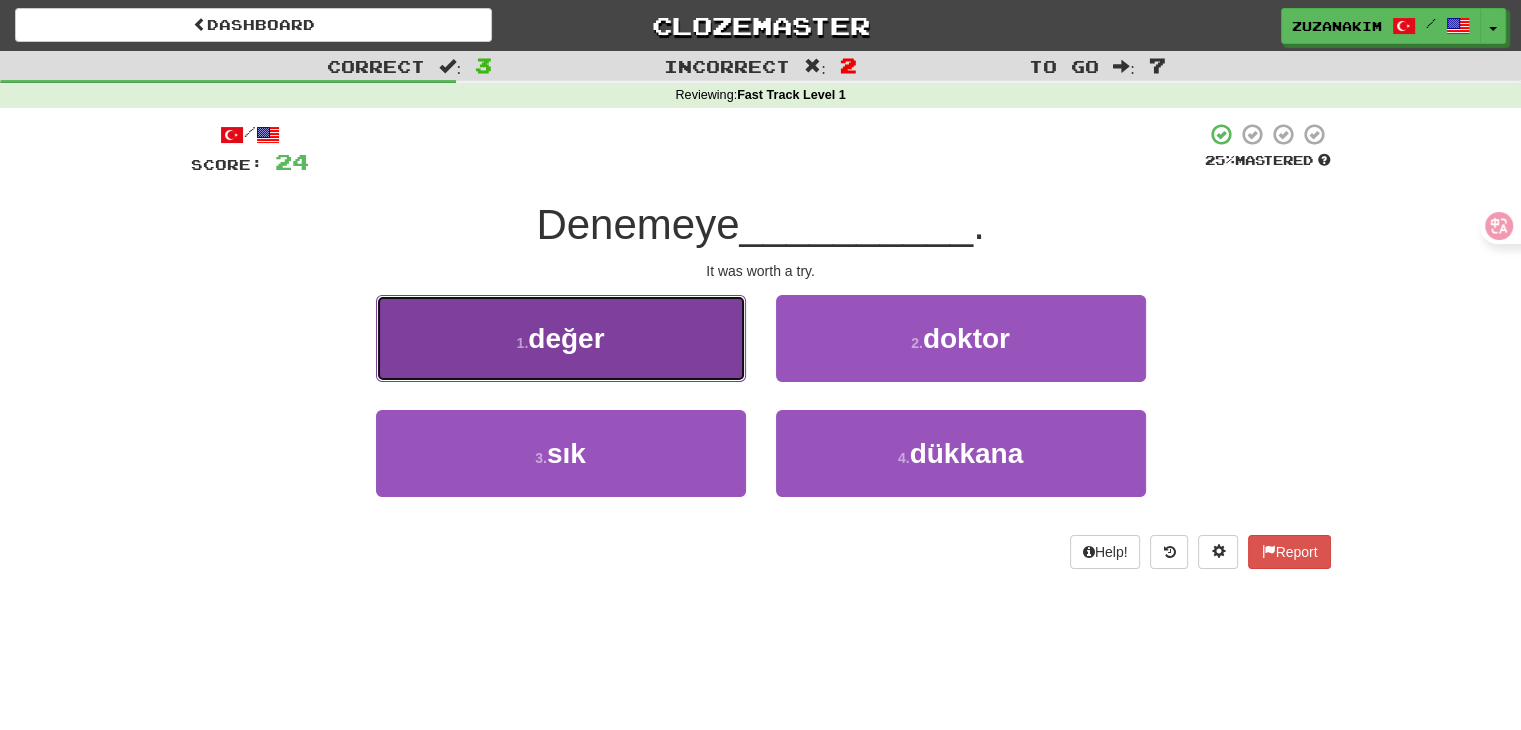 click on "1 .  değer" at bounding box center (561, 338) 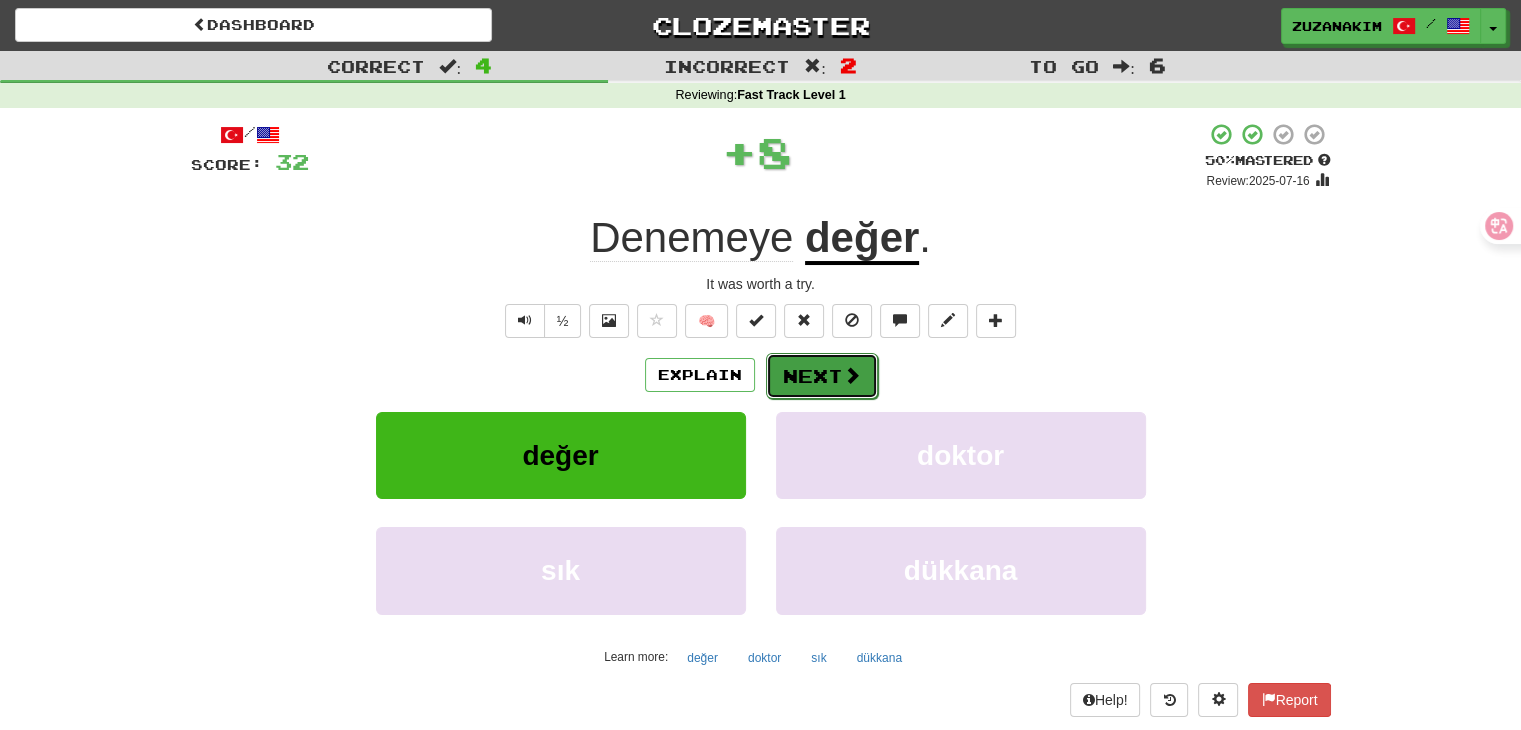 click on "Next" at bounding box center (822, 376) 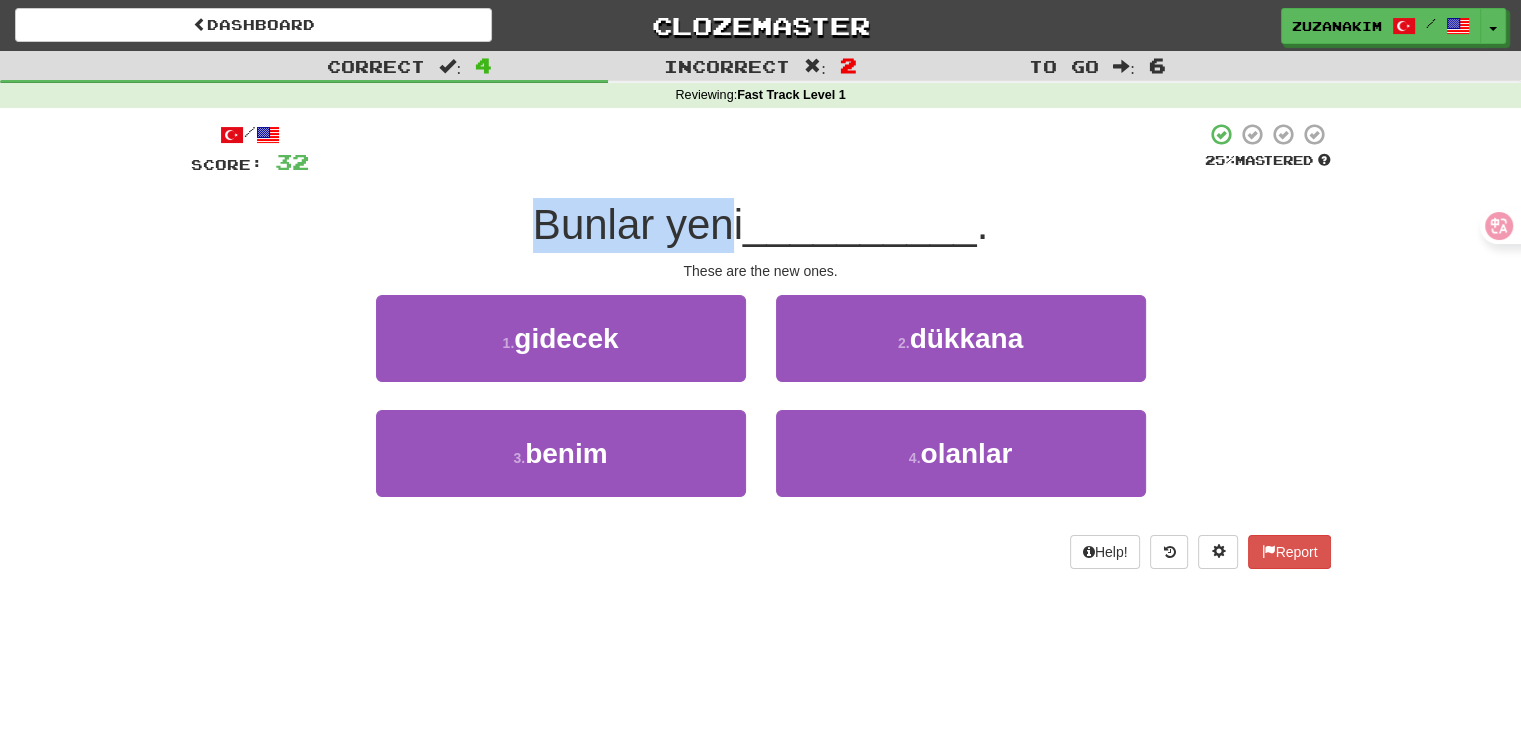 drag, startPoint x: 502, startPoint y: 213, endPoint x: 730, endPoint y: 218, distance: 228.05482 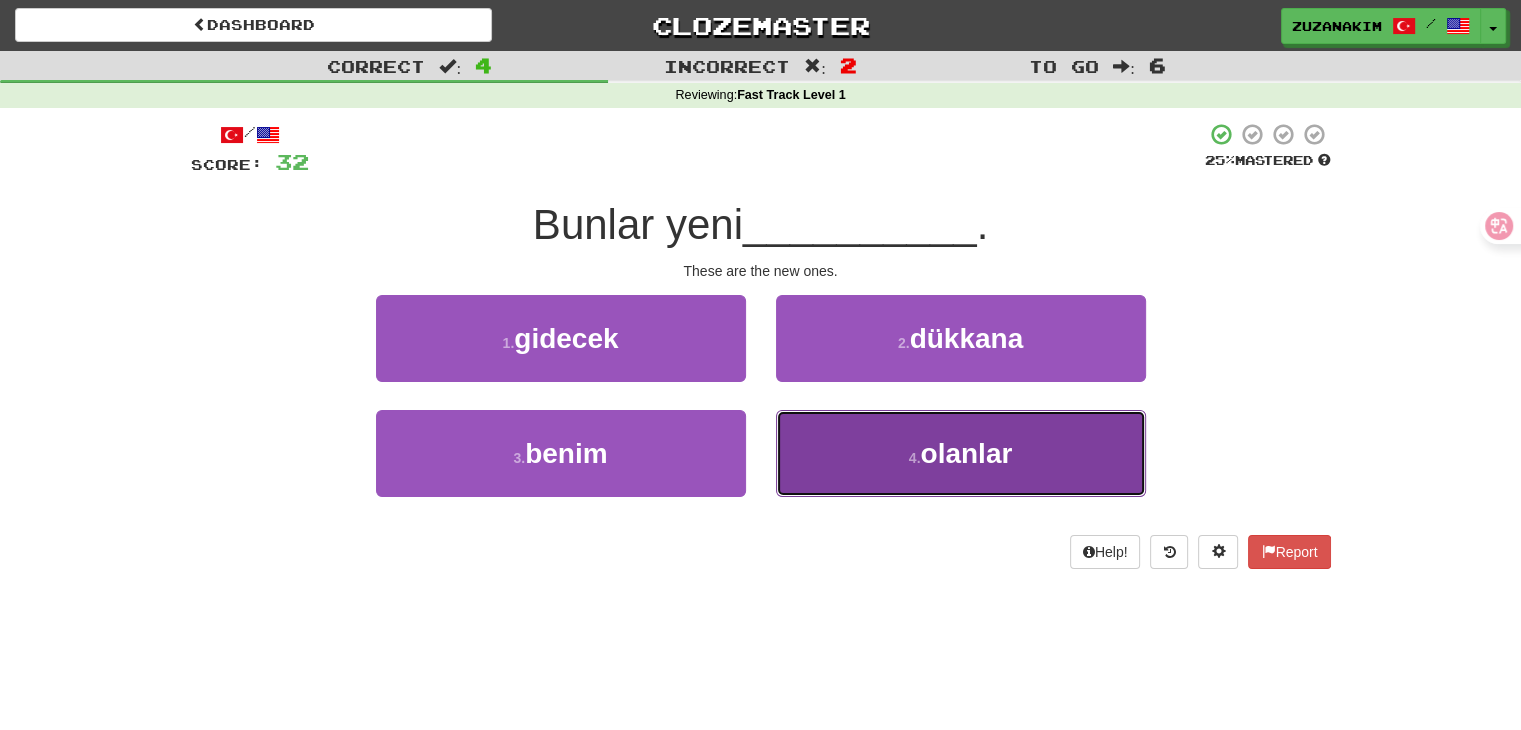 click on "4 ." at bounding box center [915, 458] 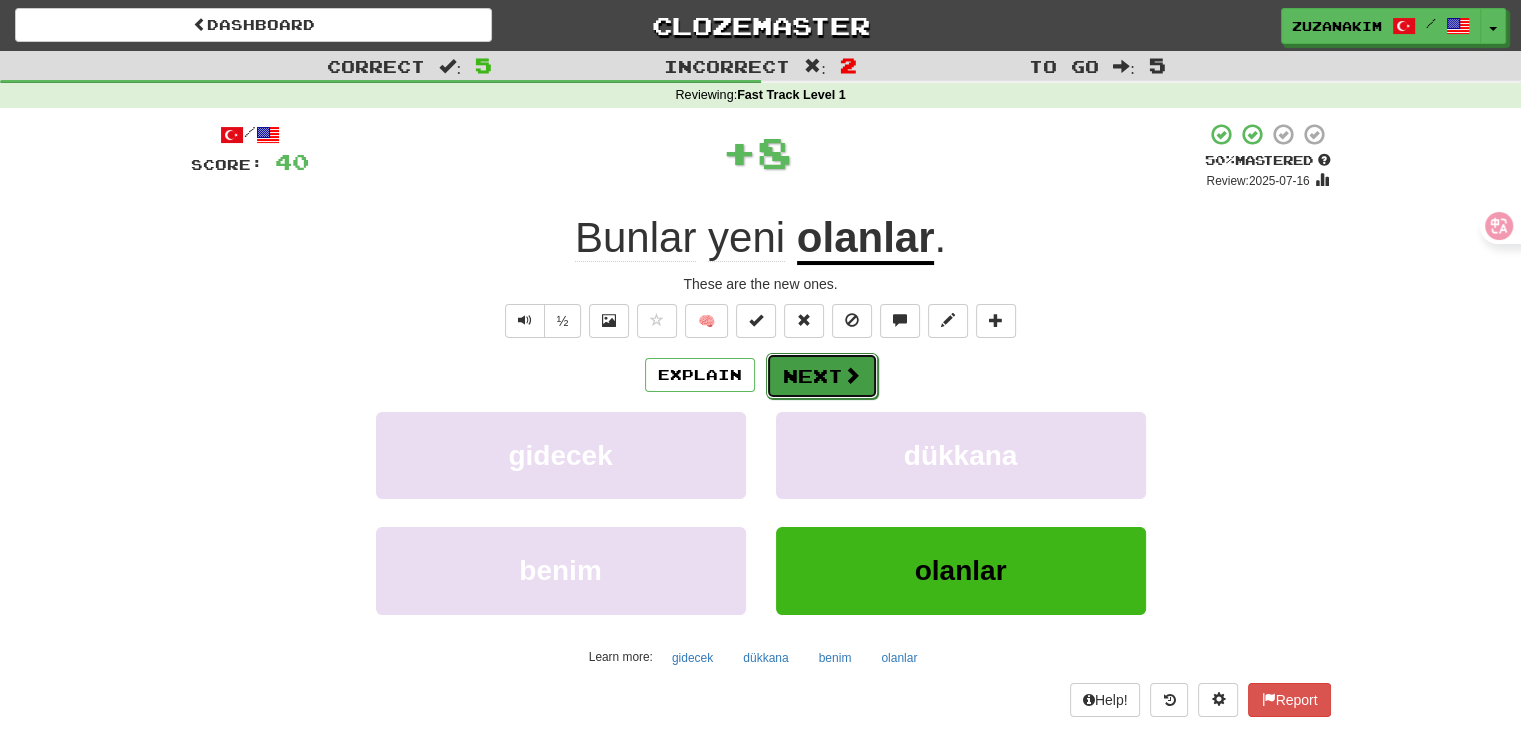 click on "Next" at bounding box center [822, 376] 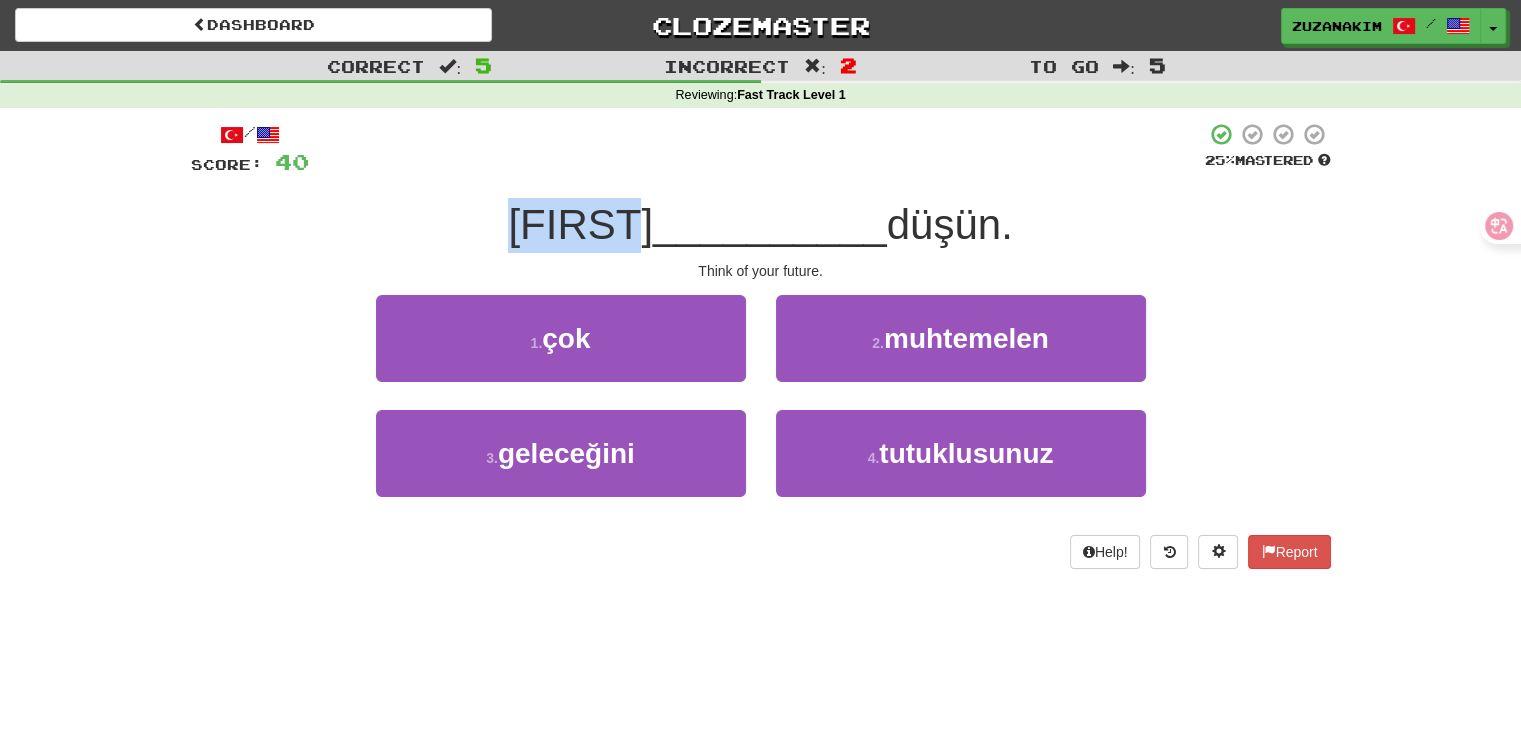 drag, startPoint x: 519, startPoint y: 226, endPoint x: 644, endPoint y: 226, distance: 125 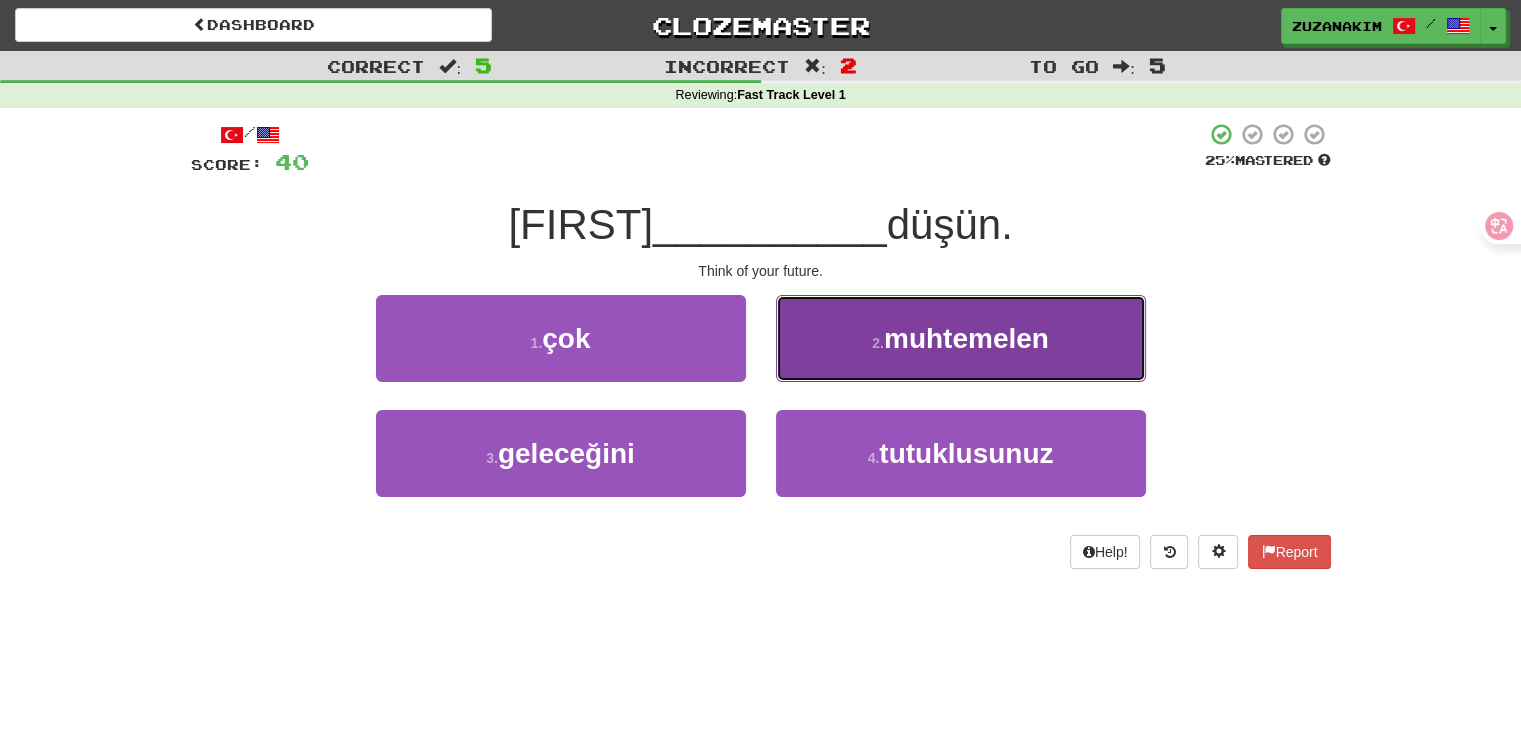 click on "muhtemelen" at bounding box center (966, 338) 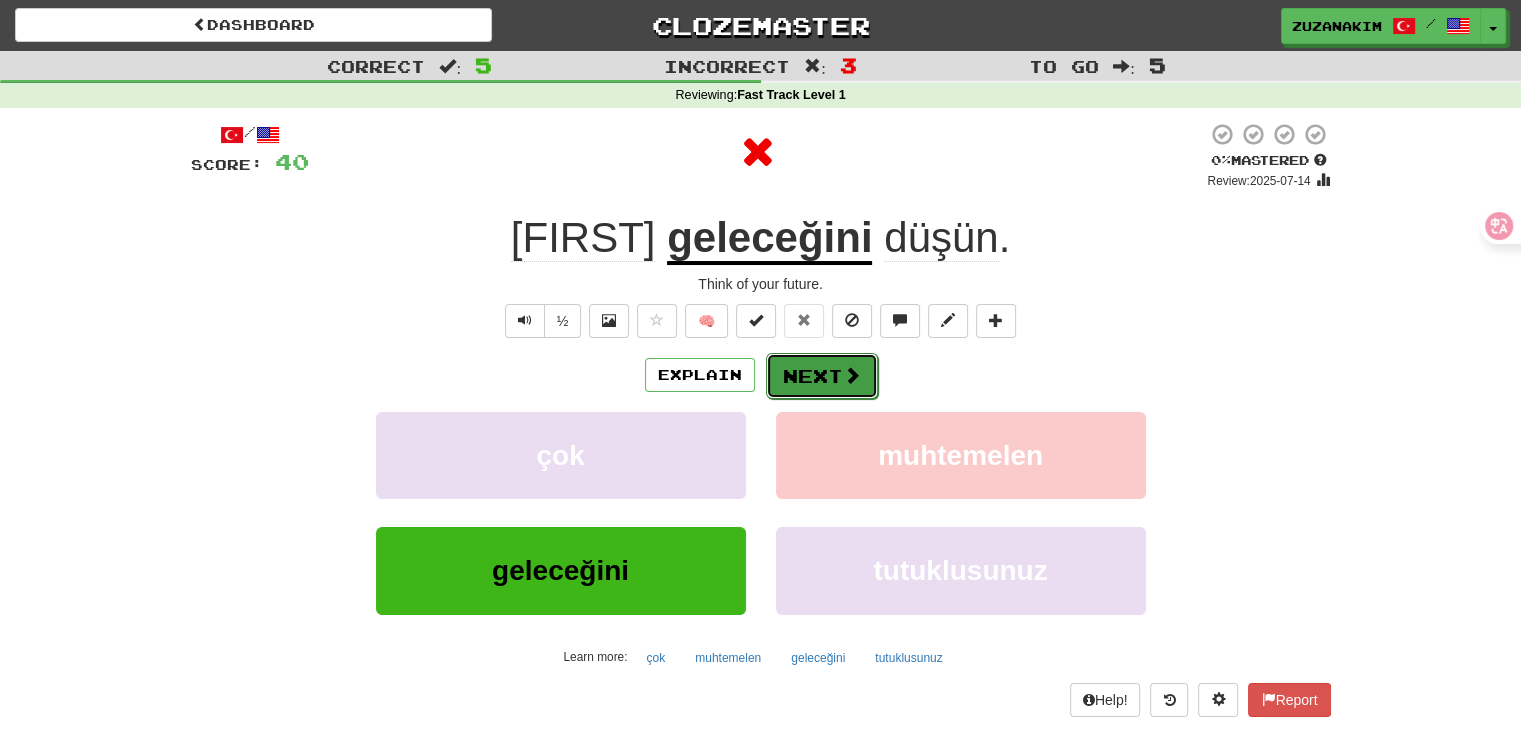click on "Next" at bounding box center [822, 376] 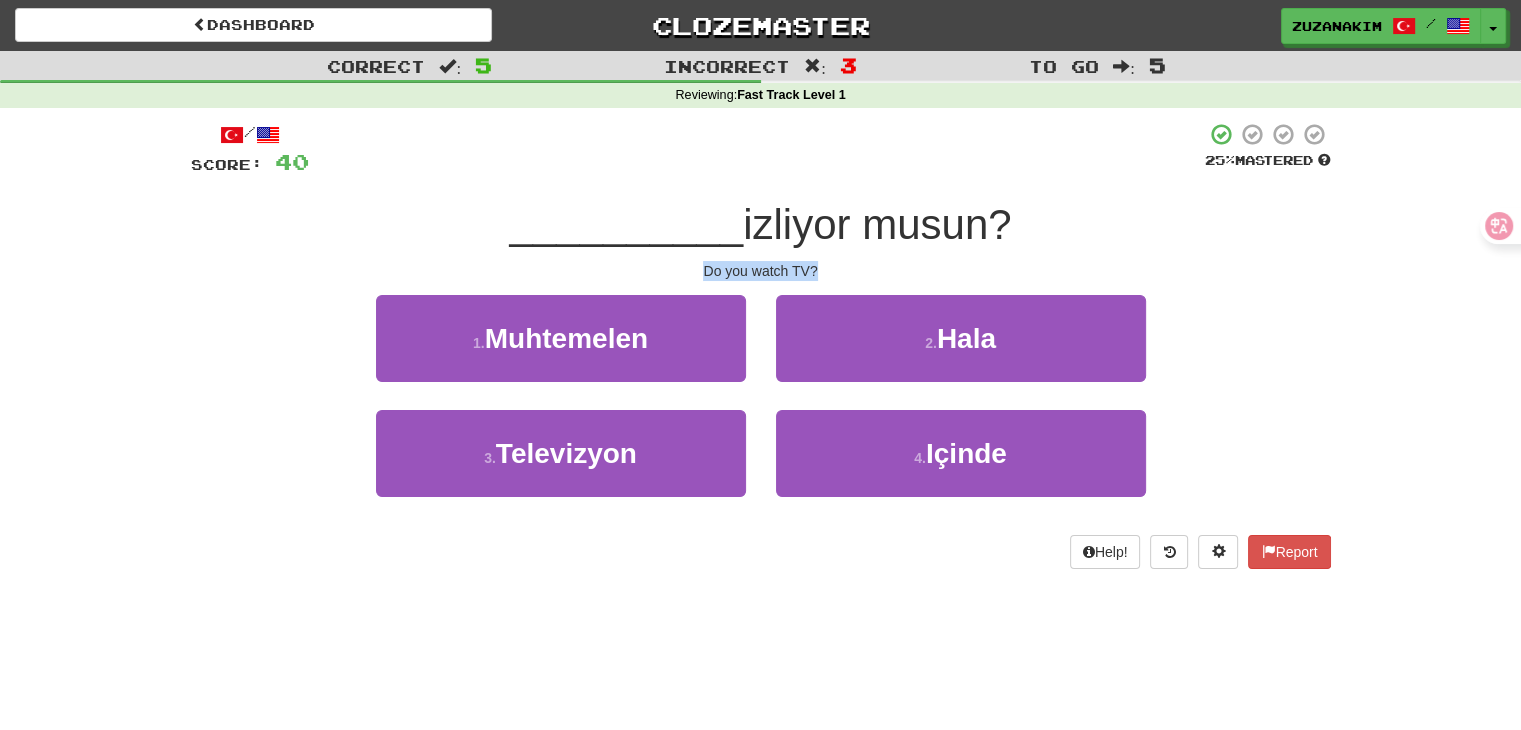 drag, startPoint x: 693, startPoint y: 261, endPoint x: 840, endPoint y: 261, distance: 147 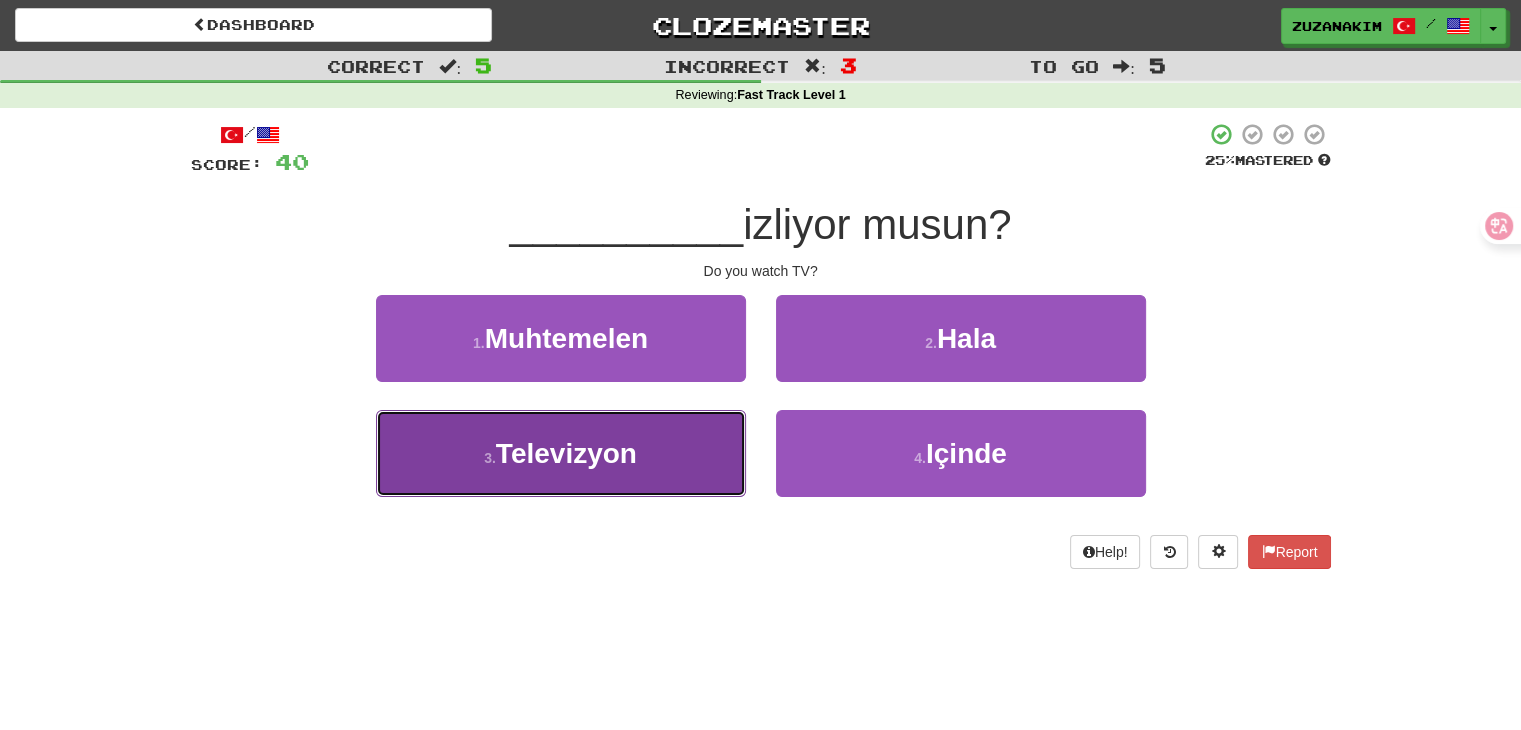 click on "3 .  Televizyon" at bounding box center (561, 453) 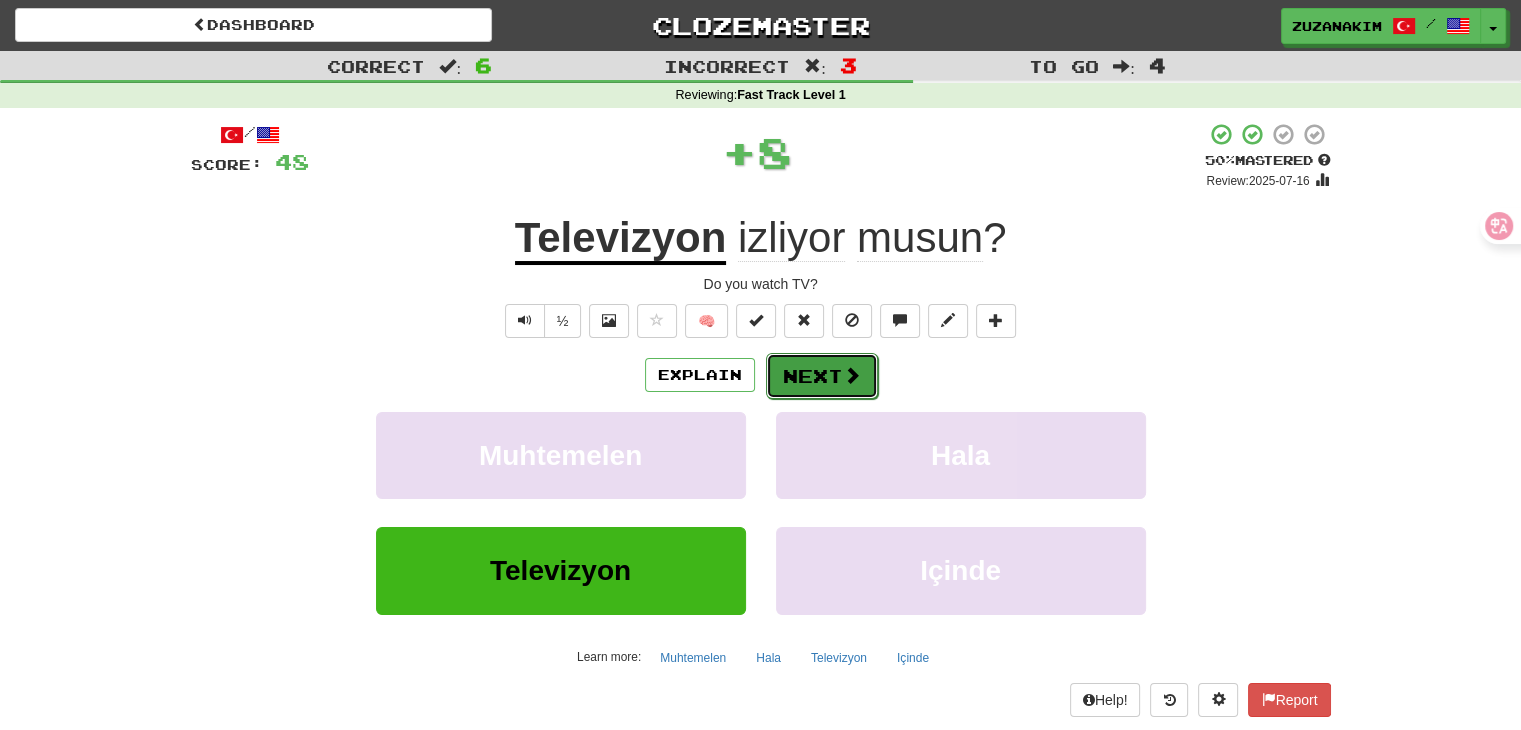 click on "Next" at bounding box center (822, 376) 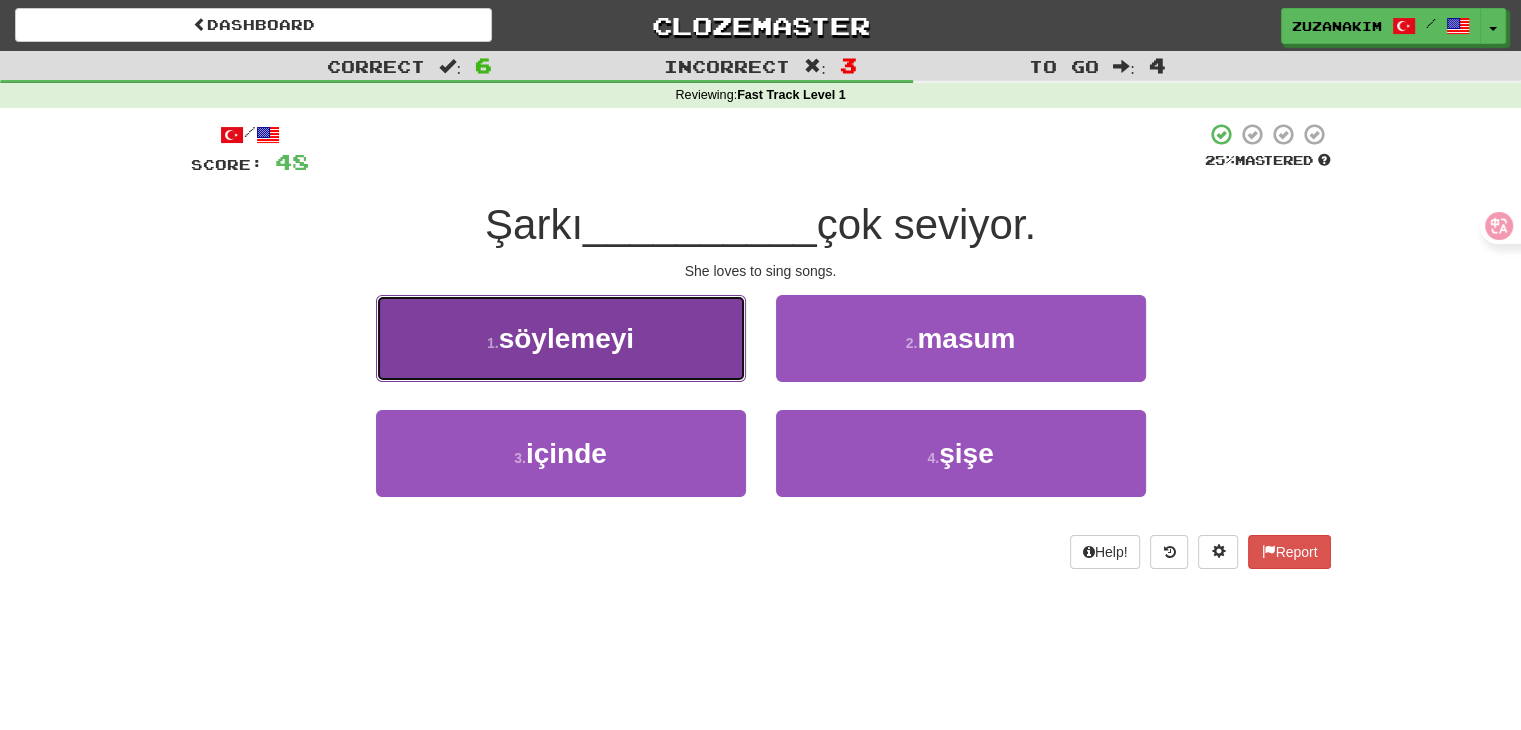 click on "1 .  söylemeyi" at bounding box center [561, 338] 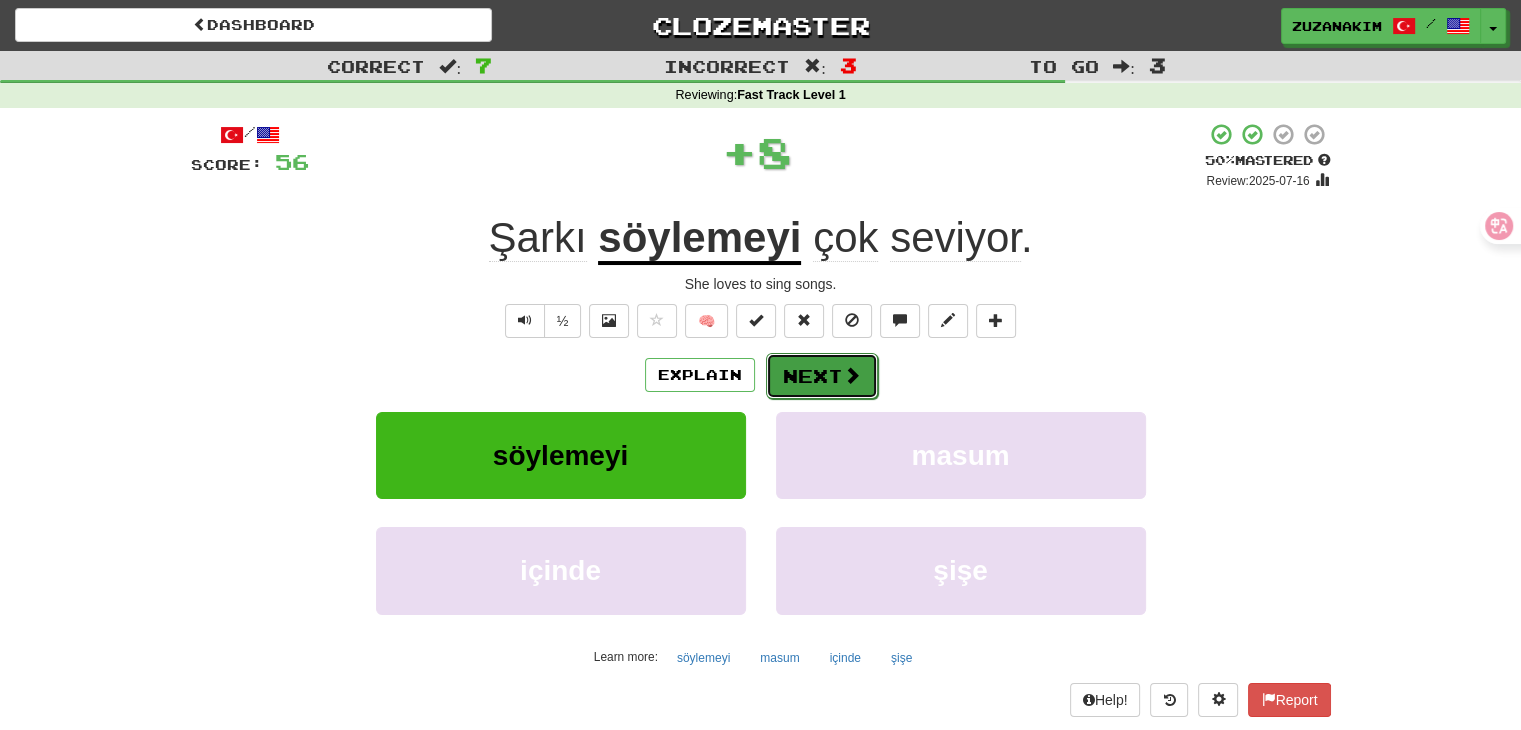 click on "Next" at bounding box center (822, 376) 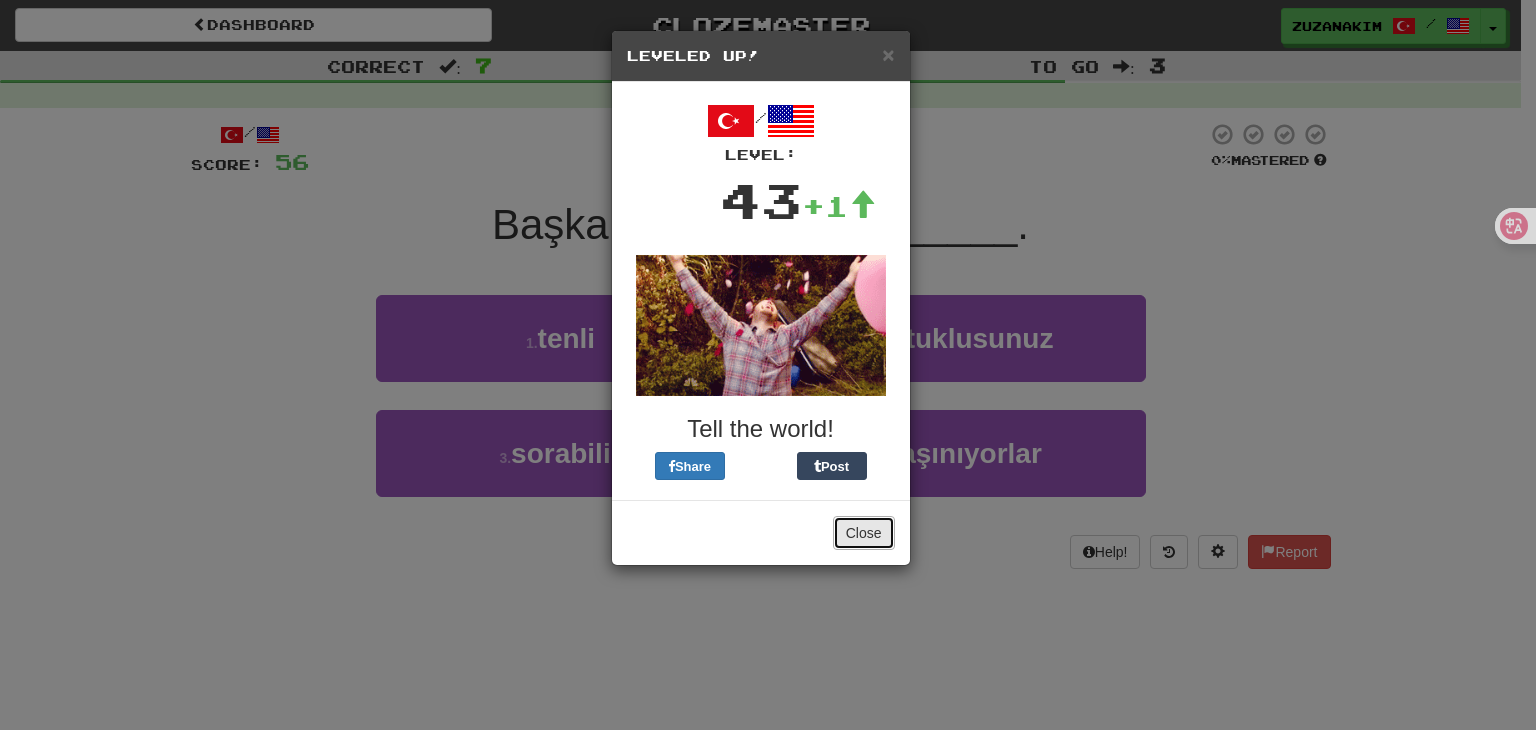 click on "Close" at bounding box center [864, 533] 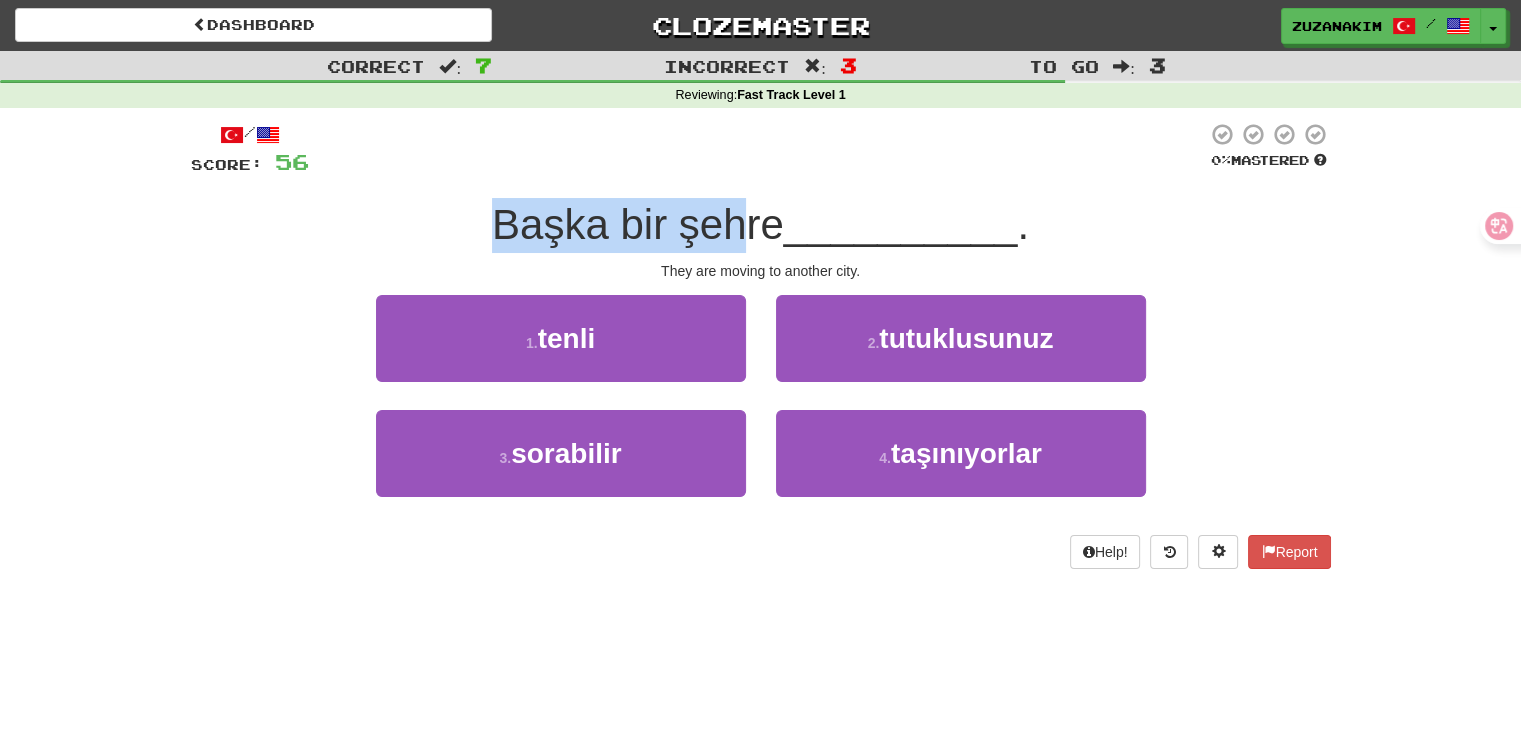 drag, startPoint x: 454, startPoint y: 212, endPoint x: 741, endPoint y: 212, distance: 287 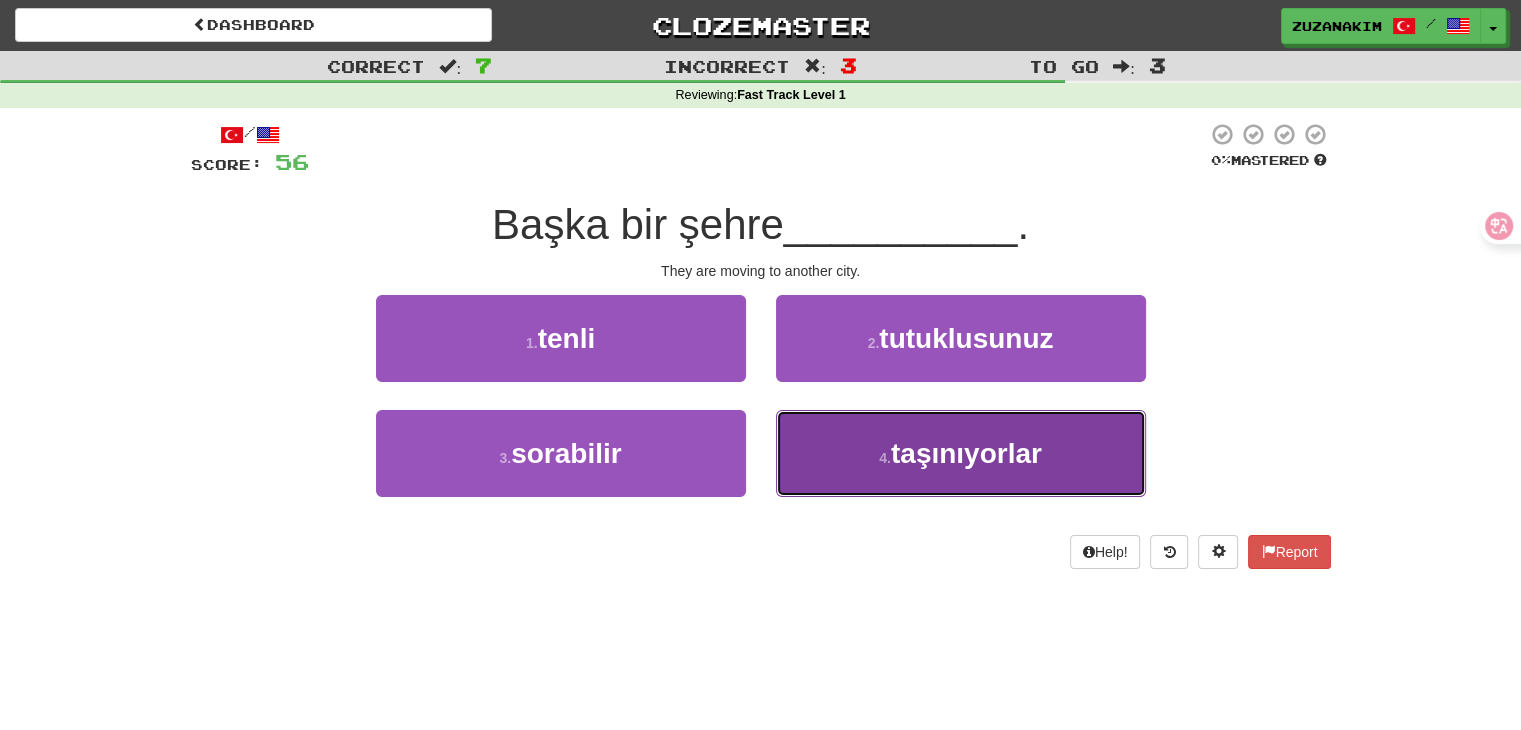 click on "4 .  taşınıyorlar" at bounding box center (961, 453) 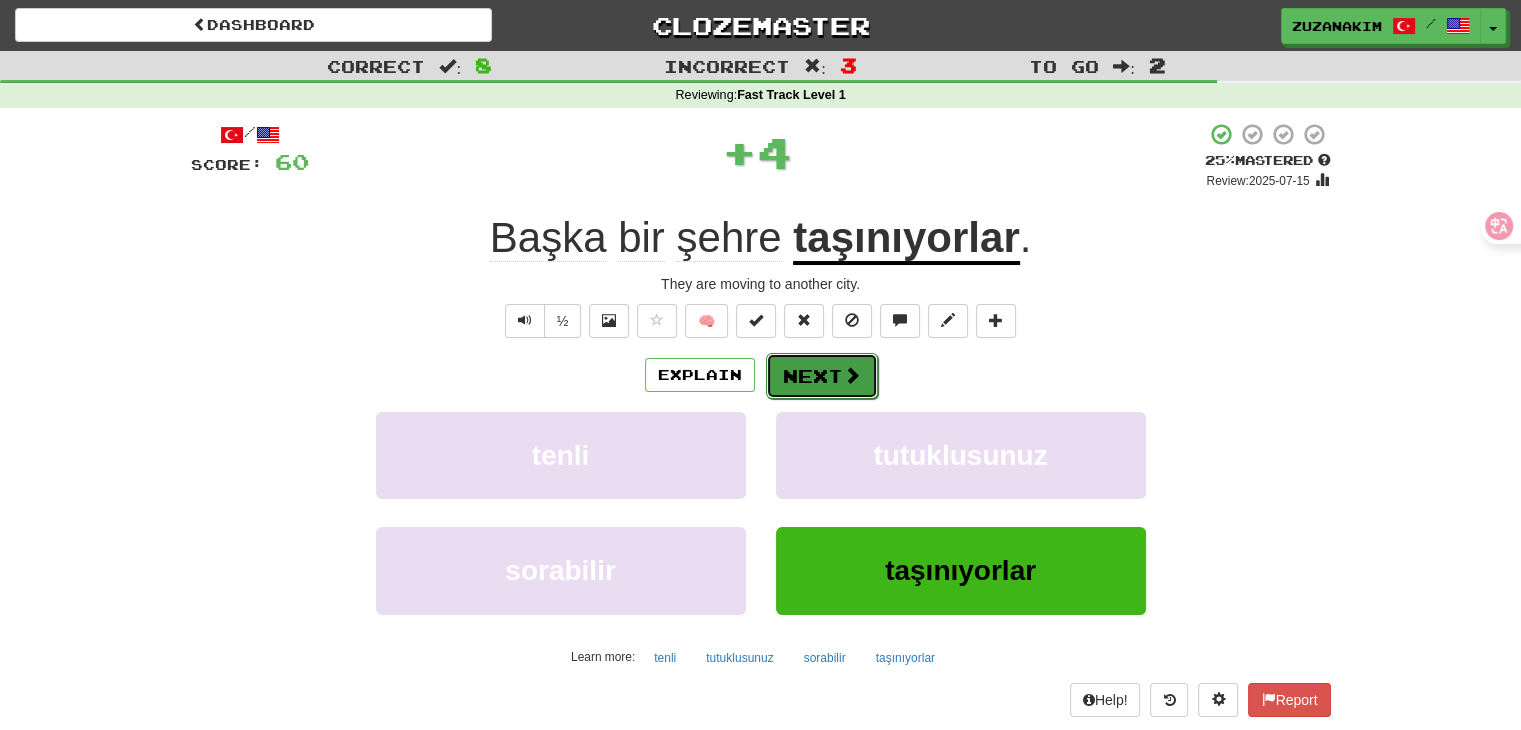 click on "Next" at bounding box center (822, 376) 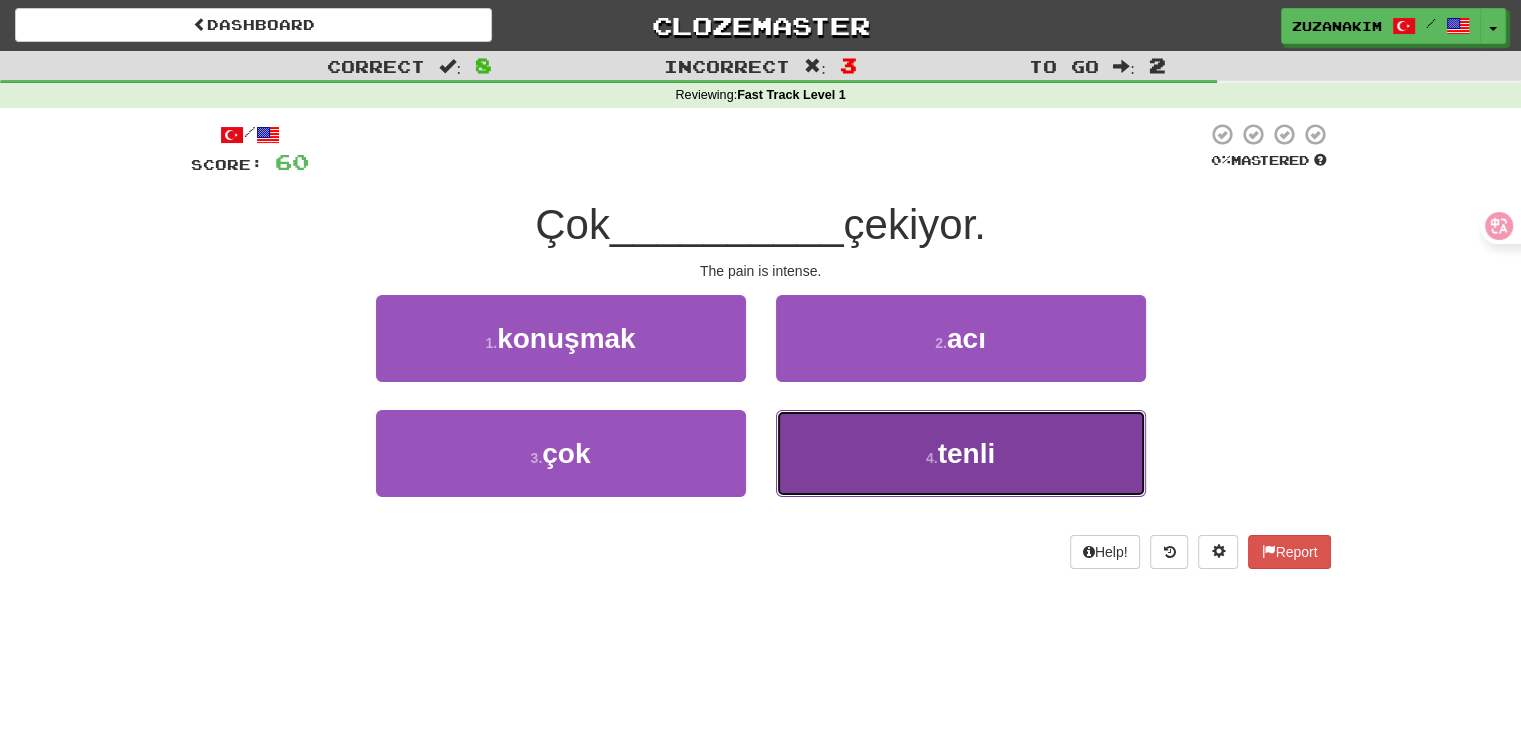 click on "4 .  tenli" at bounding box center (961, 453) 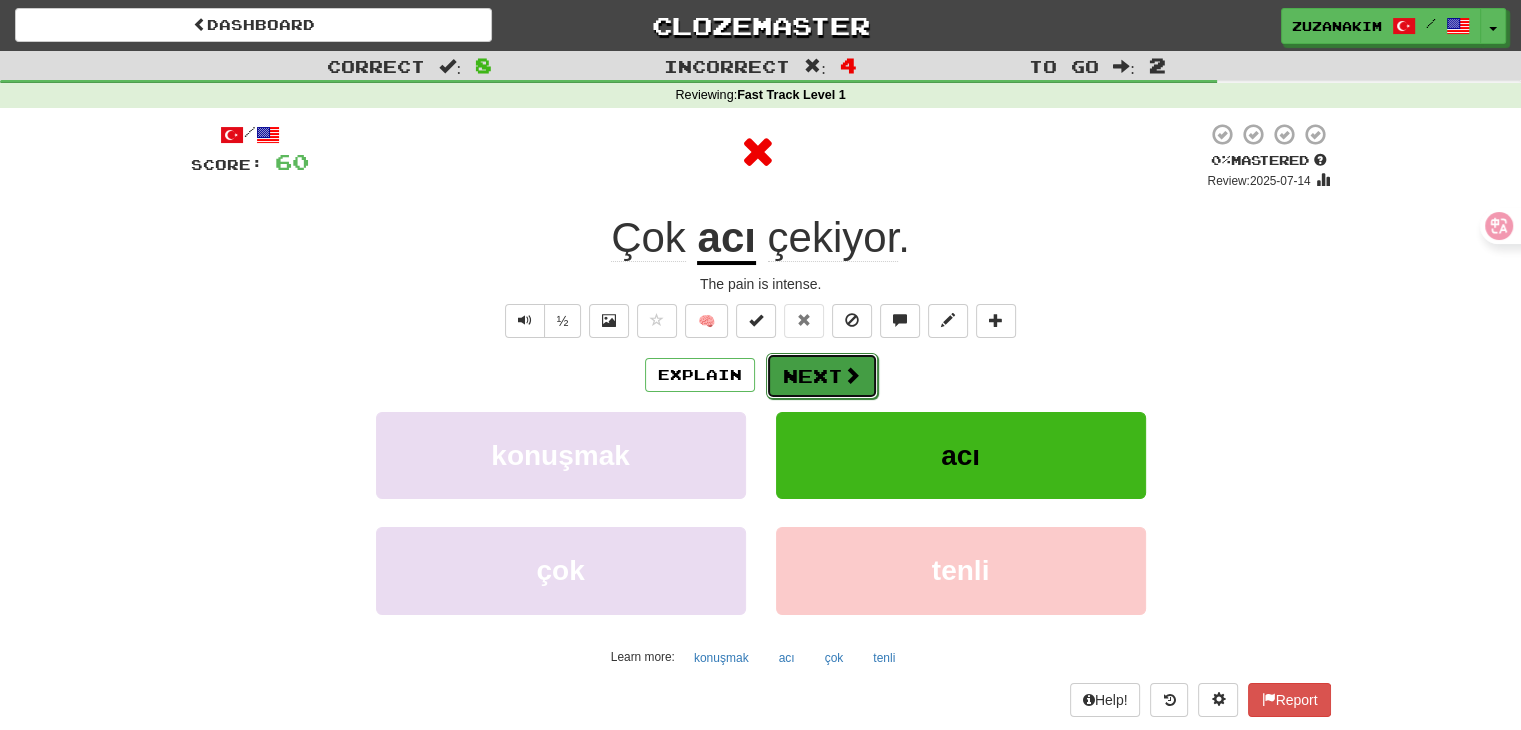 click on "Next" at bounding box center [822, 376] 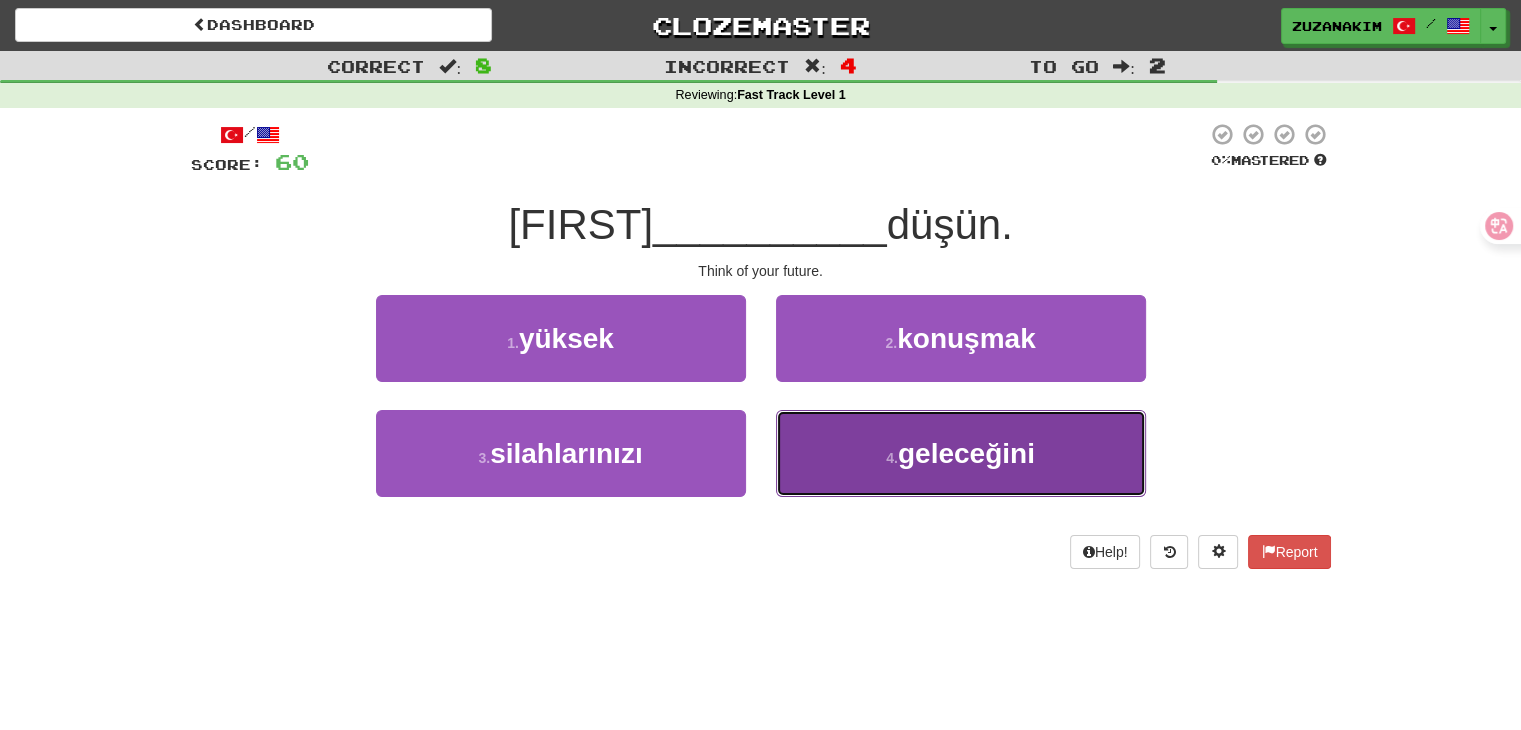 click on "4 .  geleceğini" at bounding box center [961, 453] 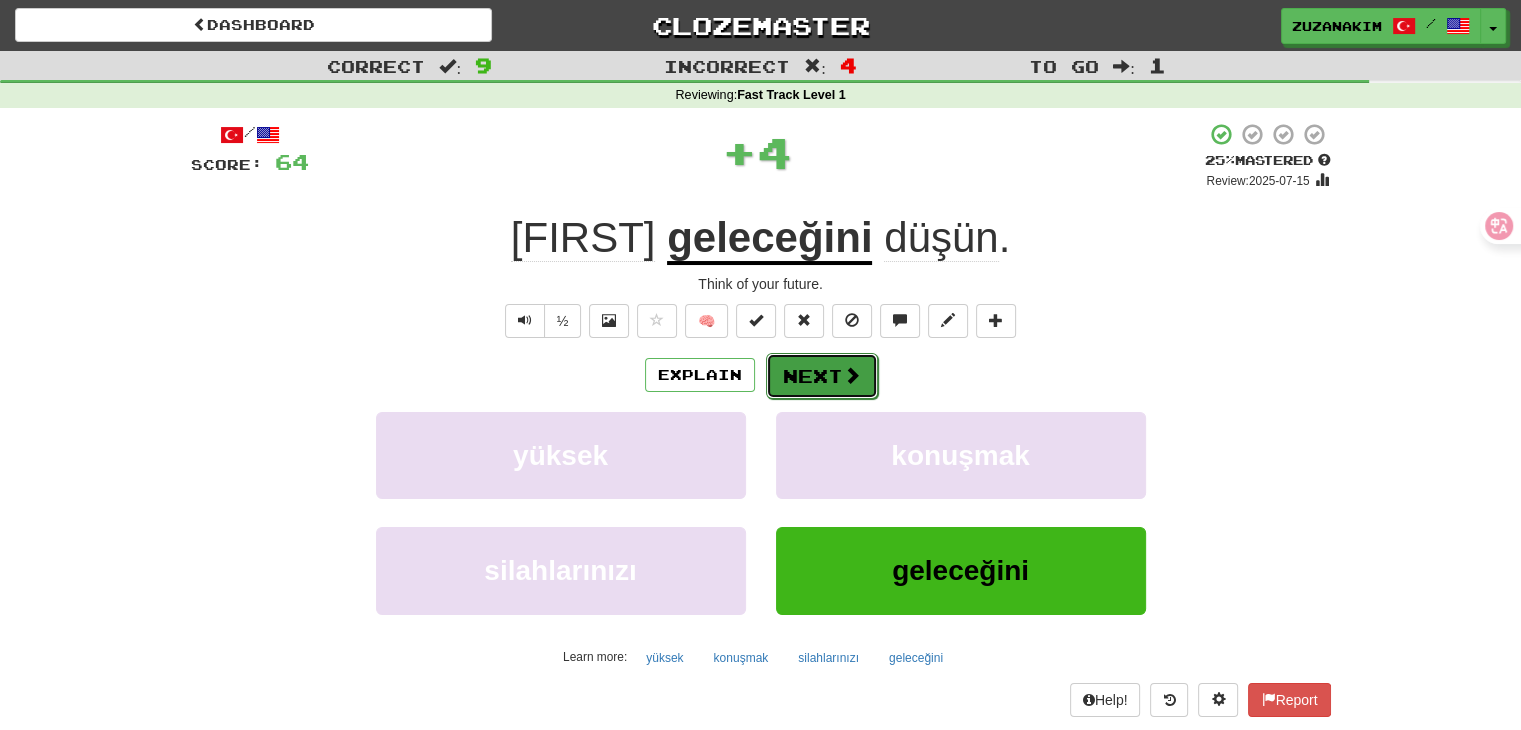click on "Next" at bounding box center (822, 376) 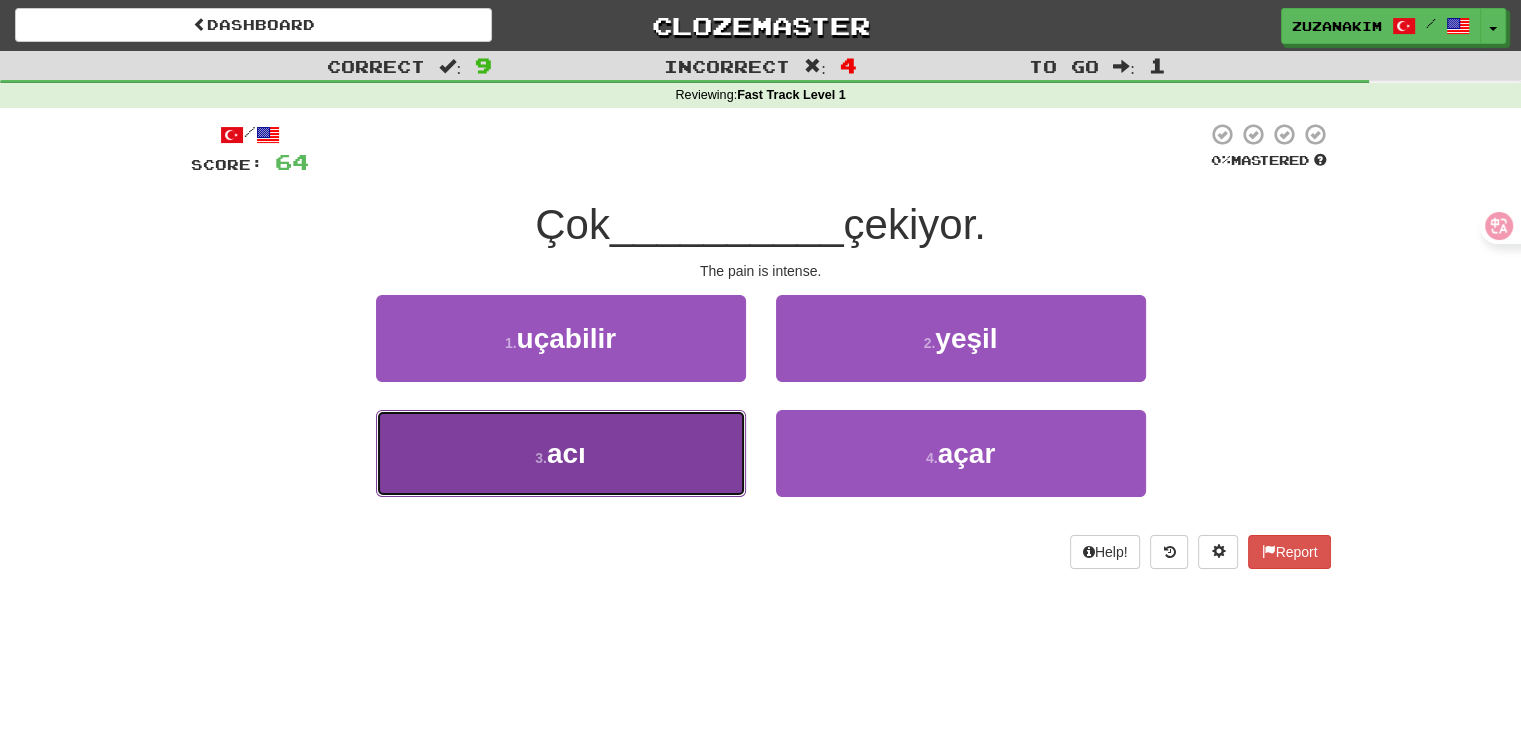 click on "3 .  acı" at bounding box center (561, 453) 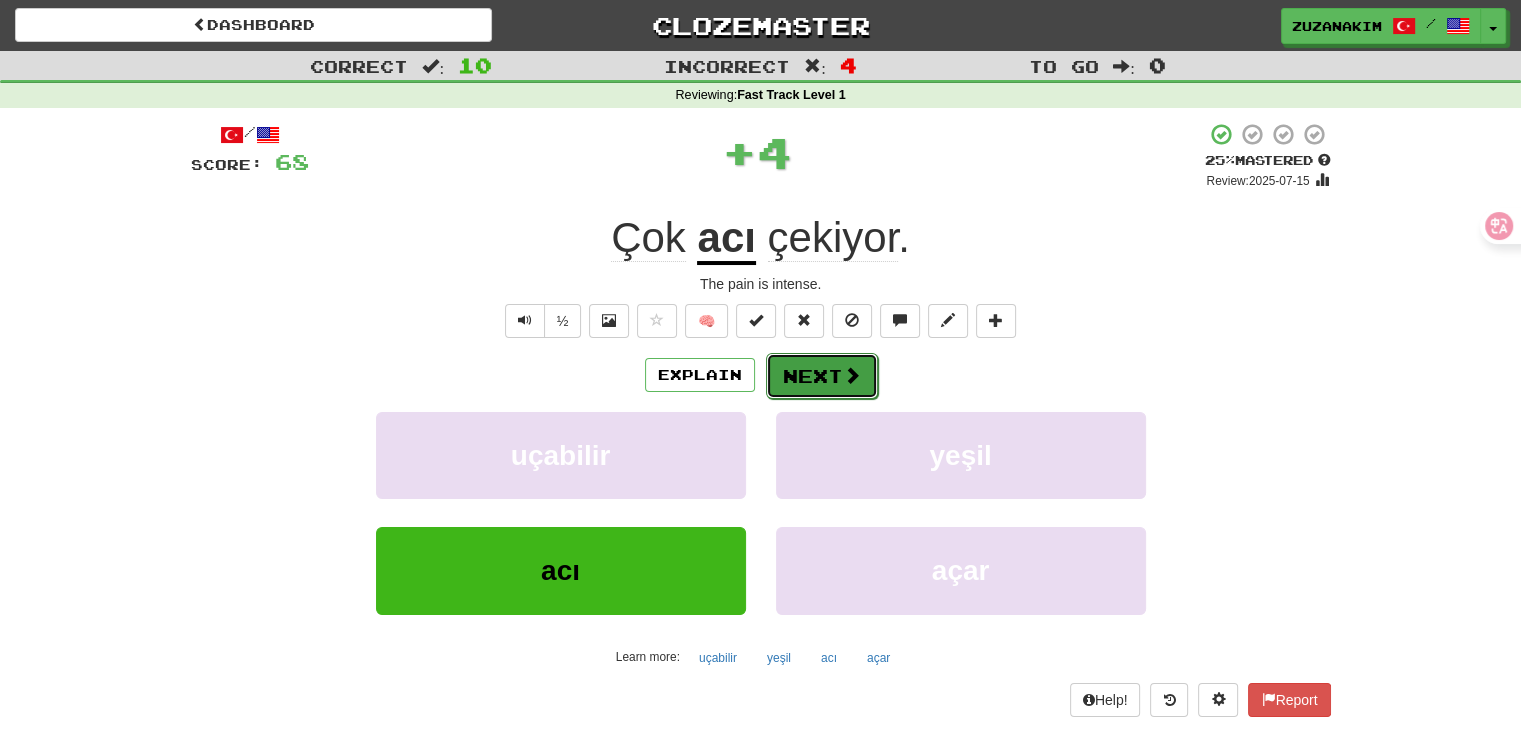 click on "Next" at bounding box center (822, 376) 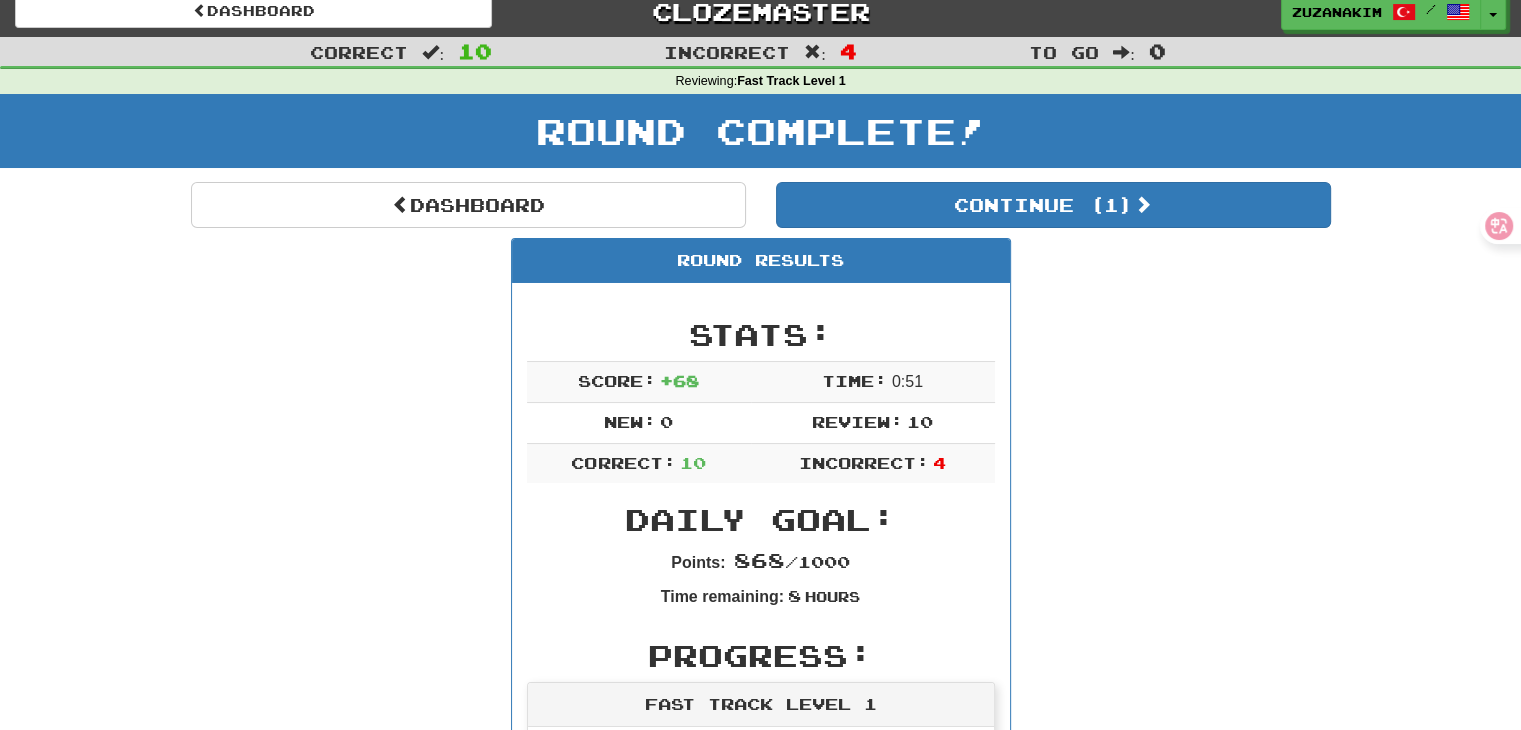 scroll, scrollTop: 0, scrollLeft: 0, axis: both 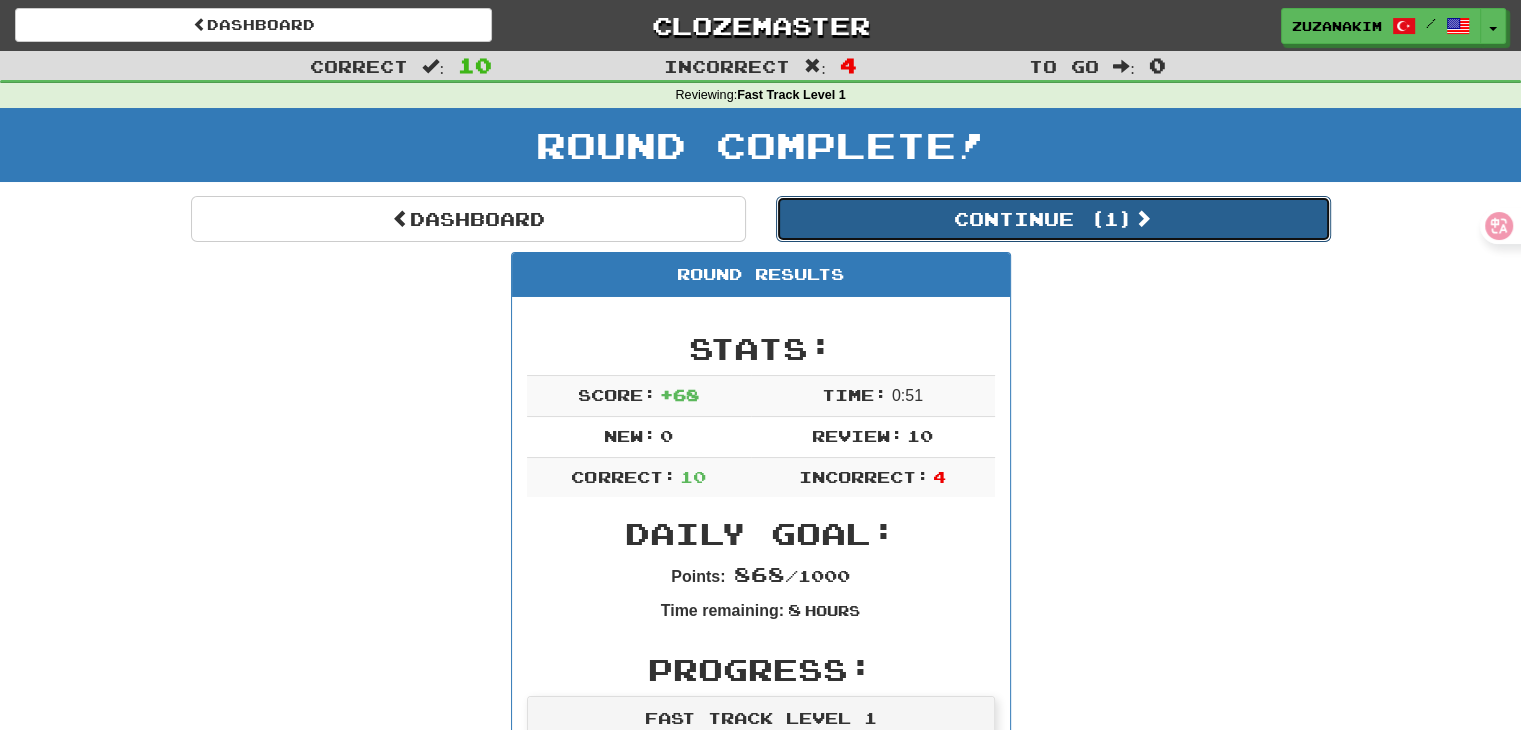click on "Continue ( 1 )" at bounding box center (1053, 219) 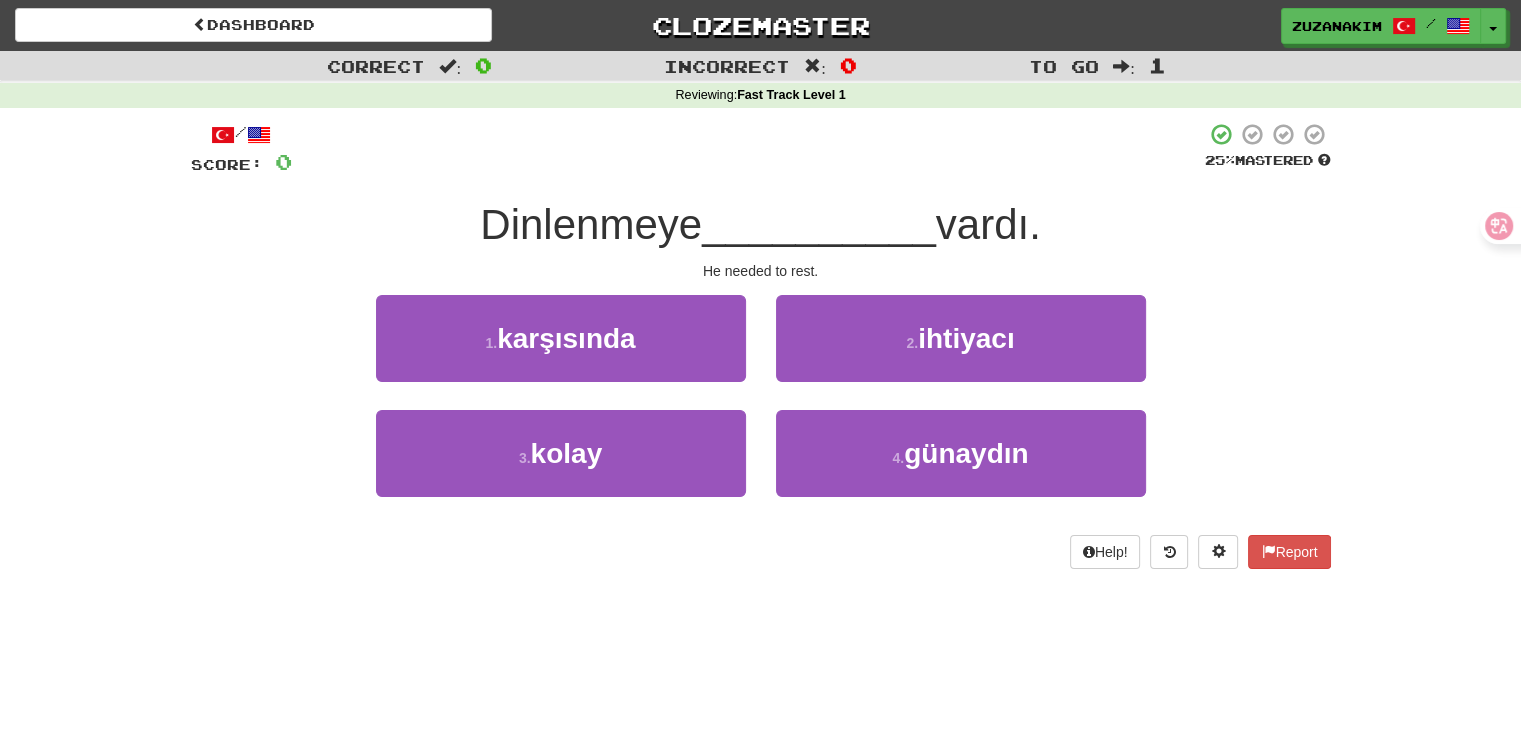 drag, startPoint x: 457, startPoint y: 197, endPoint x: 712, endPoint y: 210, distance: 255.33116 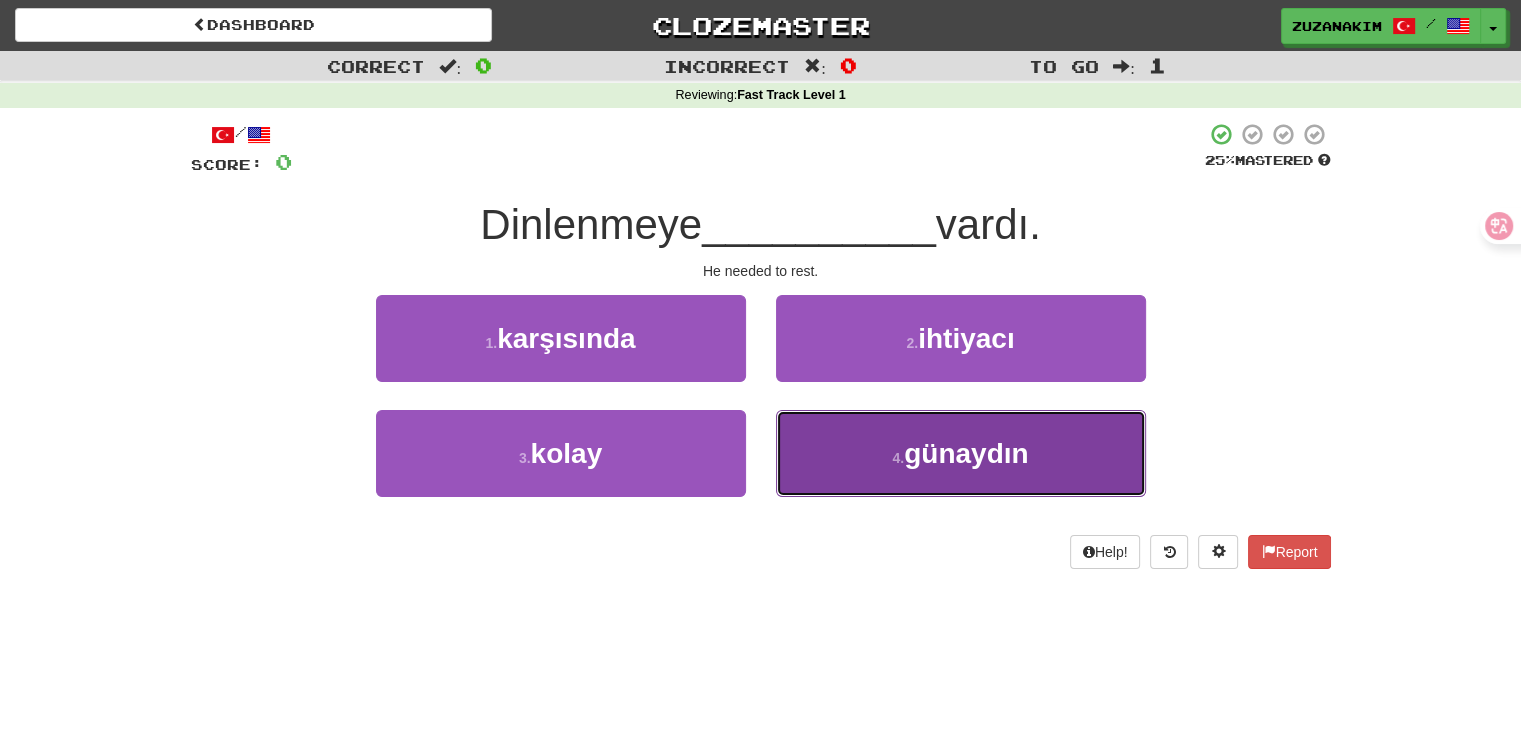 click on "4 ." at bounding box center [898, 458] 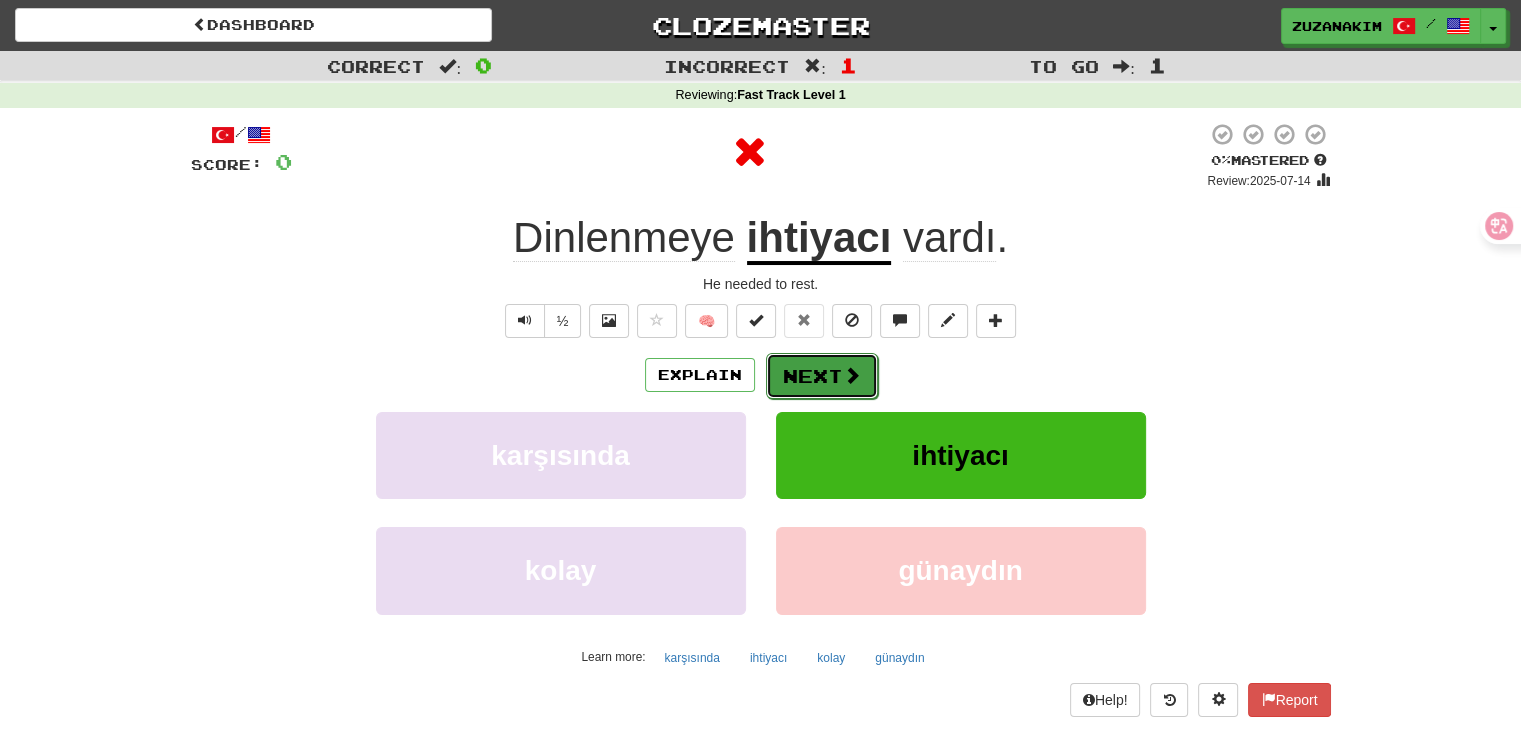 click on "Next" at bounding box center (822, 376) 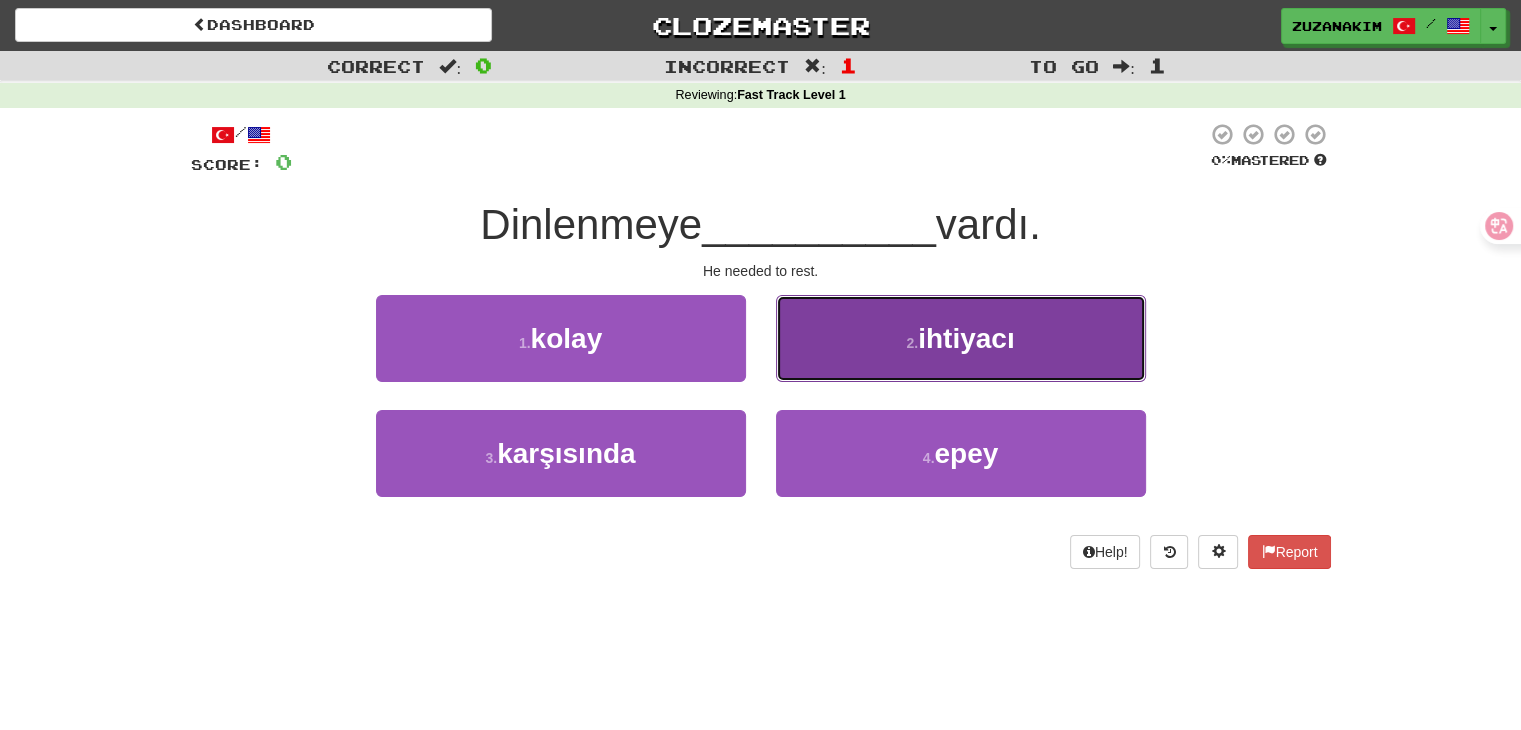 click on "2 .  ihtiyacı" at bounding box center [961, 338] 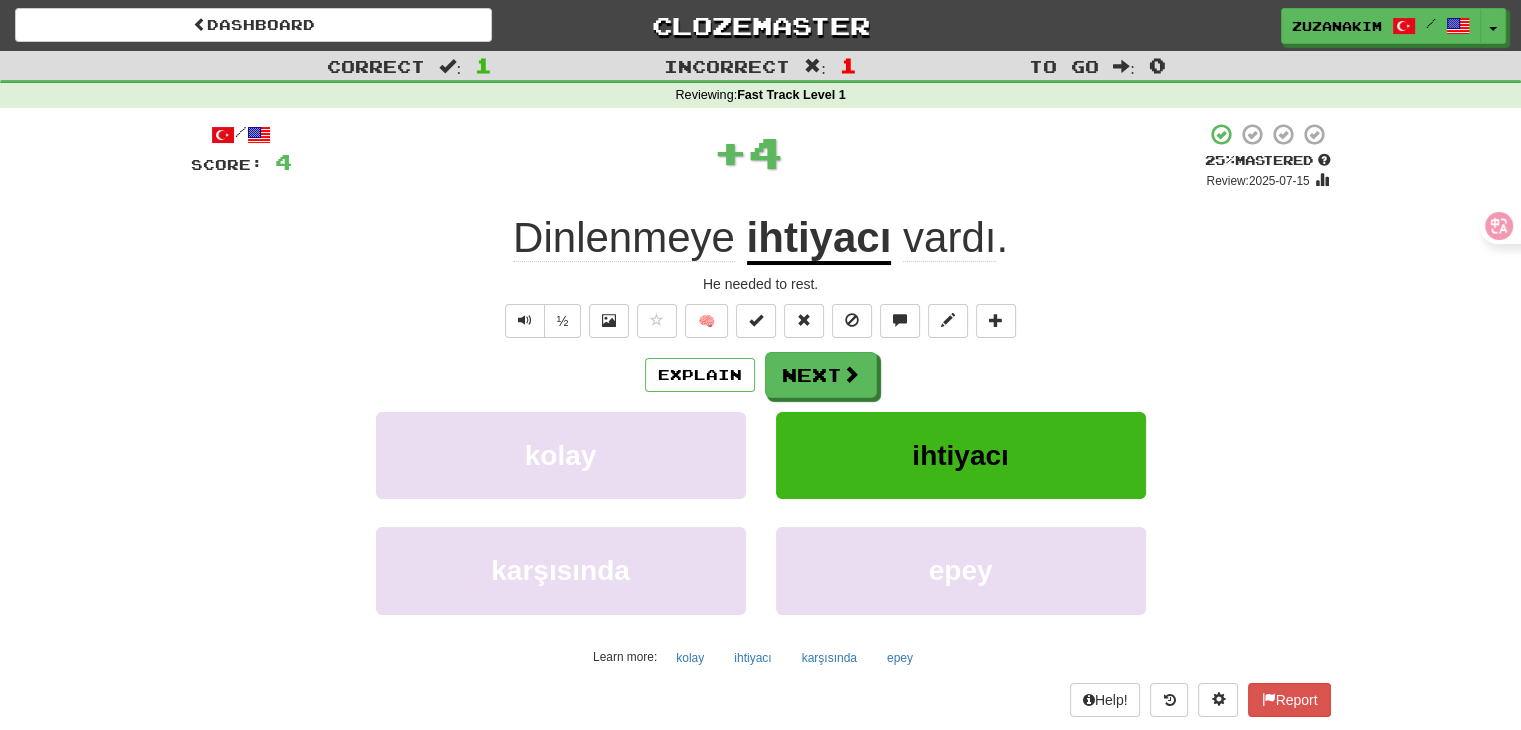 click on "ihtiyacı" at bounding box center [819, 239] 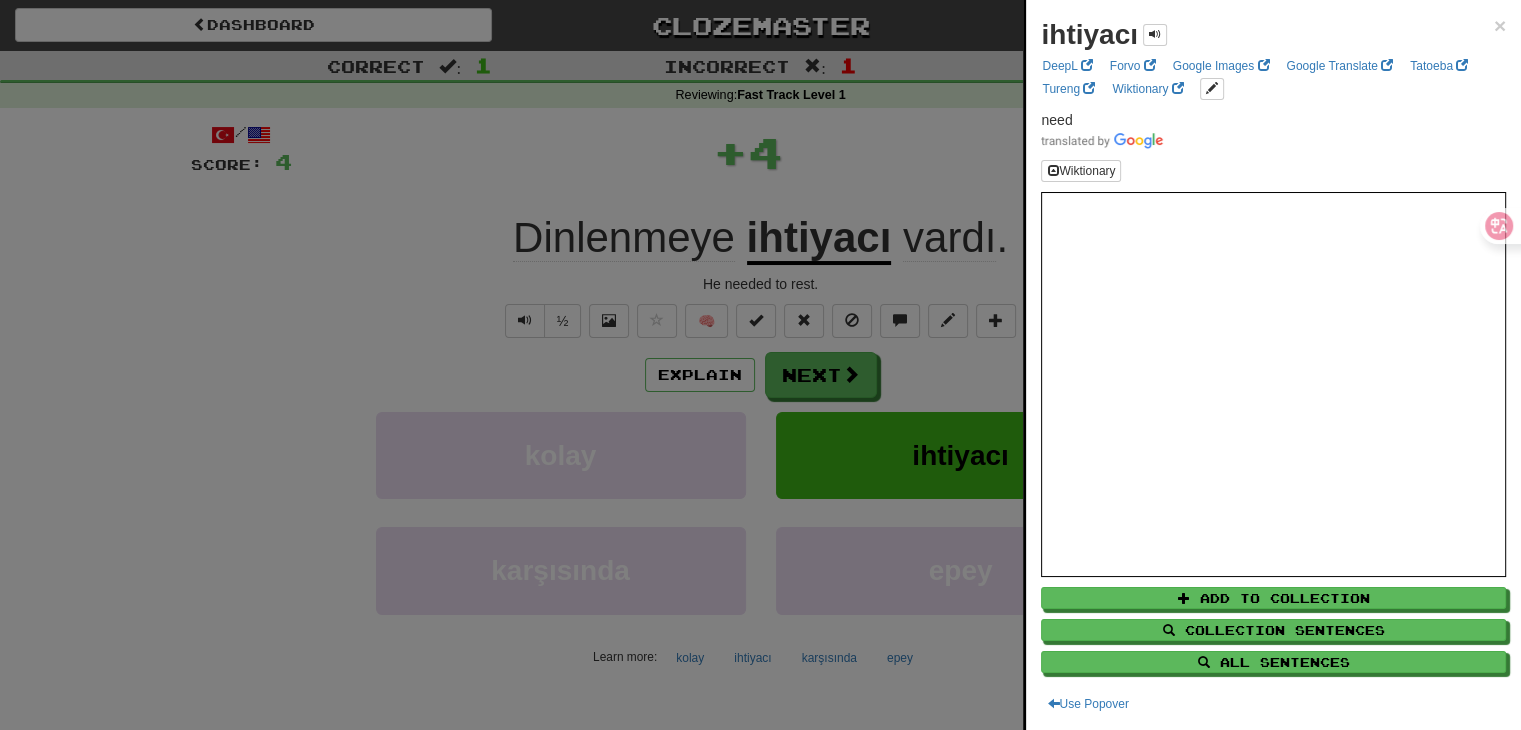 click at bounding box center (760, 365) 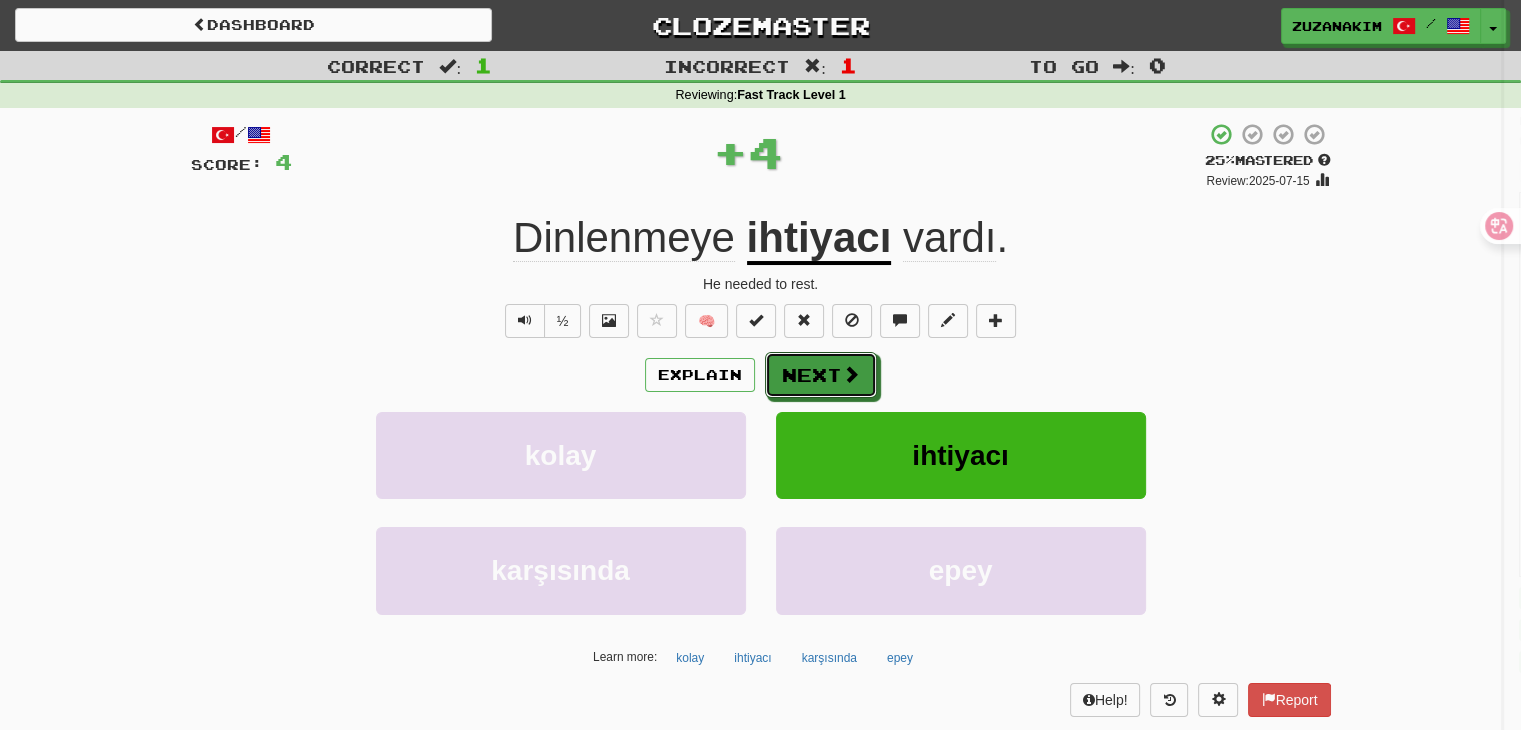 click on "Next" at bounding box center [821, 375] 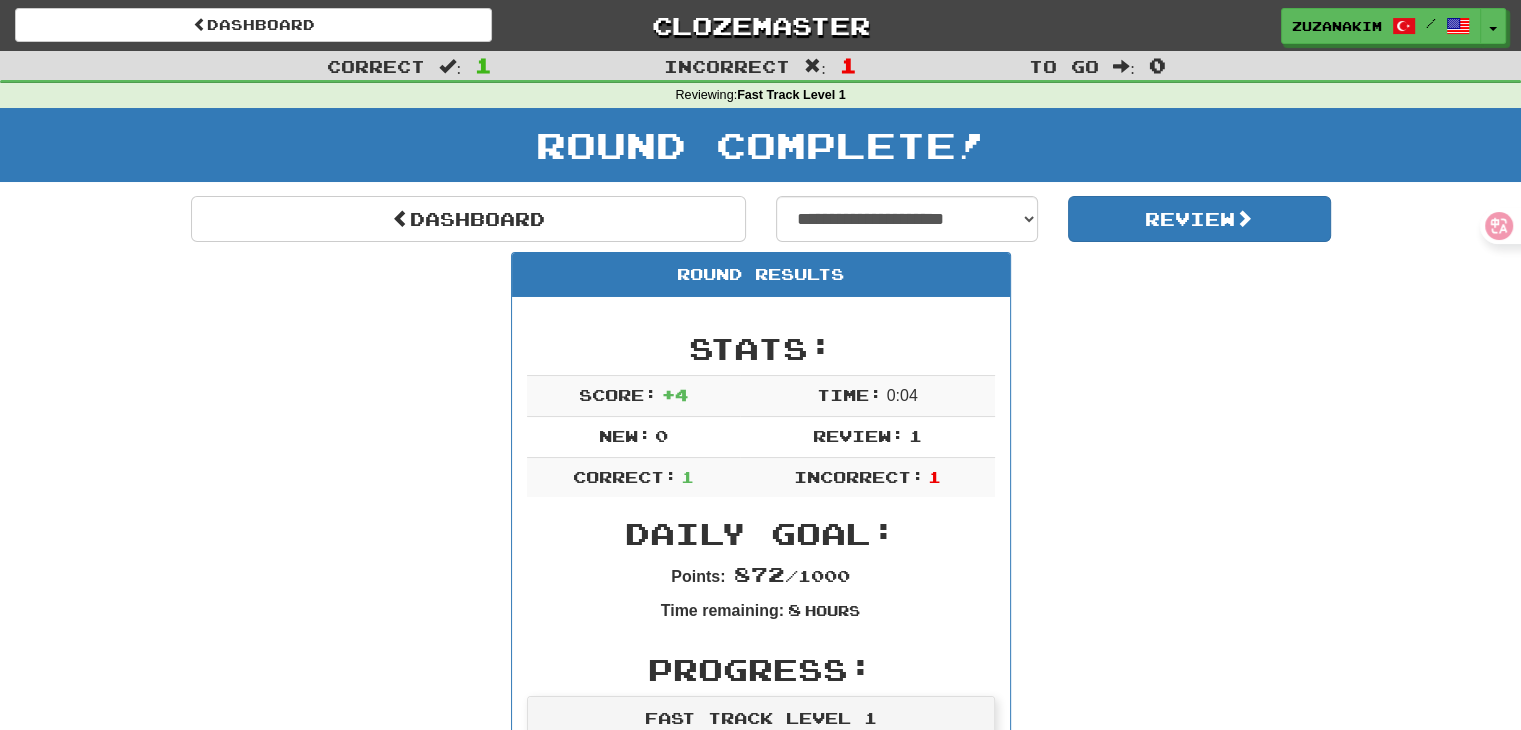 scroll, scrollTop: 0, scrollLeft: 0, axis: both 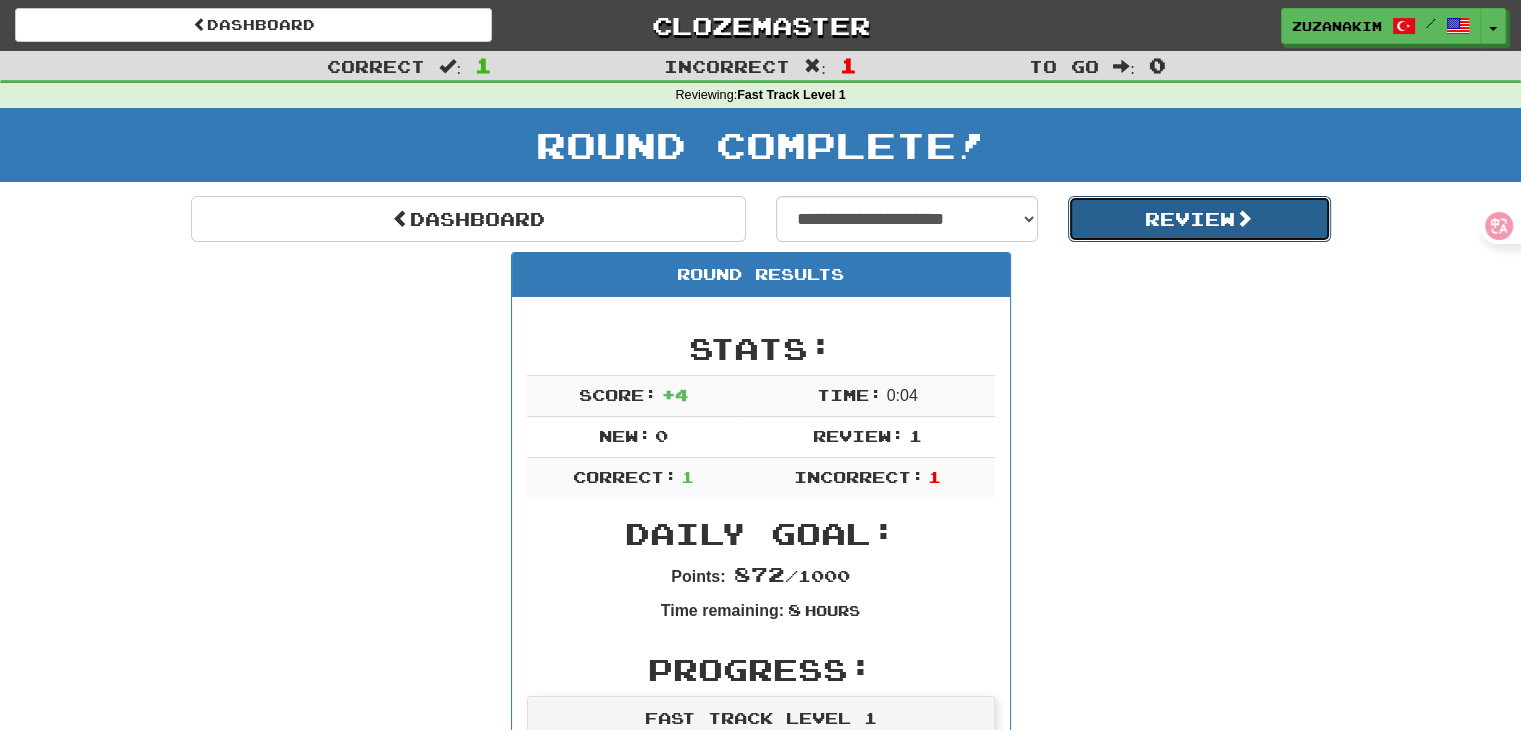 click on "Review" at bounding box center [1199, 219] 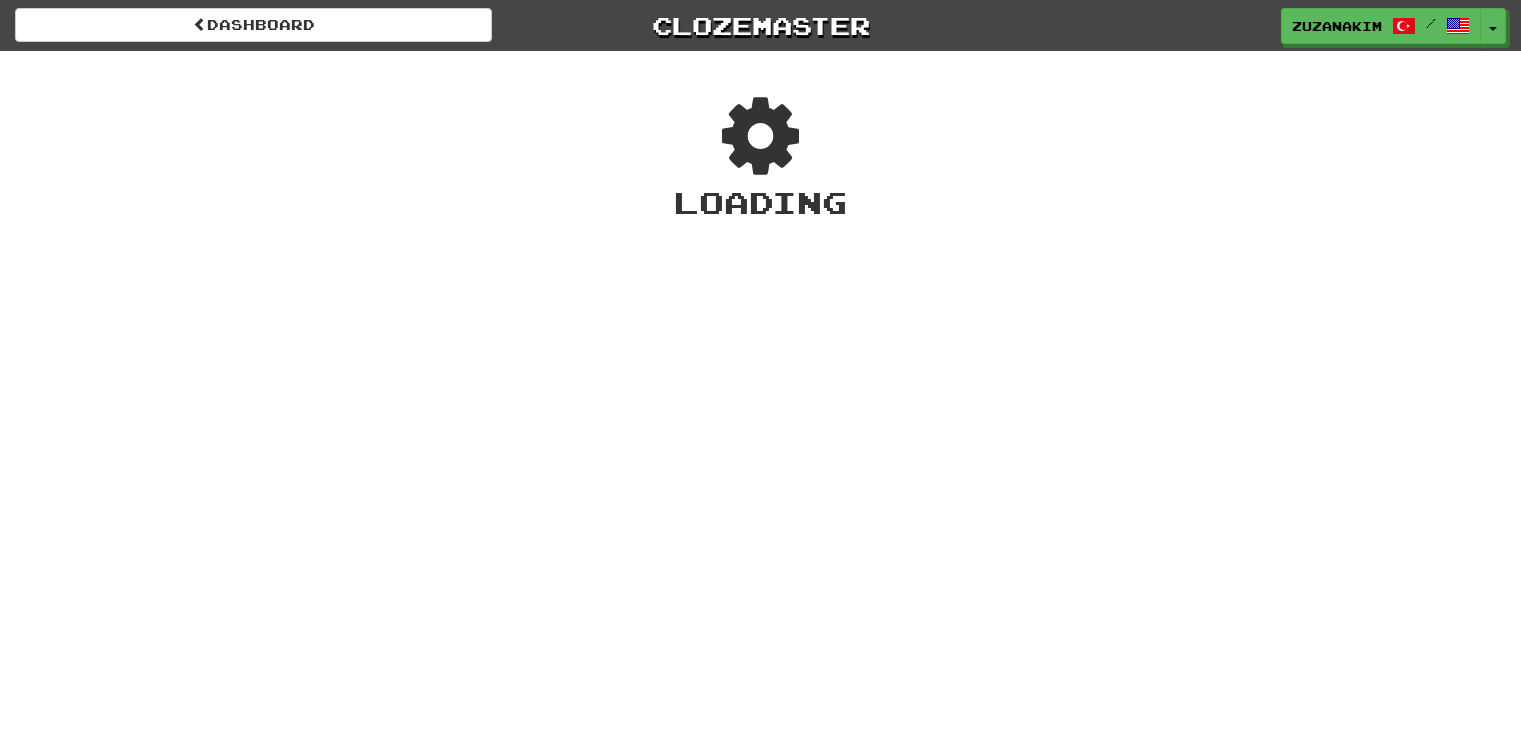 scroll, scrollTop: 0, scrollLeft: 0, axis: both 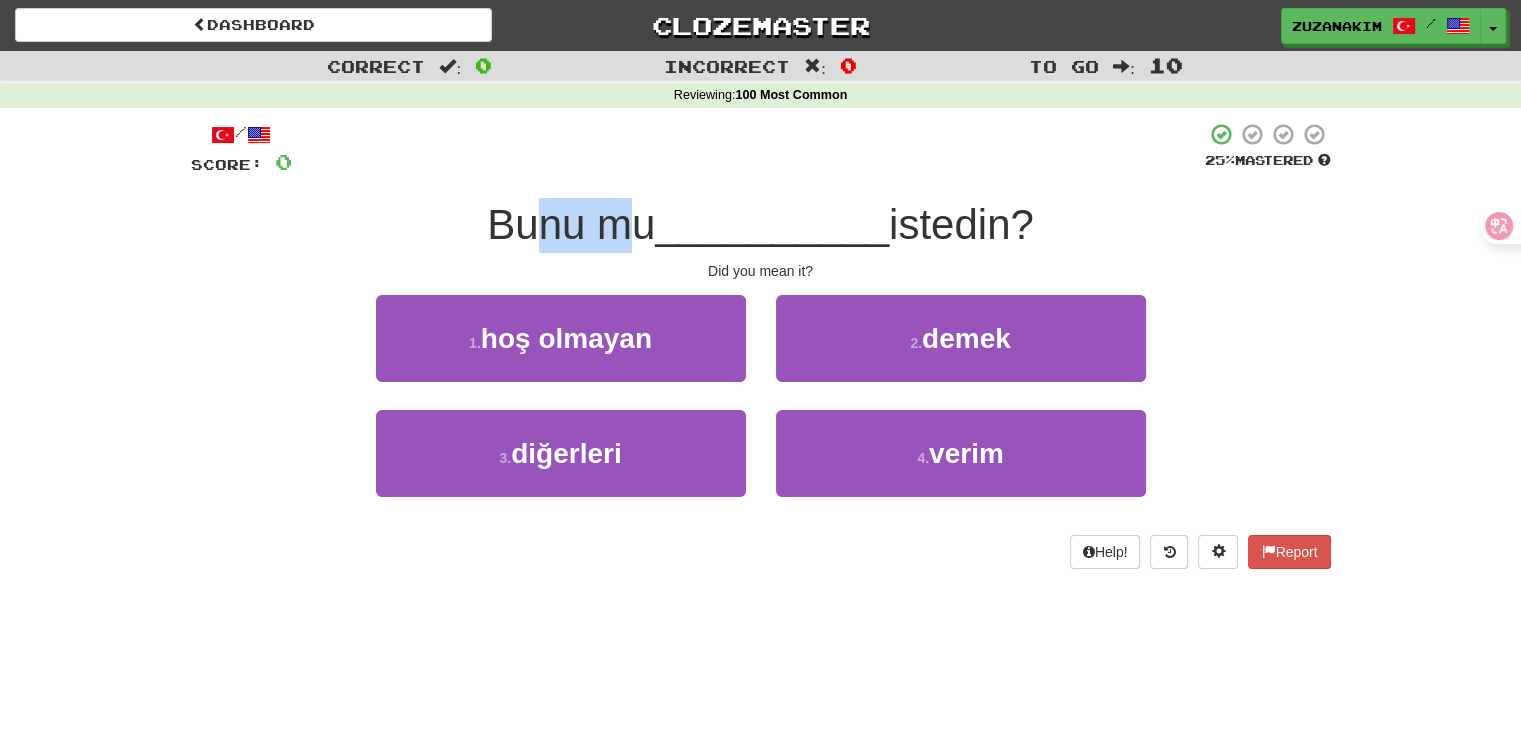 drag, startPoint x: 515, startPoint y: 229, endPoint x: 607, endPoint y: 229, distance: 92 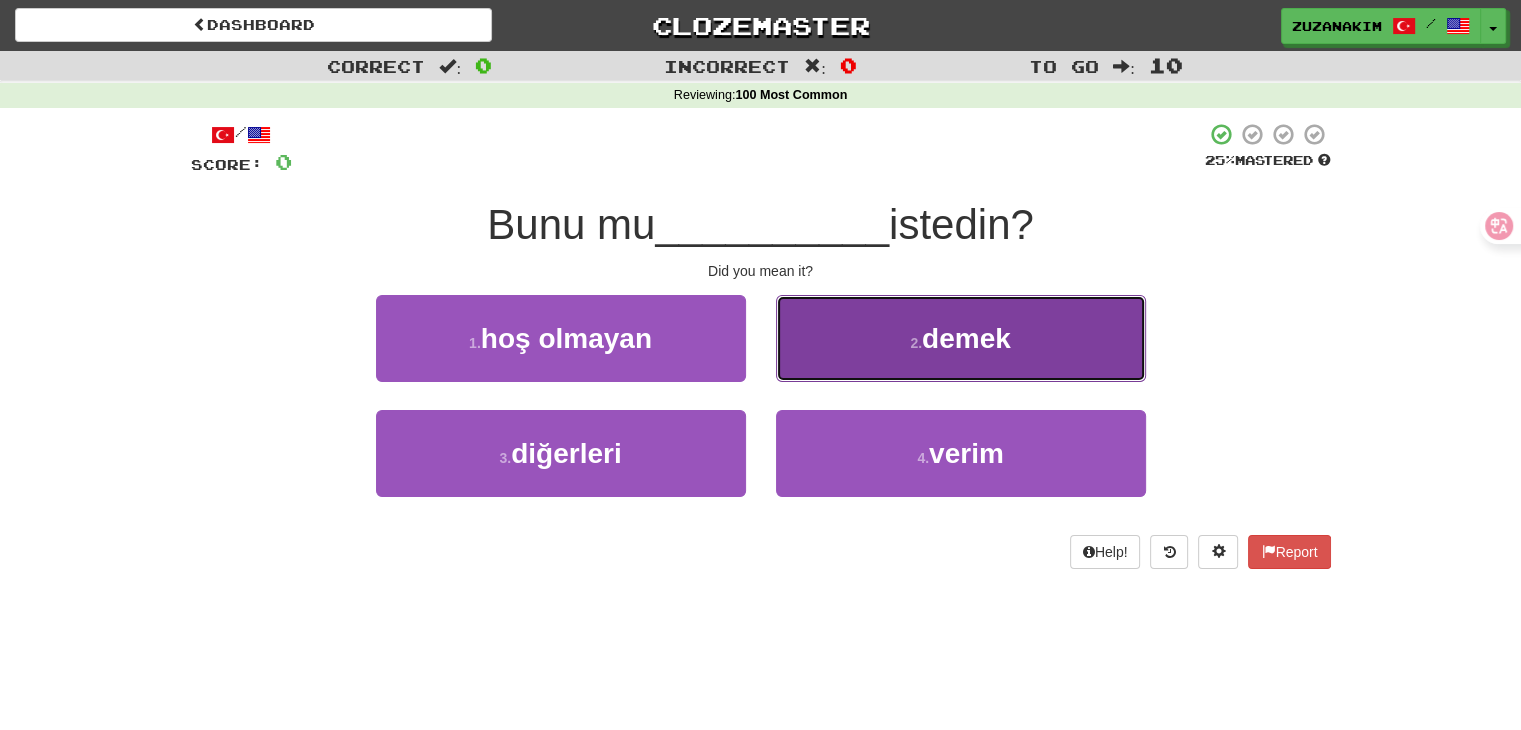 click on "2 .  demek" at bounding box center (961, 338) 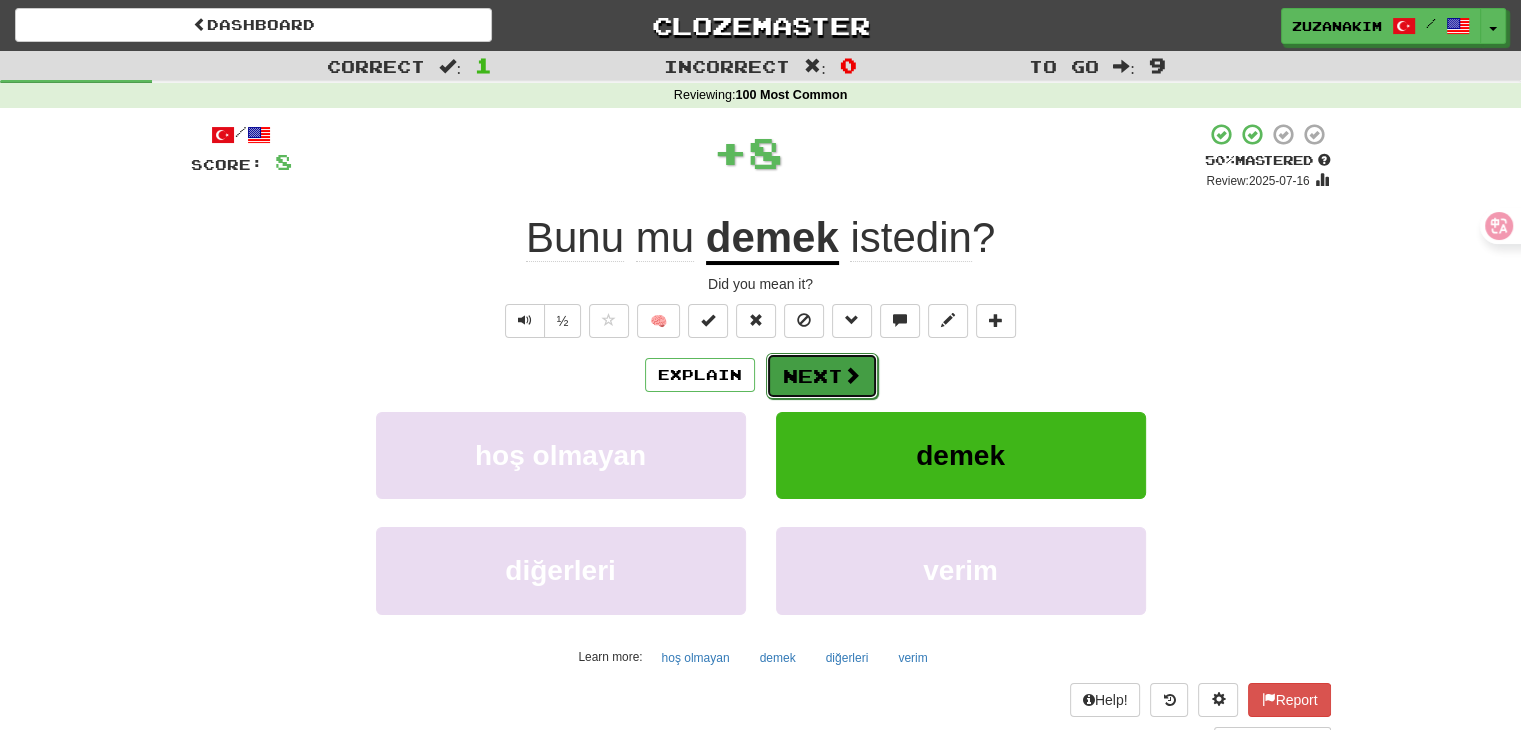 click on "Next" at bounding box center (822, 376) 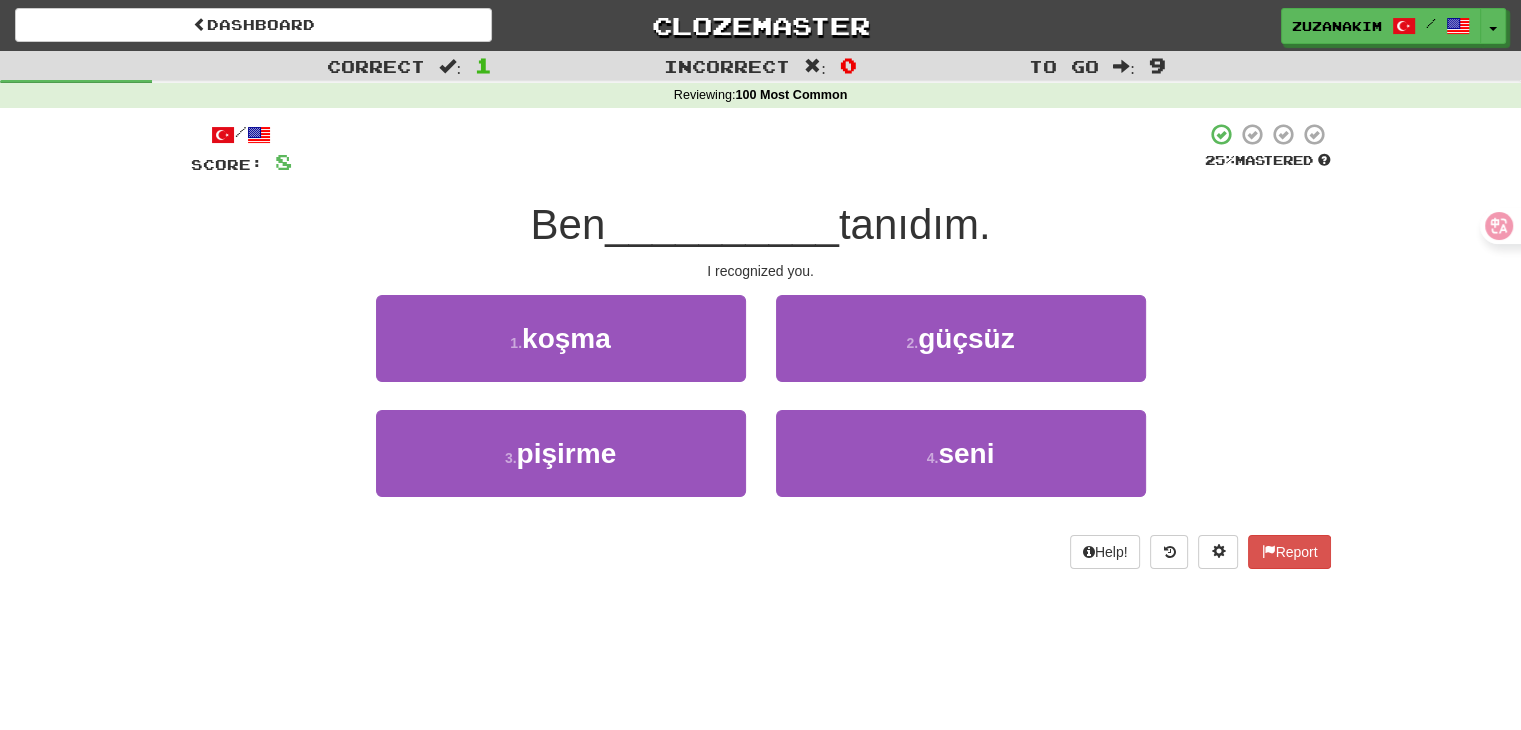 drag, startPoint x: 520, startPoint y: 229, endPoint x: 600, endPoint y: 229, distance: 80 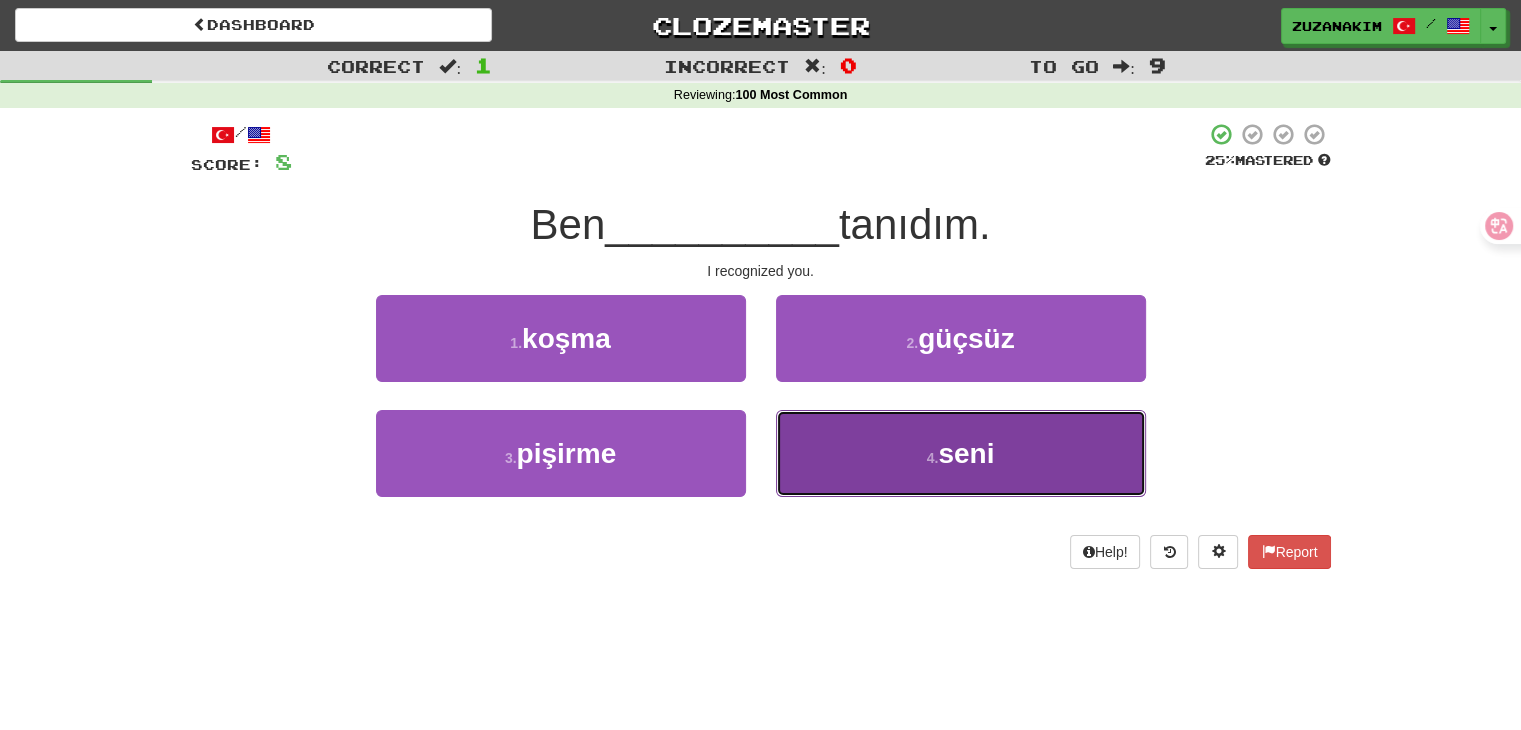 click on "4 .  seni" at bounding box center (961, 453) 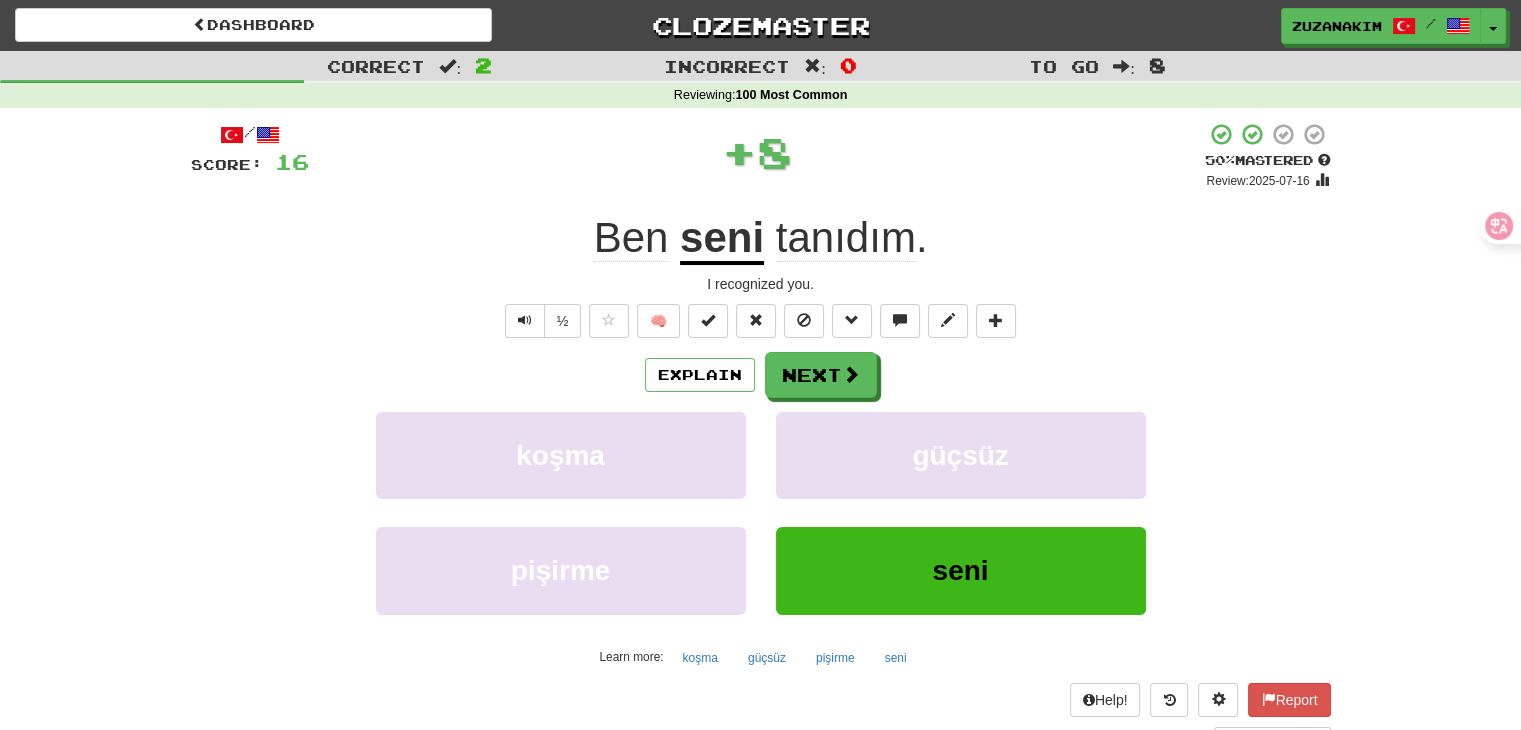 click on "/ Score: 16 + 8 50 % Mastered Review: 2025-07-16 Ben seni tanıdım . I recognized you. ½ 🧠 Explain Next koşma güçsüz pişirme seni Learn more: koşma güçsüz pişirme seni Help! Report Sentence Source" at bounding box center [761, 435] 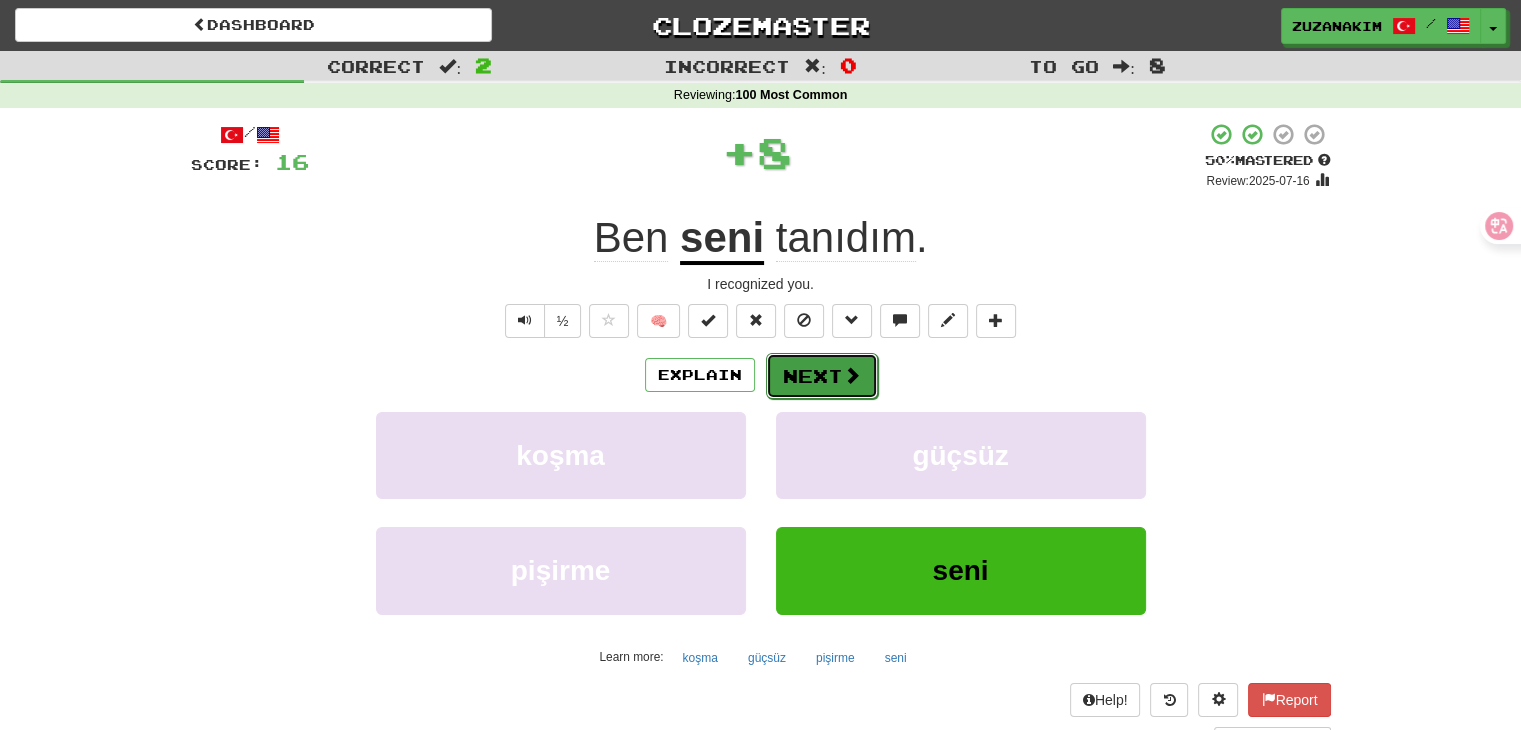 click at bounding box center (852, 375) 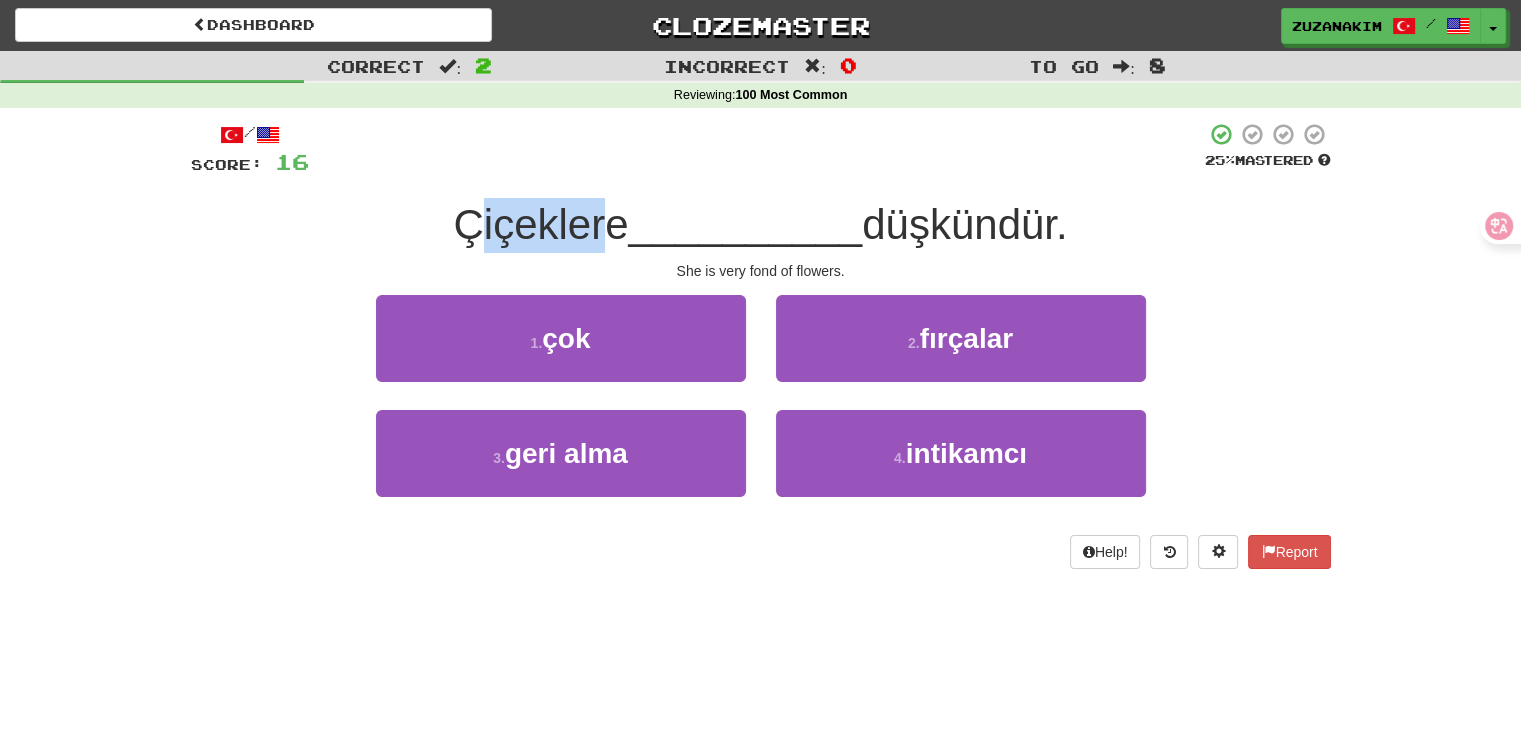 drag, startPoint x: 472, startPoint y: 235, endPoint x: 594, endPoint y: 235, distance: 122 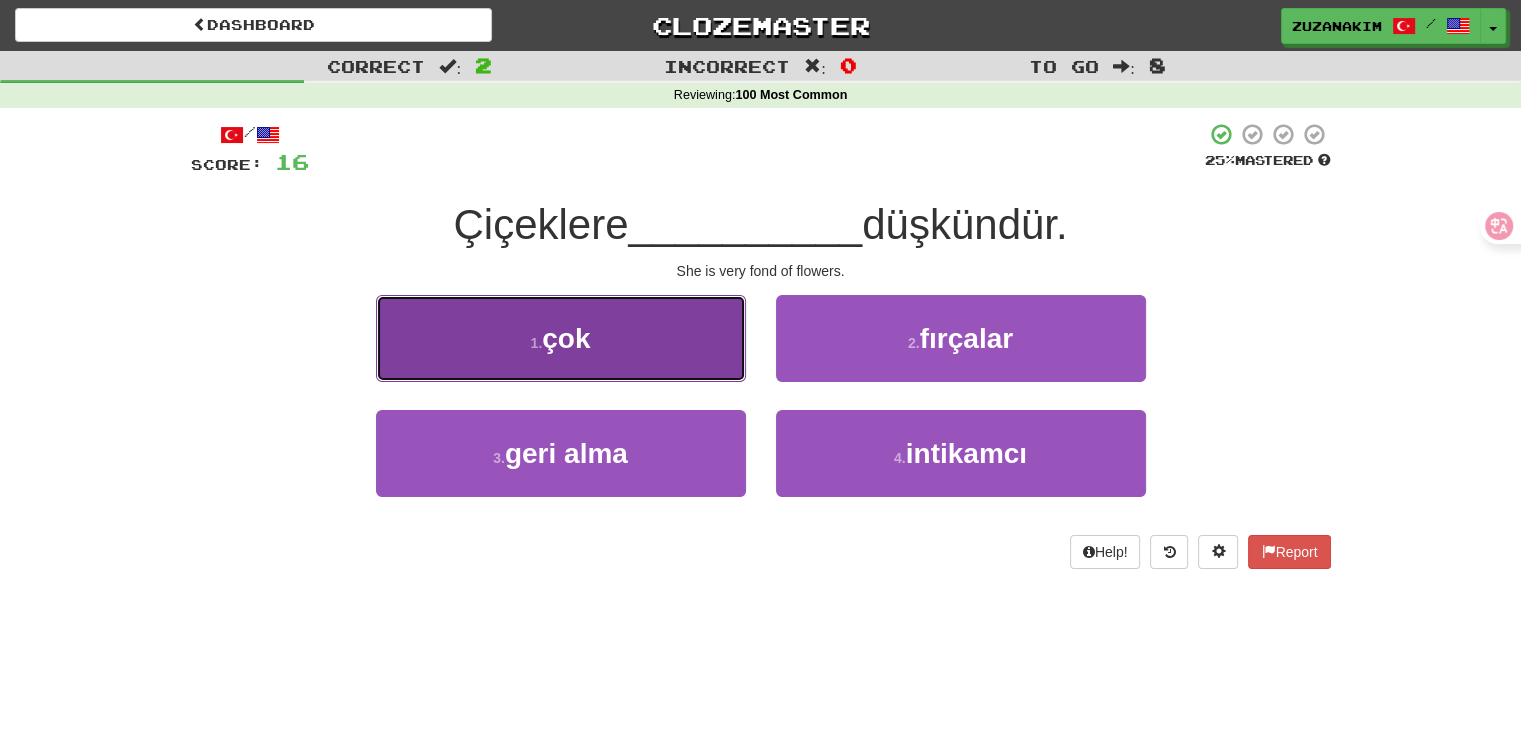 click on "1 .  çok" at bounding box center [561, 338] 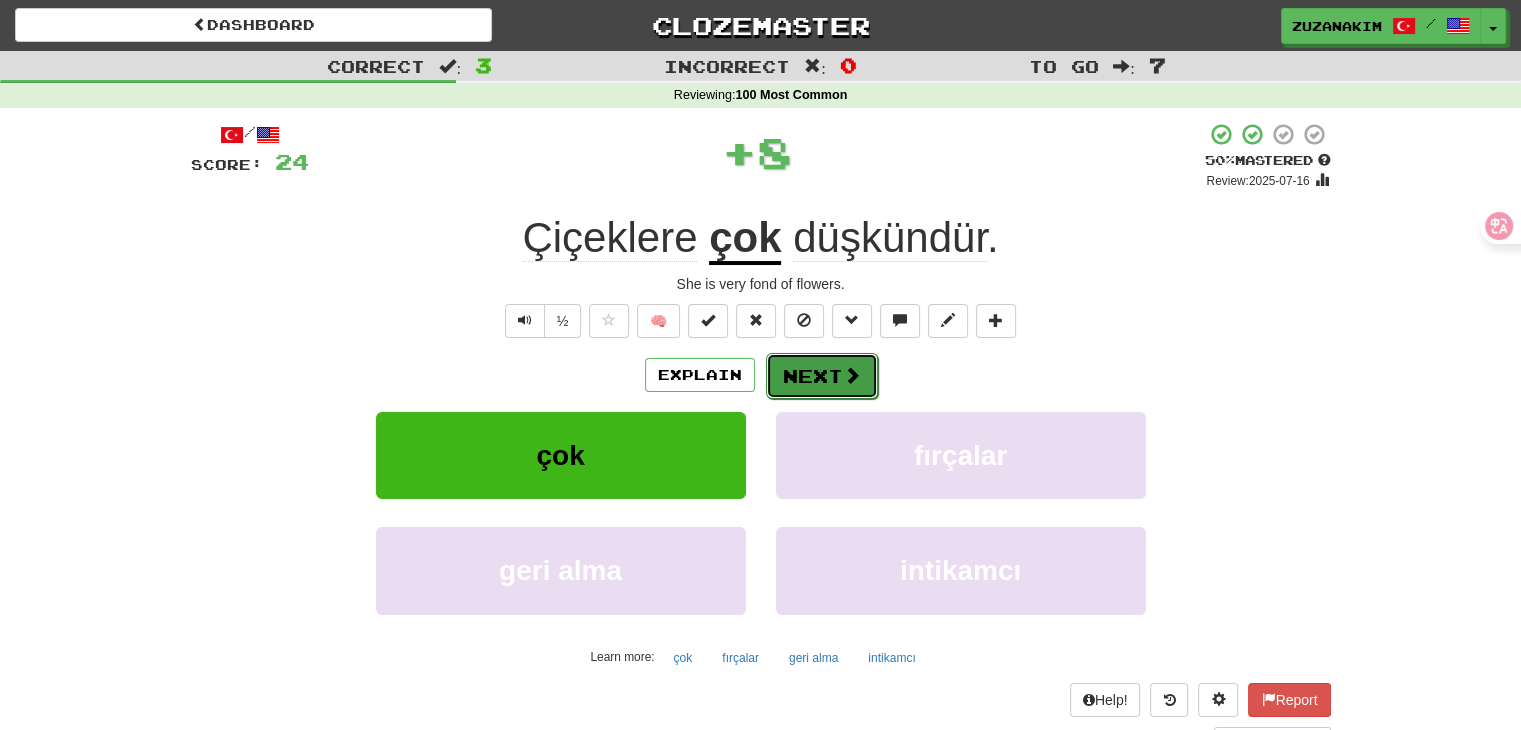 click on "Next" at bounding box center (822, 376) 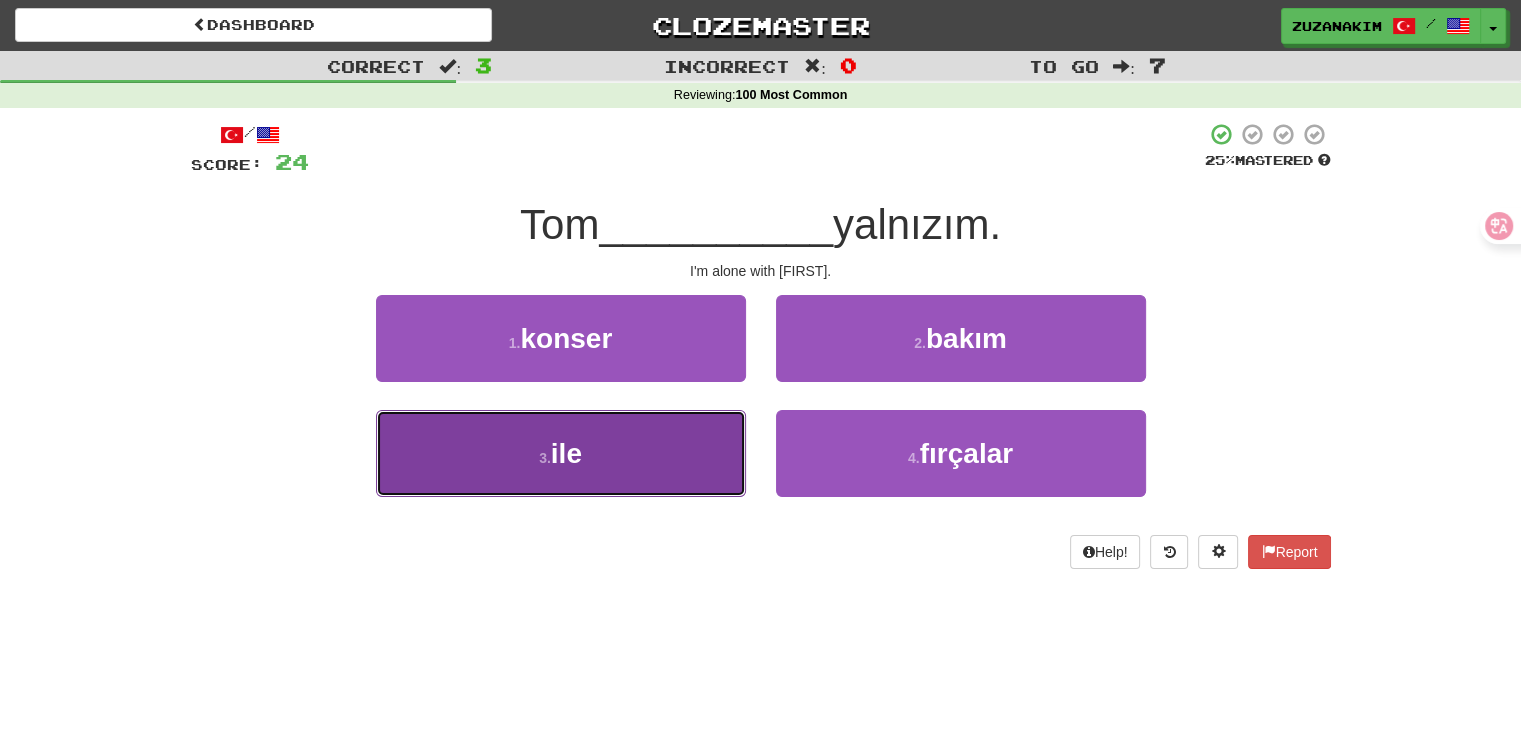 click on "3 .  ile" at bounding box center (561, 453) 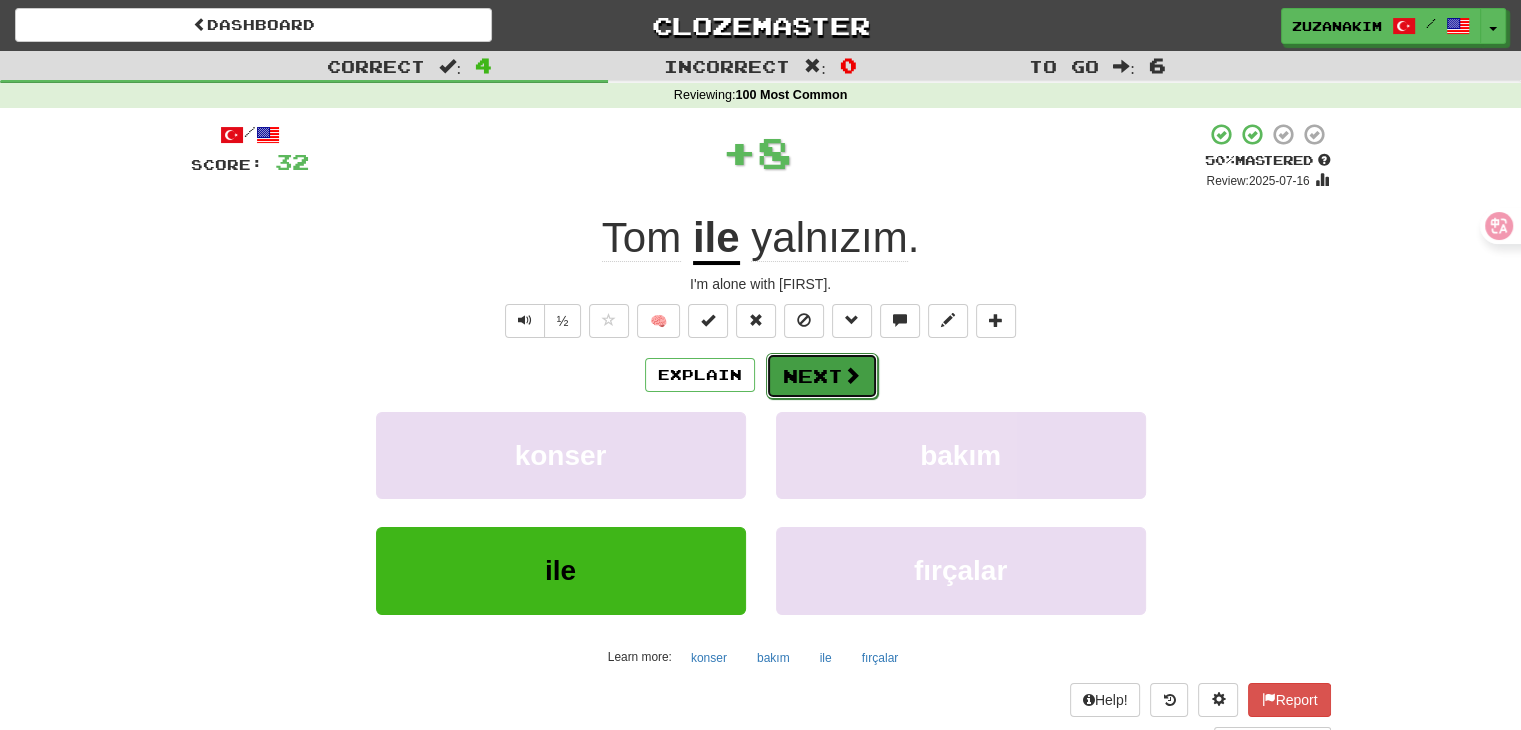 click on "Next" at bounding box center [822, 376] 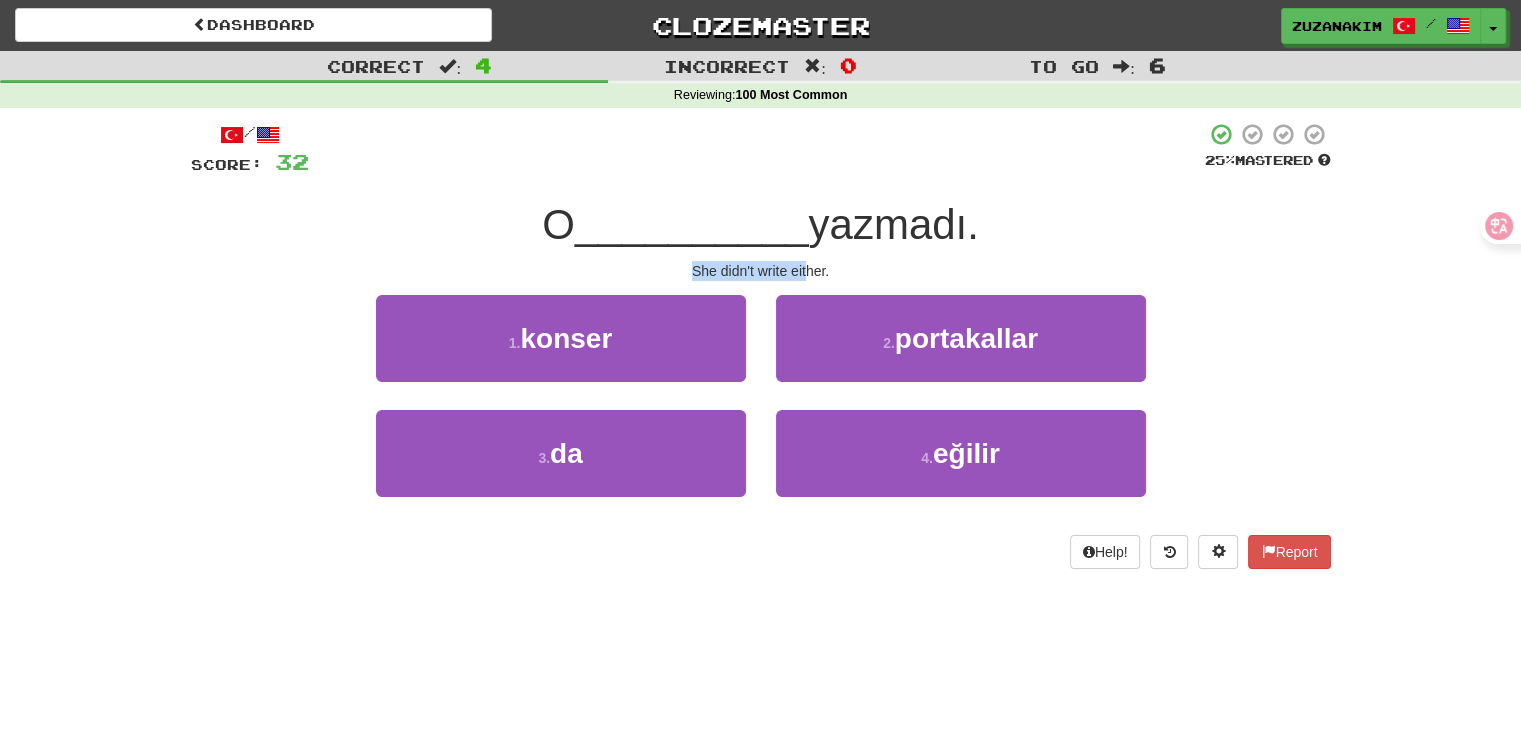 drag, startPoint x: 677, startPoint y: 273, endPoint x: 807, endPoint y: 273, distance: 130 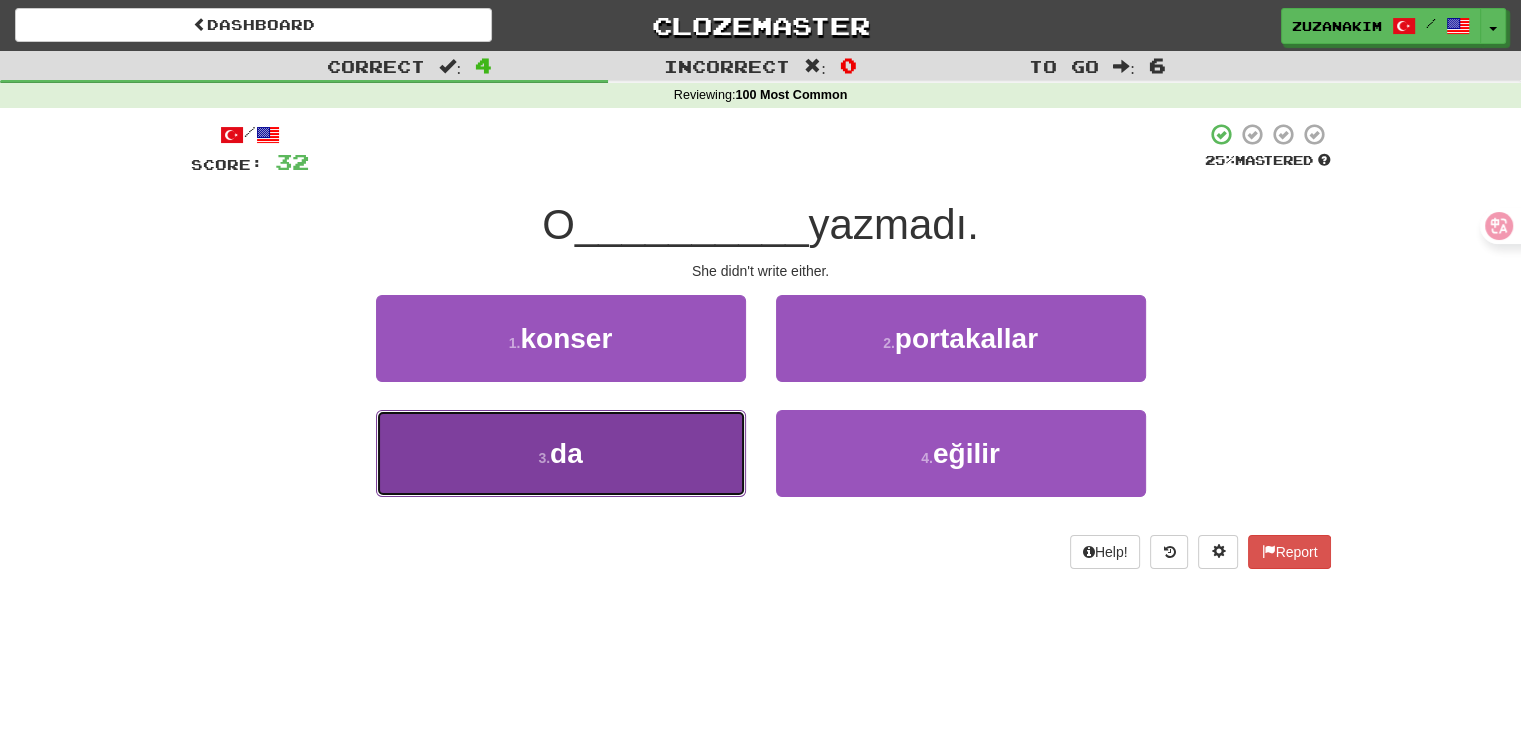 click on "3 .  da" at bounding box center [561, 453] 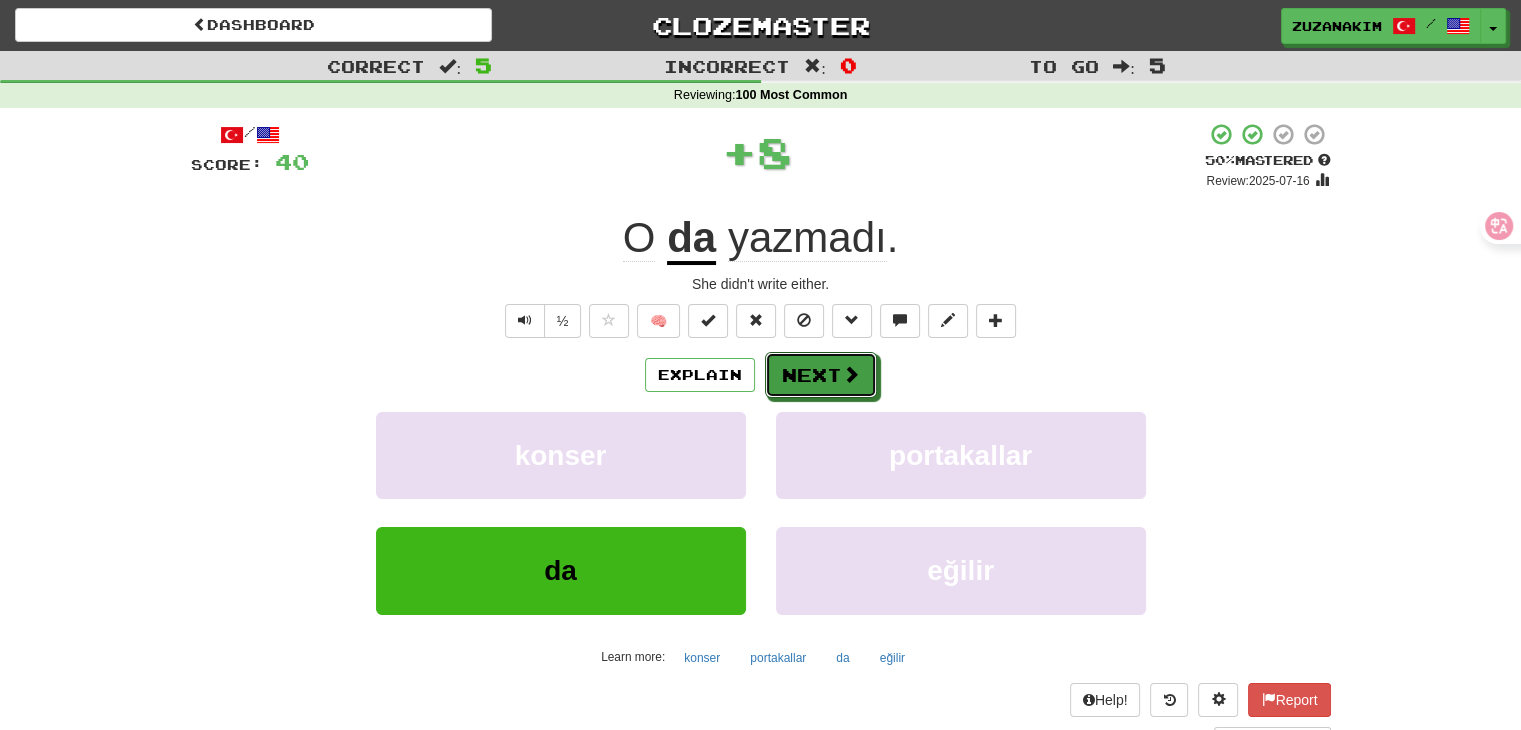 click on "Next" at bounding box center [821, 375] 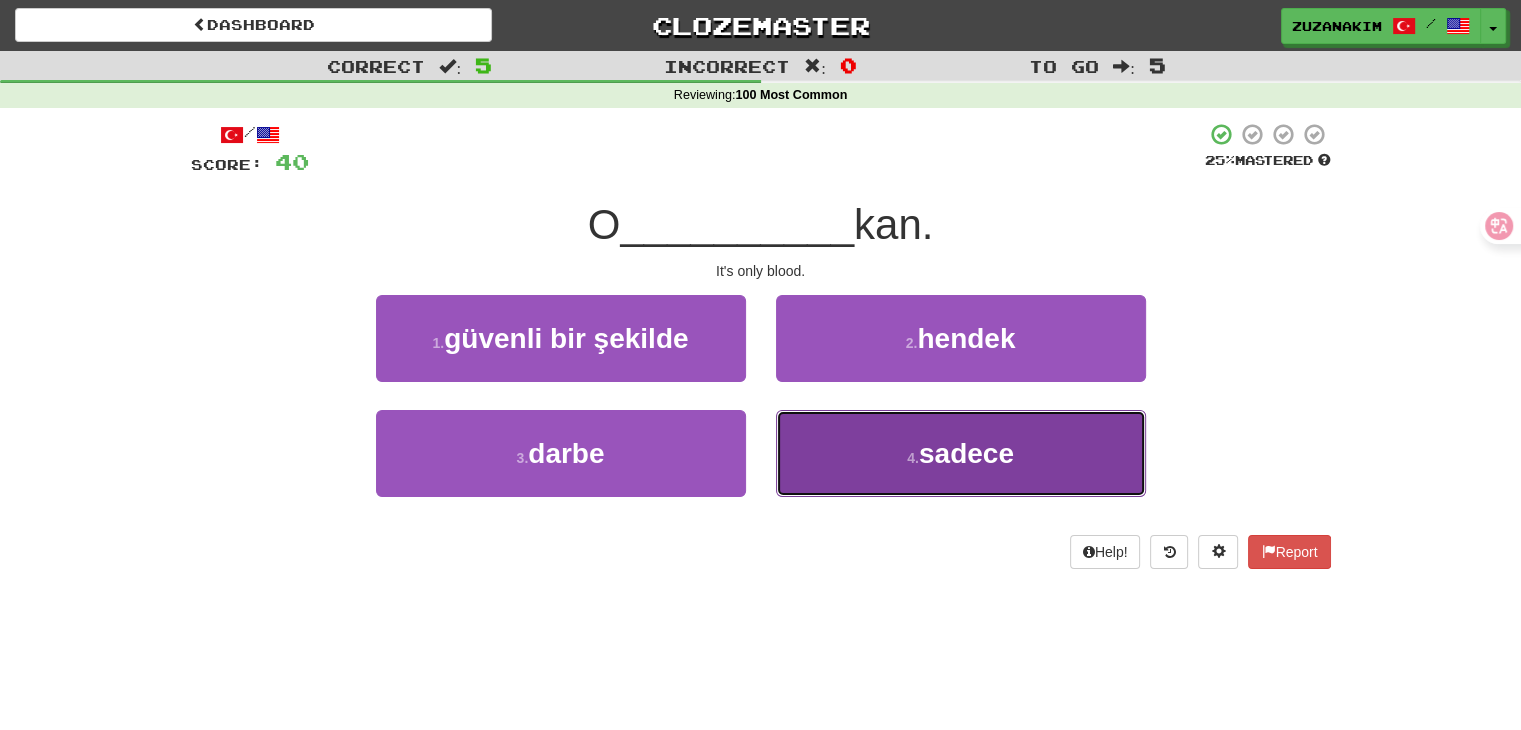 click on "4 .  sadece" at bounding box center (961, 453) 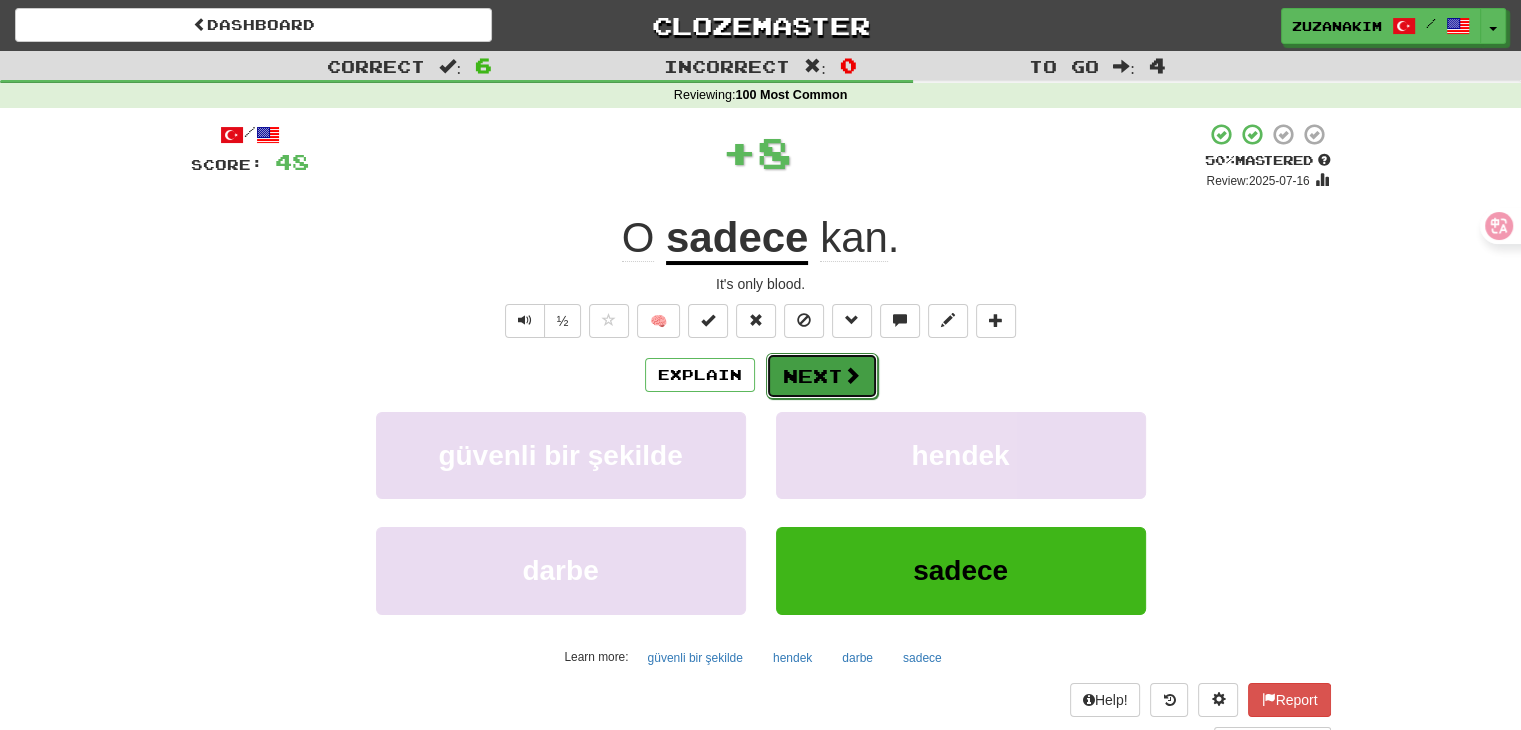 click at bounding box center (852, 375) 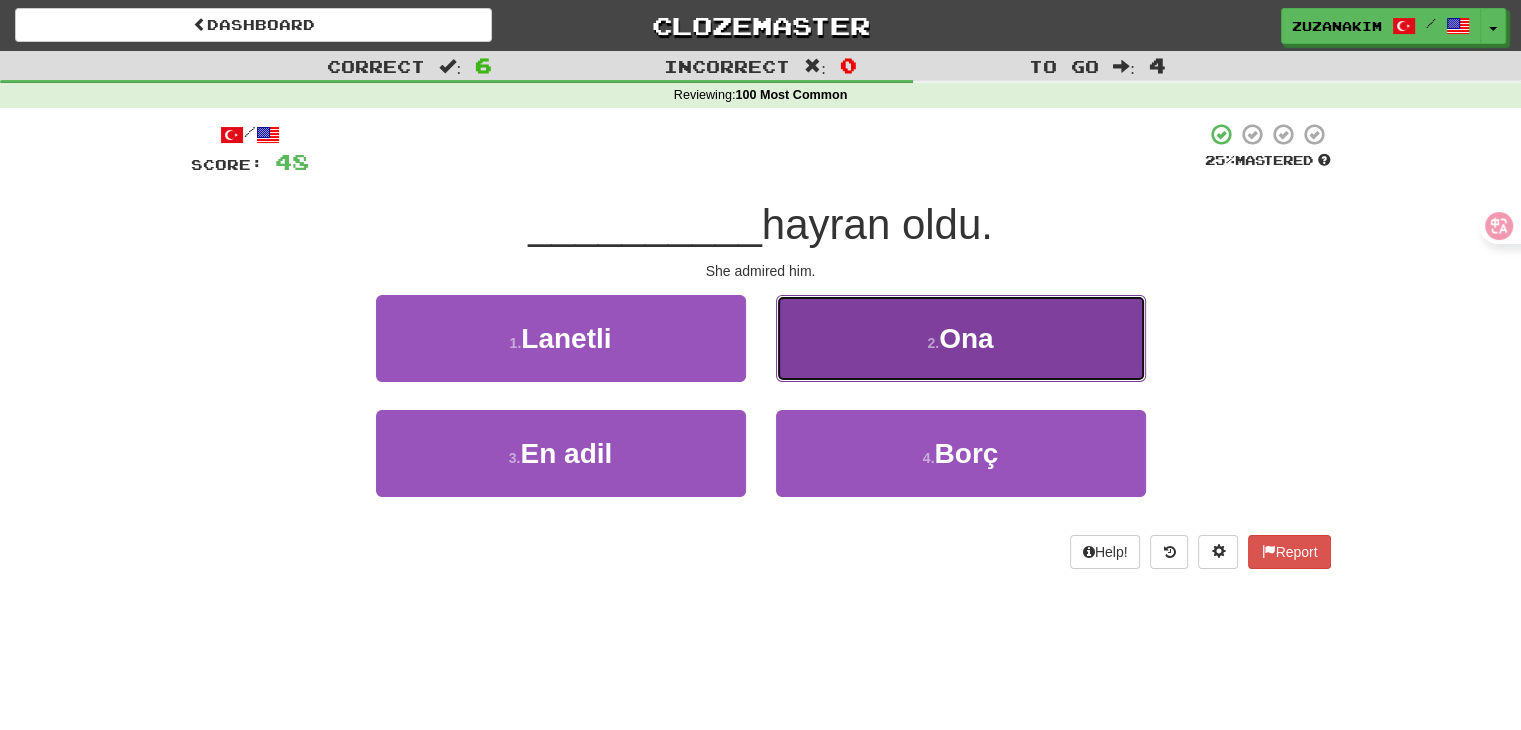 click on "2 .  Ona" at bounding box center [961, 338] 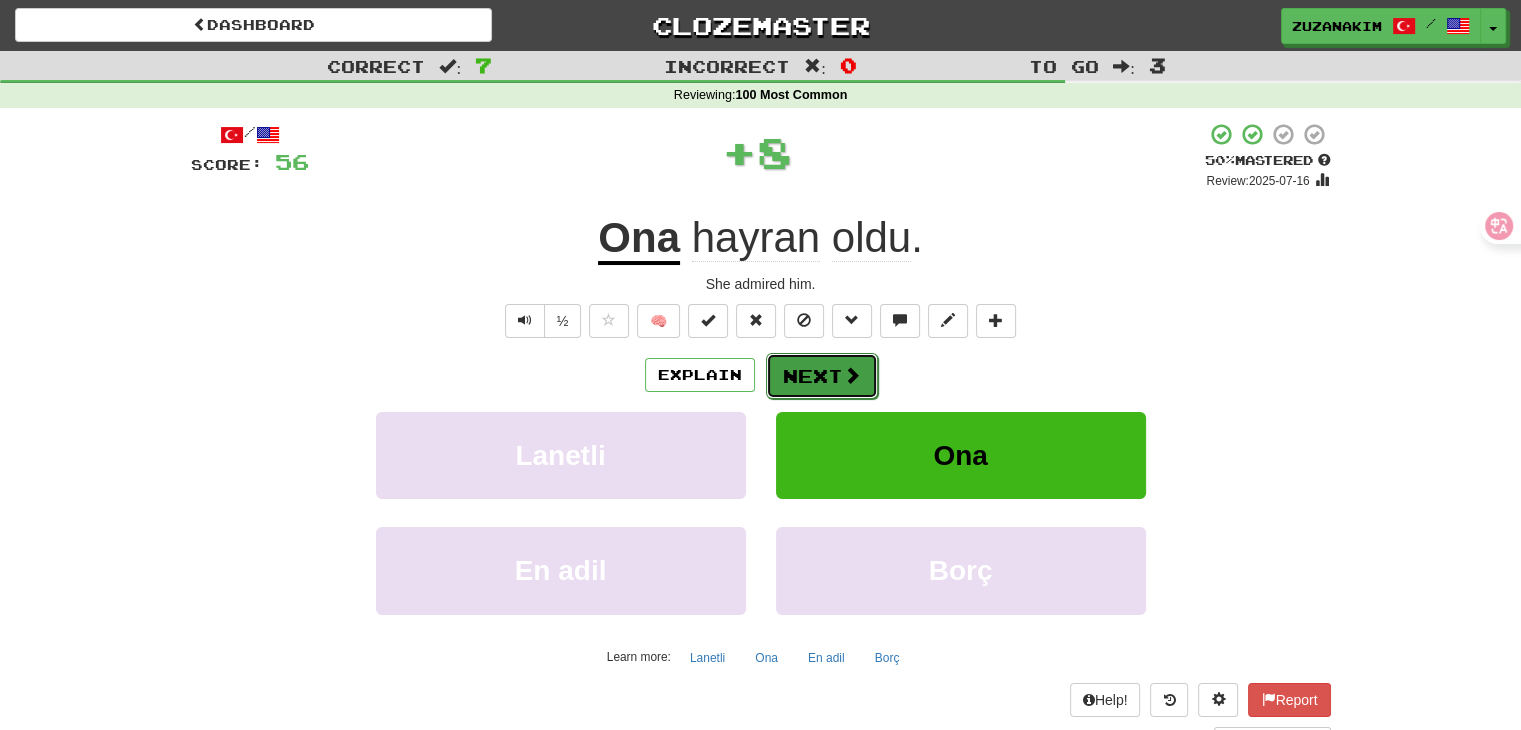 click on "Next" at bounding box center [822, 376] 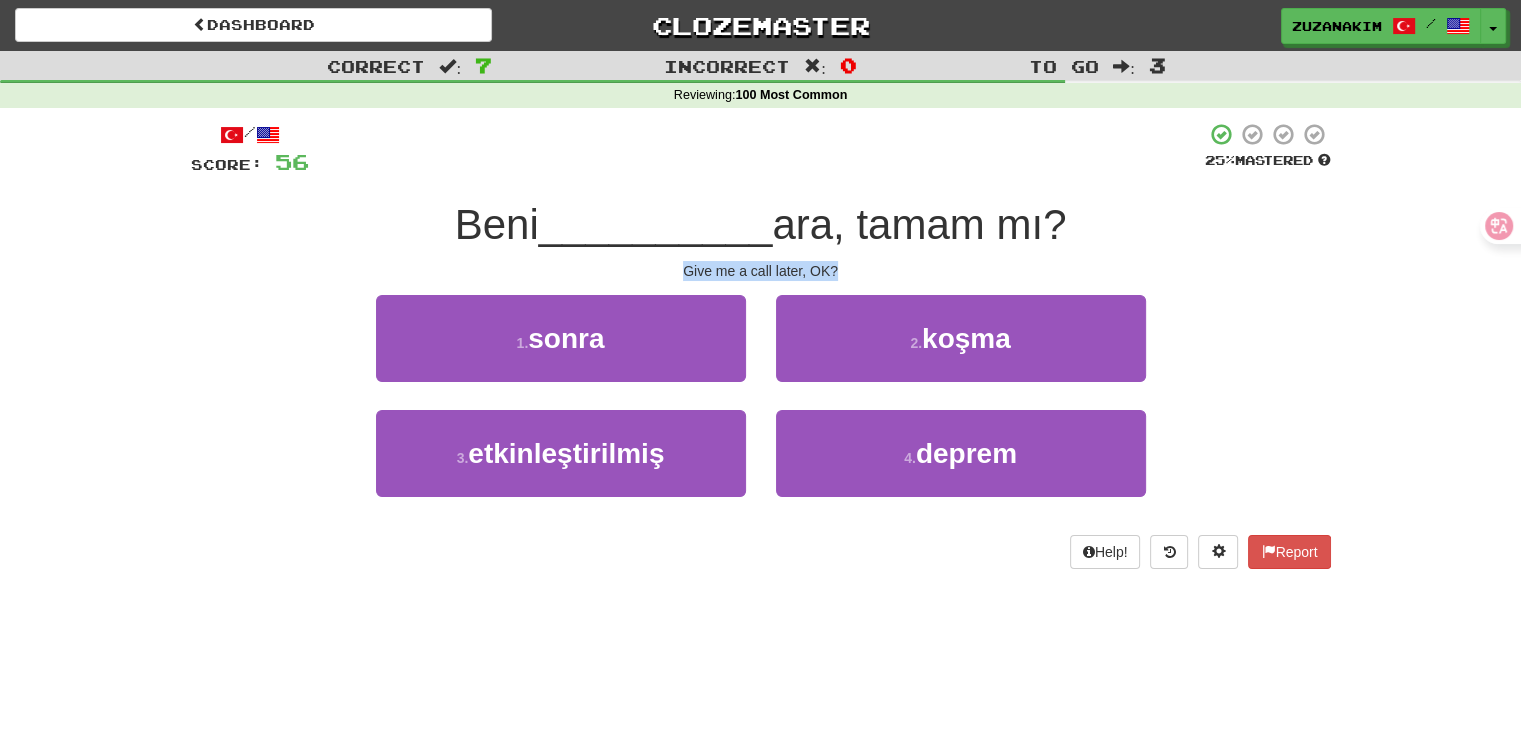 drag, startPoint x: 646, startPoint y: 279, endPoint x: 844, endPoint y: 279, distance: 198 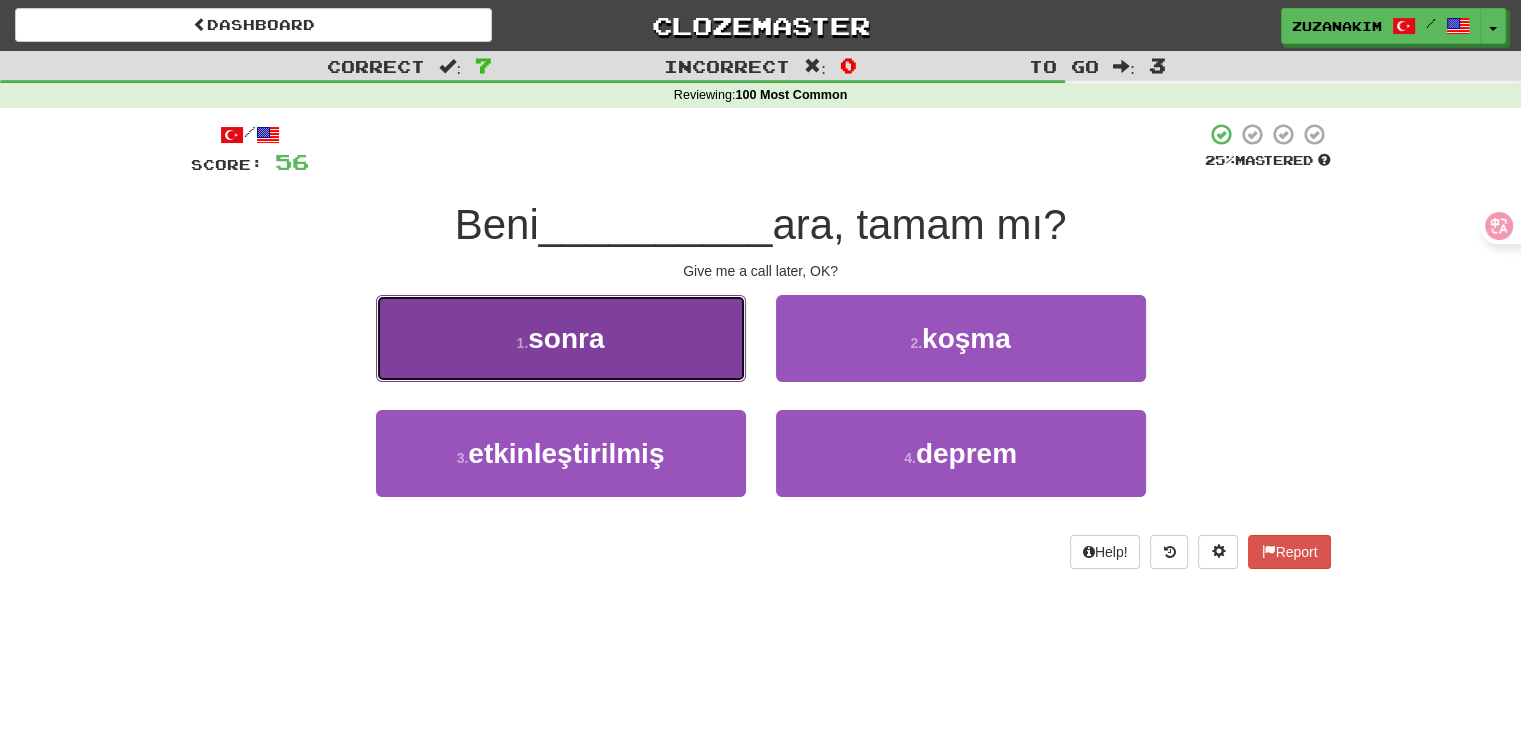 click on "sonra" at bounding box center [566, 338] 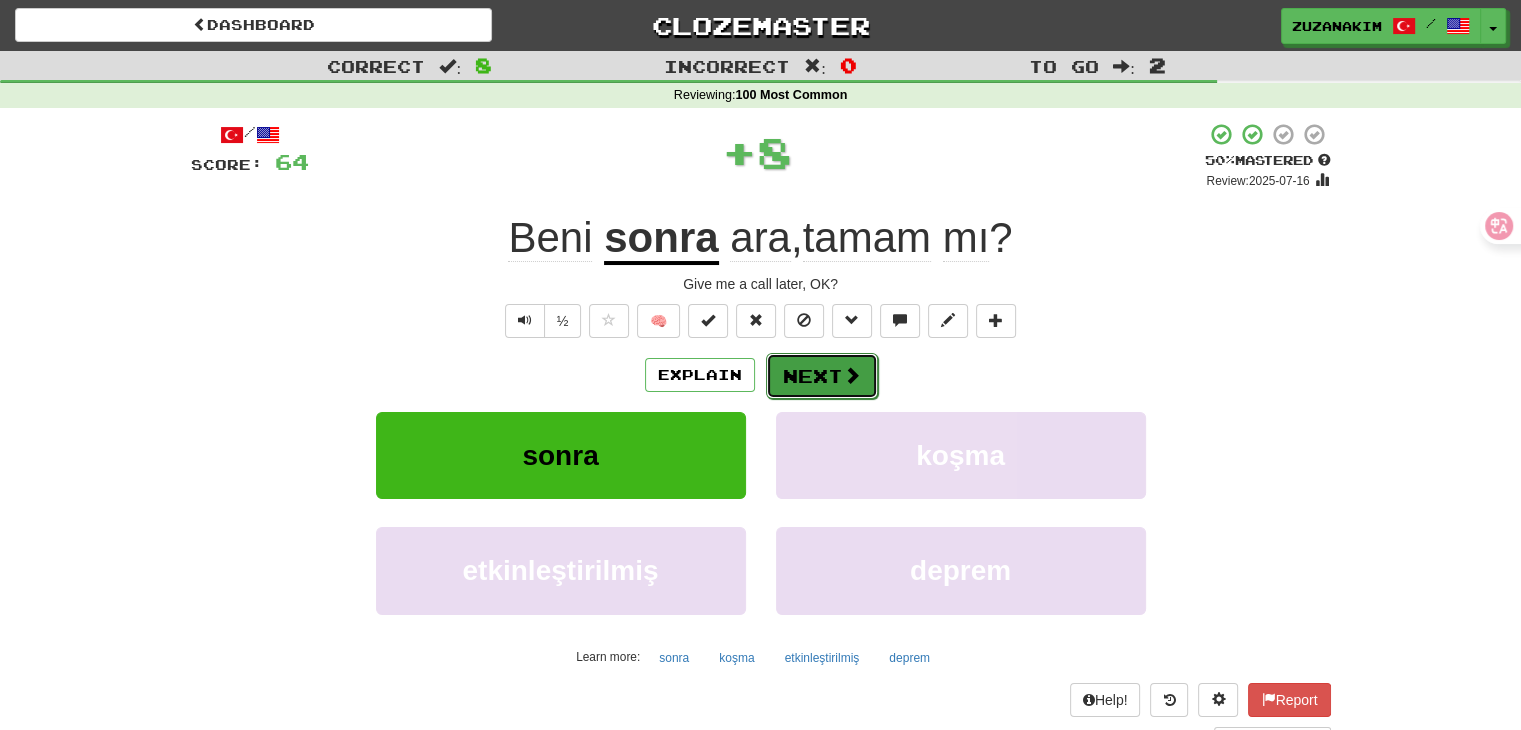 click on "Next" at bounding box center (822, 376) 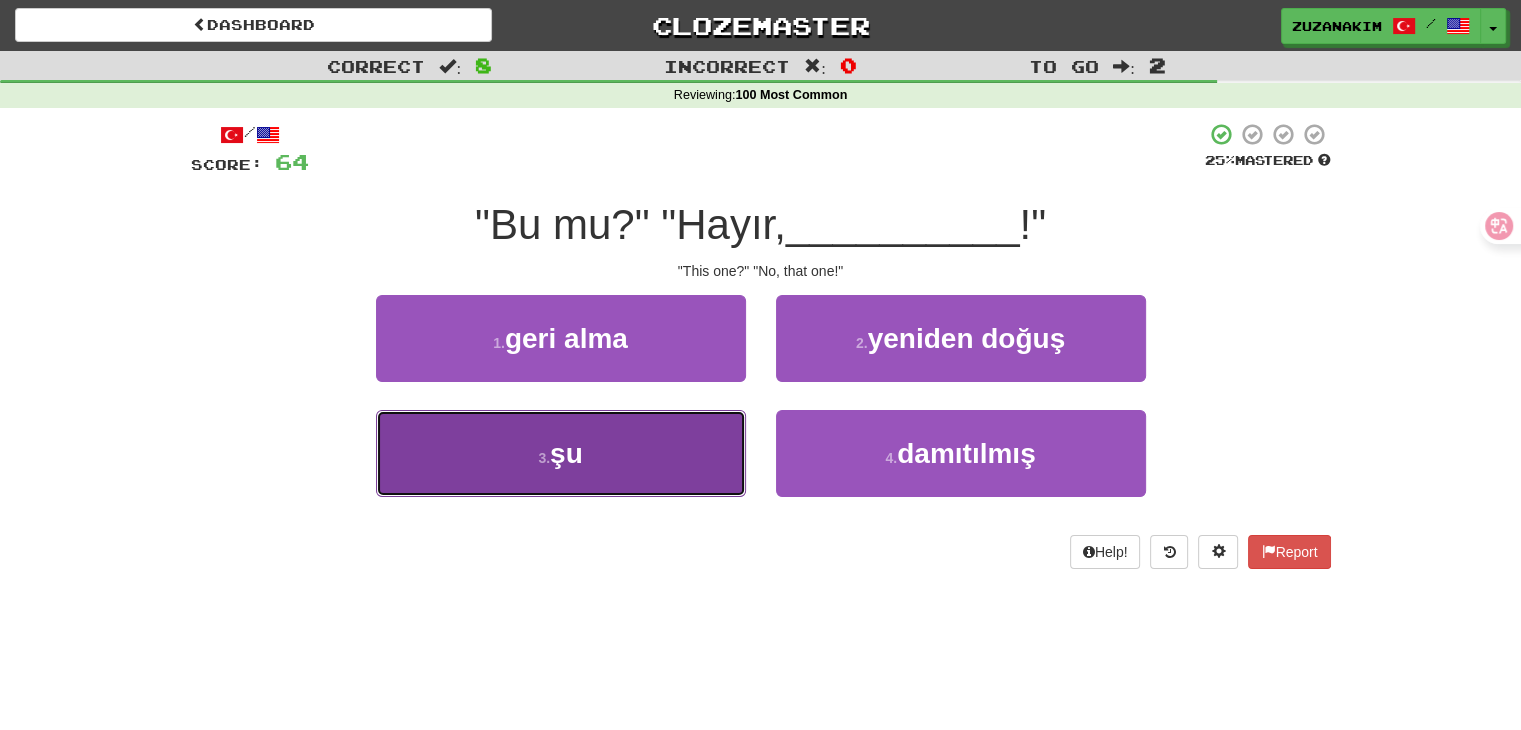 click on "3 .  şu" at bounding box center [561, 453] 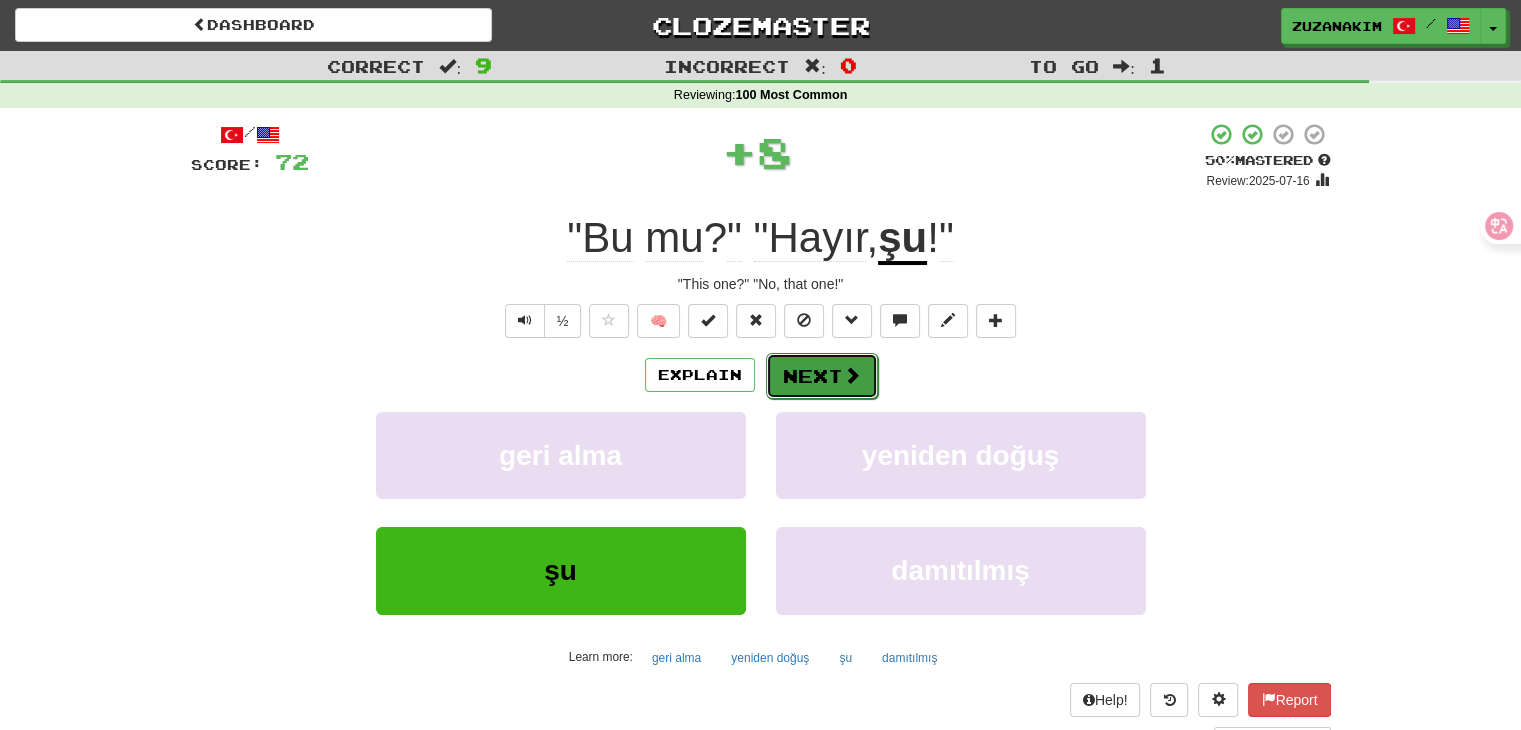 click on "Next" at bounding box center [822, 376] 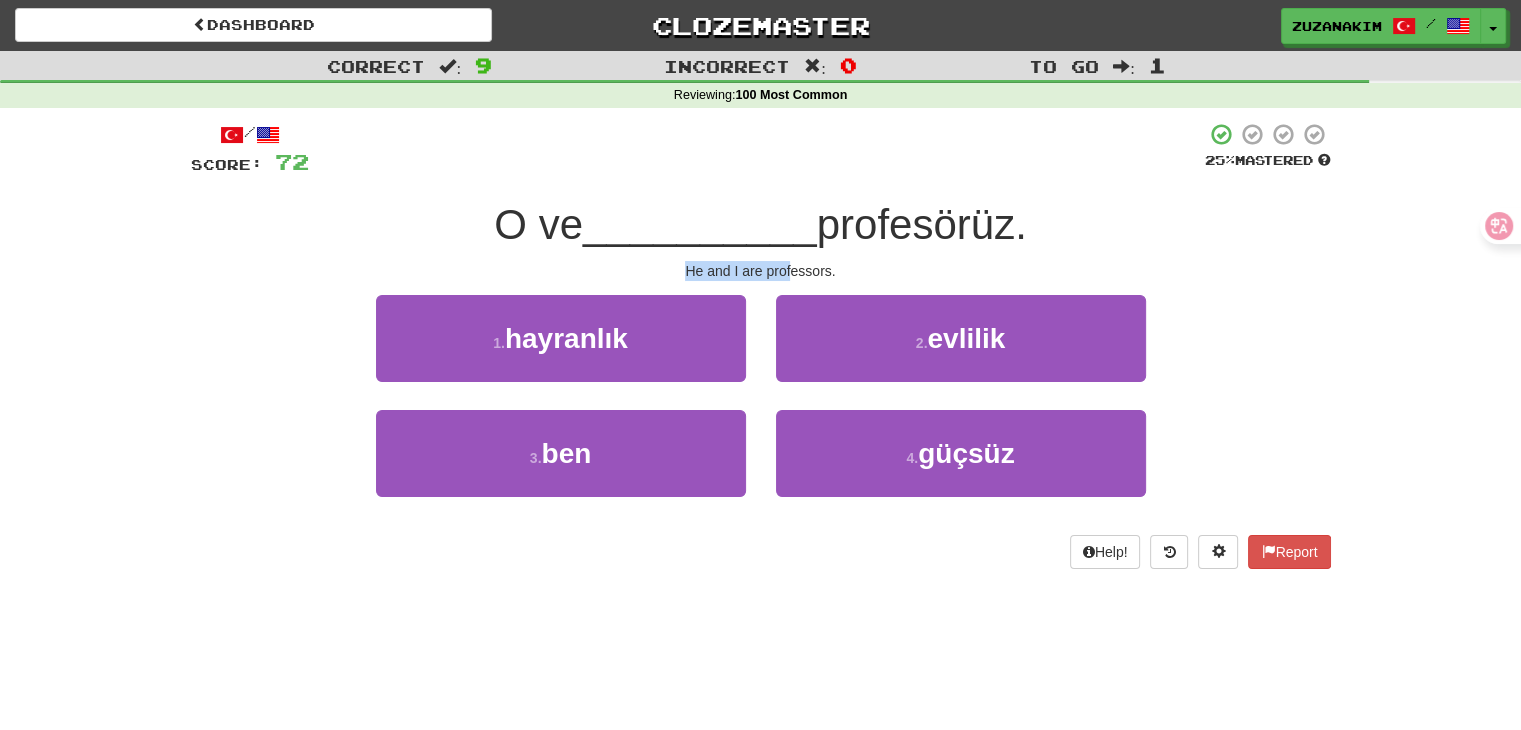 drag, startPoint x: 662, startPoint y: 277, endPoint x: 773, endPoint y: 280, distance: 111.040535 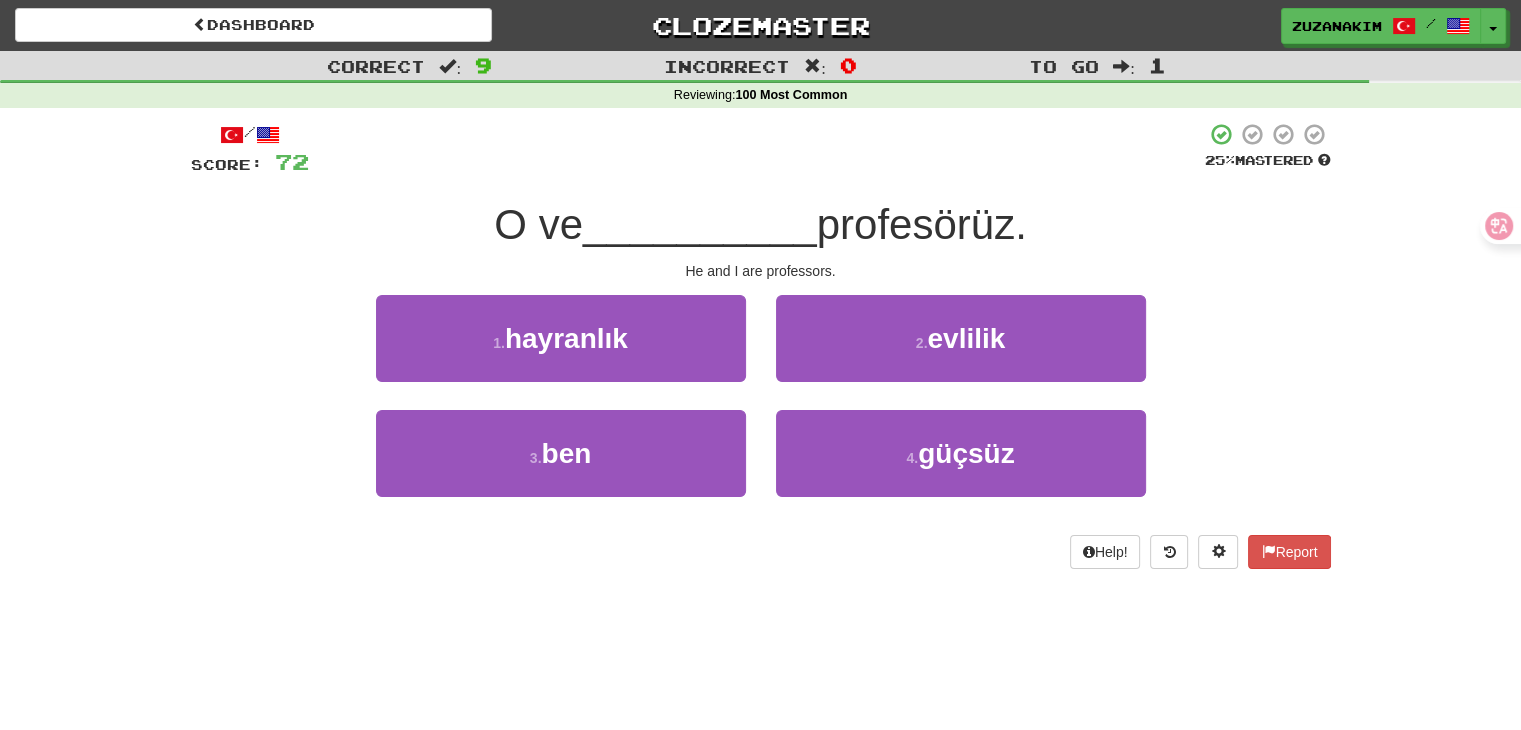 click on "O ve __________ profesörüz. He and I are professors." at bounding box center (761, 345) 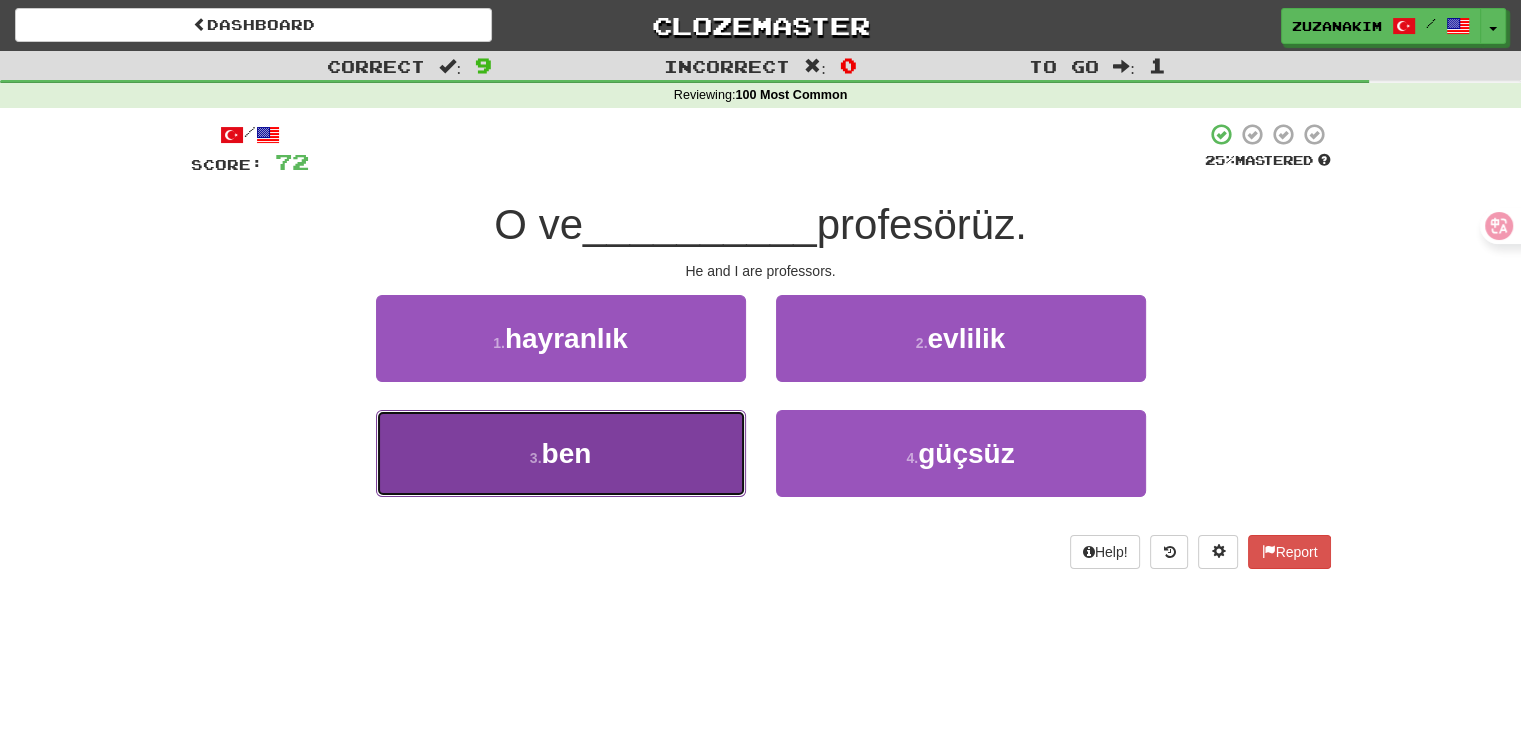 click on "3 .  ben" at bounding box center (561, 453) 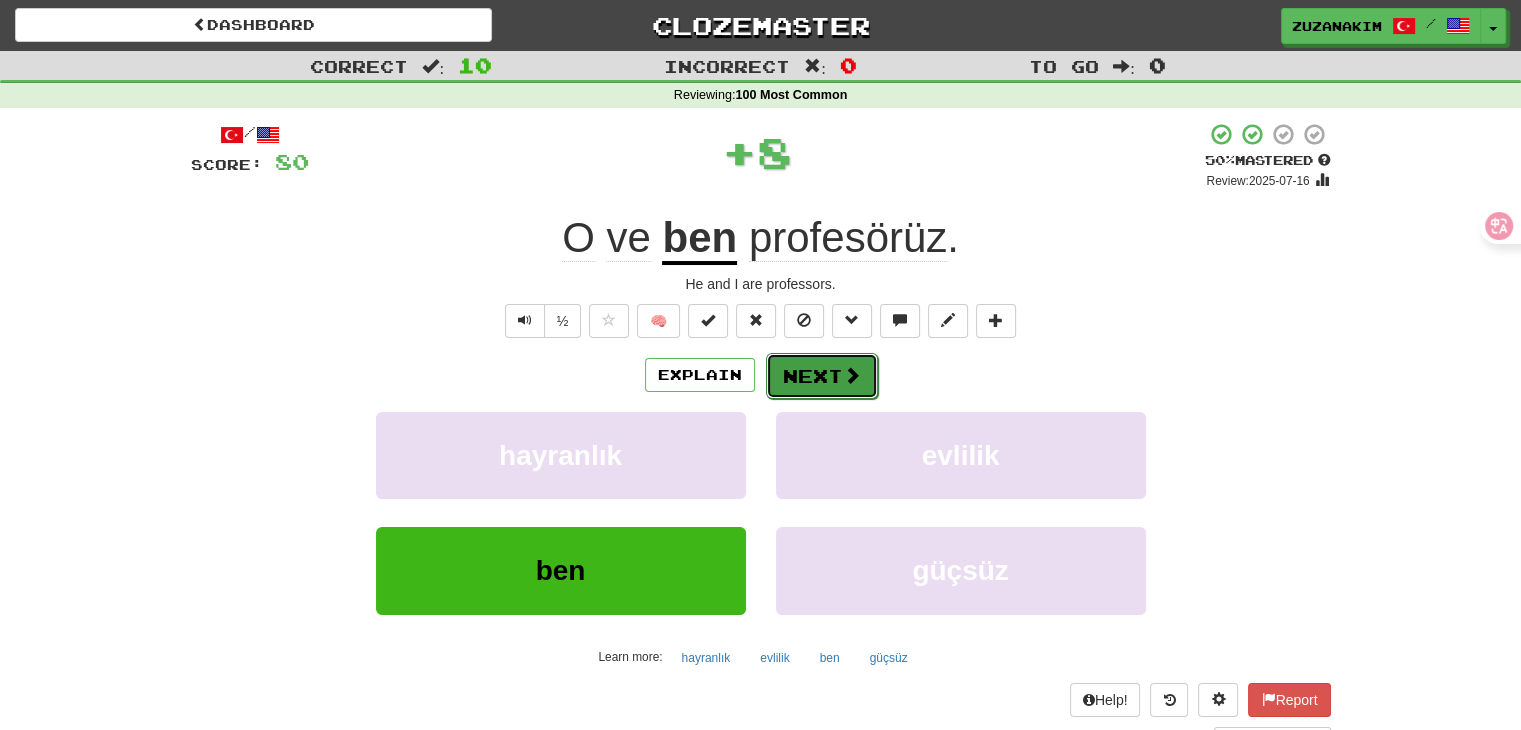 click on "Next" at bounding box center [822, 376] 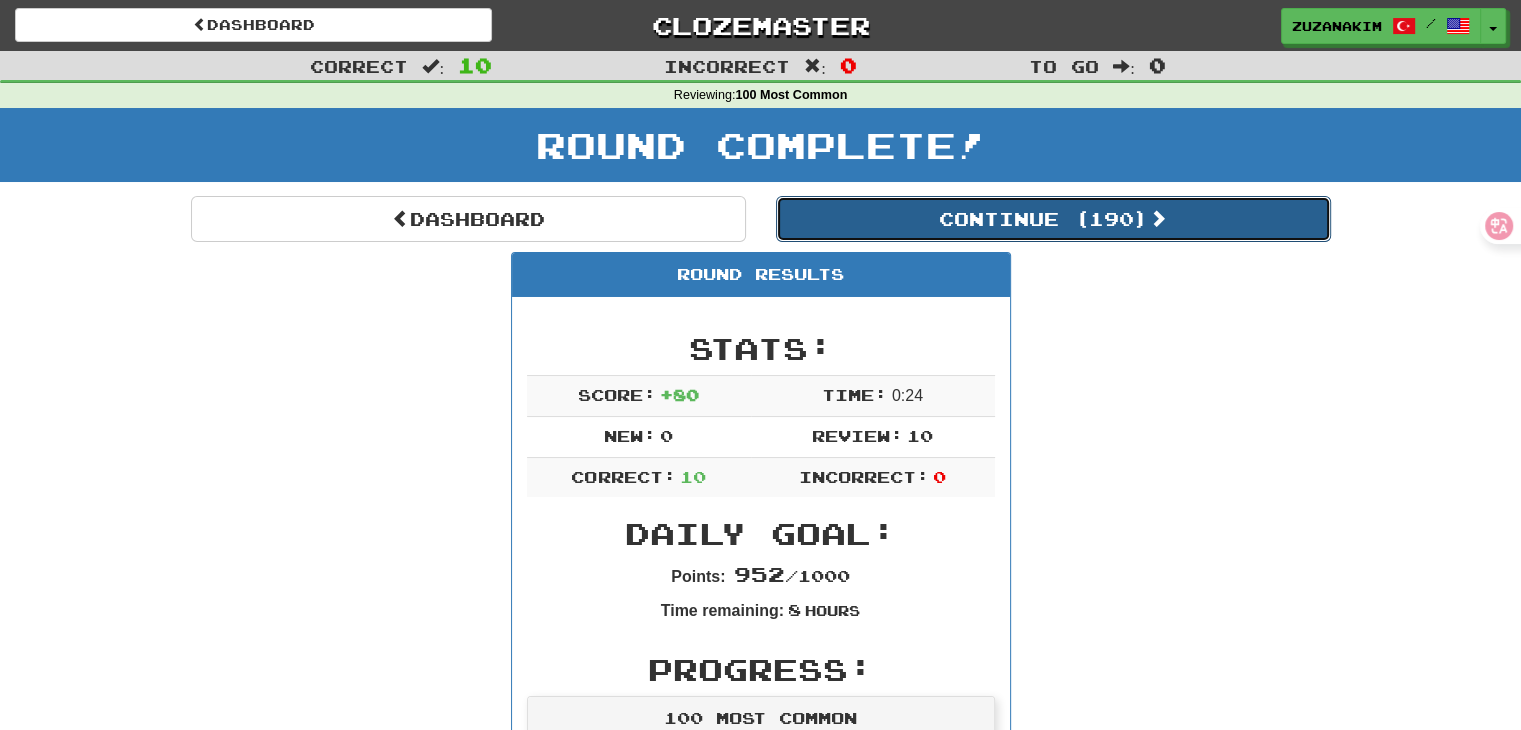 click on "Continue ( 190 )" at bounding box center [1053, 219] 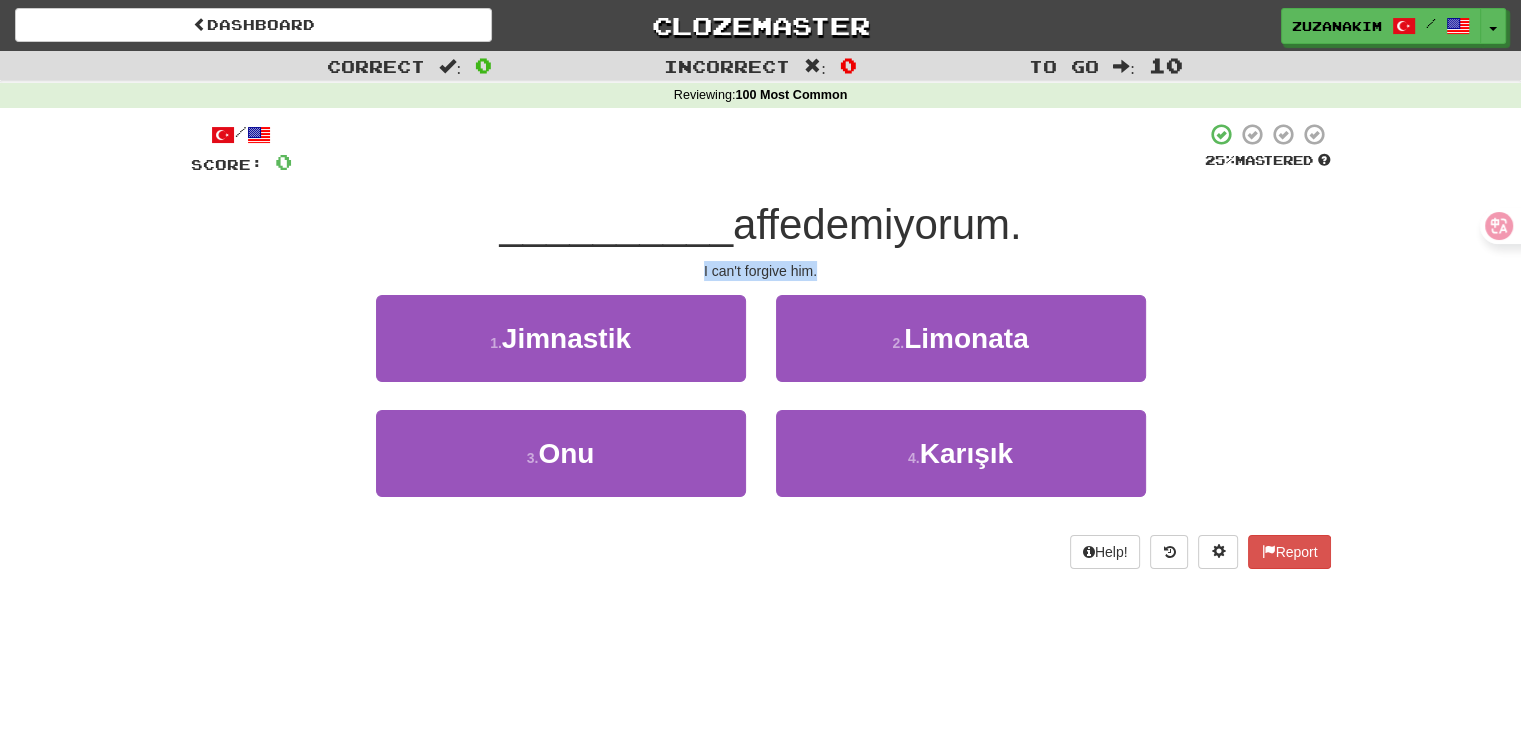 drag, startPoint x: 617, startPoint y: 269, endPoint x: 818, endPoint y: 269, distance: 201 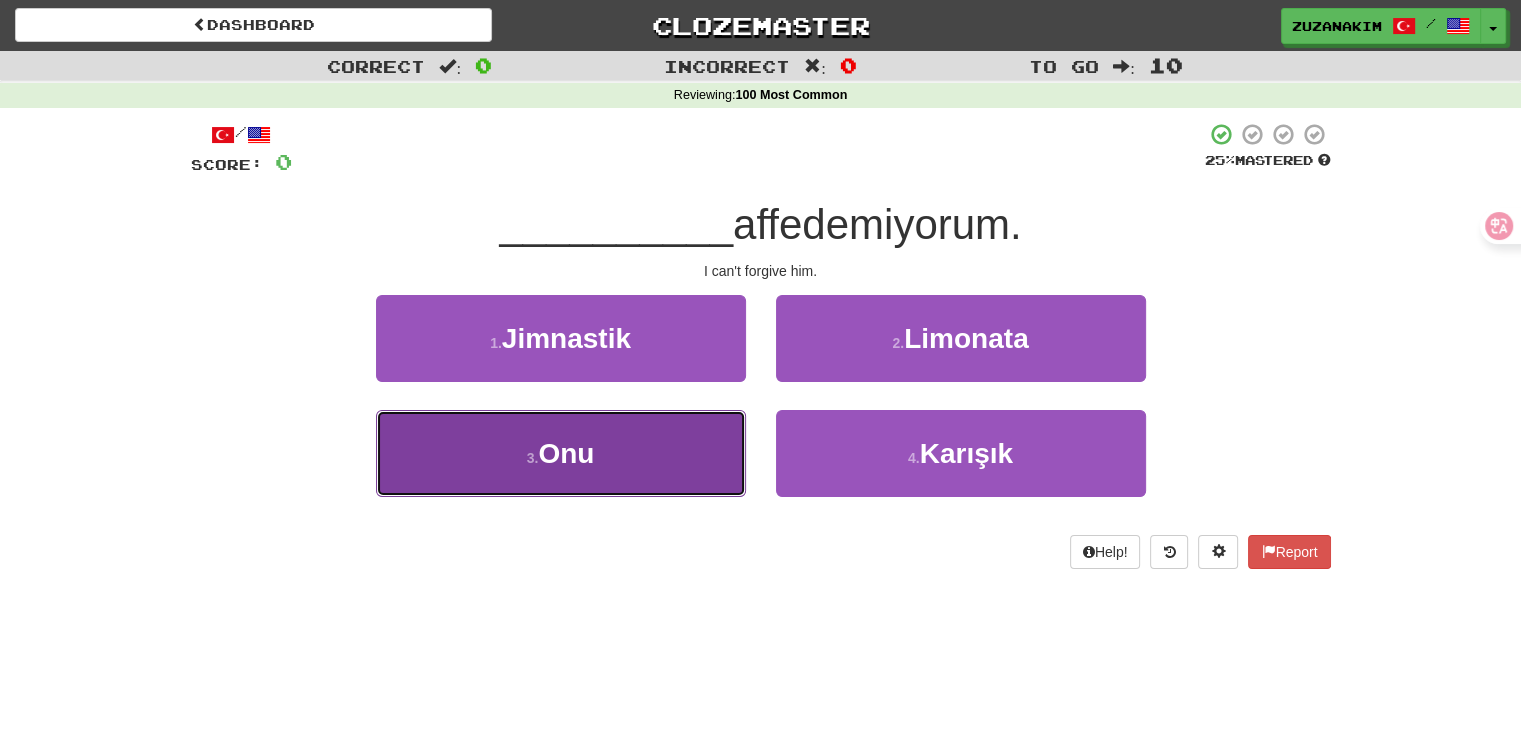 click on "3 .  Onu" at bounding box center (561, 453) 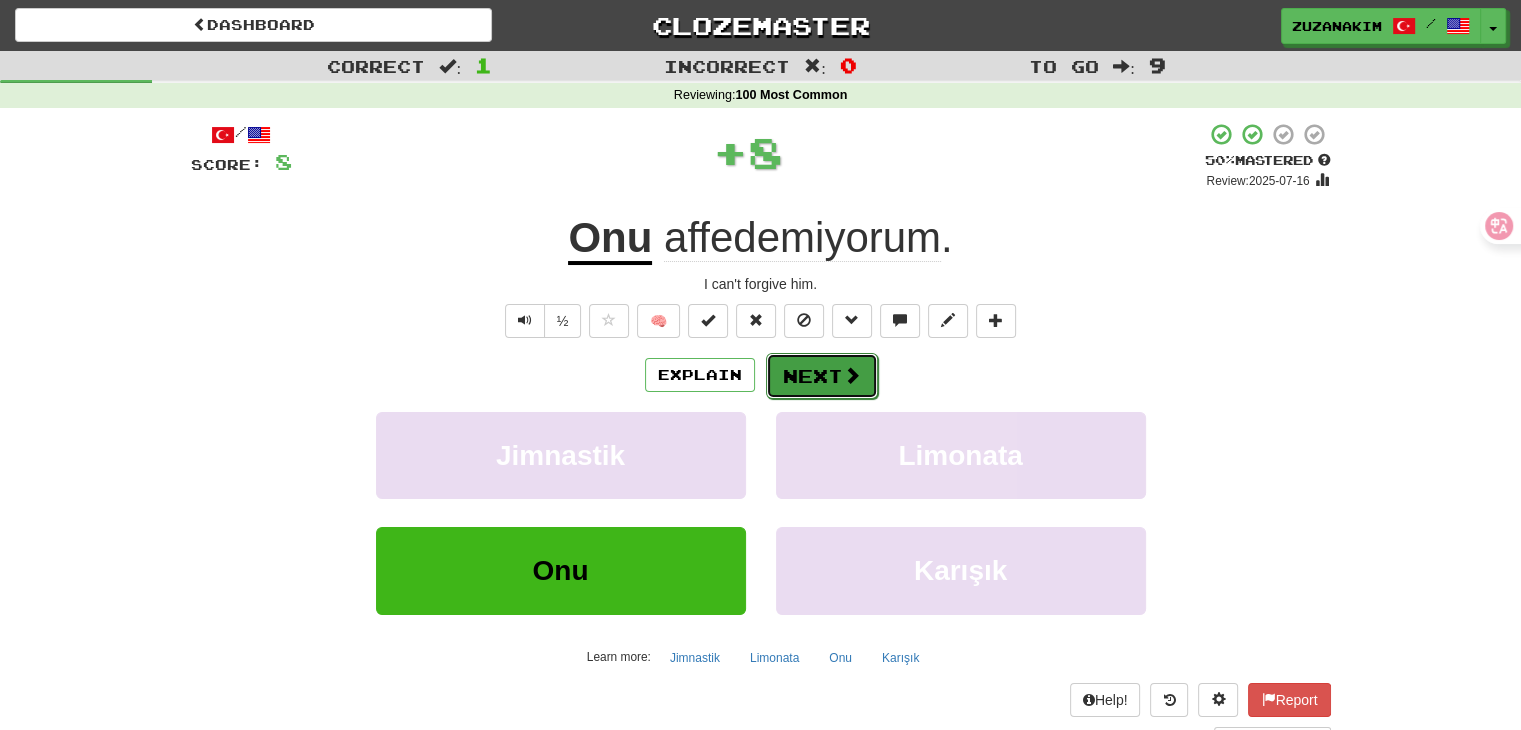 click on "Next" at bounding box center [822, 376] 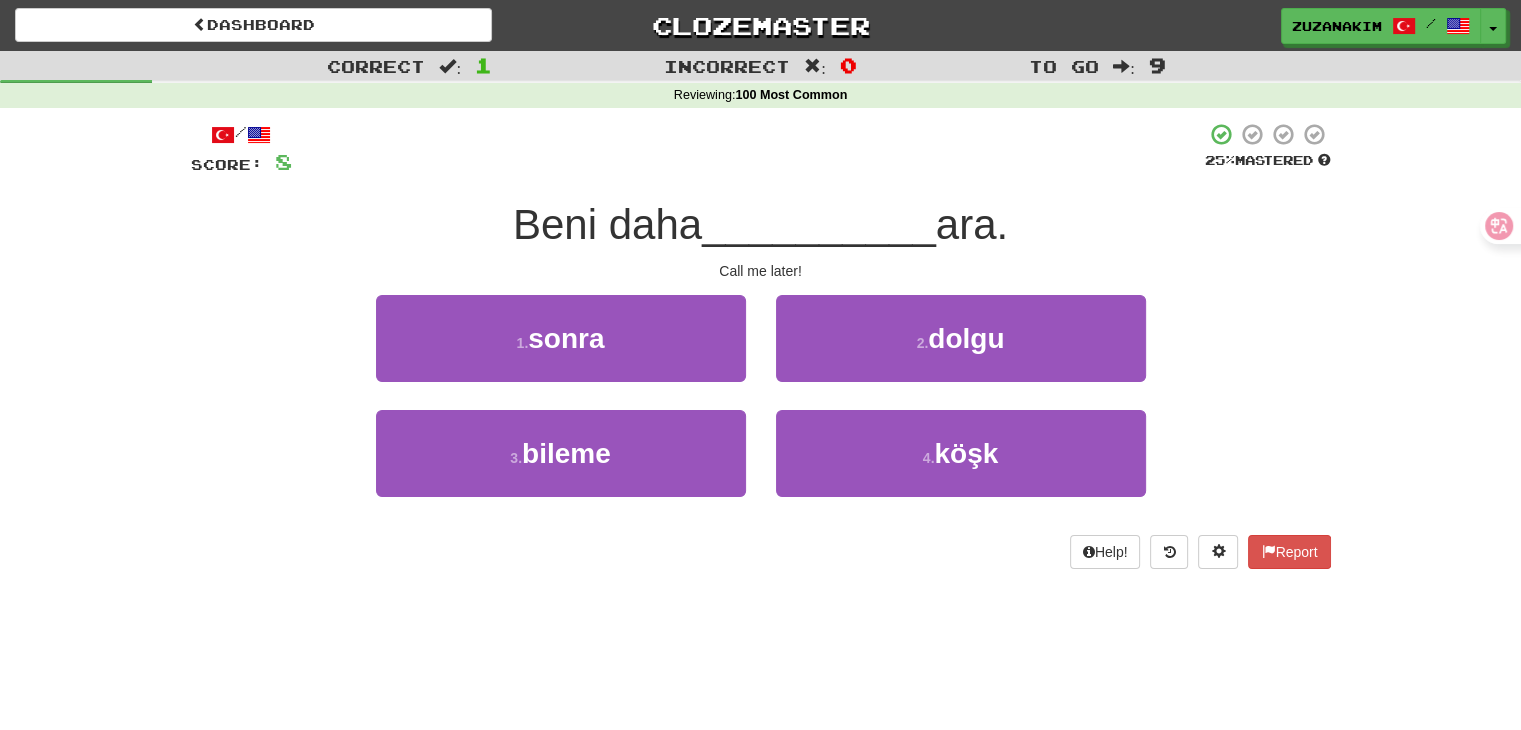 drag, startPoint x: 526, startPoint y: 237, endPoint x: 703, endPoint y: 237, distance: 177 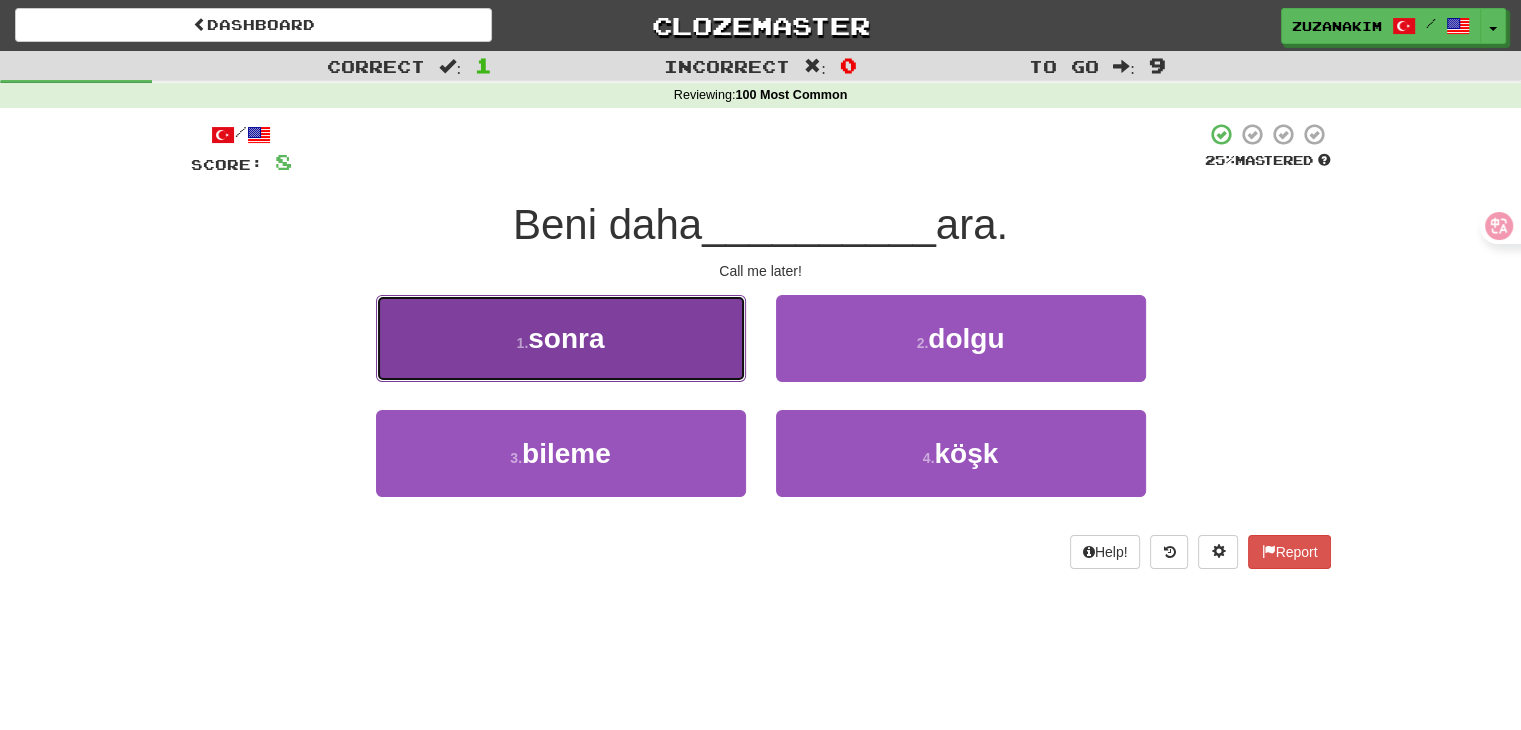 click on "sonra" at bounding box center [566, 338] 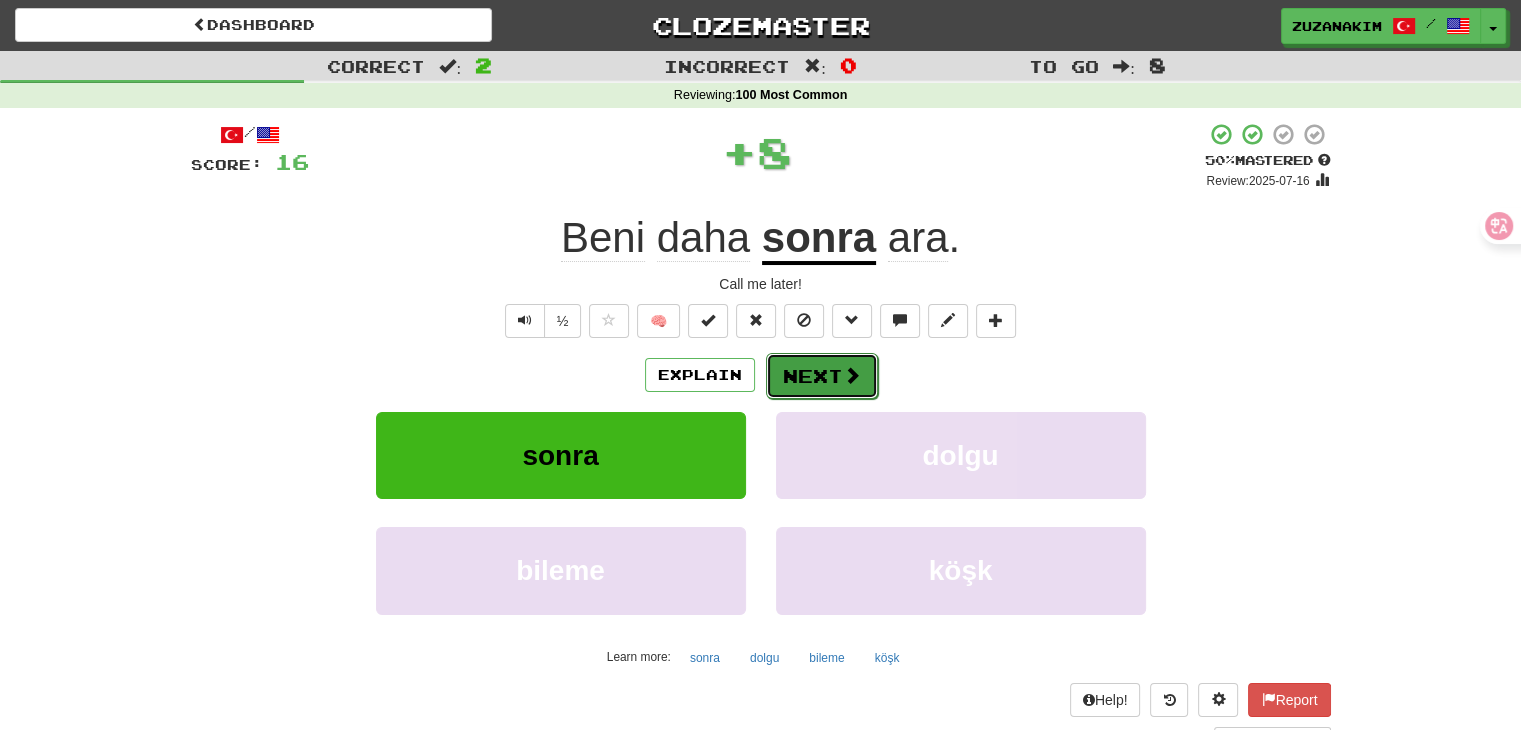 click on "Next" at bounding box center (822, 376) 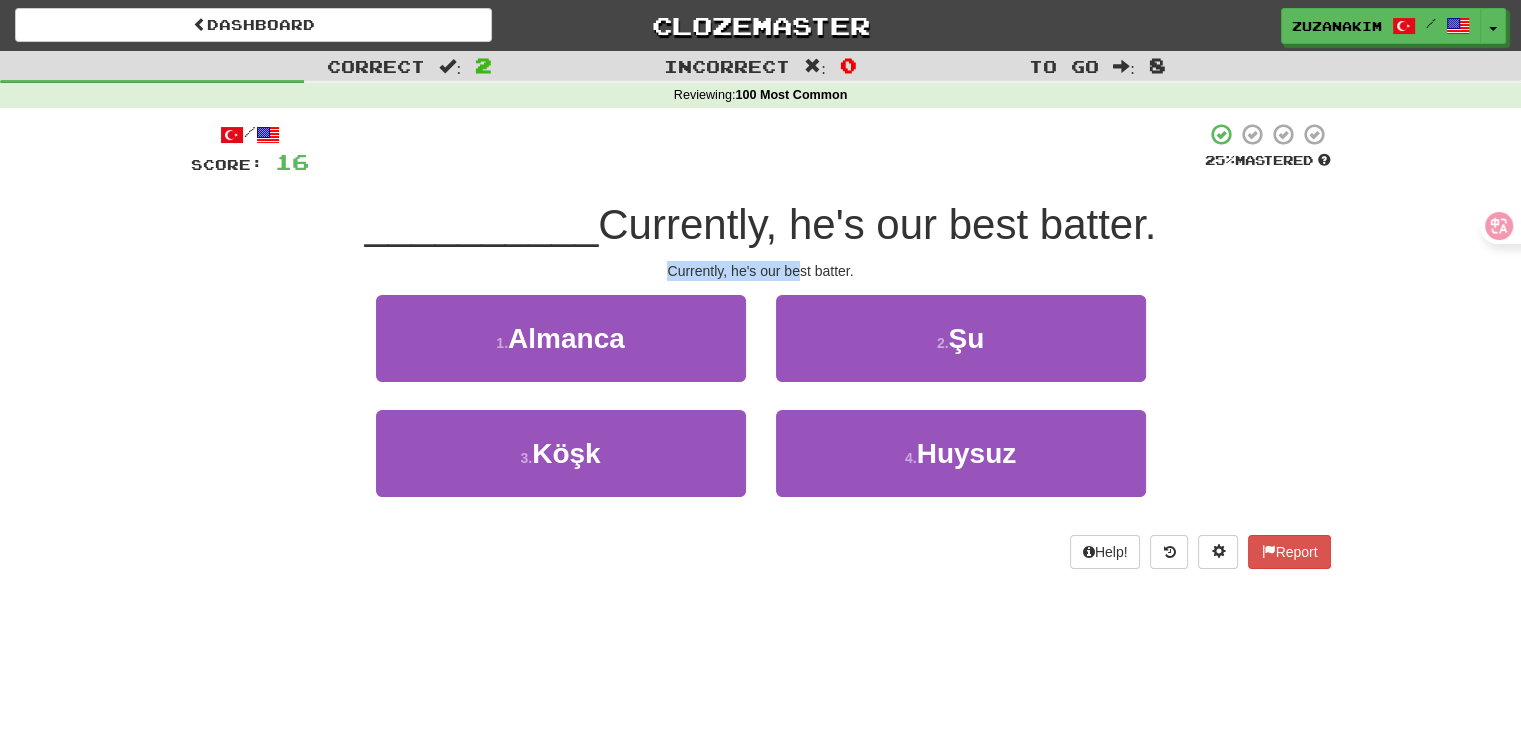 drag, startPoint x: 668, startPoint y: 265, endPoint x: 799, endPoint y: 265, distance: 131 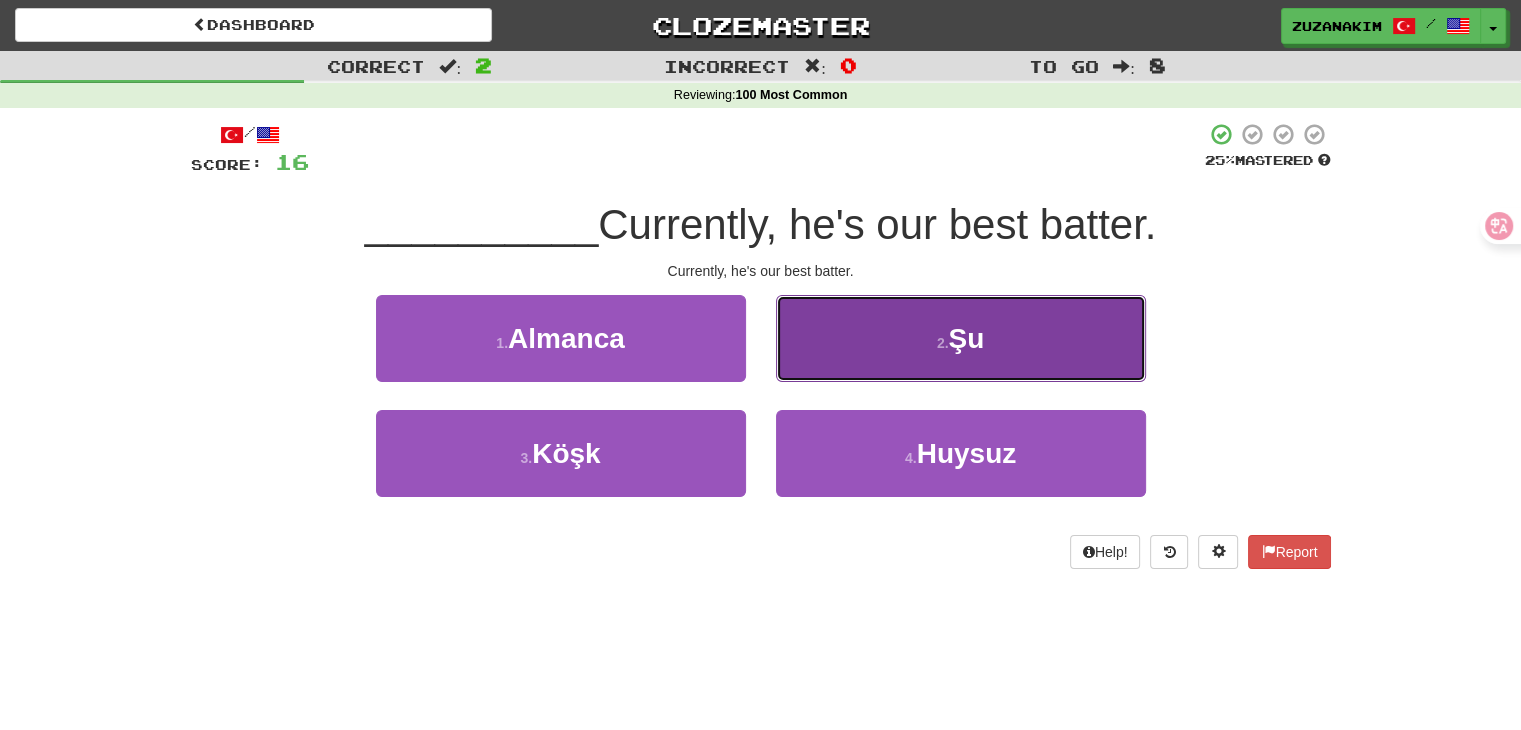 click on "2 .  Şu" at bounding box center (961, 338) 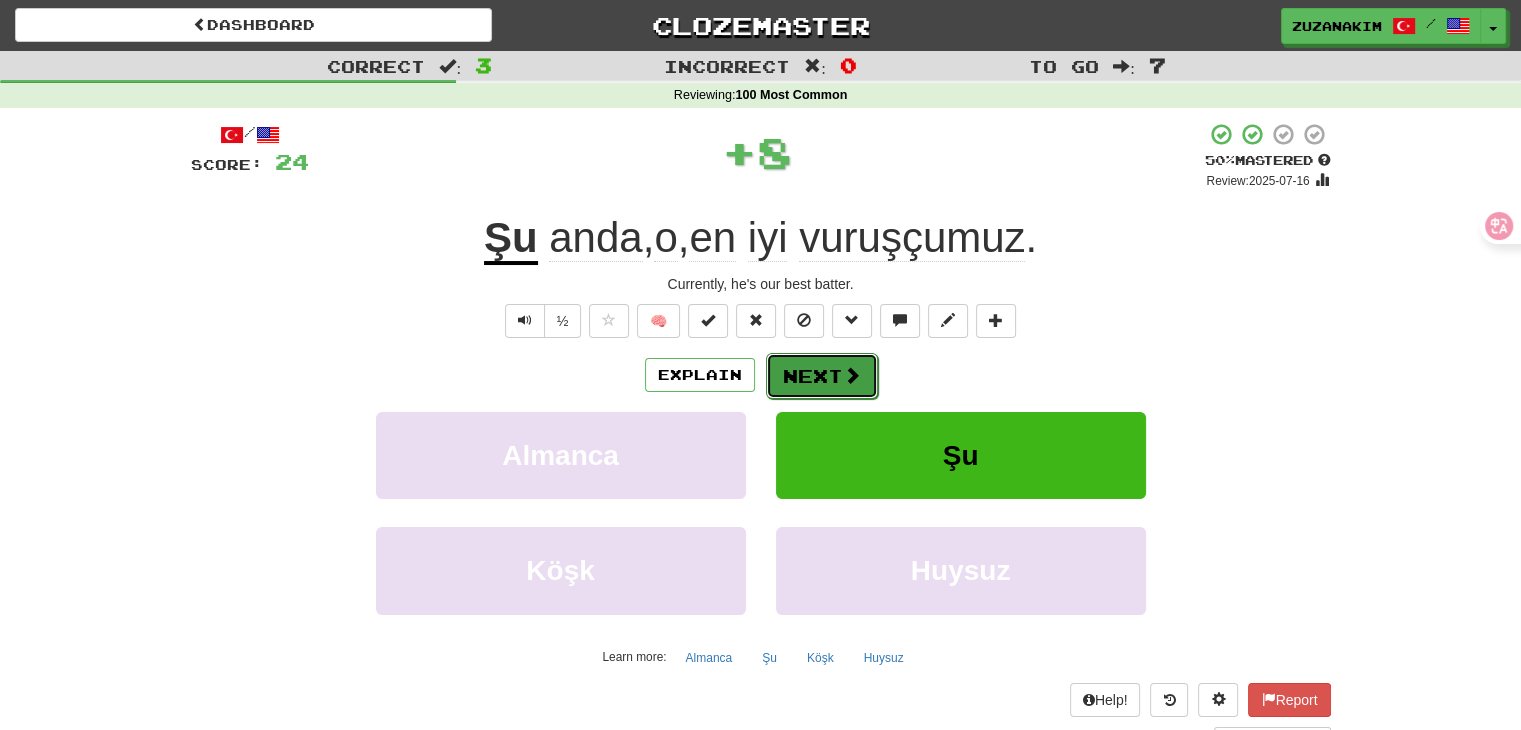click on "Next" at bounding box center [822, 376] 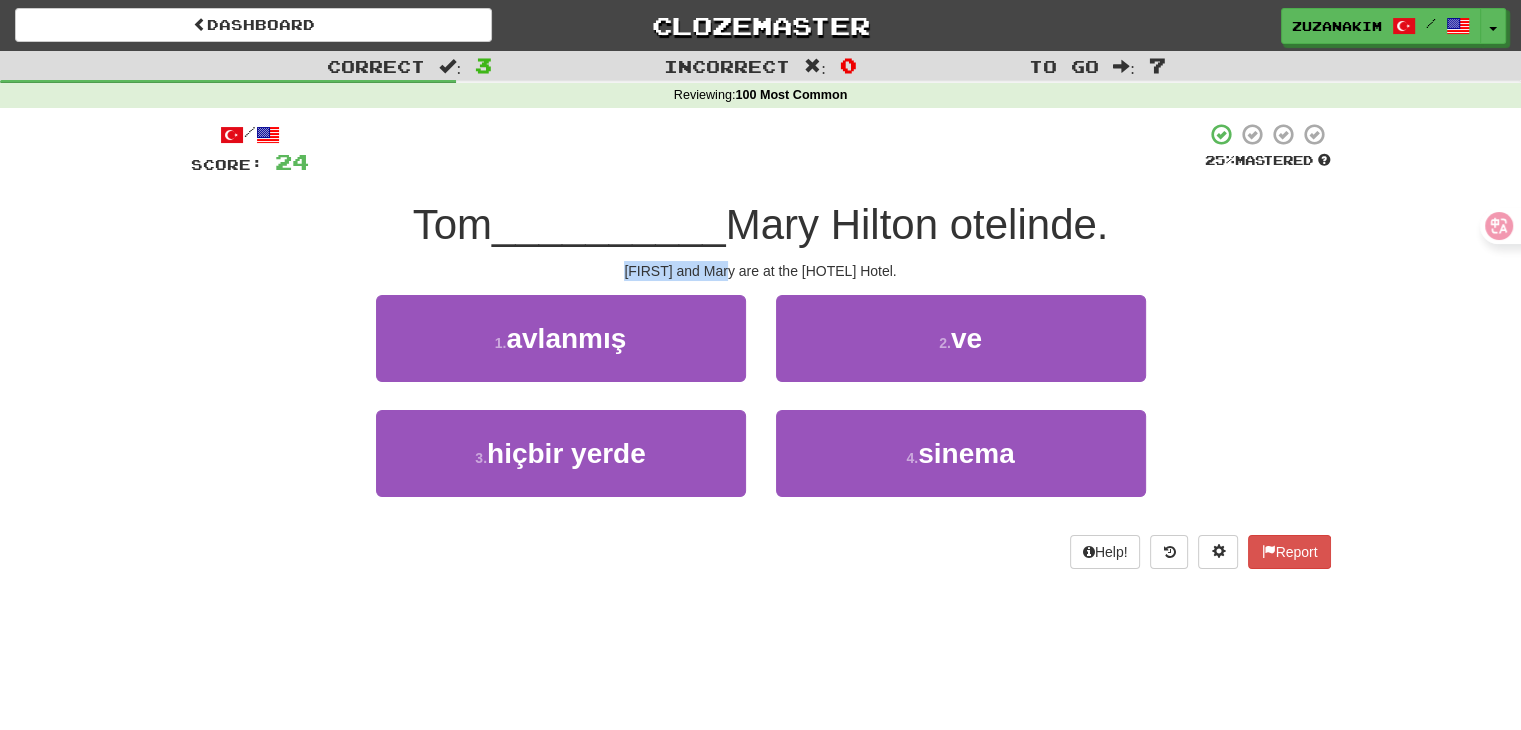 drag, startPoint x: 730, startPoint y: 262, endPoint x: 755, endPoint y: 269, distance: 25.96151 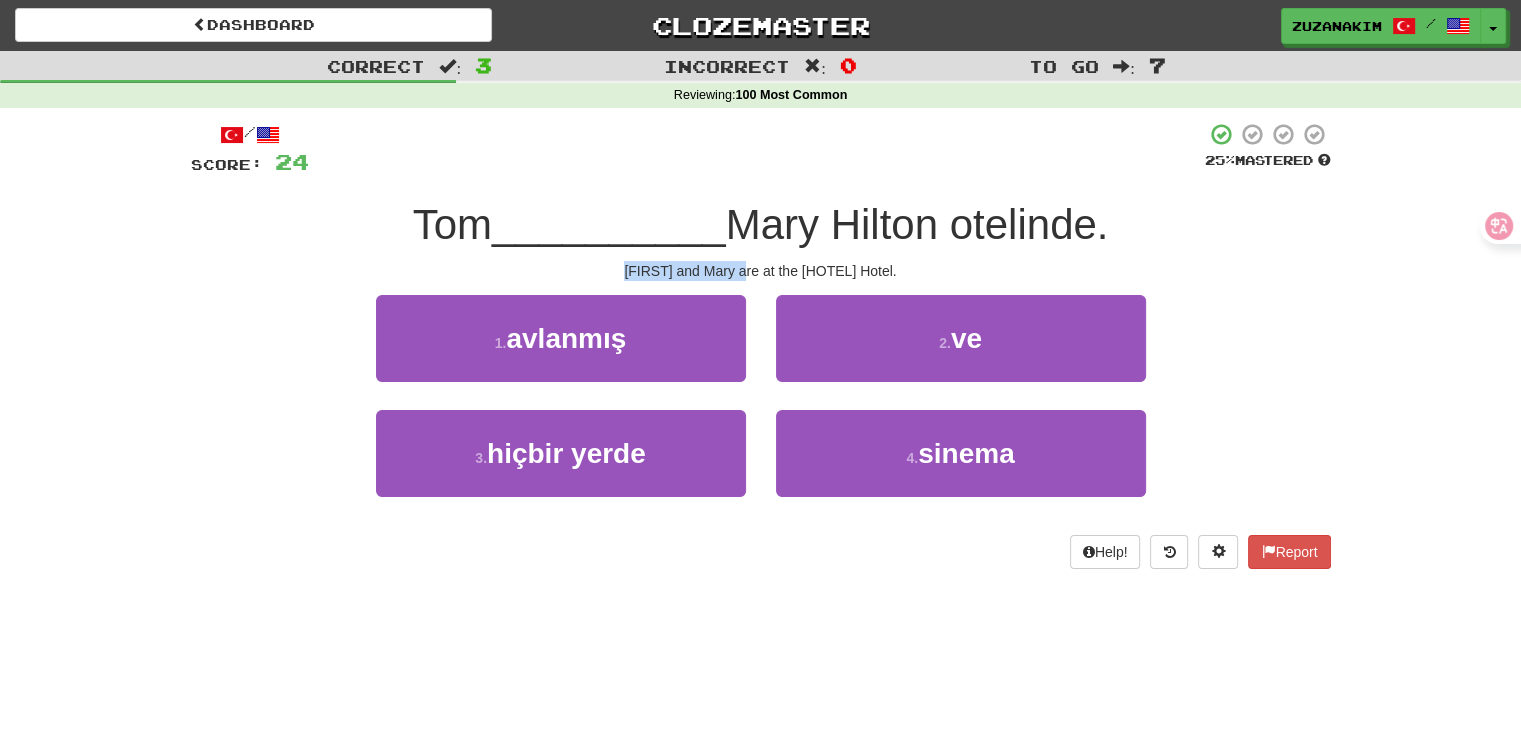 click on "[FIRST] and Mary are at the [HOTEL] Hotel." at bounding box center [761, 271] 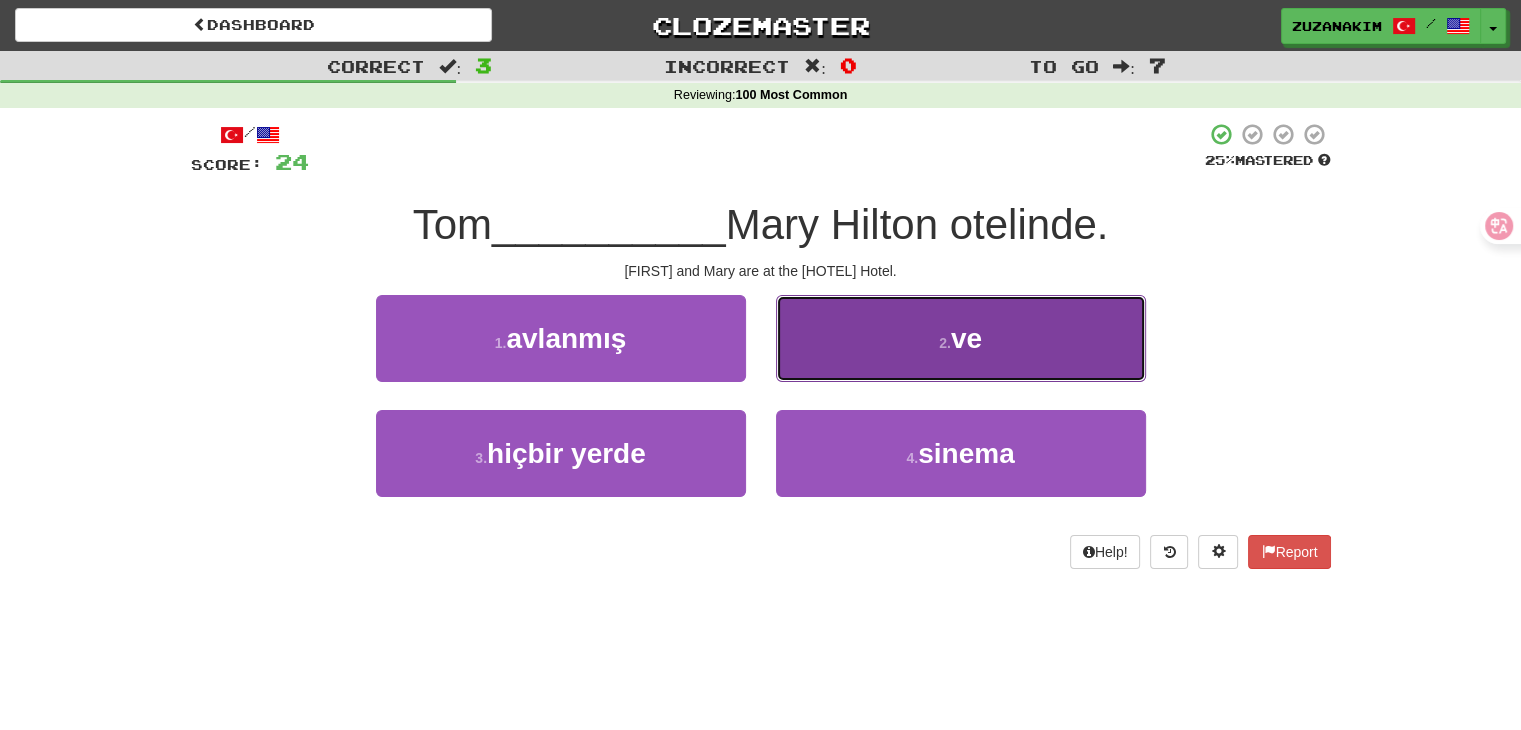 click on "2 .  ve" at bounding box center (961, 338) 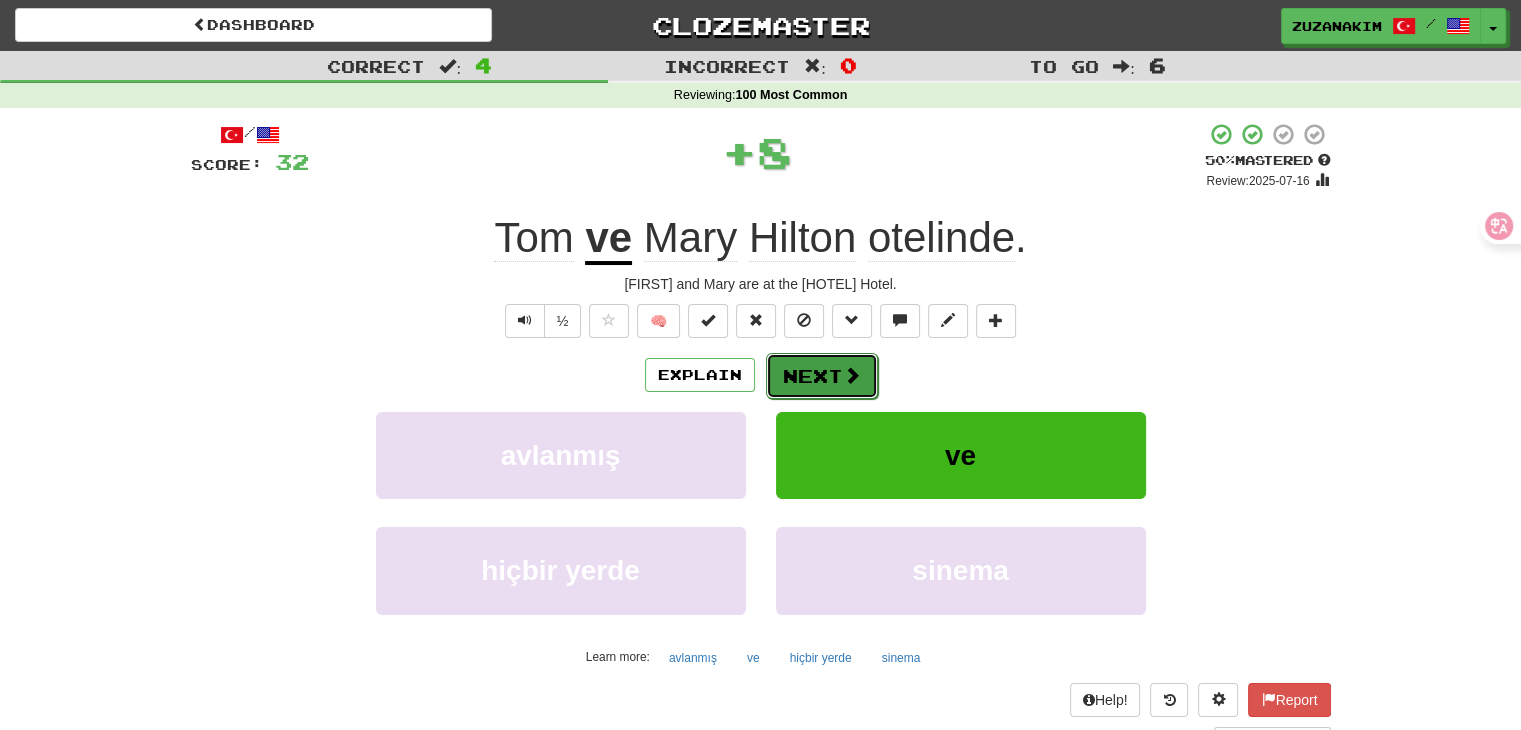 click on "Next" at bounding box center (822, 376) 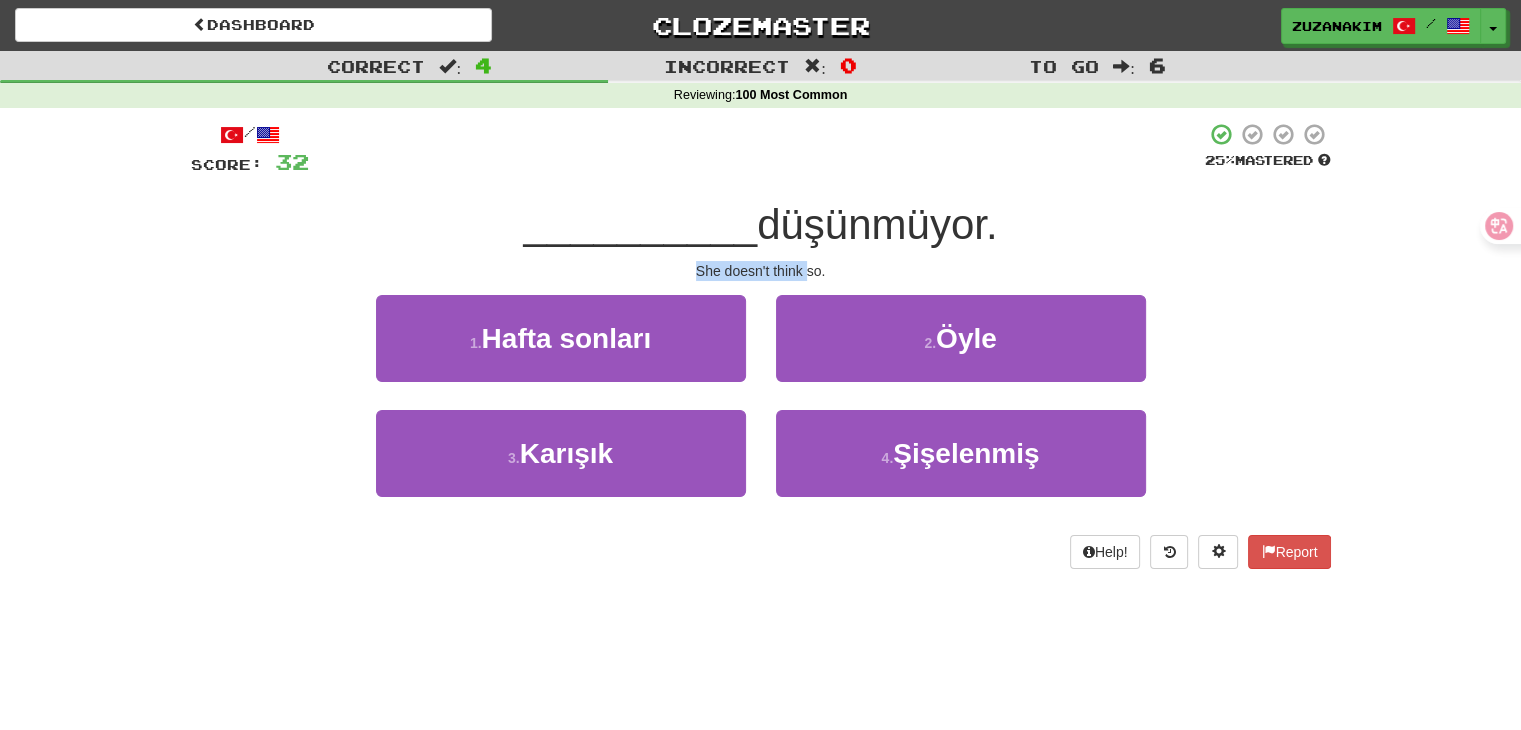 drag, startPoint x: 678, startPoint y: 262, endPoint x: 811, endPoint y: 262, distance: 133 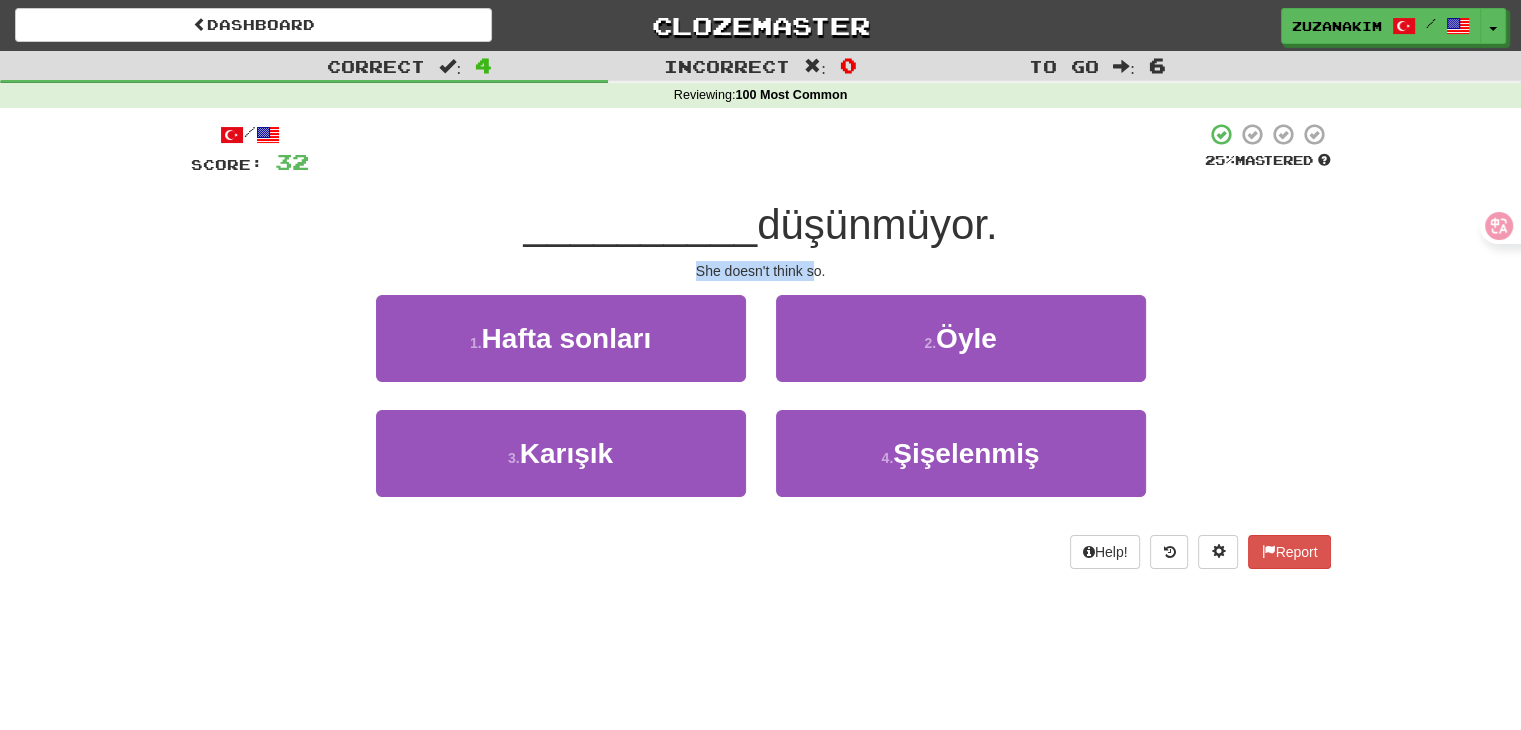 click on "She doesn't think so." at bounding box center (761, 271) 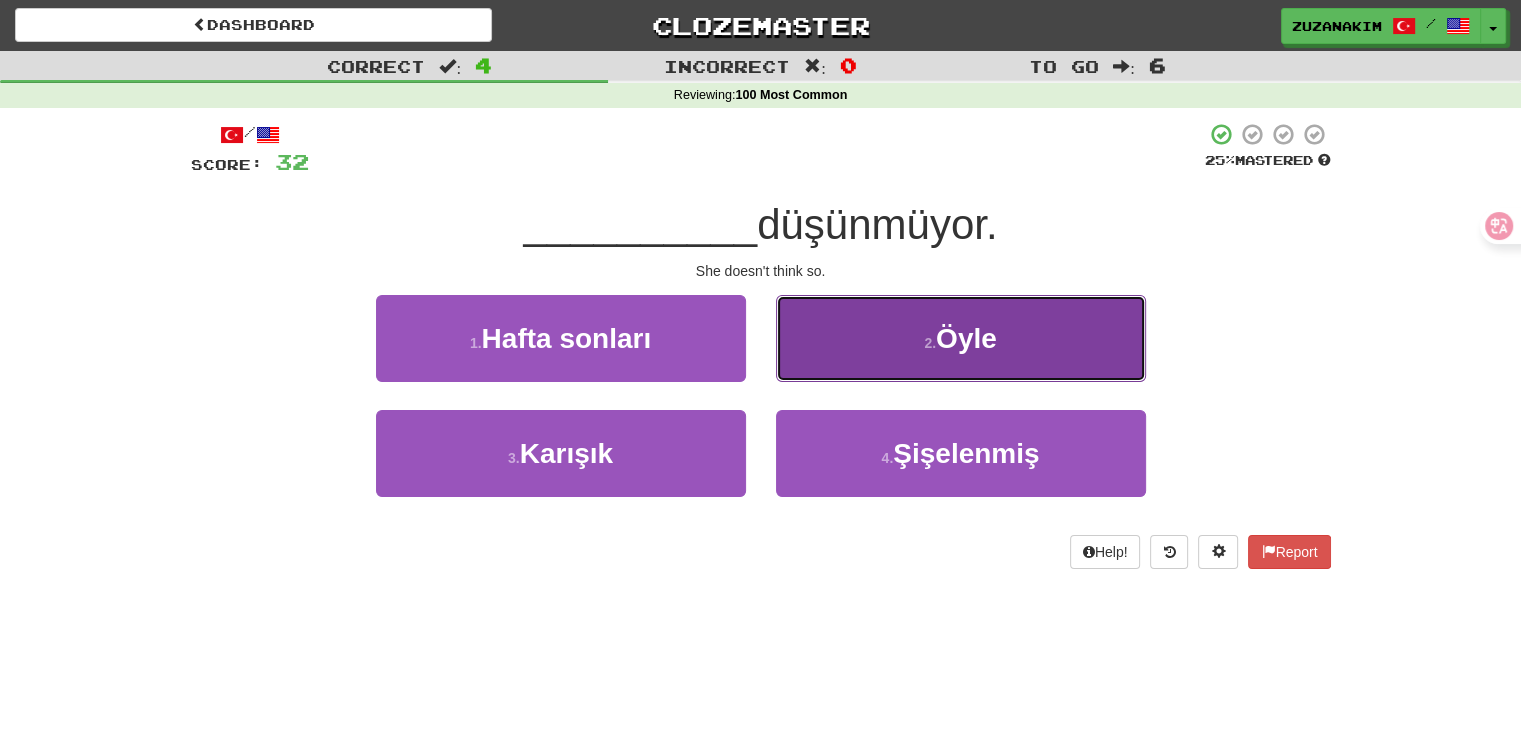 click on "2 .  Öyle" at bounding box center [961, 338] 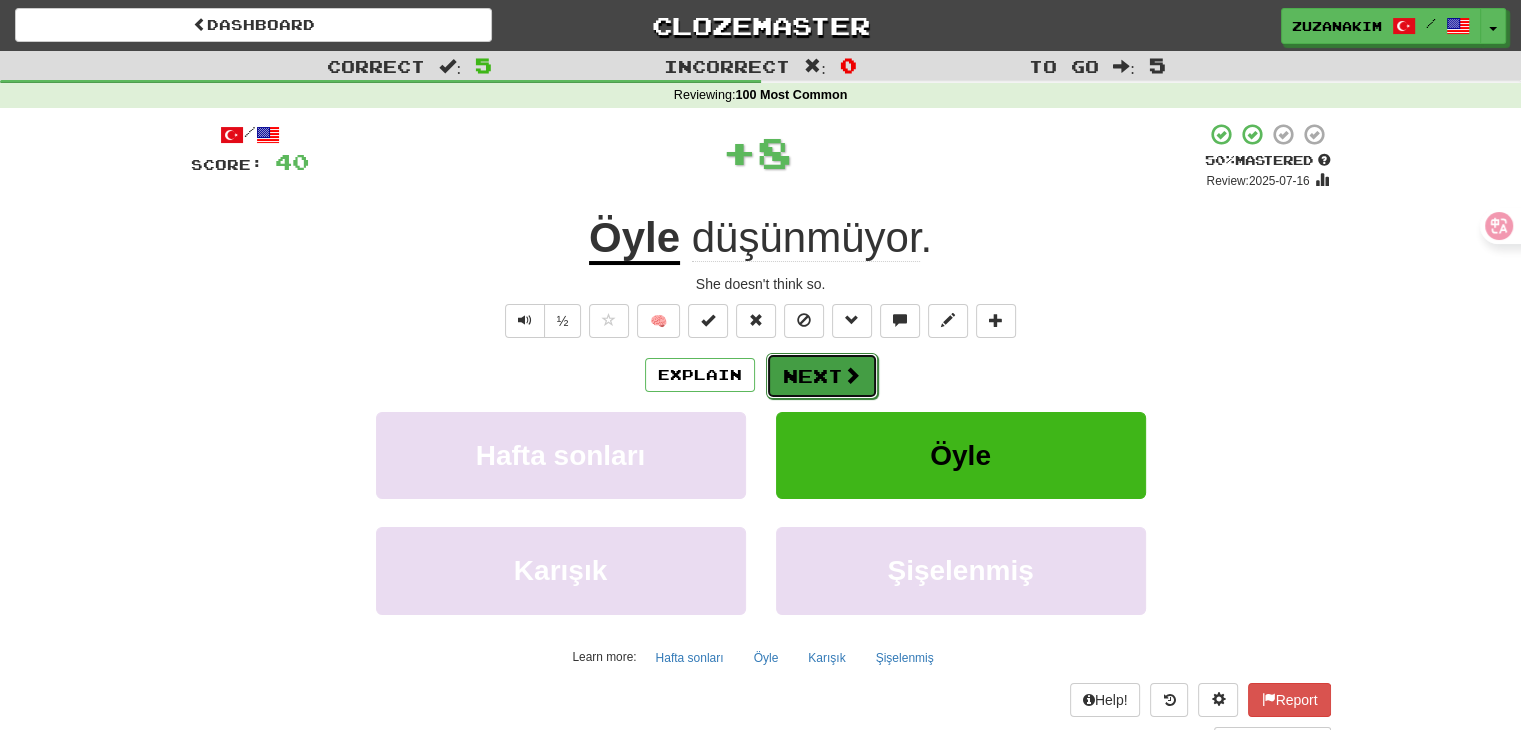 click on "Next" at bounding box center (822, 376) 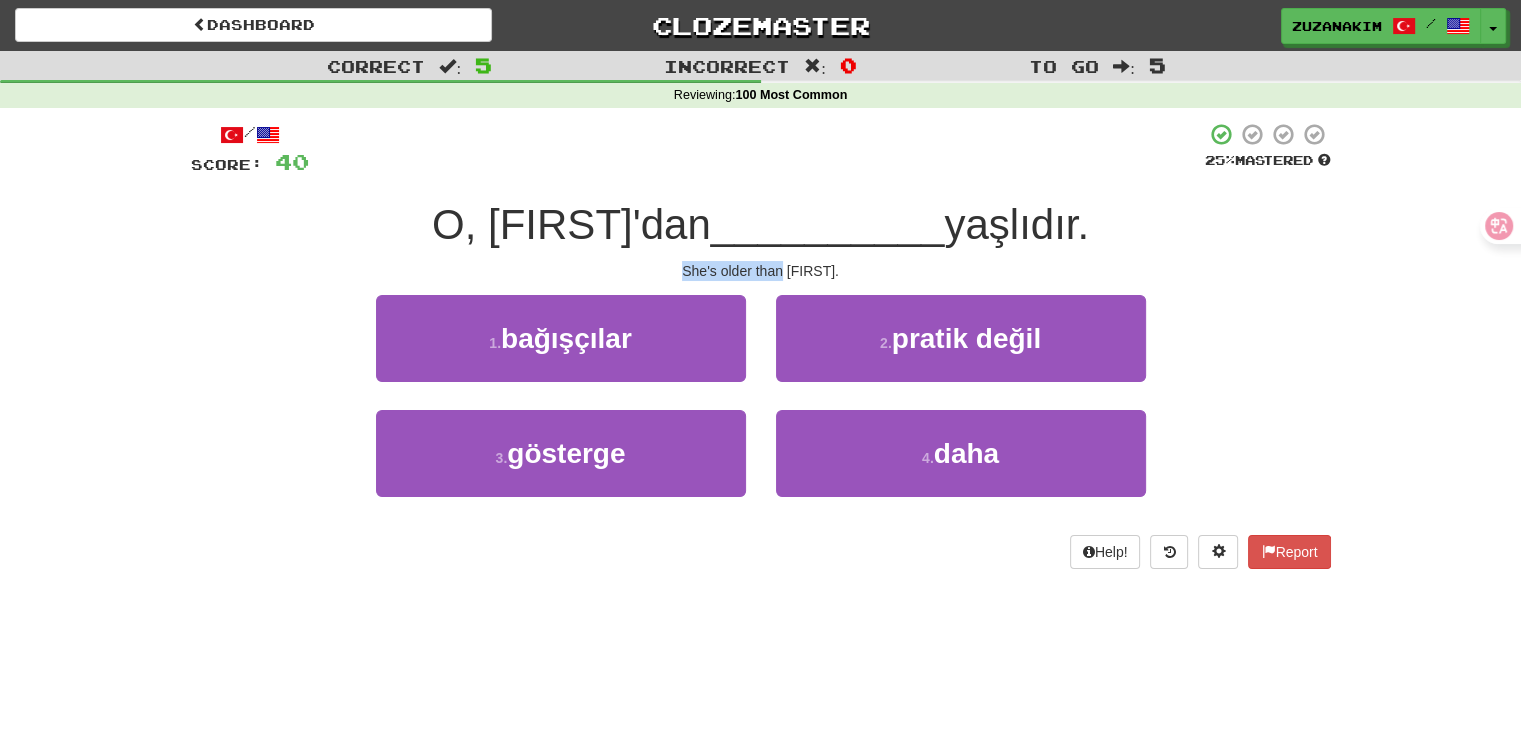 drag, startPoint x: 687, startPoint y: 272, endPoint x: 846, endPoint y: 273, distance: 159.00314 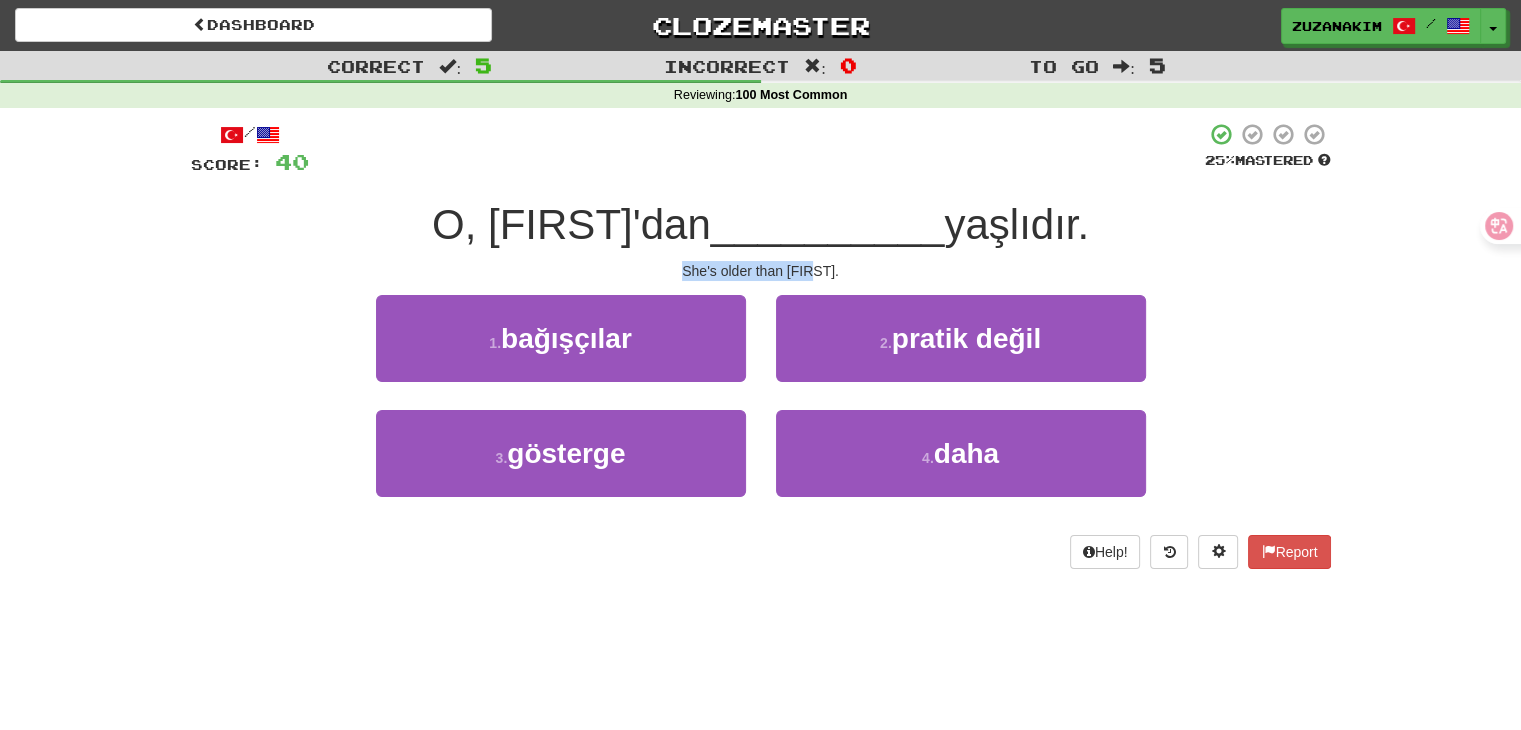 click on "She's older than [FIRST]." at bounding box center (761, 271) 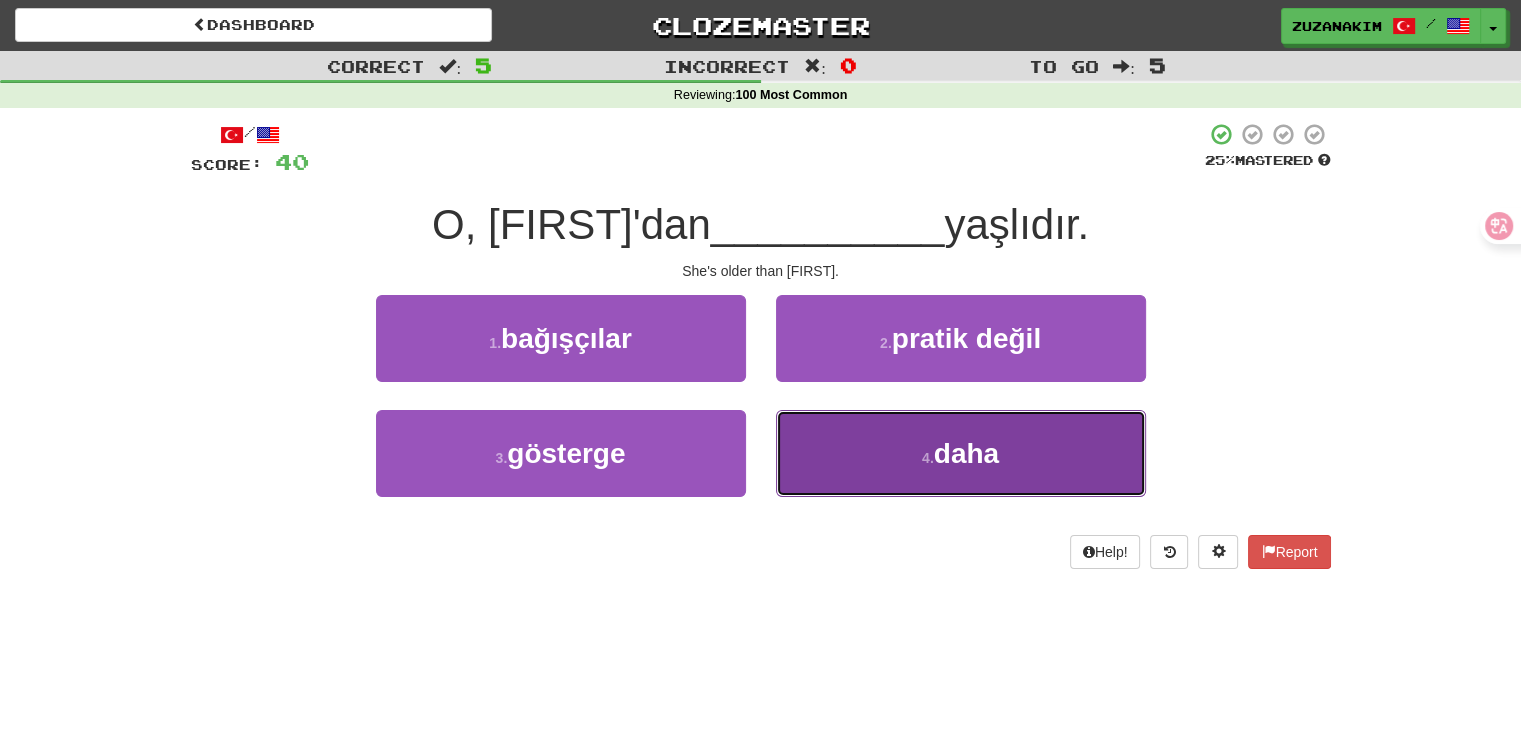 click on "4 .  daha" at bounding box center [961, 453] 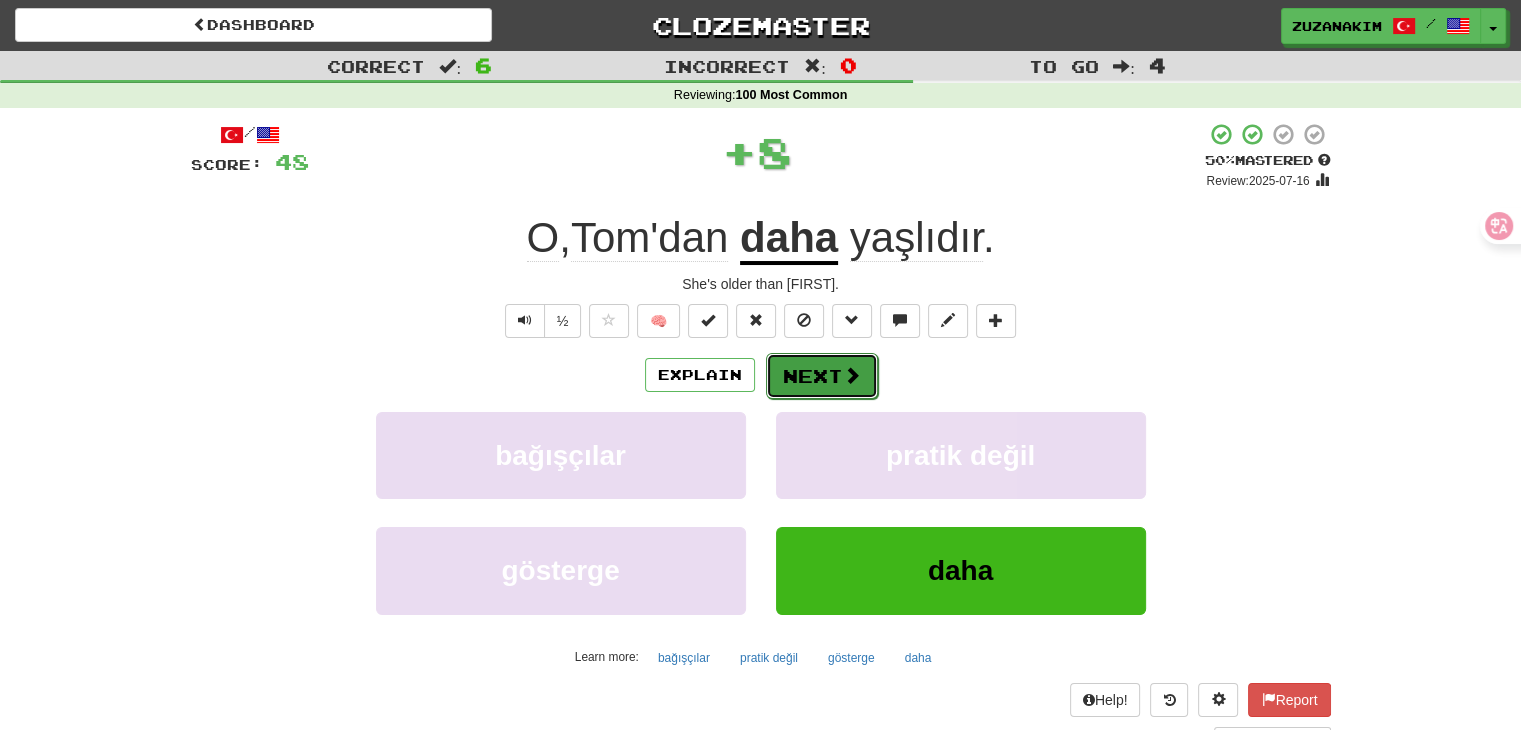 click on "Next" at bounding box center (822, 376) 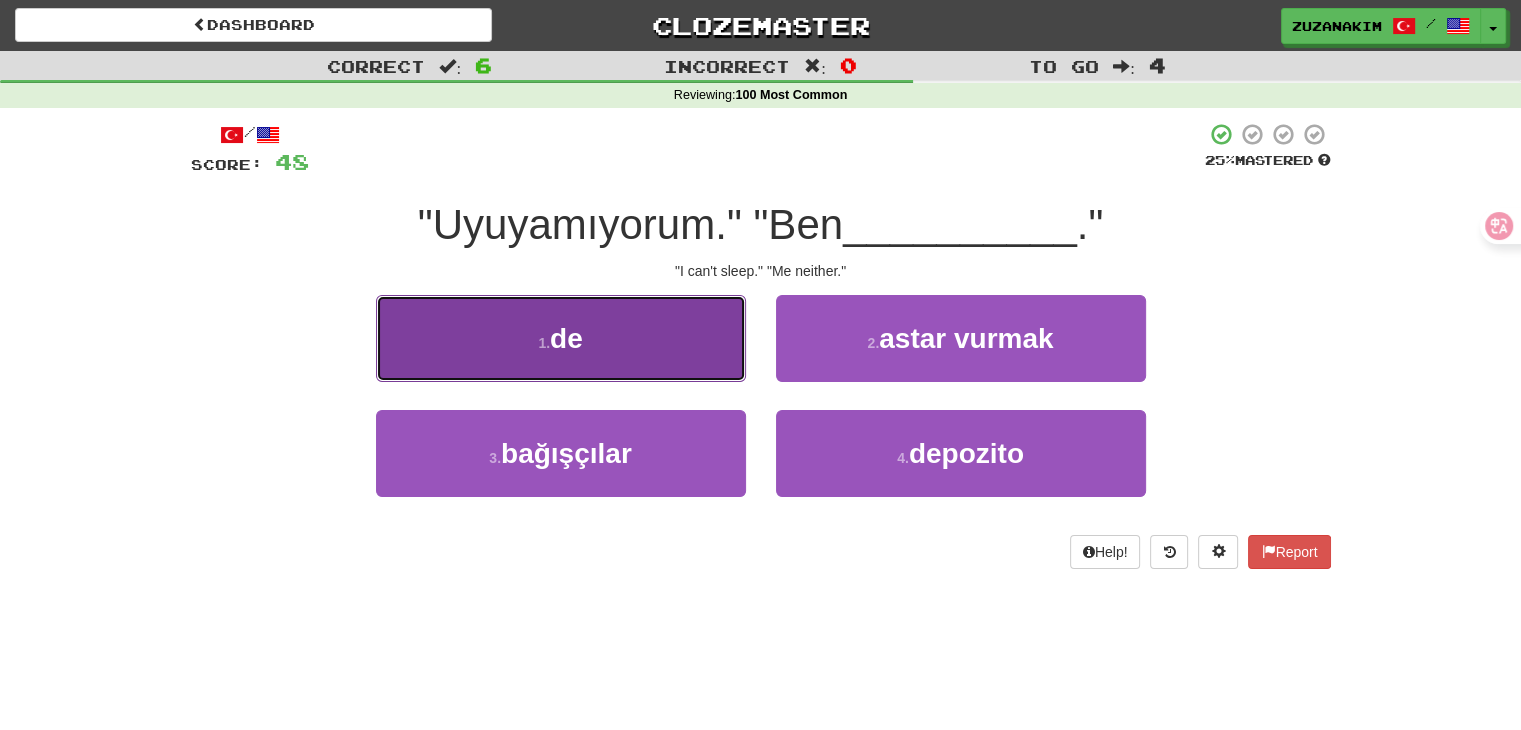 click on "1 .  de" at bounding box center (561, 338) 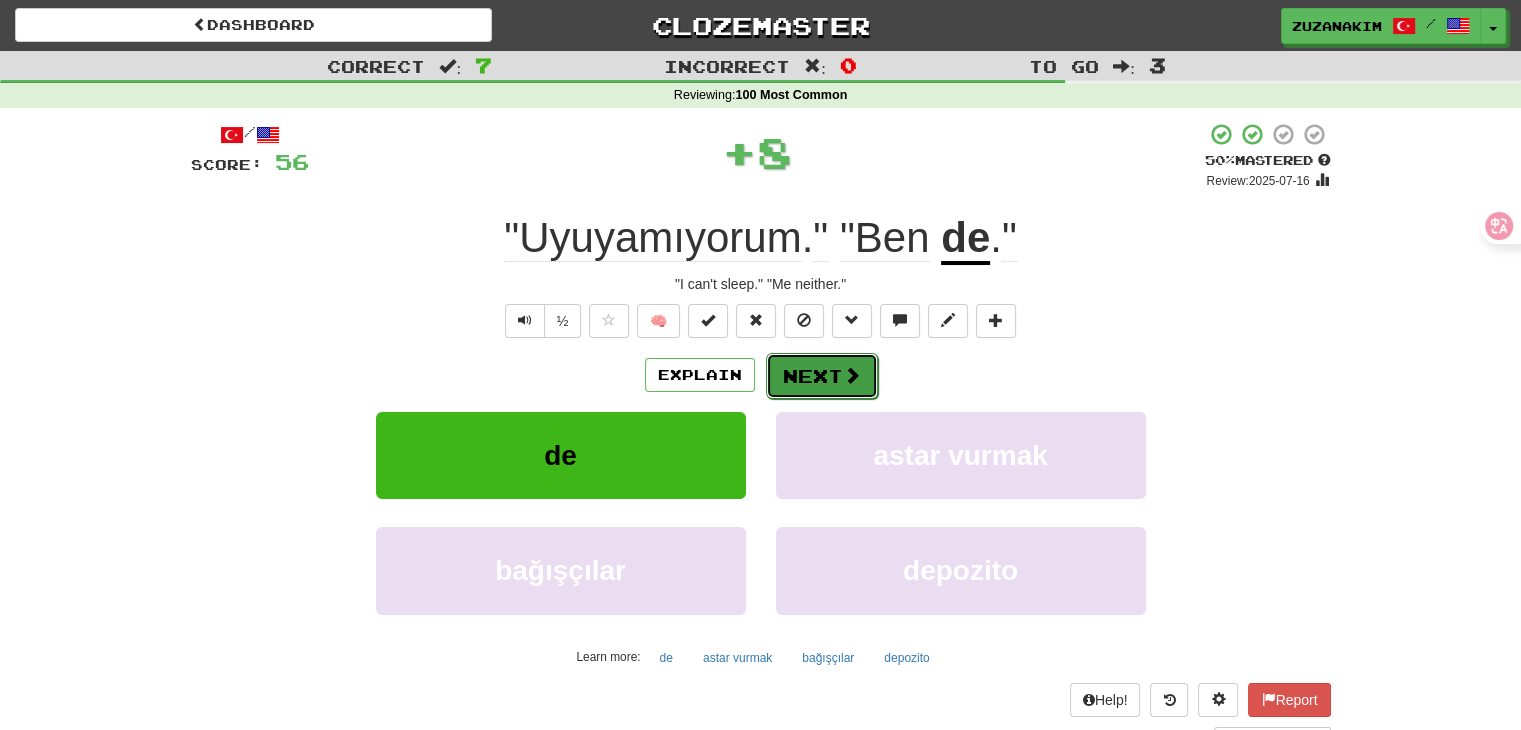 click on "Next" at bounding box center [822, 376] 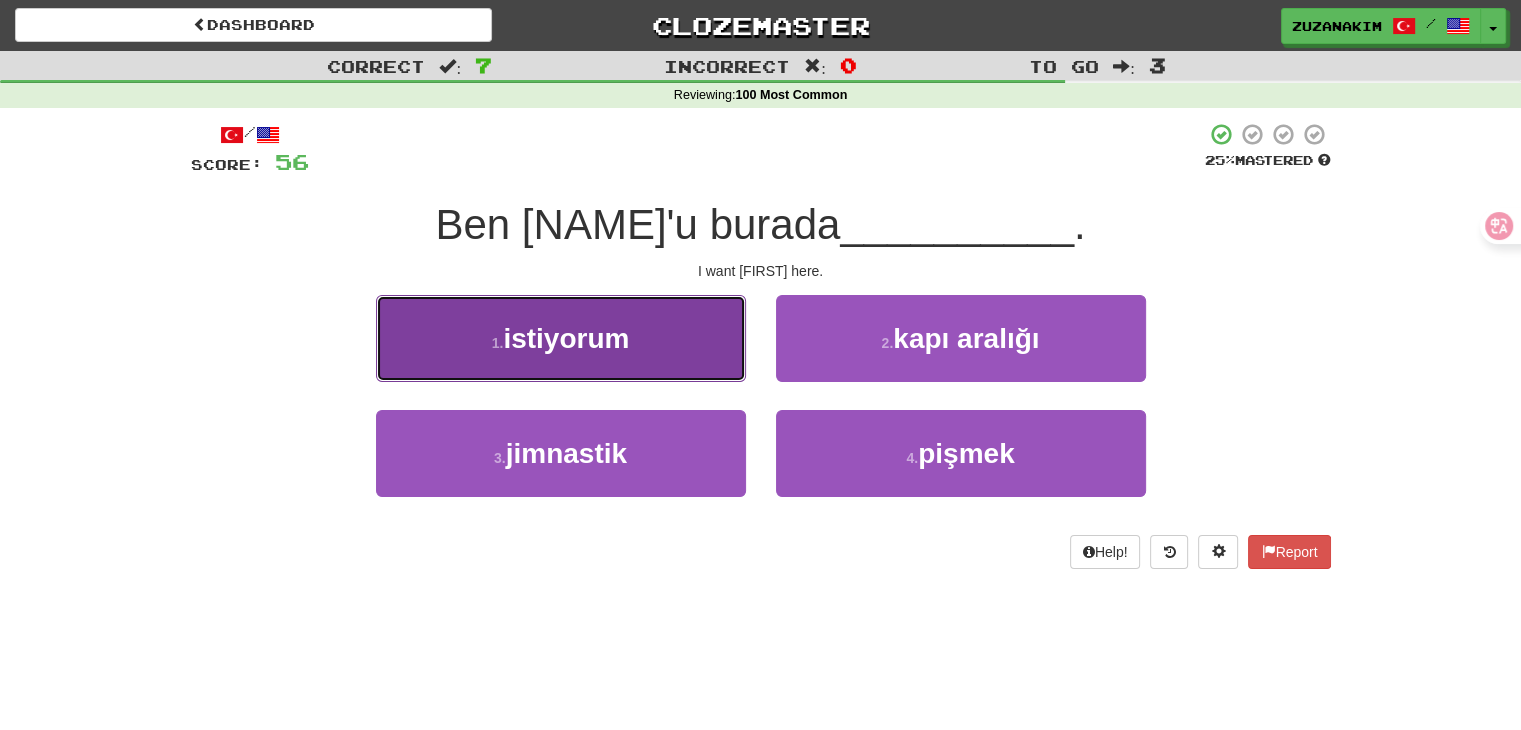 click on "1 .  istiyorum" at bounding box center (561, 338) 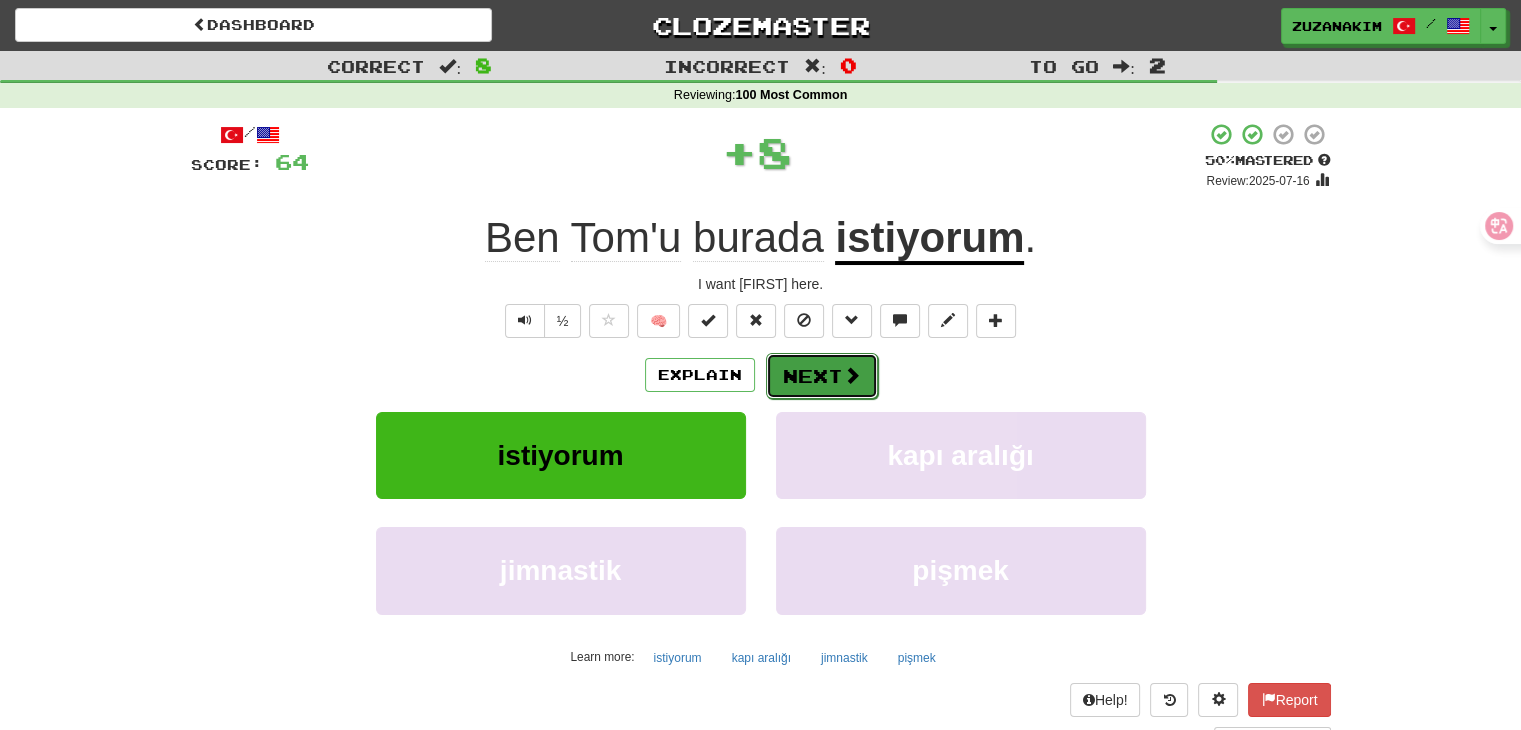 click on "Next" at bounding box center (822, 376) 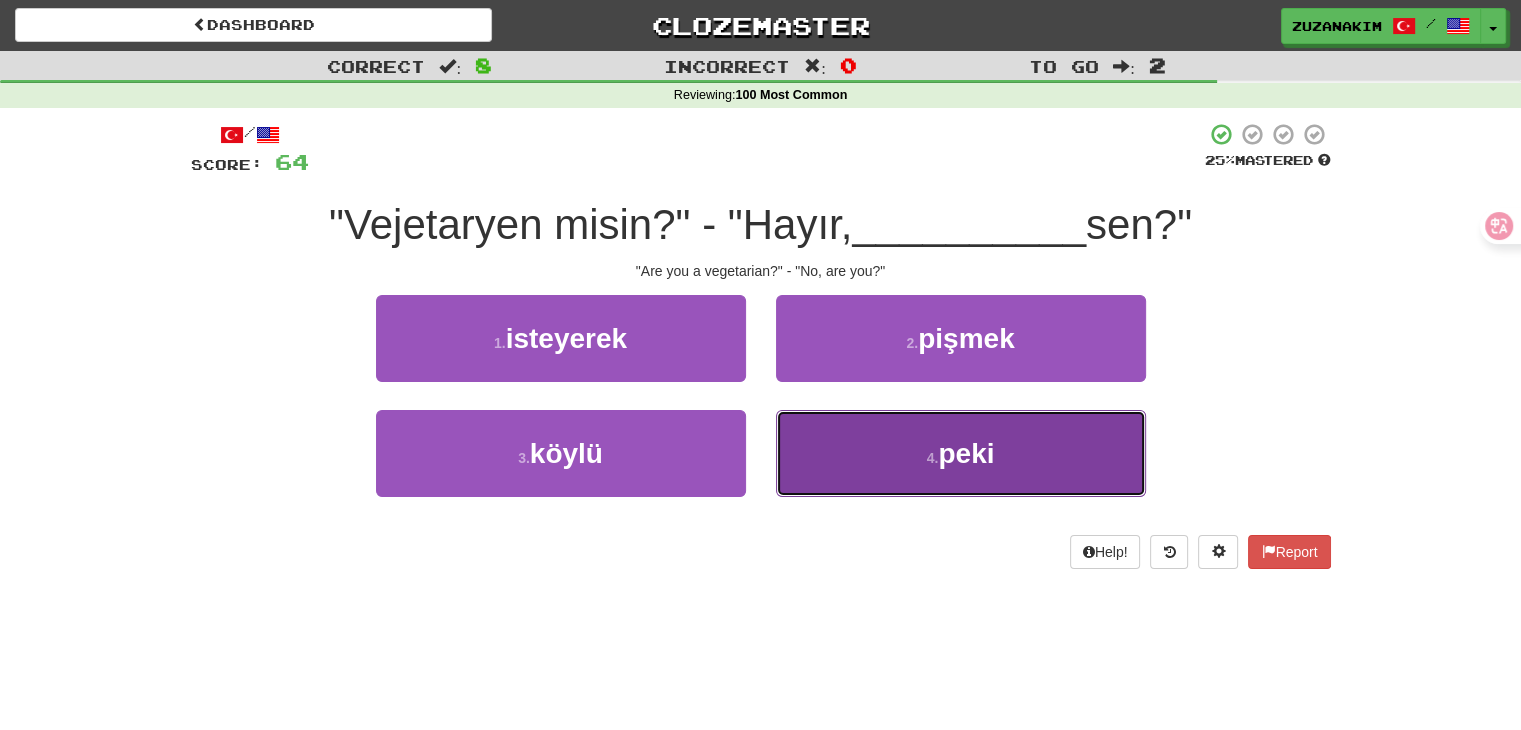 click on "4 .  peki" at bounding box center [961, 453] 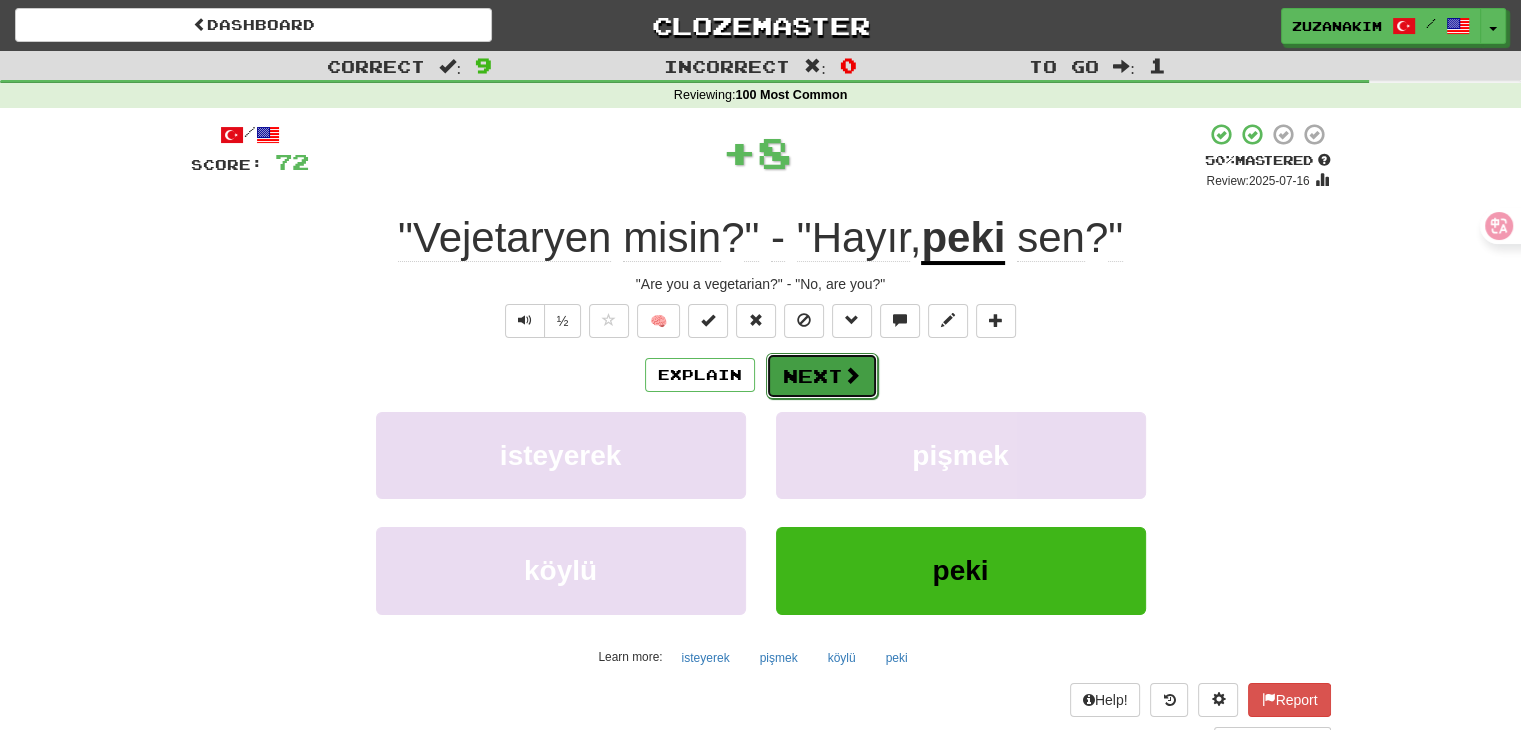 click on "Next" at bounding box center (822, 376) 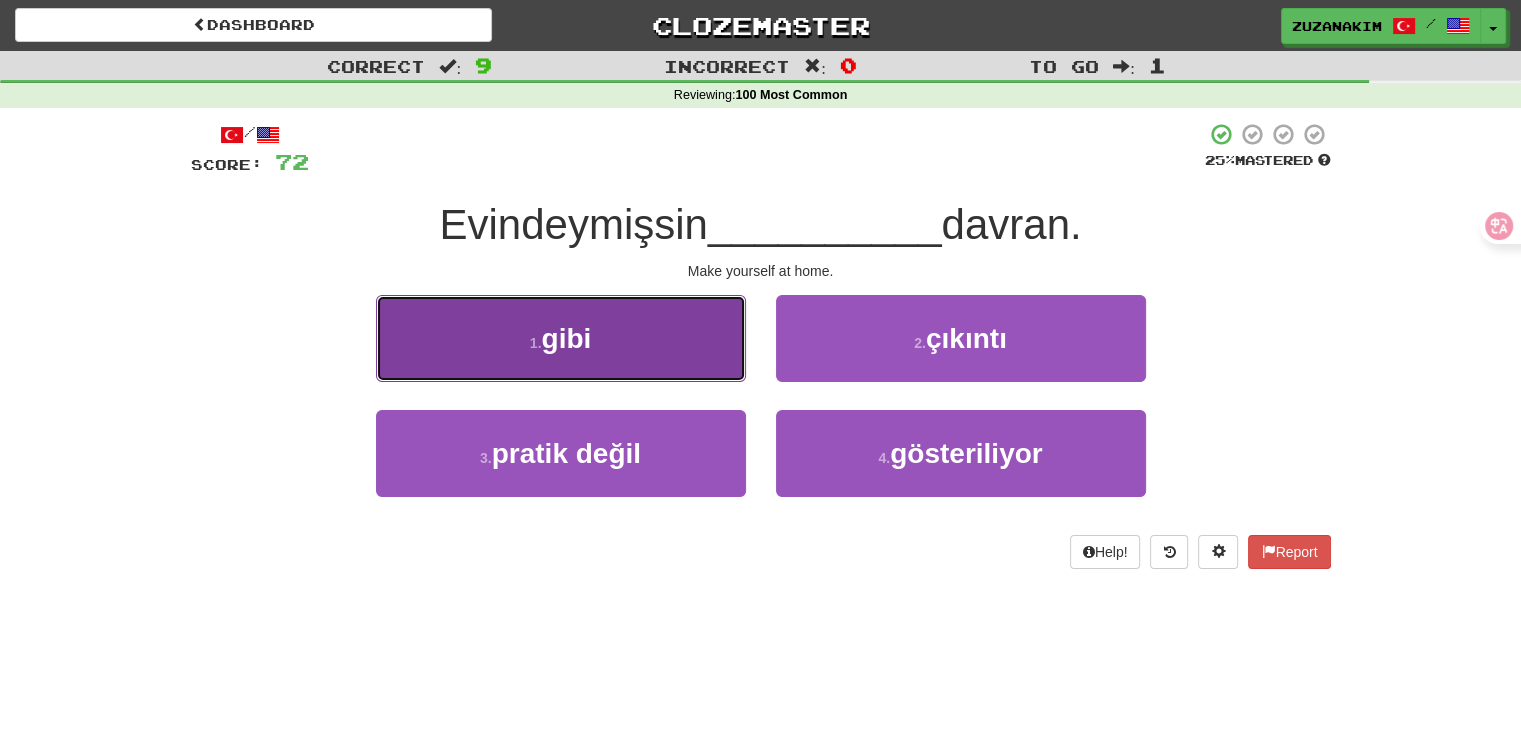 click on "1 .  gibi" at bounding box center [561, 338] 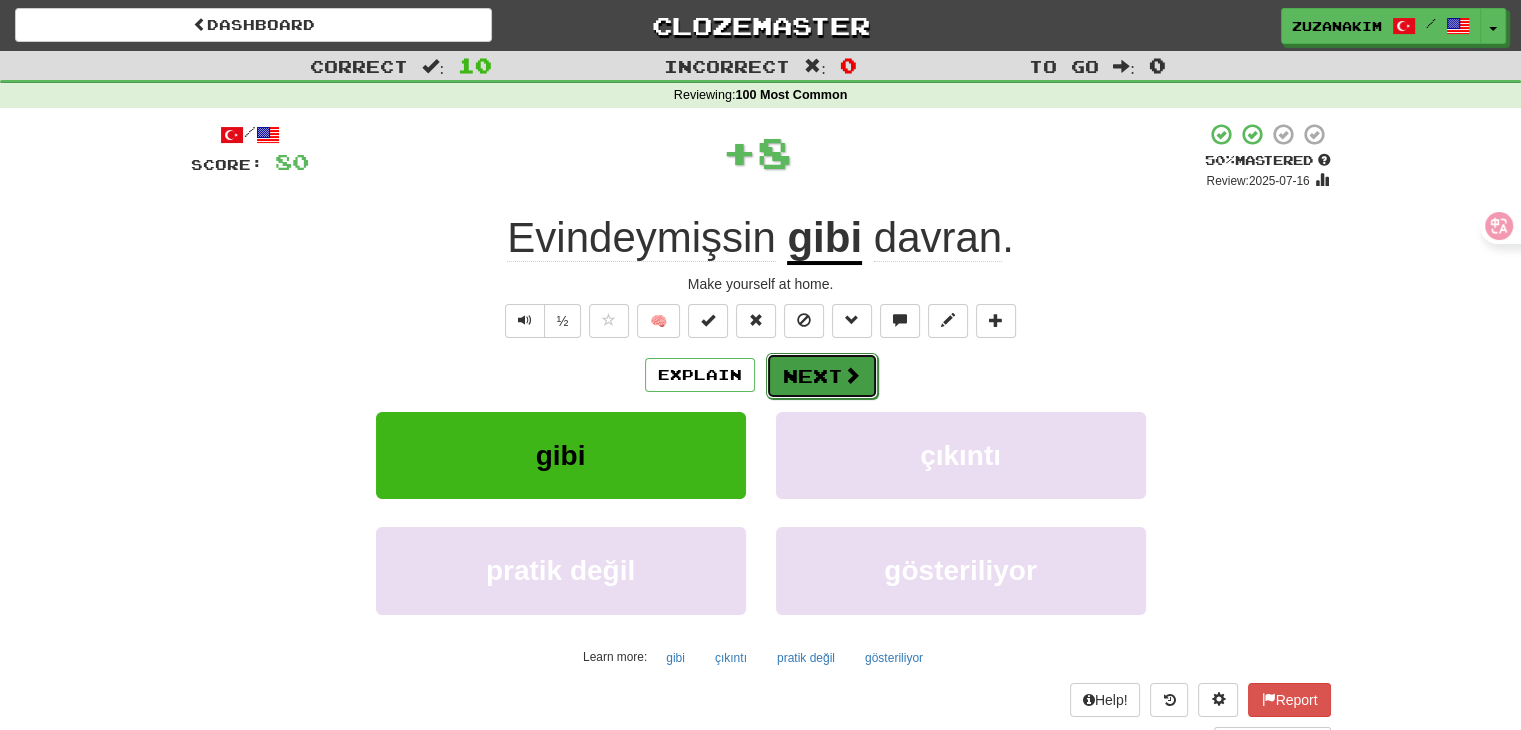 click at bounding box center [852, 375] 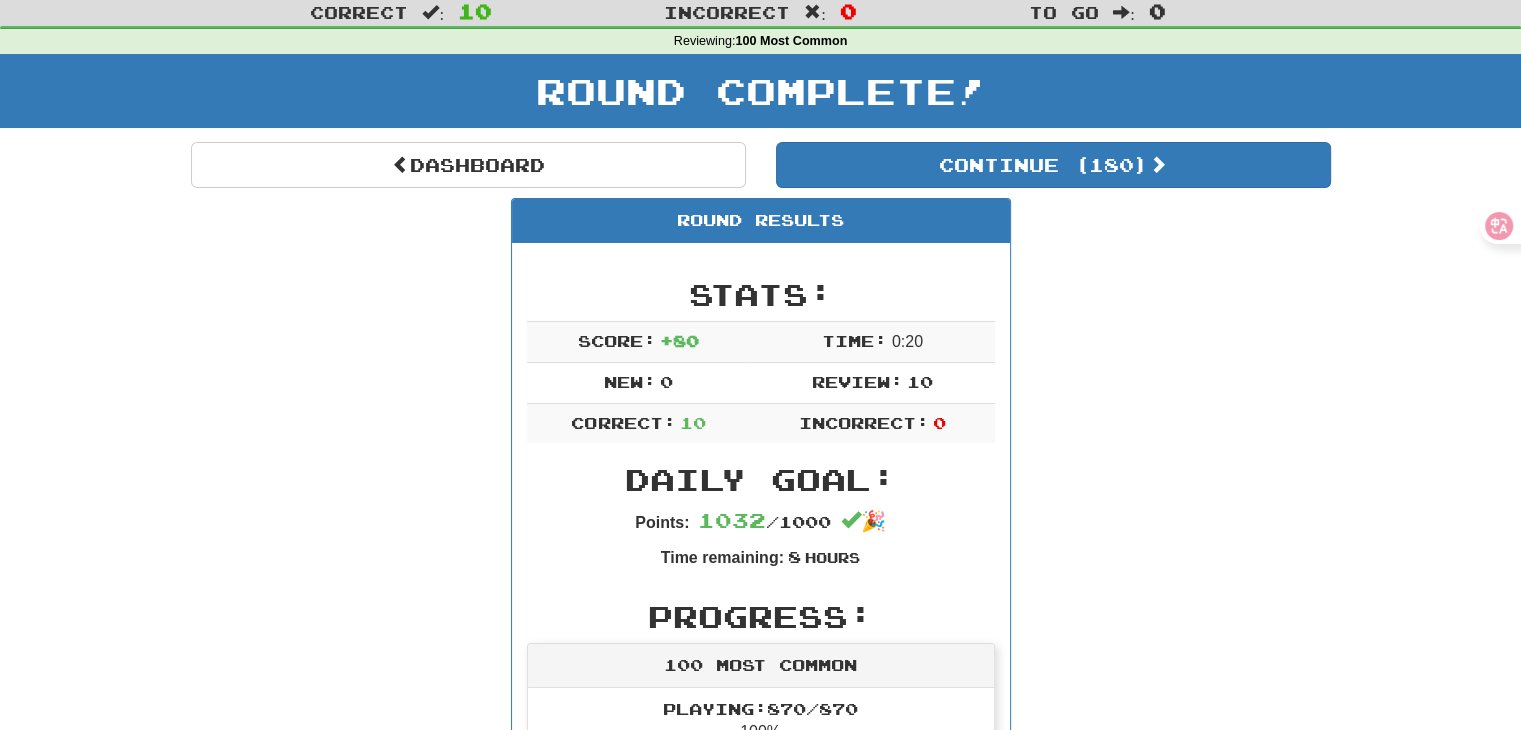 scroll, scrollTop: 0, scrollLeft: 0, axis: both 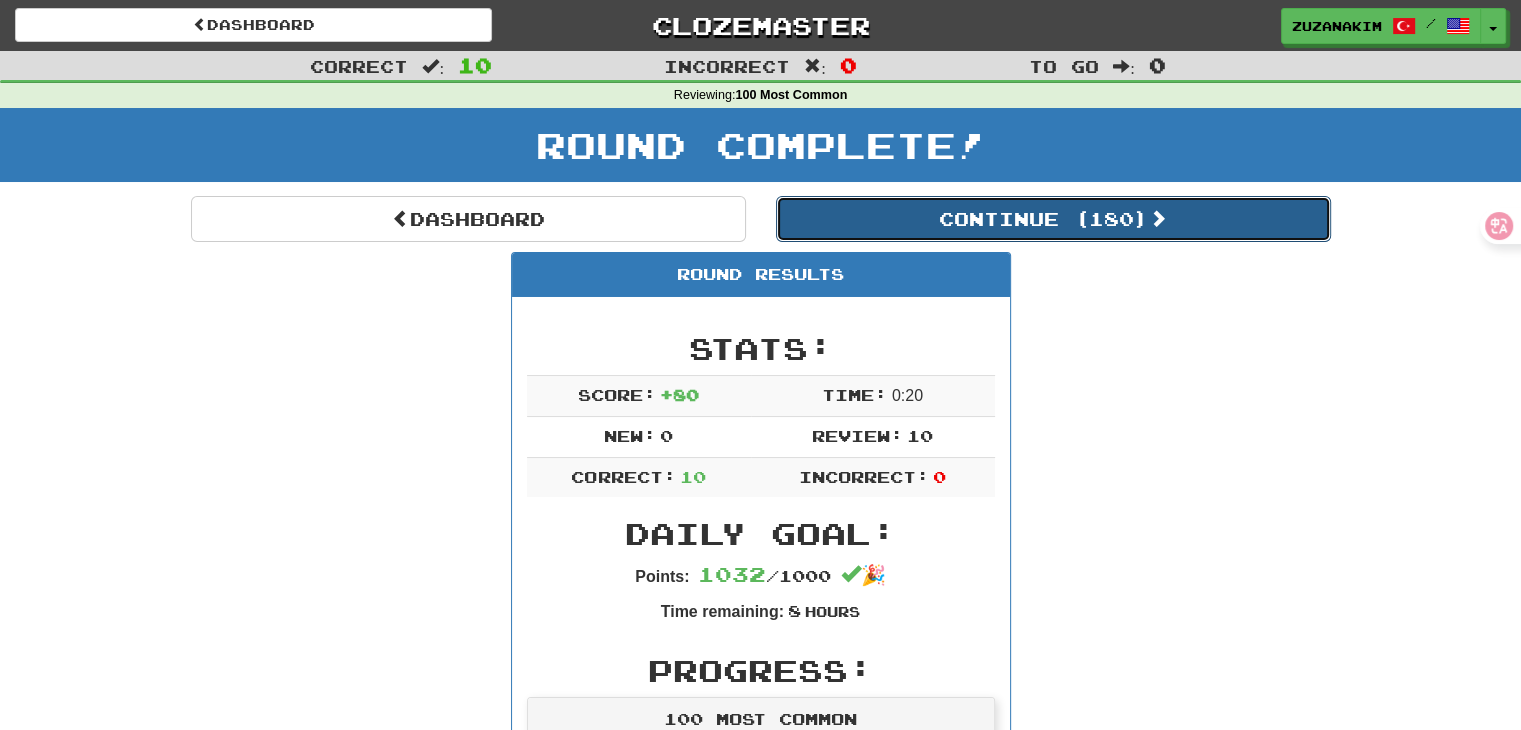 click on "Continue ( 180 )" at bounding box center [1053, 219] 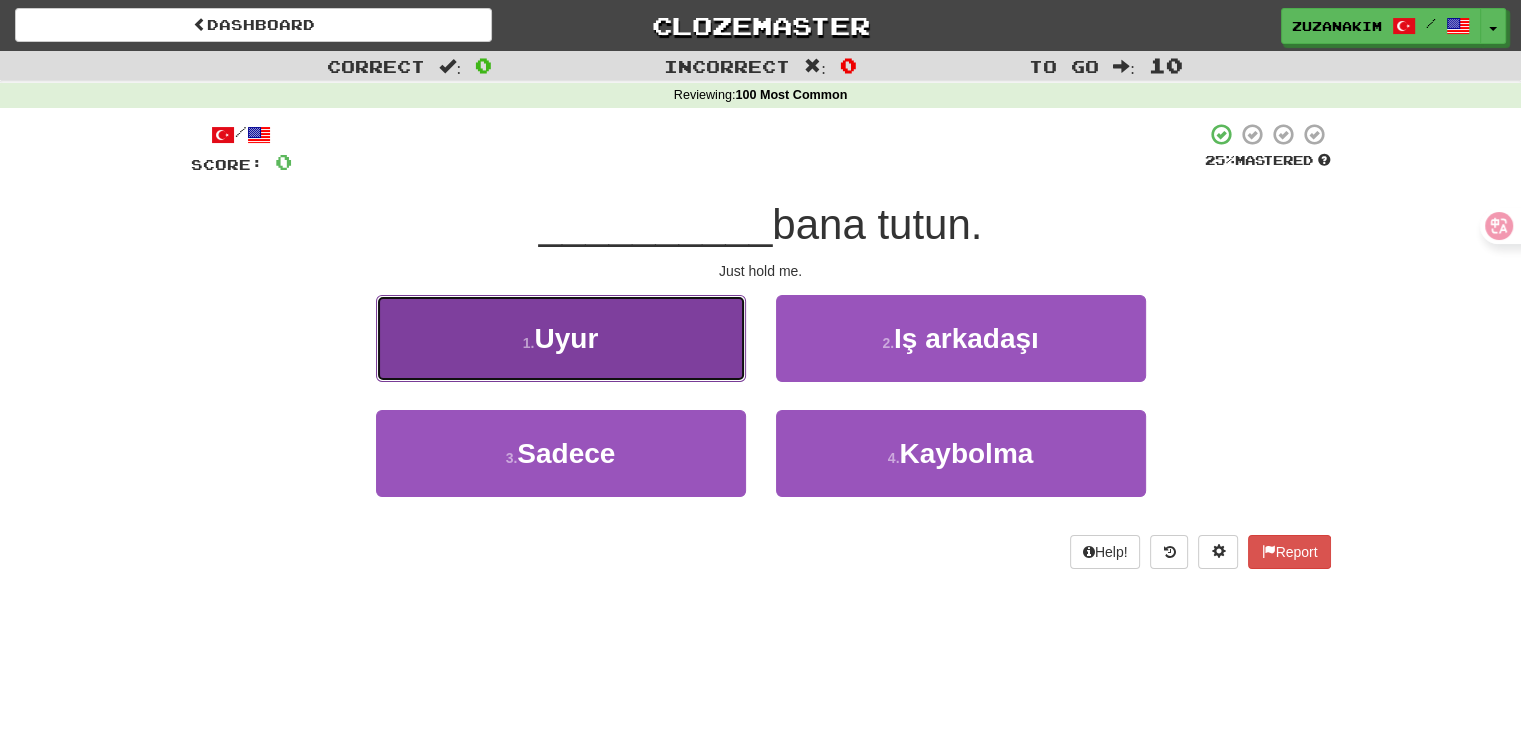 click on "1 .  Uyur" at bounding box center (561, 338) 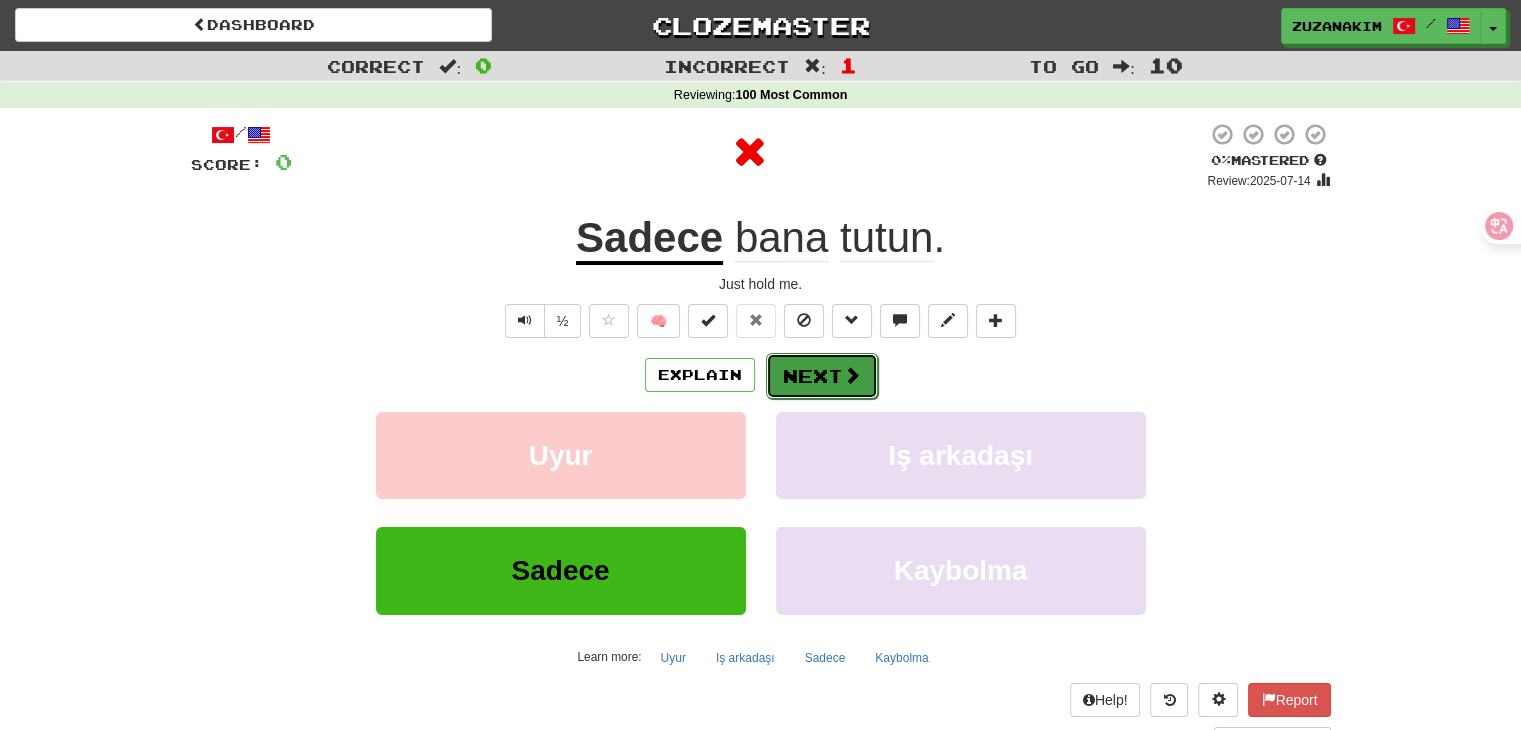 click on "Next" at bounding box center [822, 376] 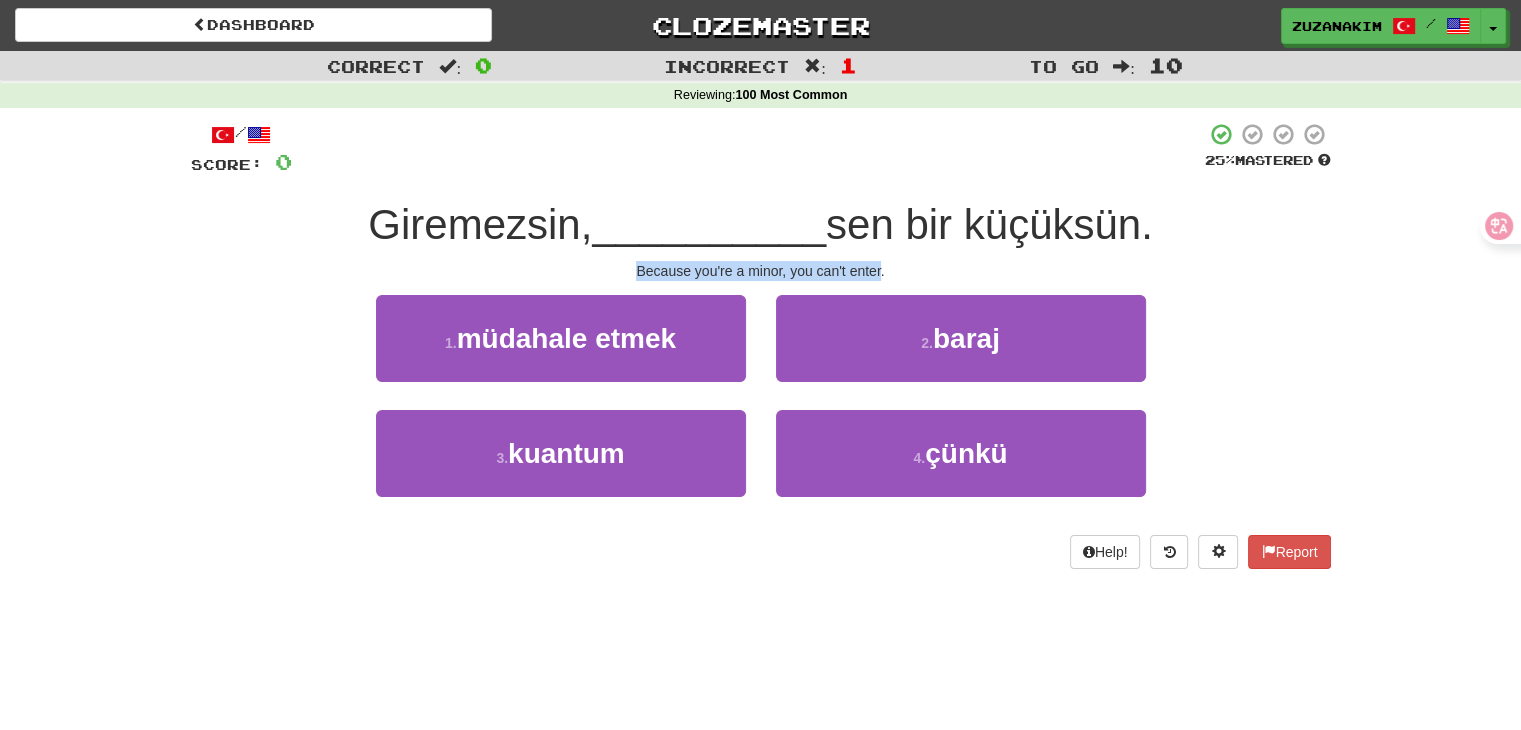 drag, startPoint x: 596, startPoint y: 270, endPoint x: 883, endPoint y: 272, distance: 287.00696 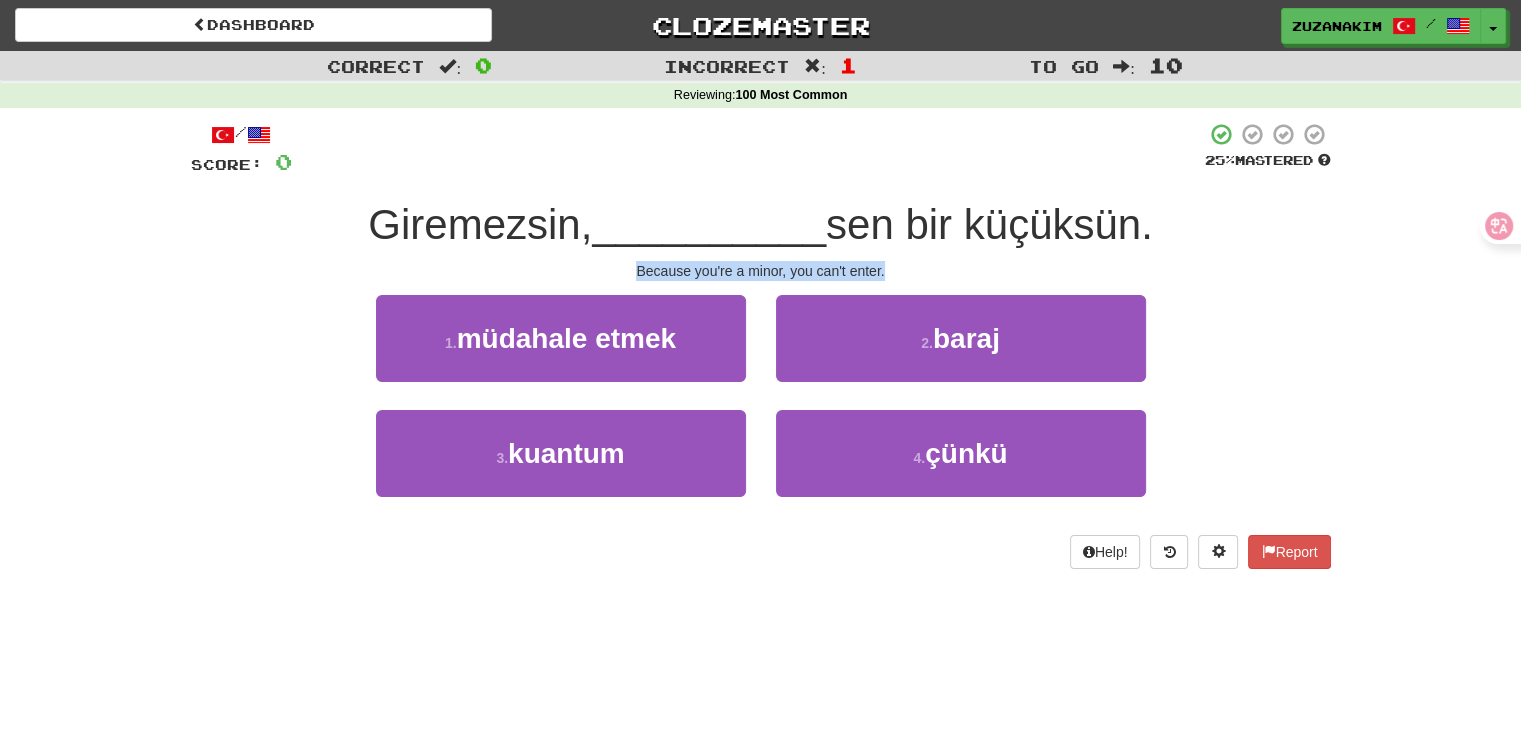 click on "Because you're a minor, you can't enter." at bounding box center (761, 271) 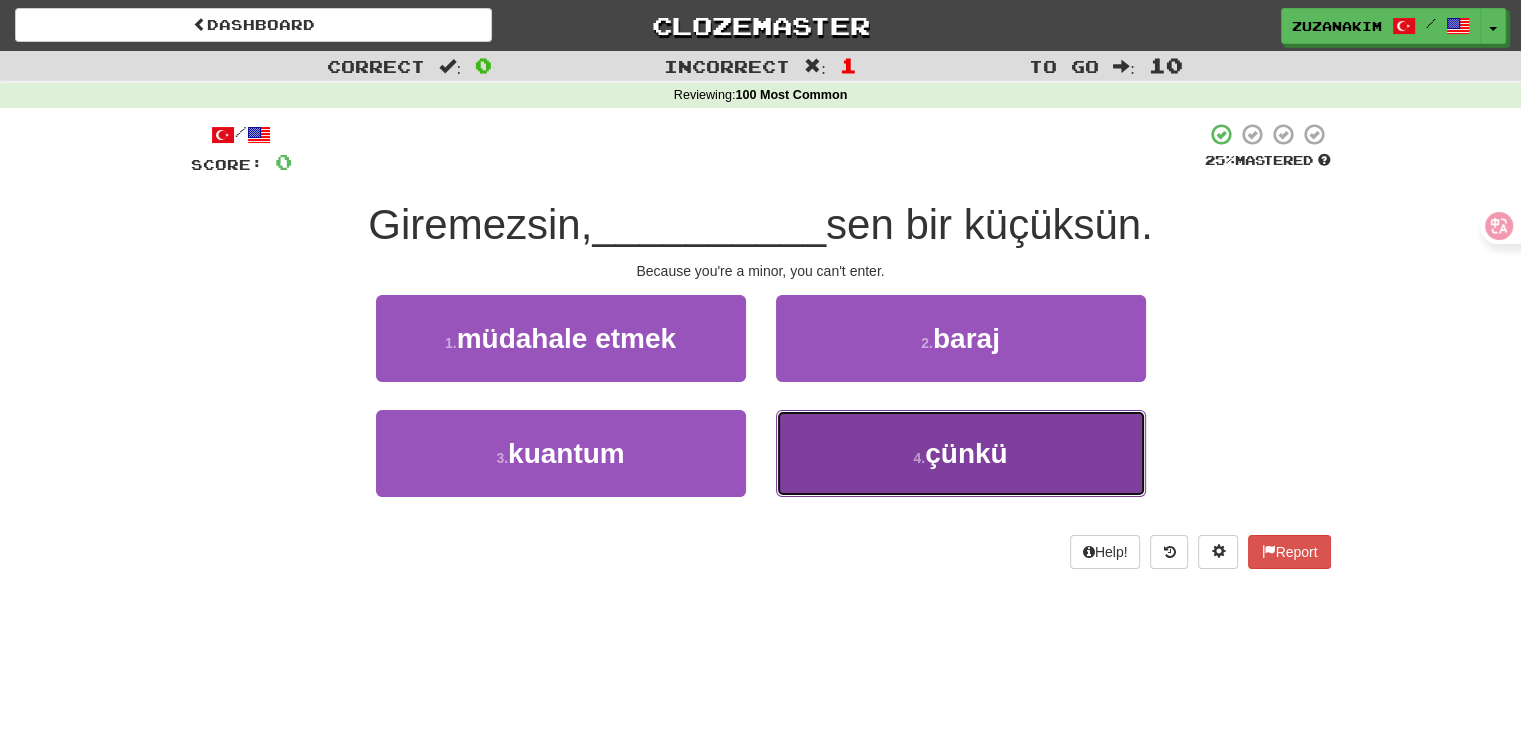 click on "4 .  çünkü" at bounding box center [961, 453] 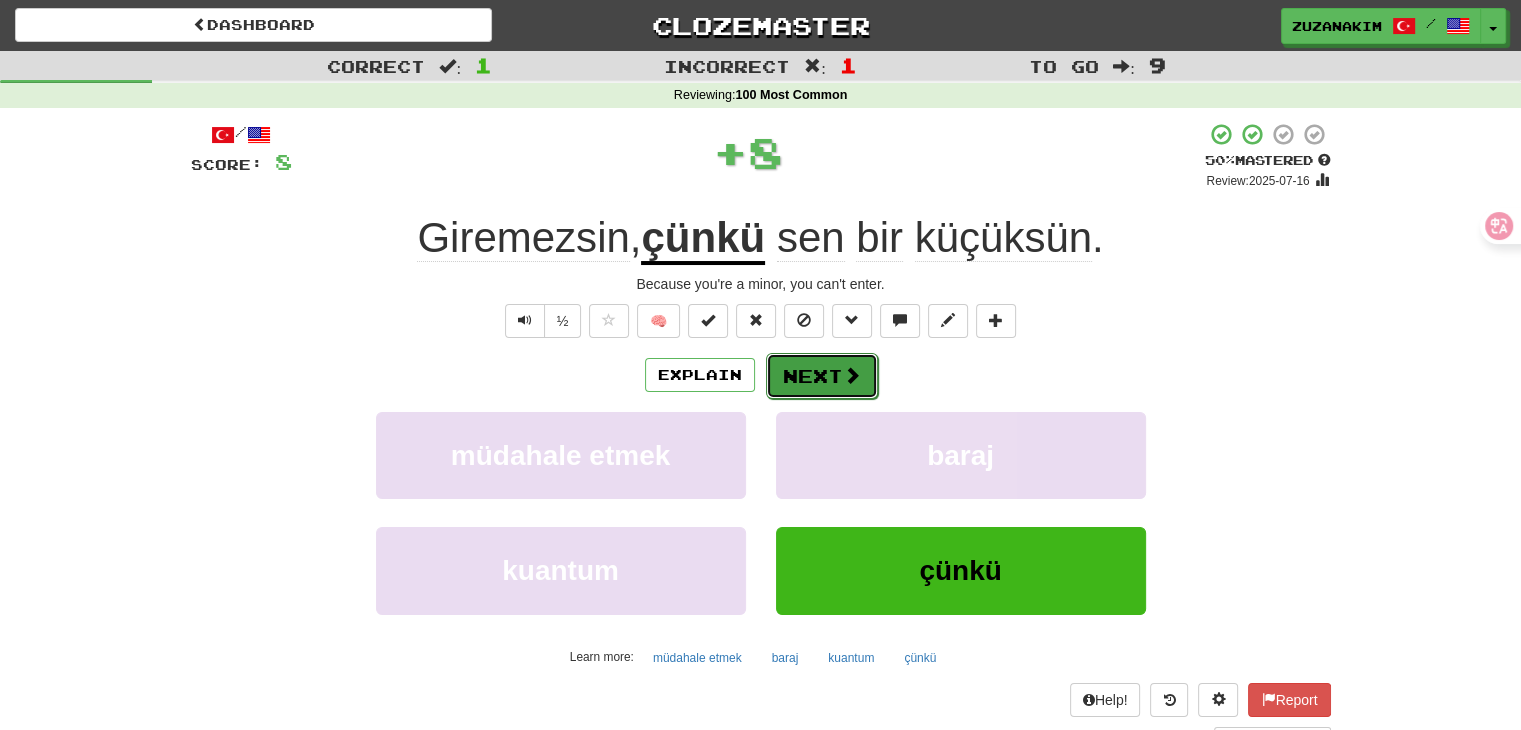 click on "Next" at bounding box center (822, 376) 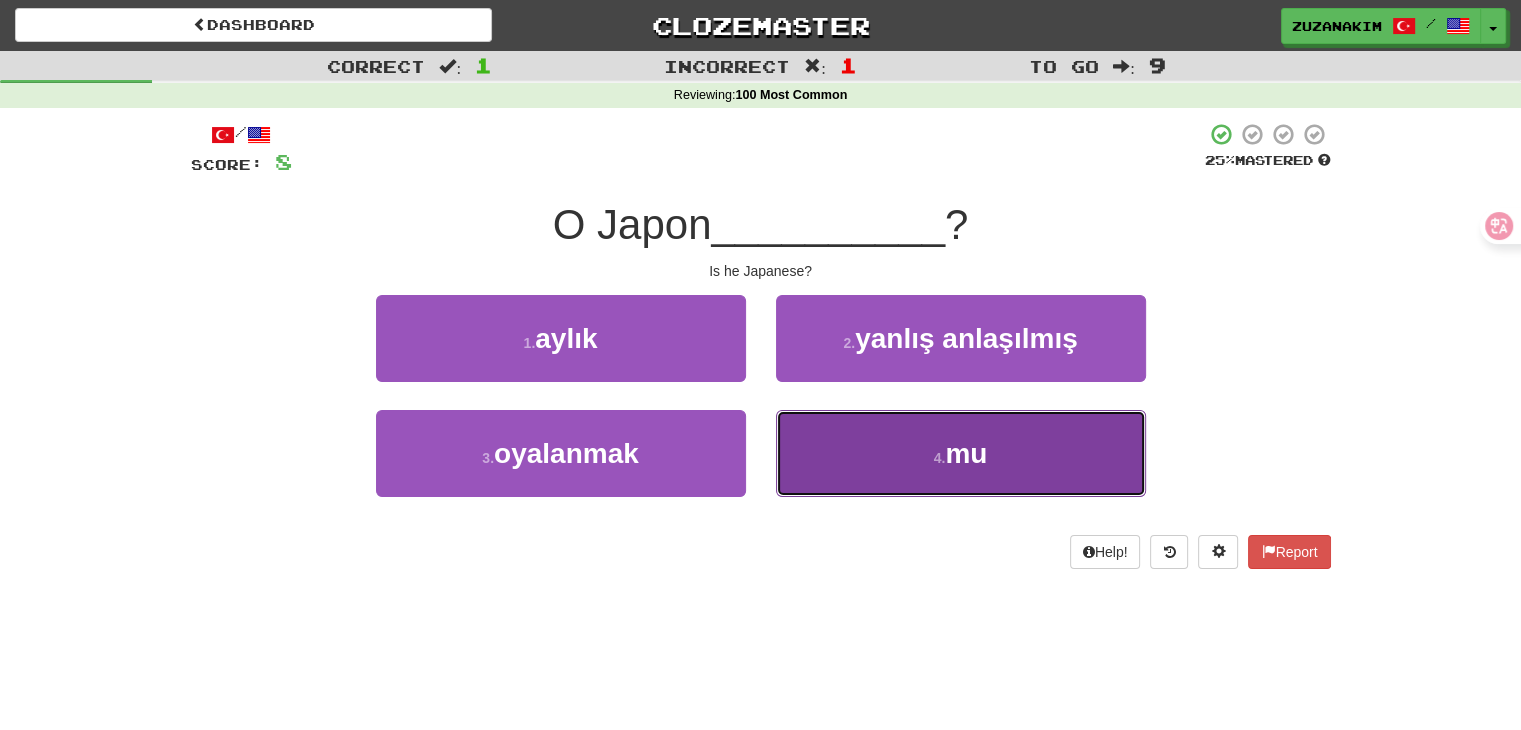 click on "4 .  mu" at bounding box center [961, 453] 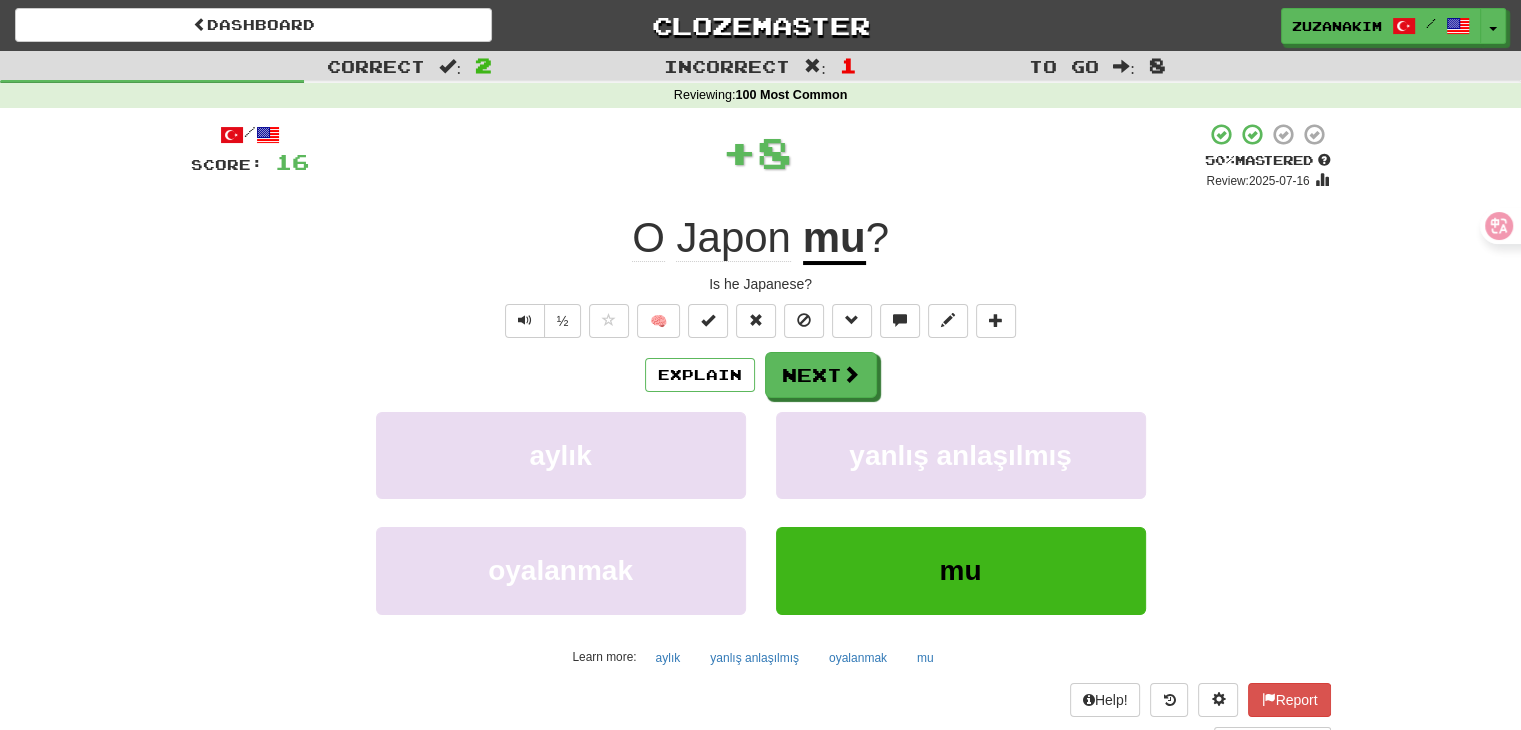 click on "O Japon mu ? Is he Japanese?" at bounding box center [761, 435] 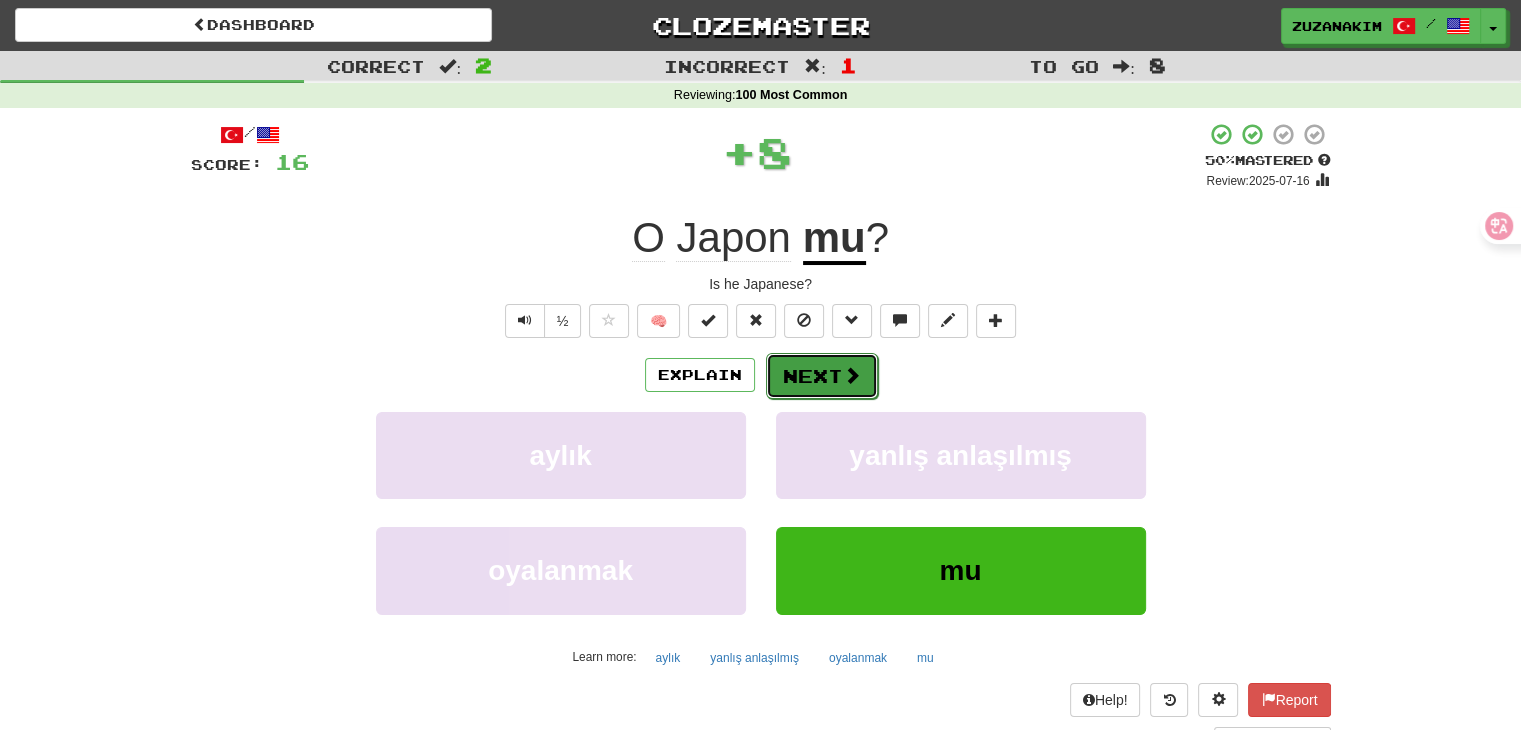 click at bounding box center (852, 375) 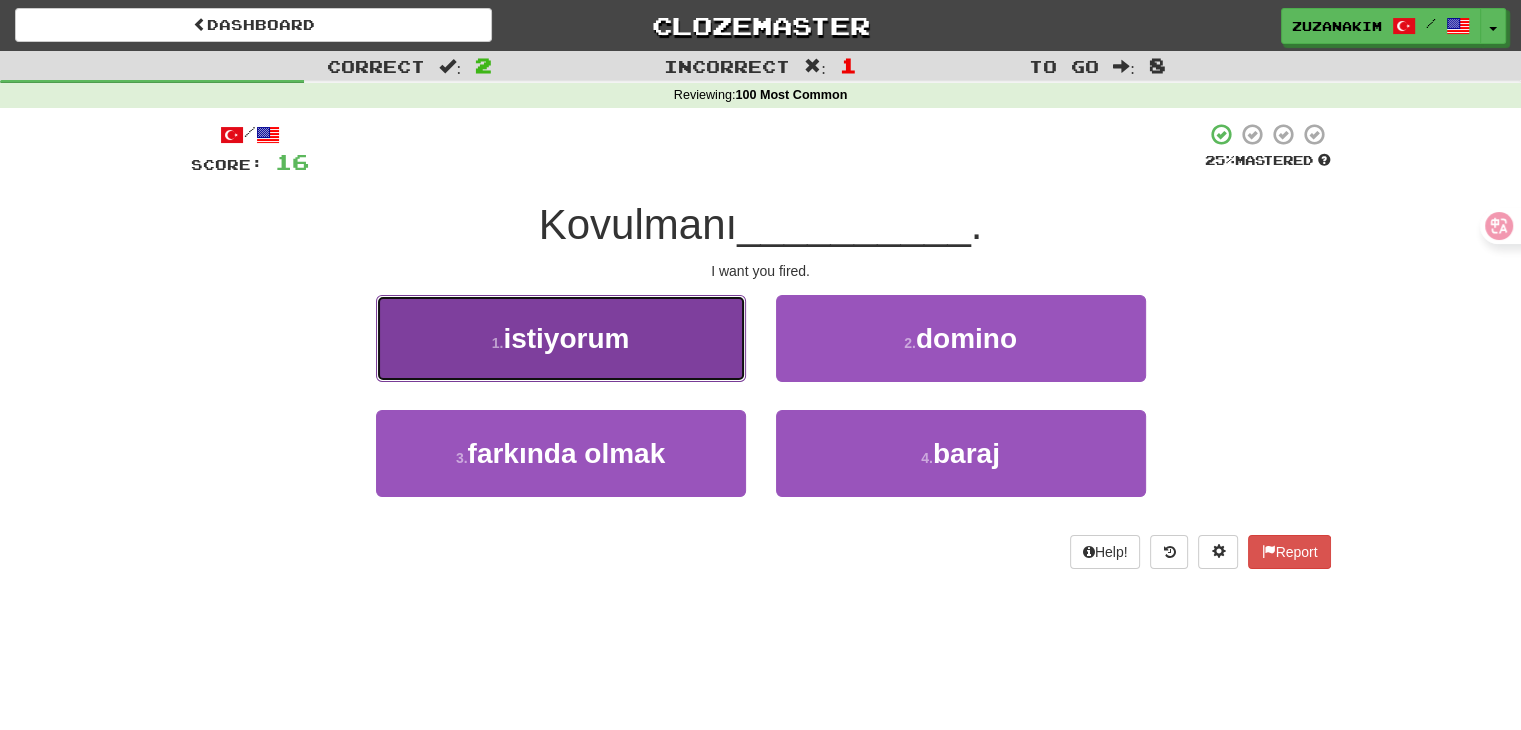 click on "1 .  istiyorum" at bounding box center (561, 338) 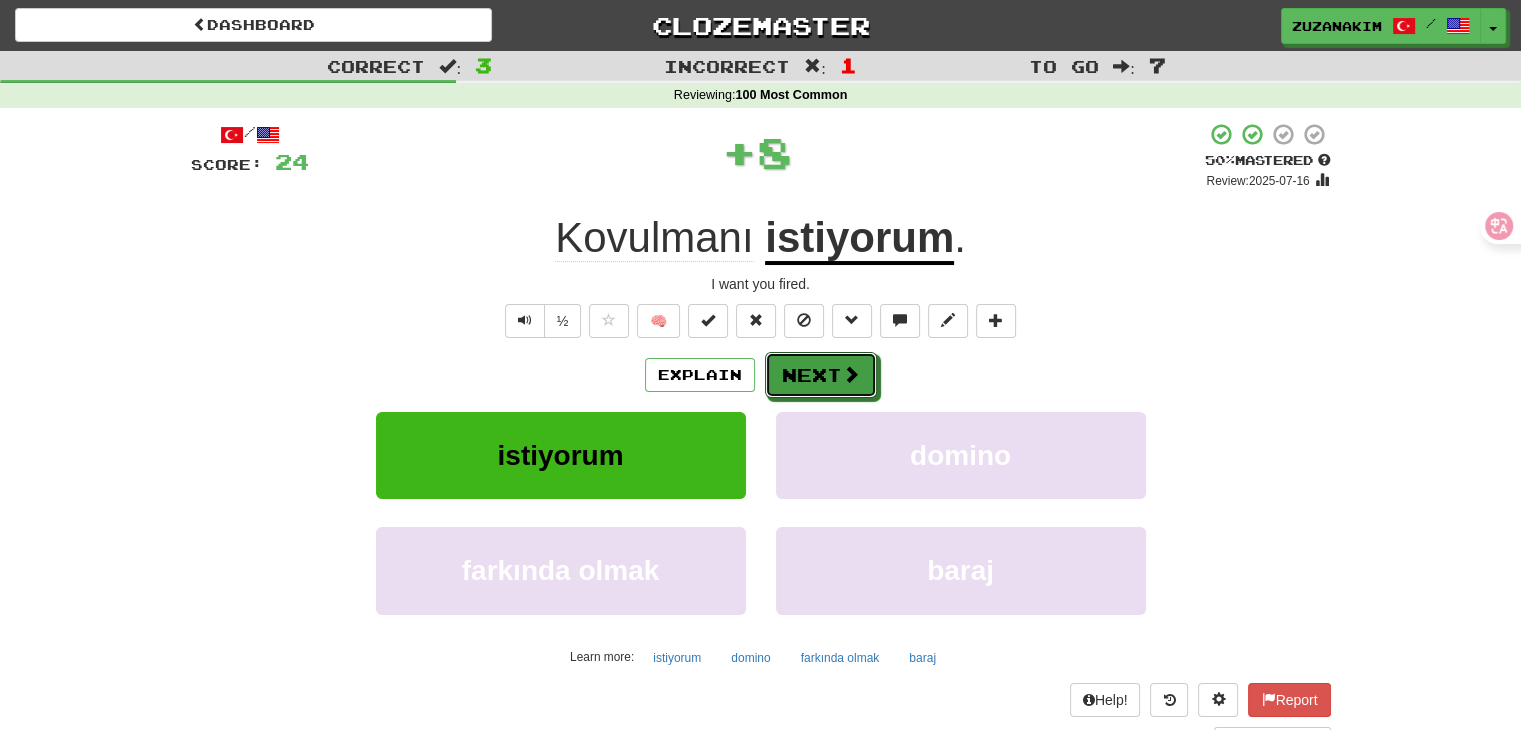click at bounding box center [851, 374] 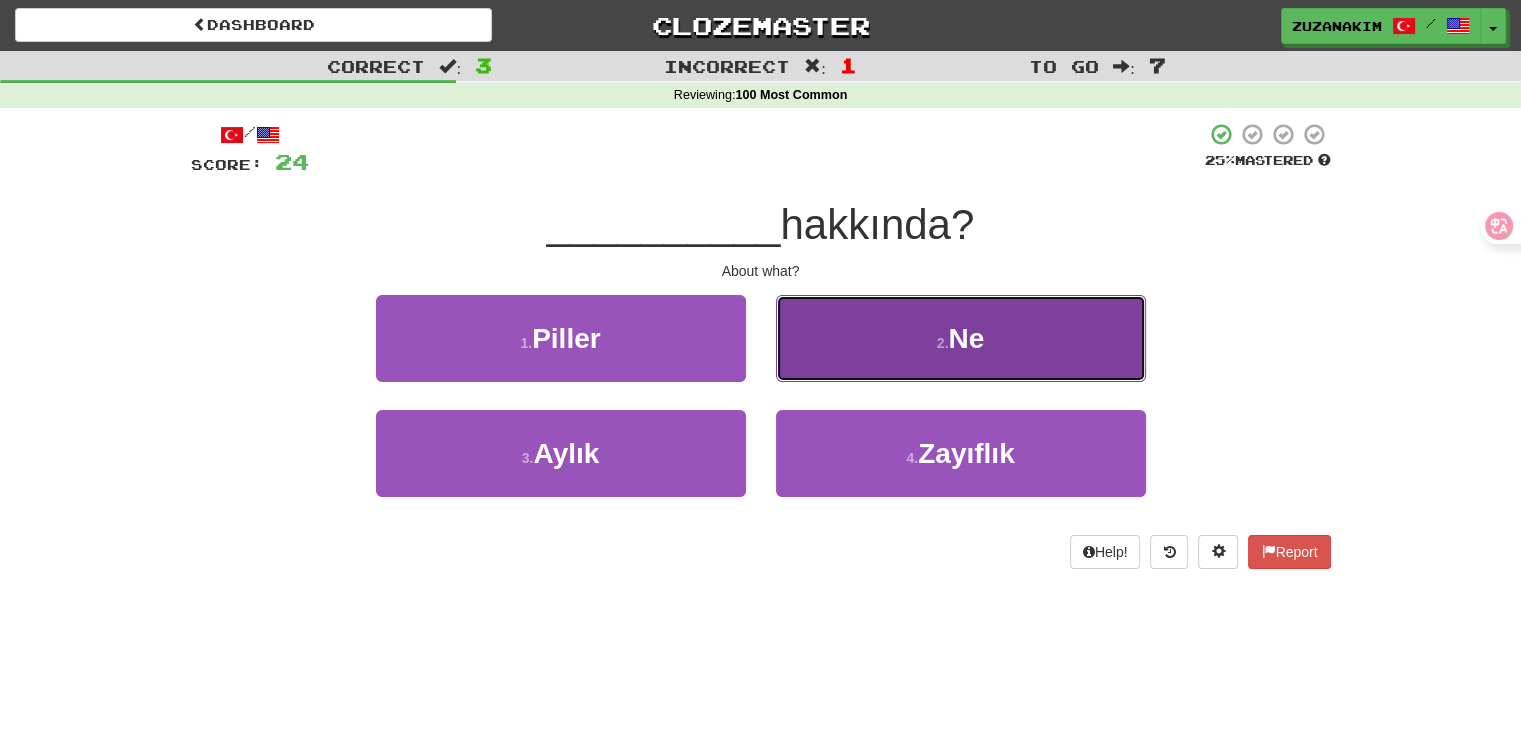 click on "2 .  Ne" at bounding box center (961, 338) 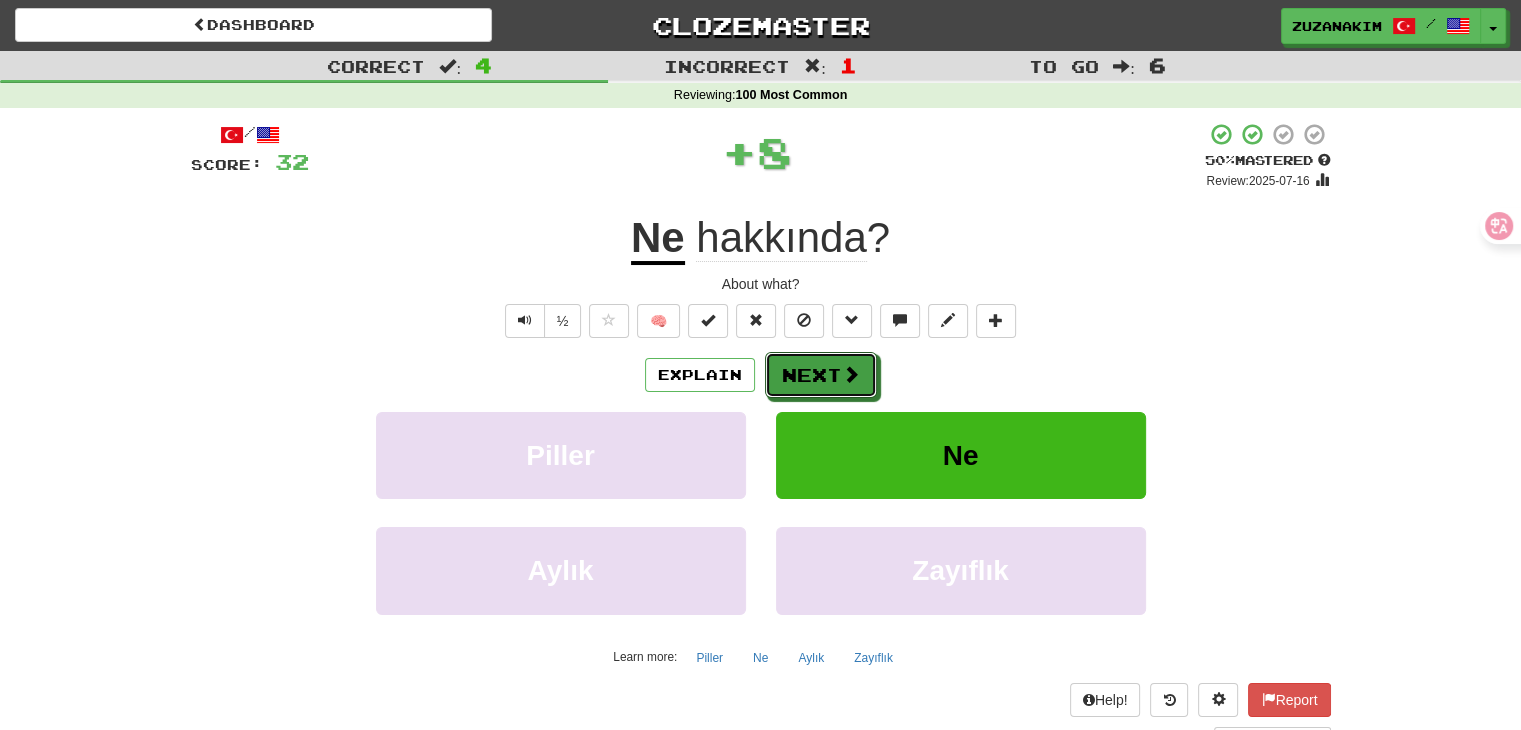click on "Next" at bounding box center (821, 375) 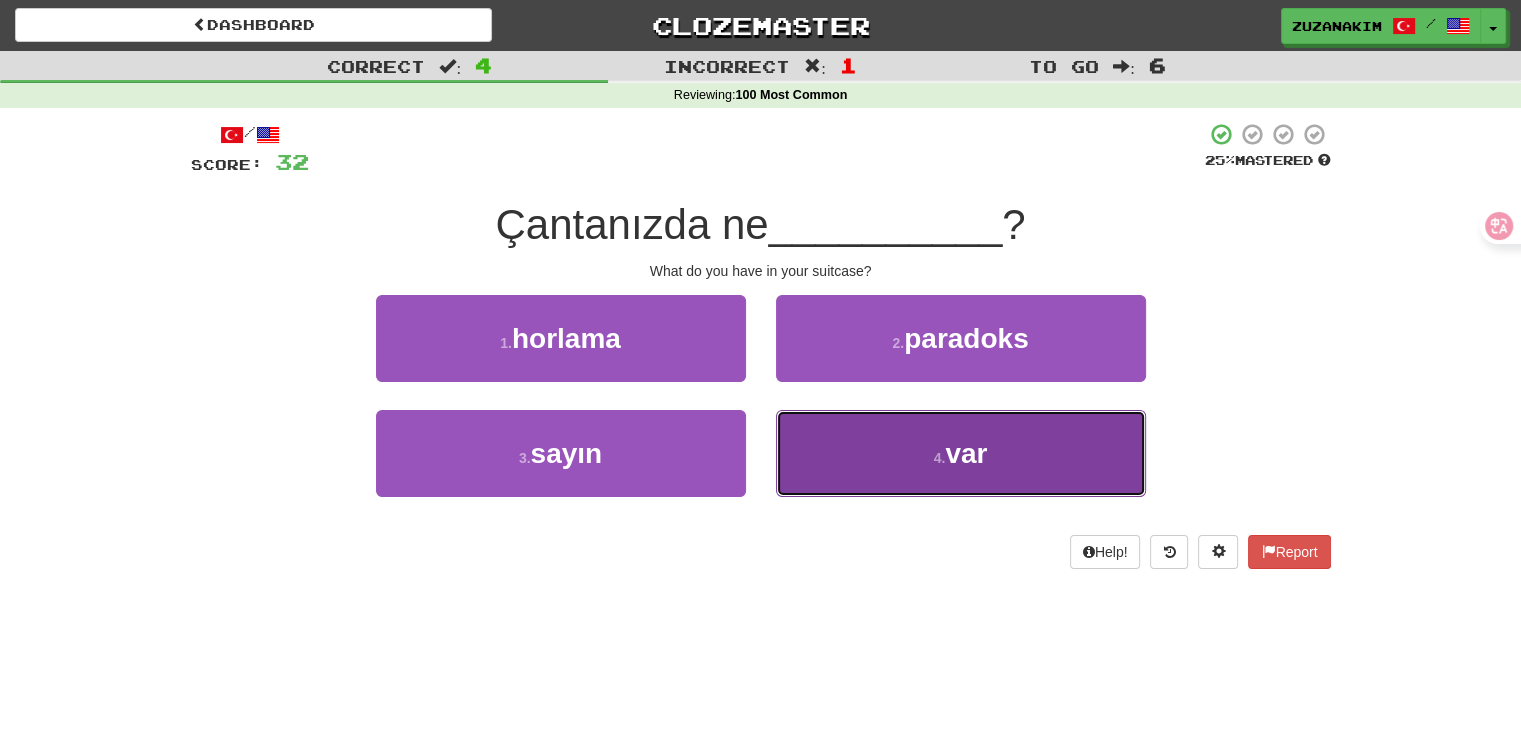 click on "4 .  var" at bounding box center [961, 453] 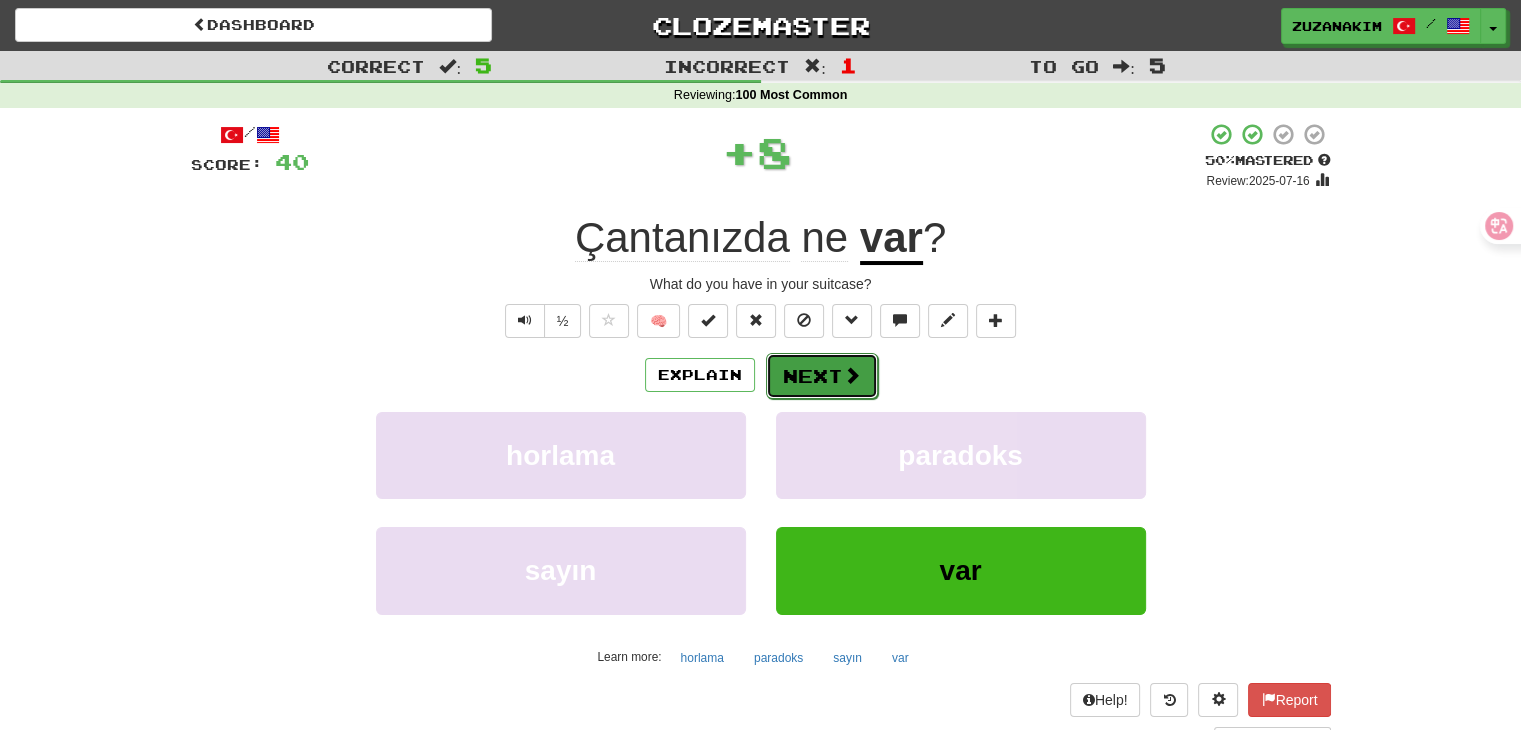 click on "Next" at bounding box center [822, 376] 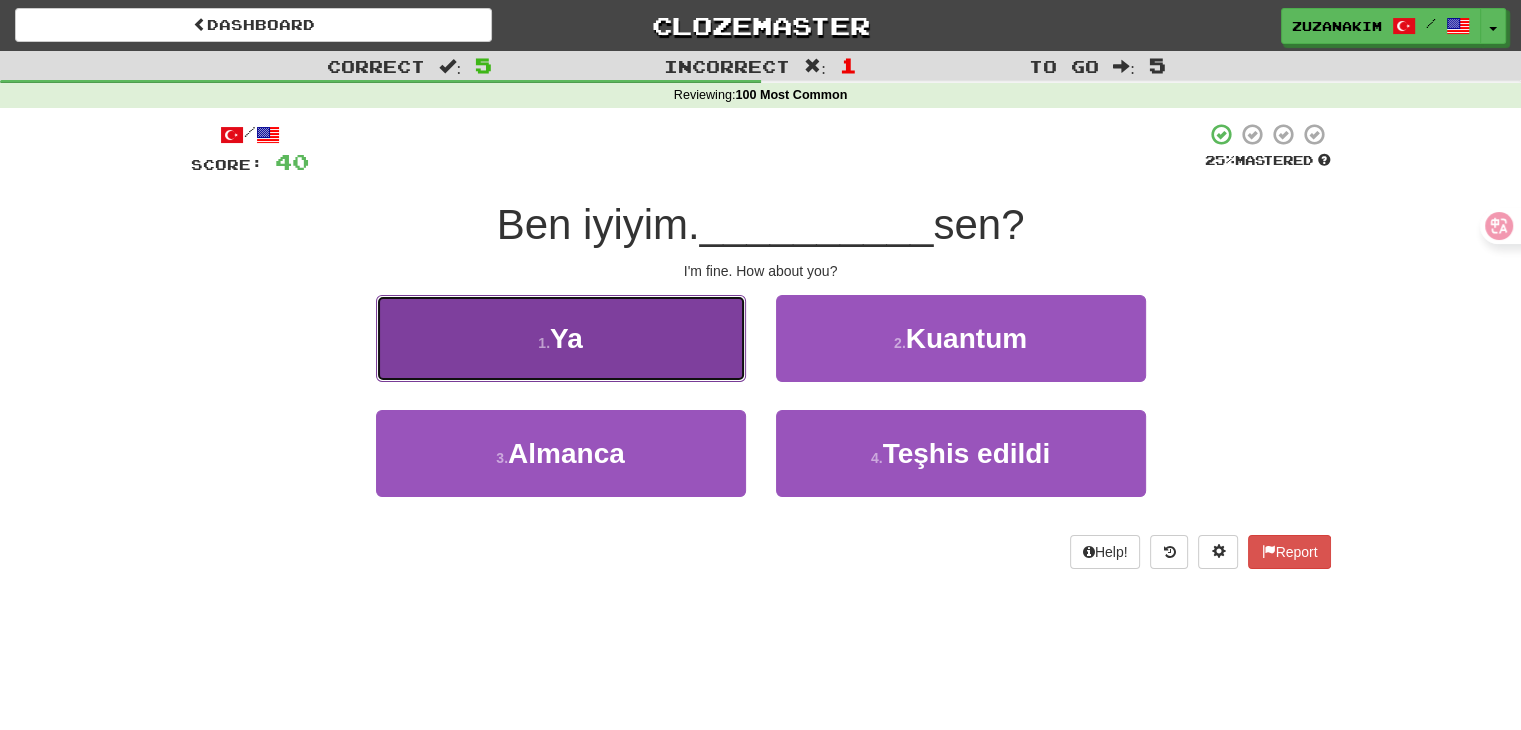 click on "1 .  Ya" at bounding box center [561, 338] 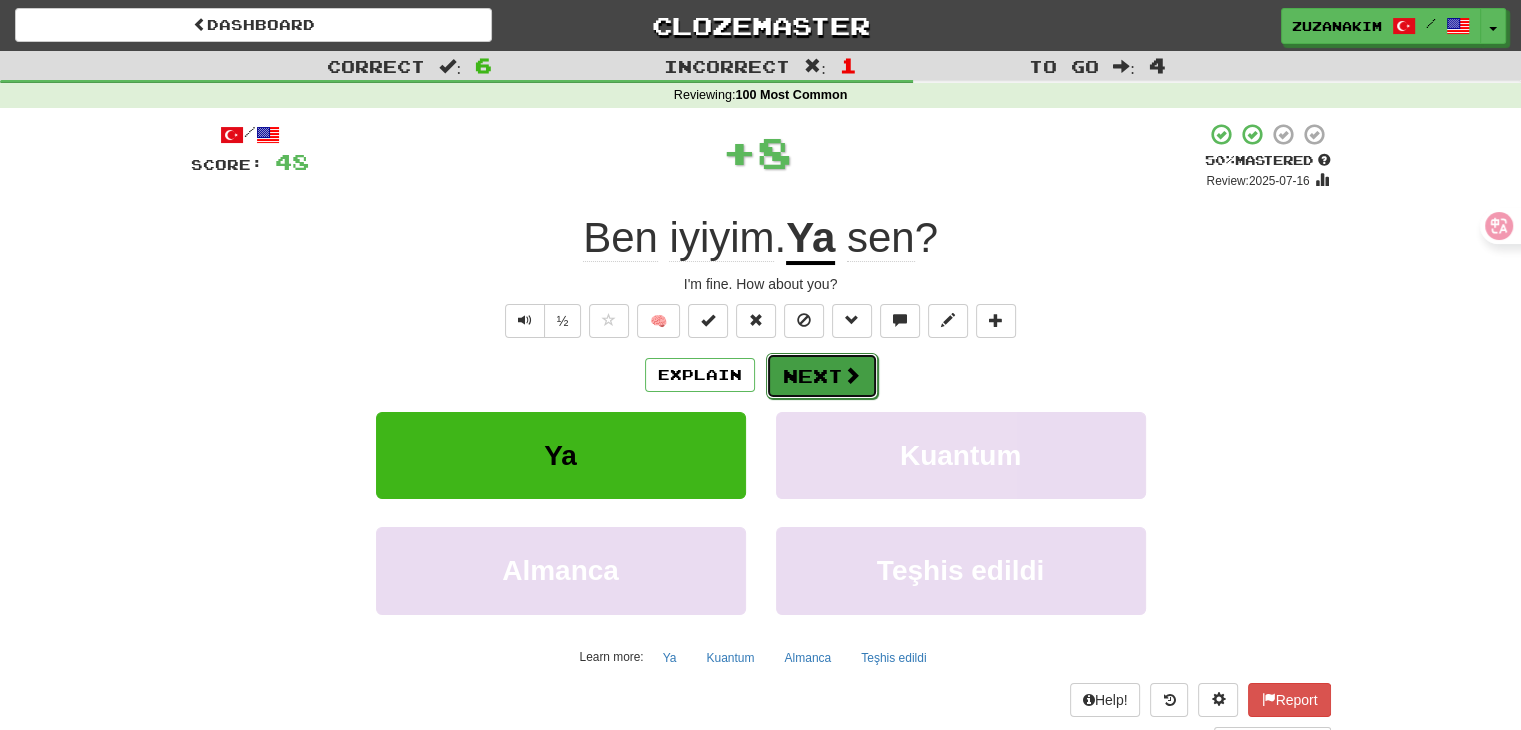 click on "Next" at bounding box center [822, 376] 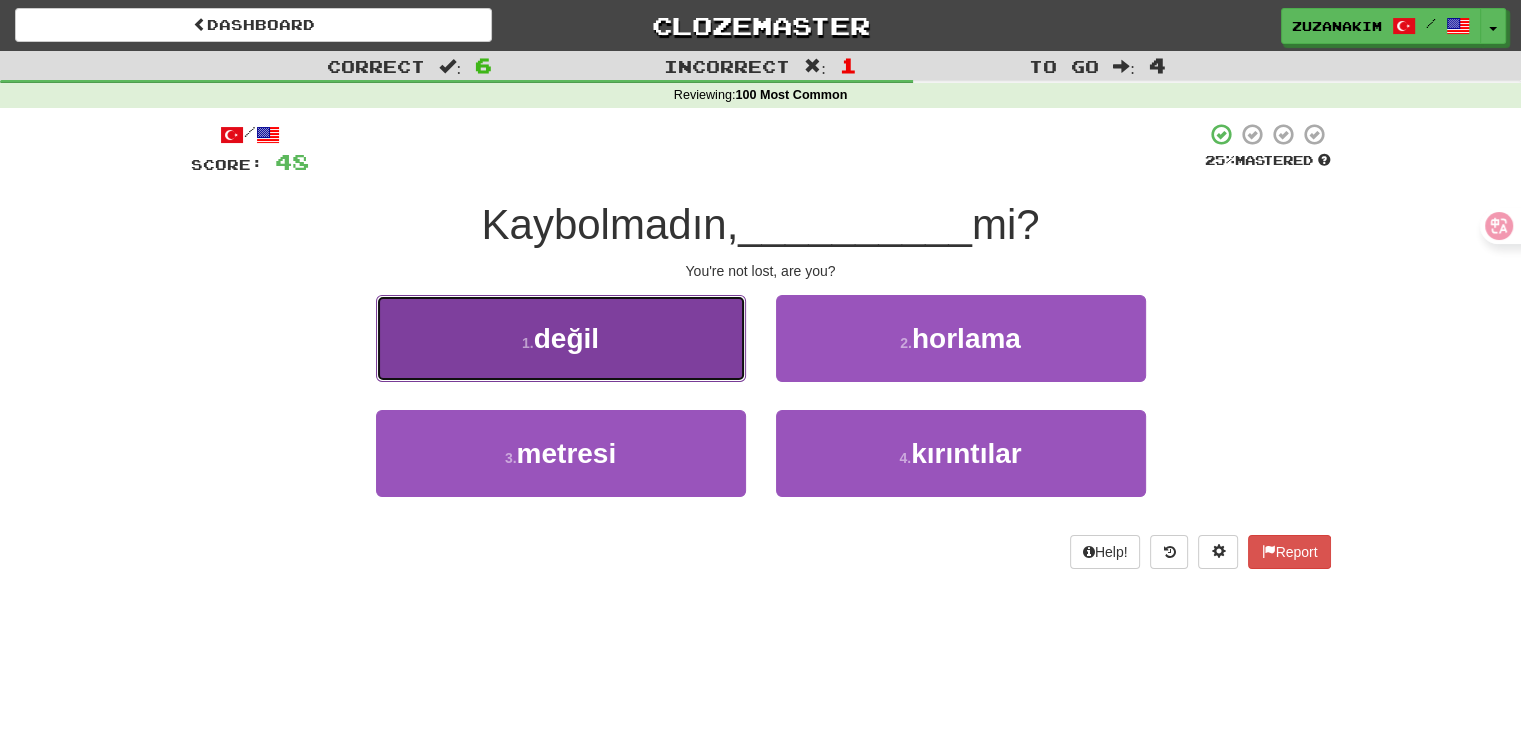 click on "1 .  değil" at bounding box center (561, 338) 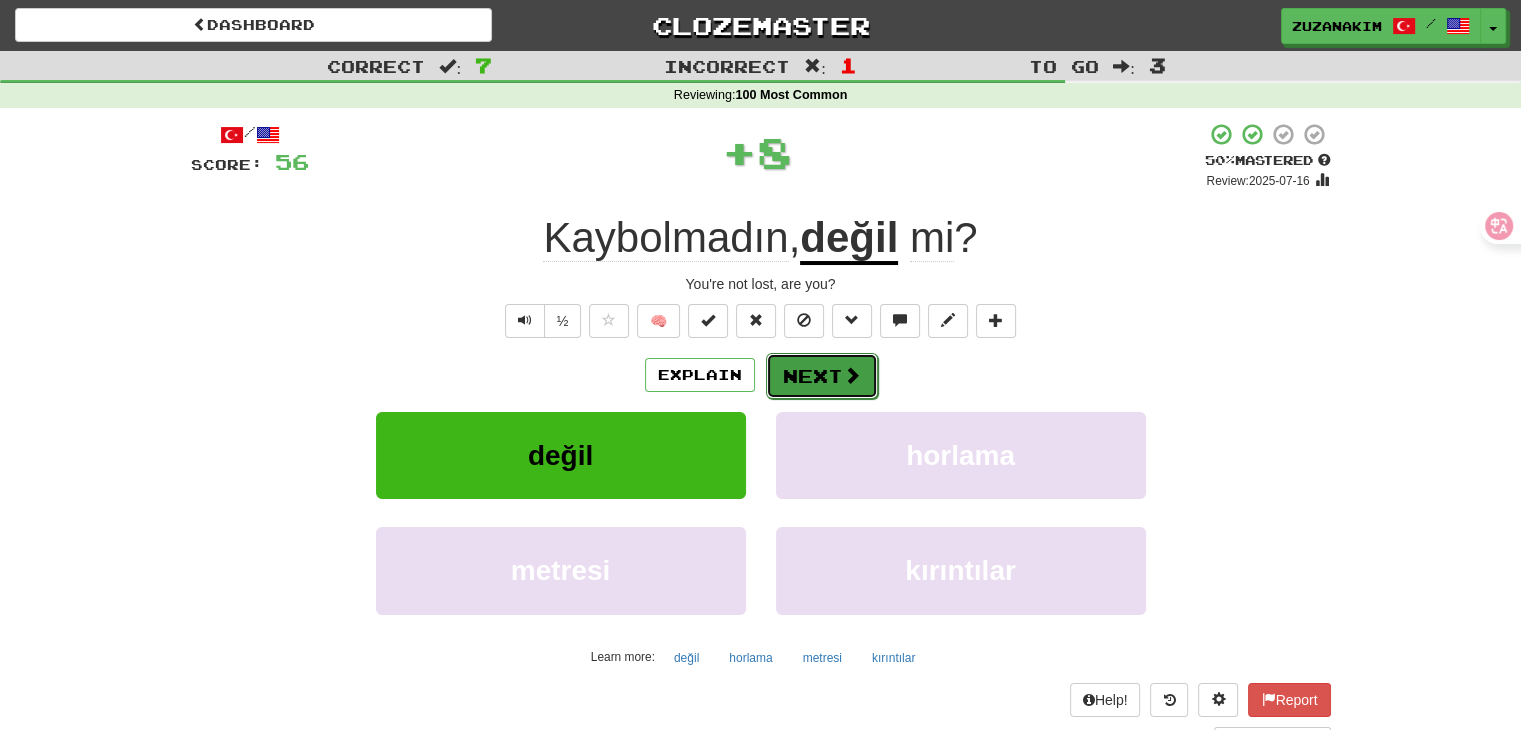 click on "Next" at bounding box center [822, 376] 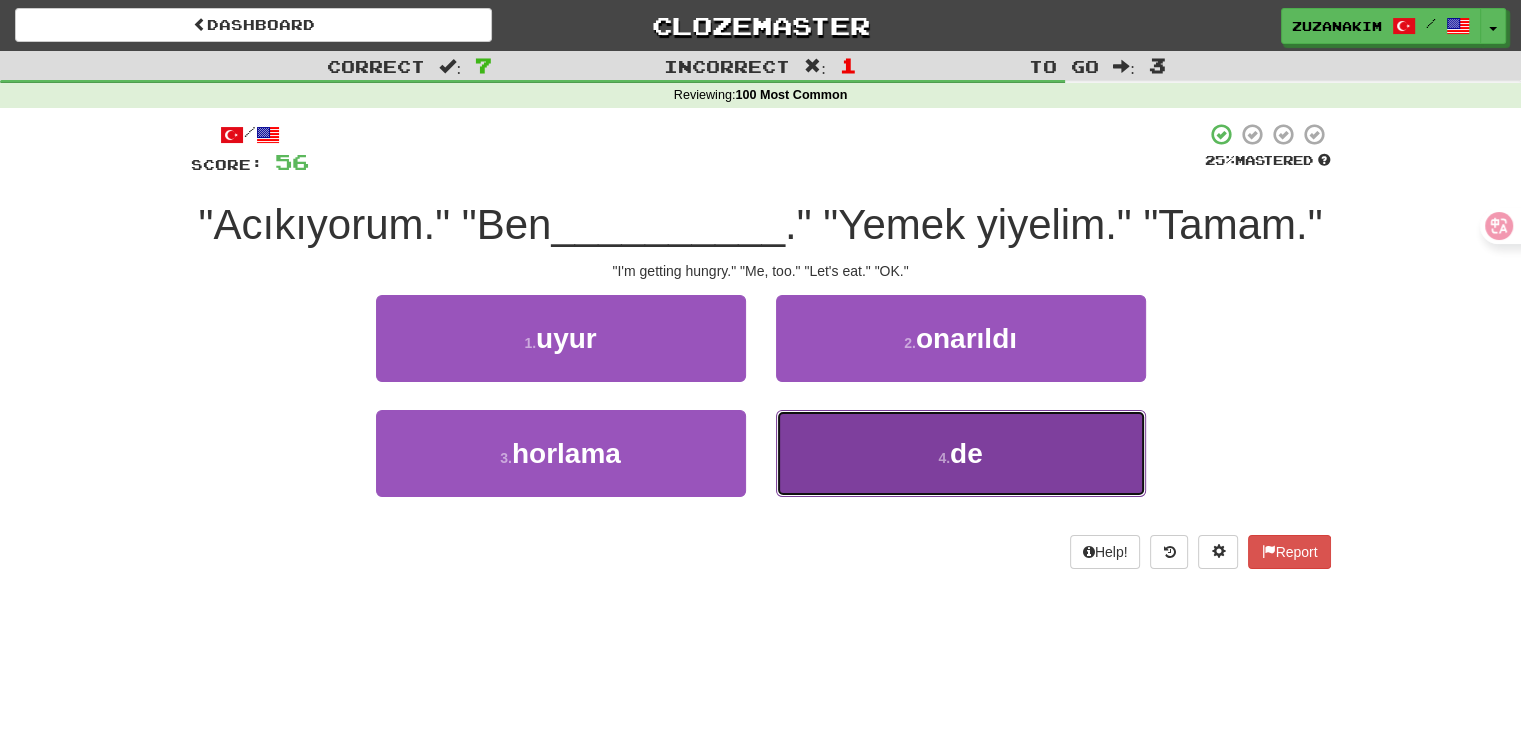 click on "4 .  de" at bounding box center [961, 453] 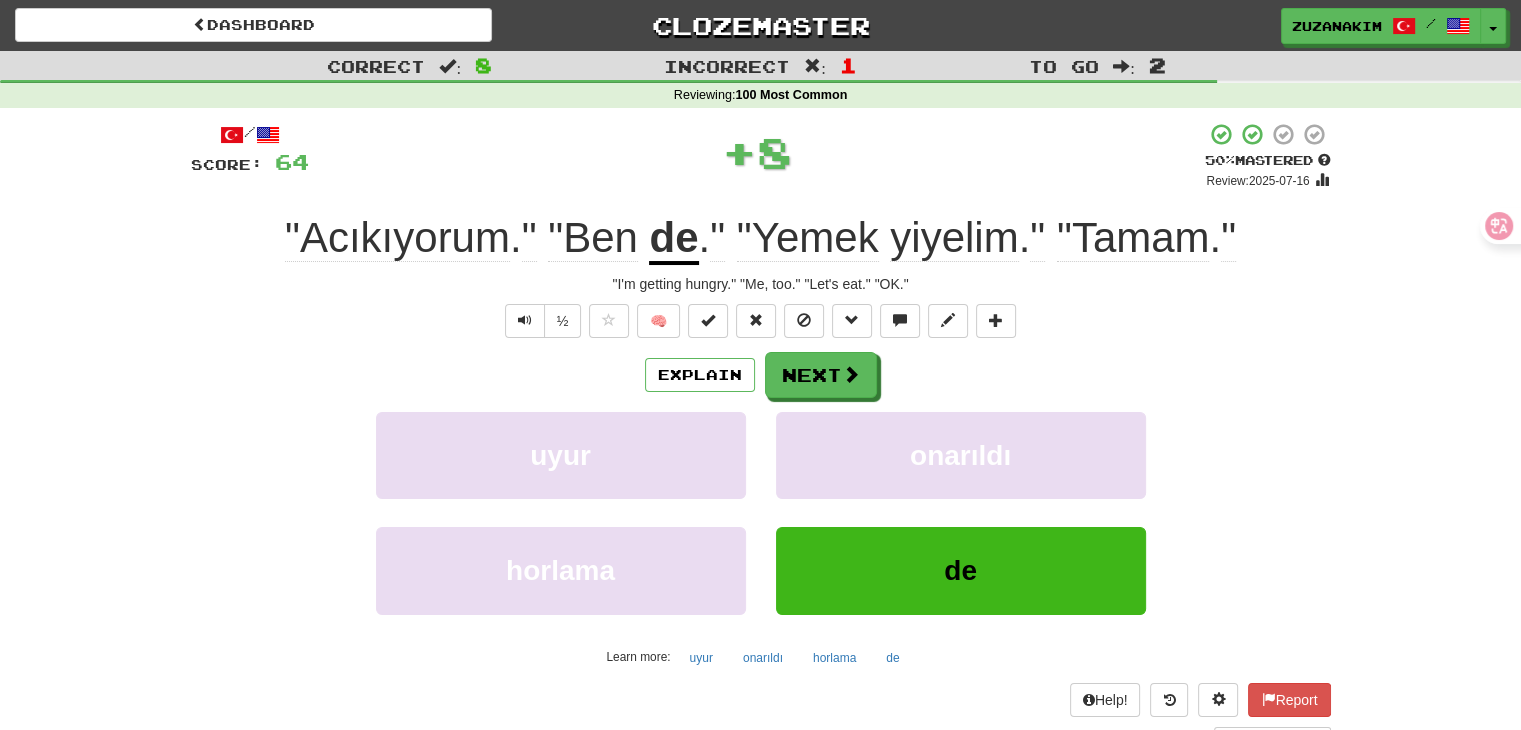 click on "Explain Next uyur onarıldı horlama de Learn more: uyur onarıldı horlama de" at bounding box center (761, 512) 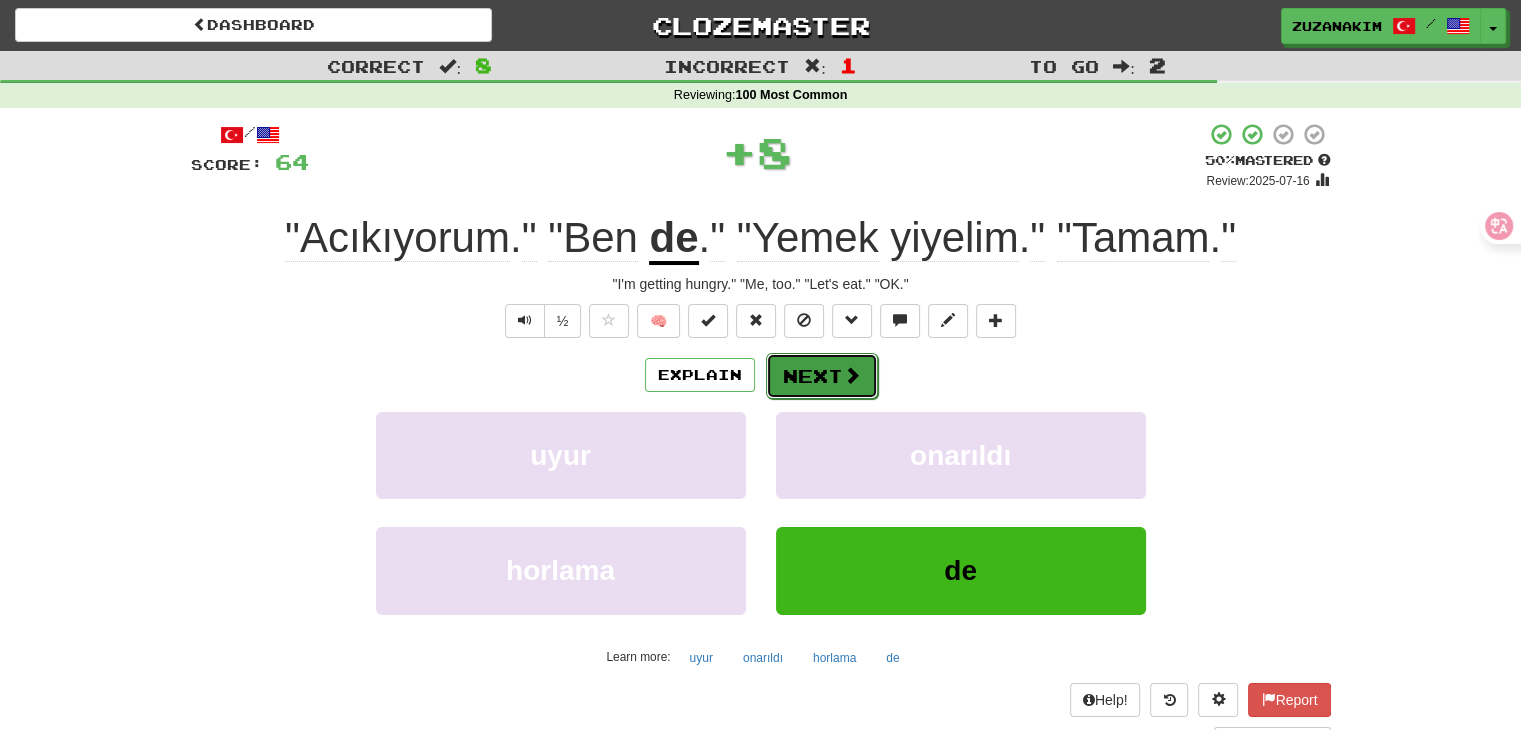 click on "Next" at bounding box center [822, 376] 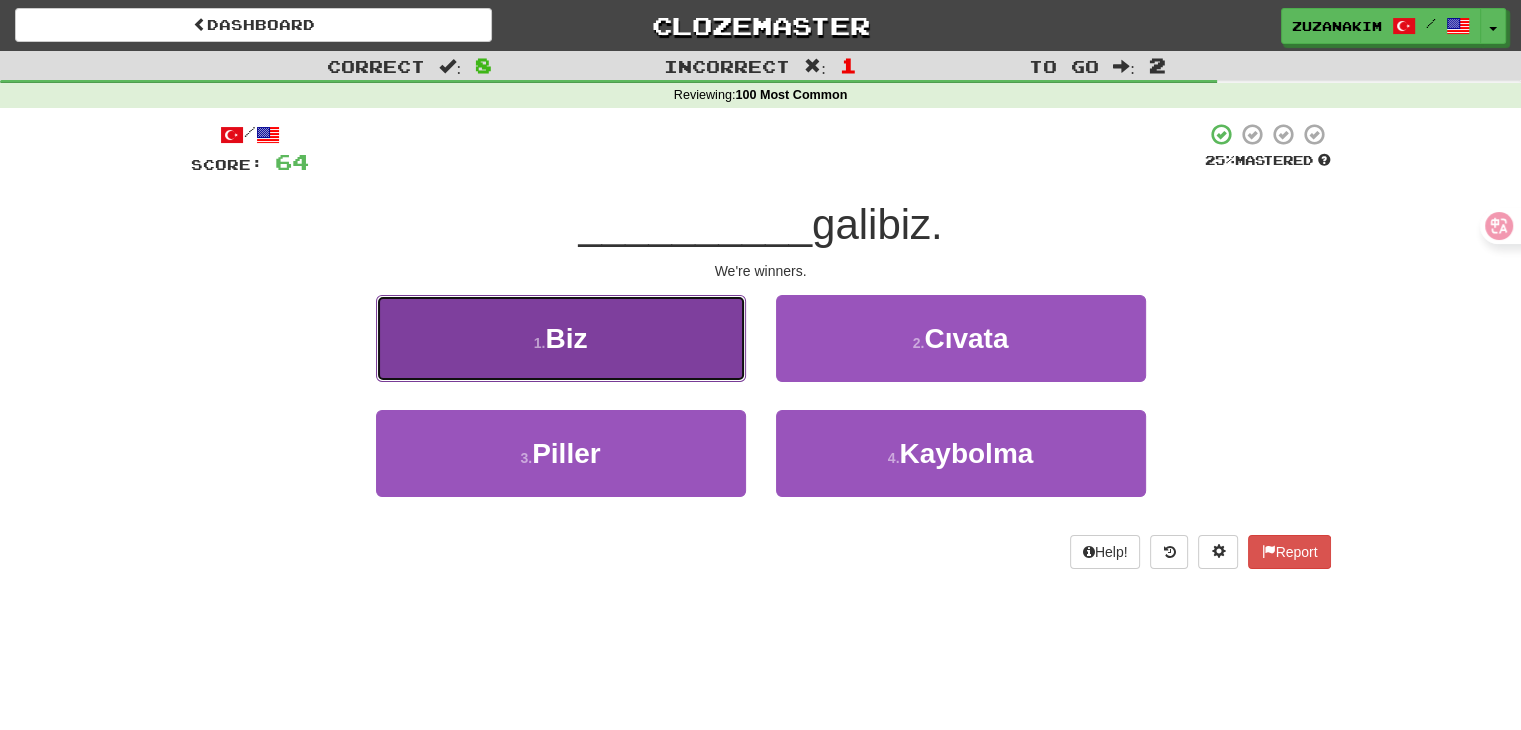 click on "1 .  Biz" at bounding box center [561, 338] 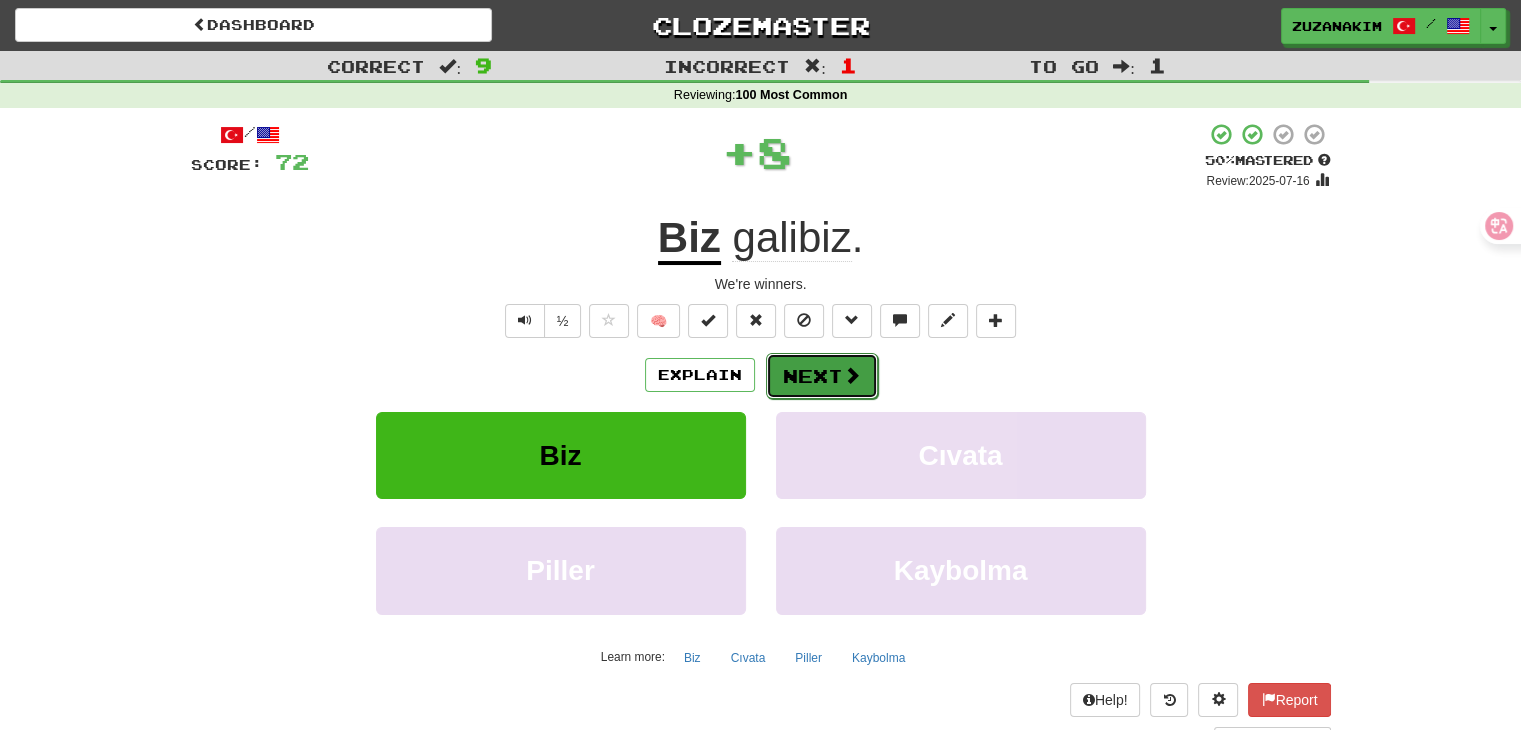 click on "Next" at bounding box center (822, 376) 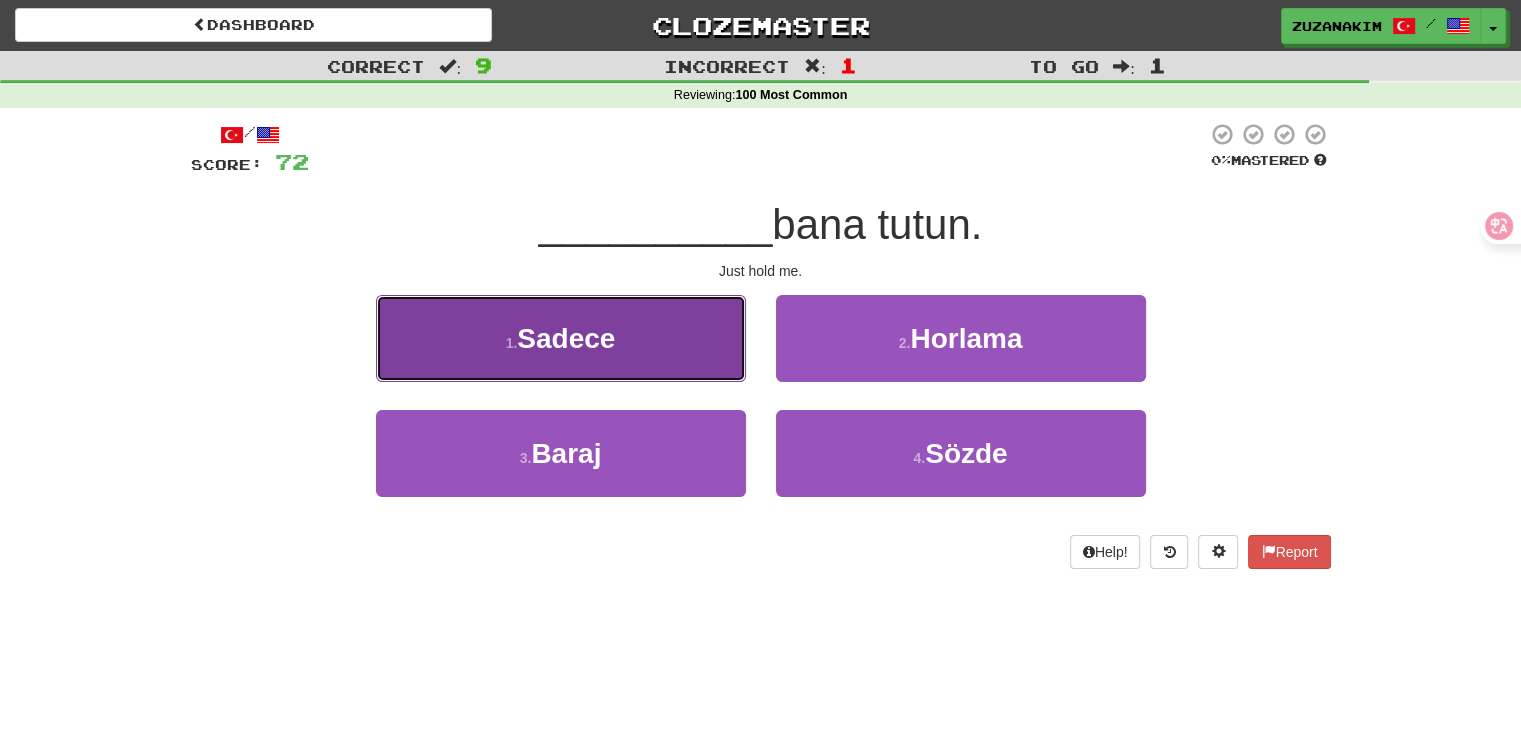 click on "1 .  Sadece" at bounding box center [561, 338] 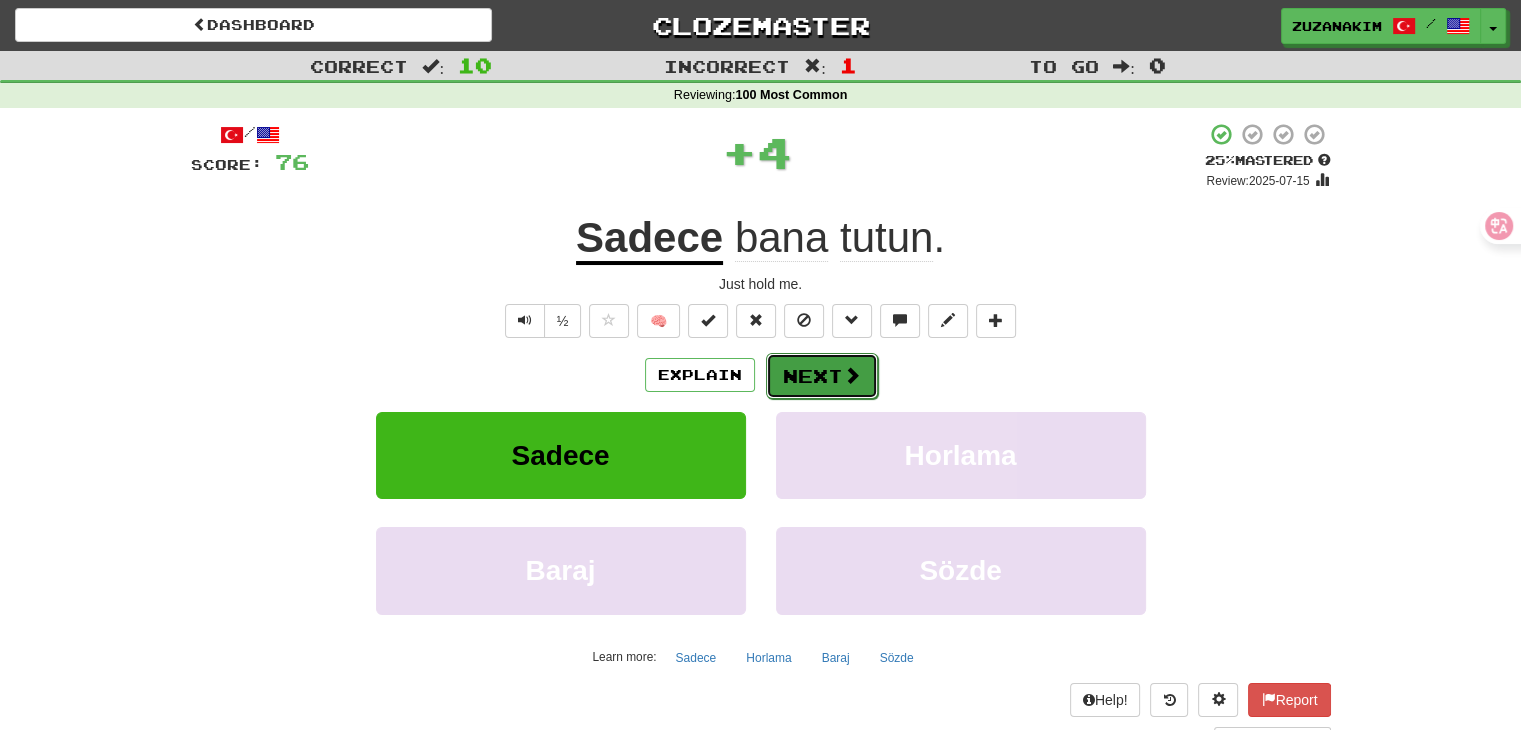 click on "Next" at bounding box center (822, 376) 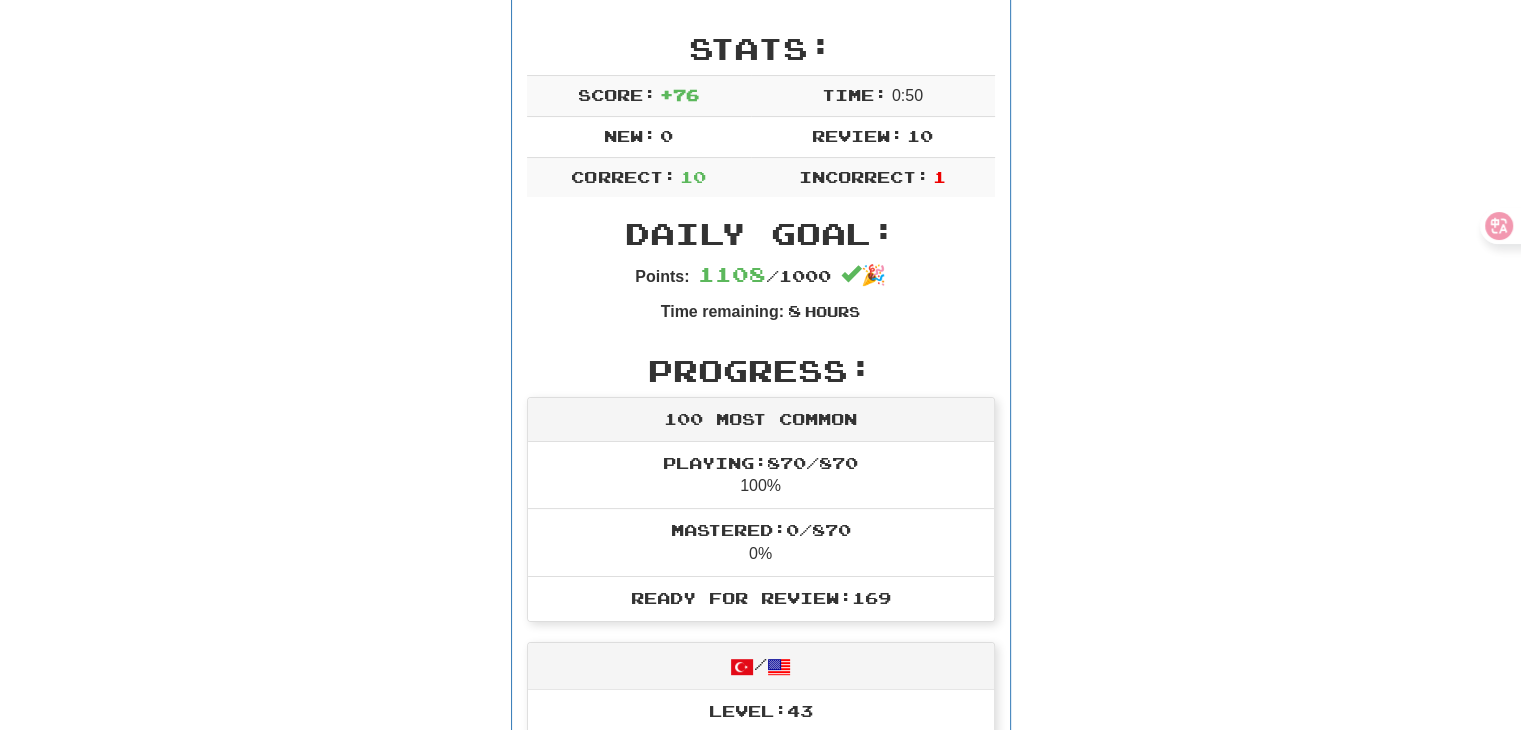scroll, scrollTop: 0, scrollLeft: 0, axis: both 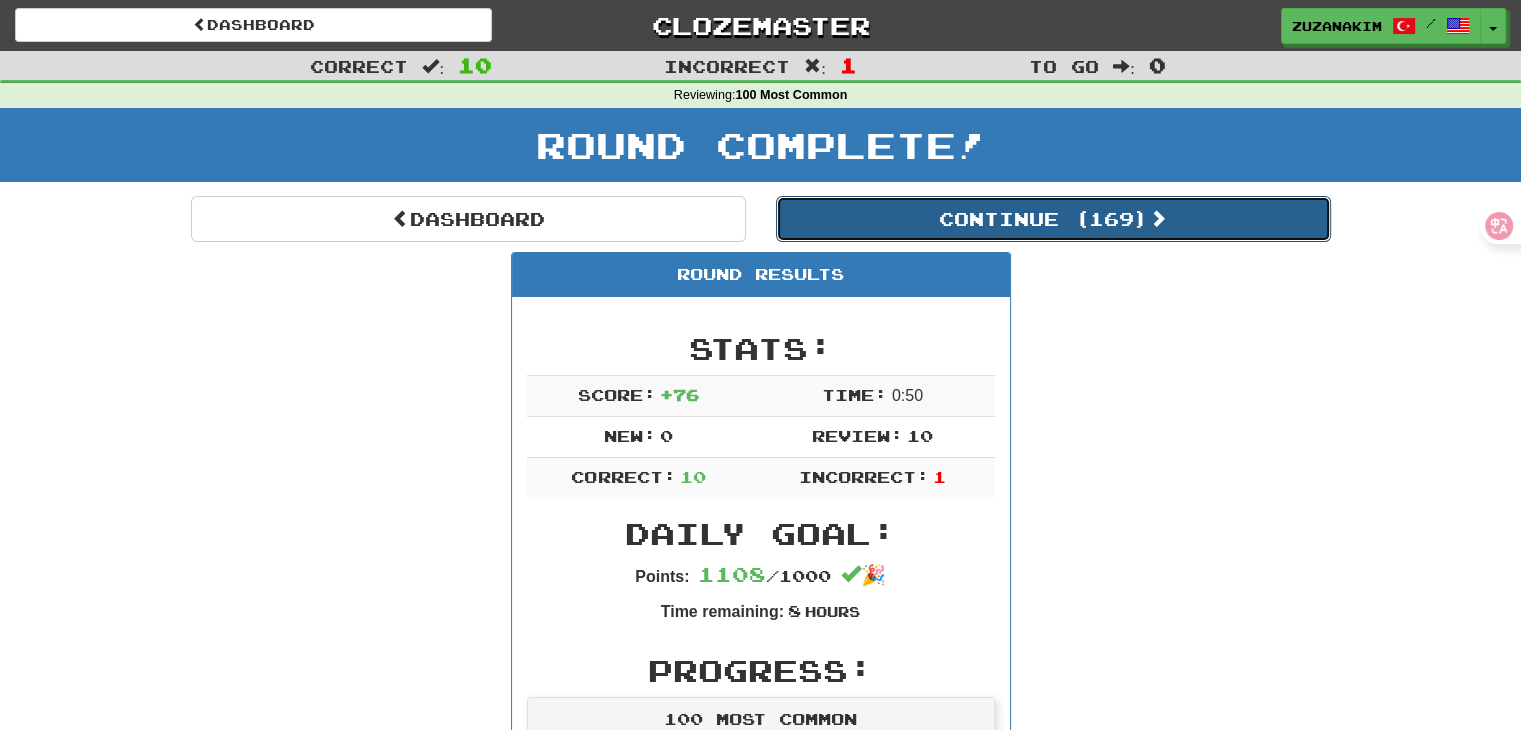 click on "Continue ( 169 )" at bounding box center (1053, 219) 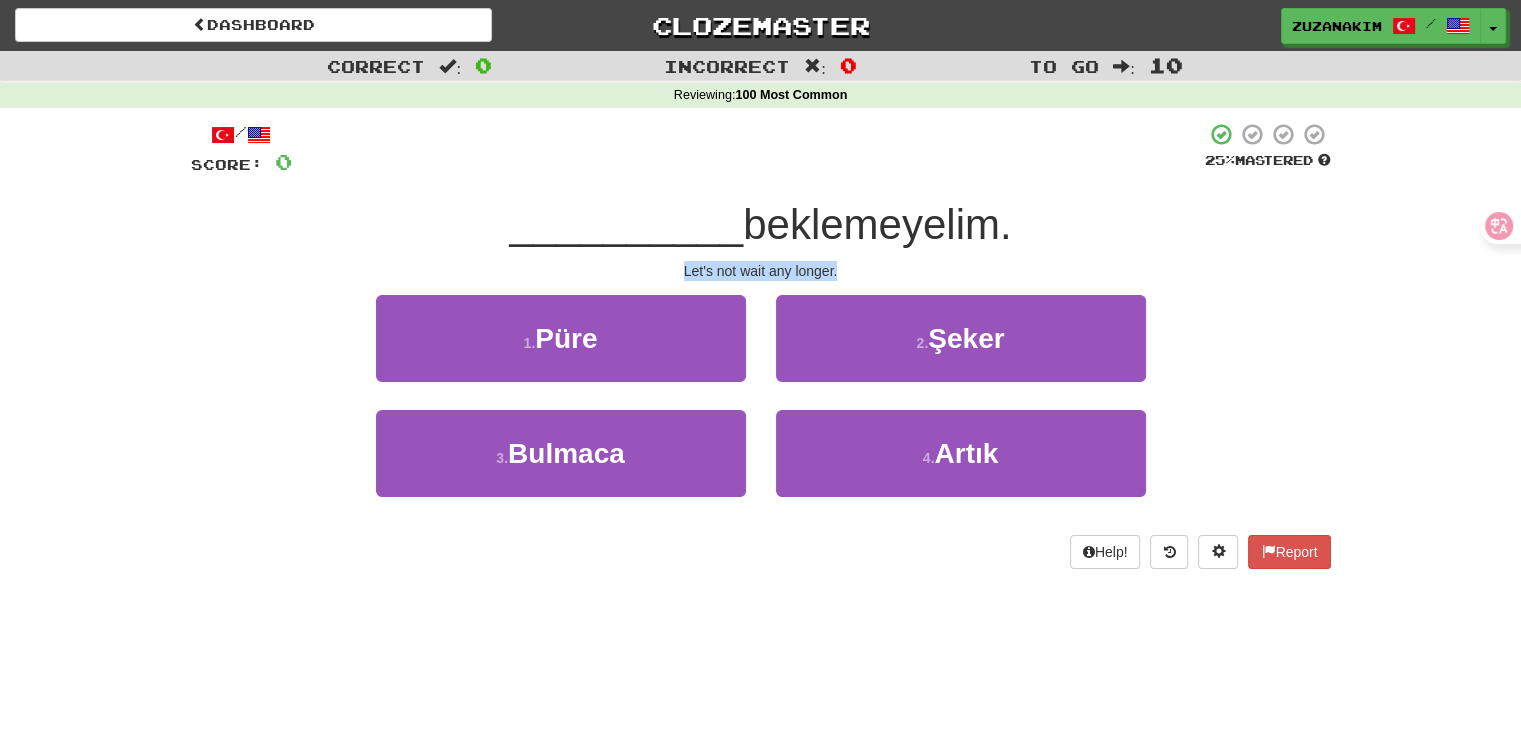drag, startPoint x: 630, startPoint y: 263, endPoint x: 832, endPoint y: 267, distance: 202.0396 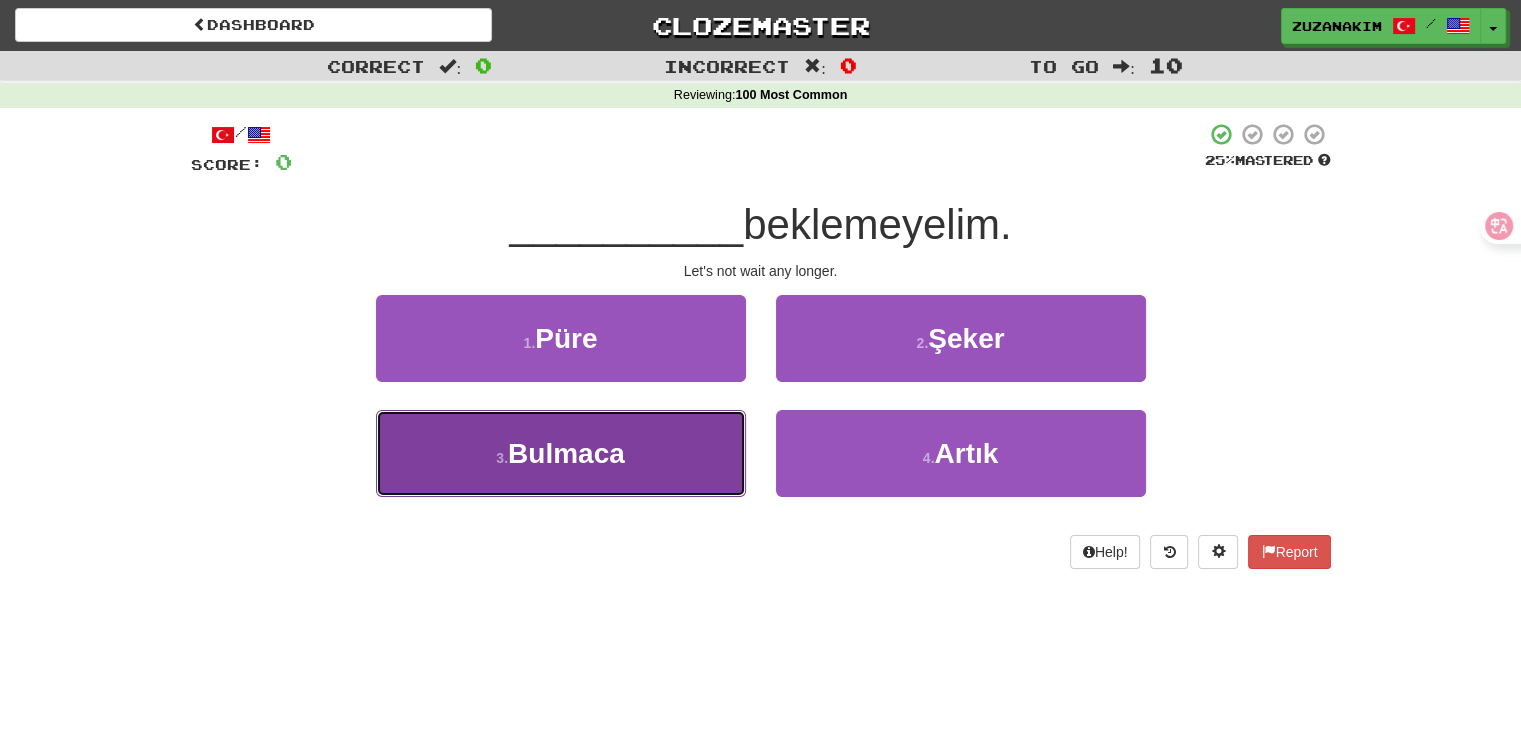 click on "Bulmaca" at bounding box center [566, 453] 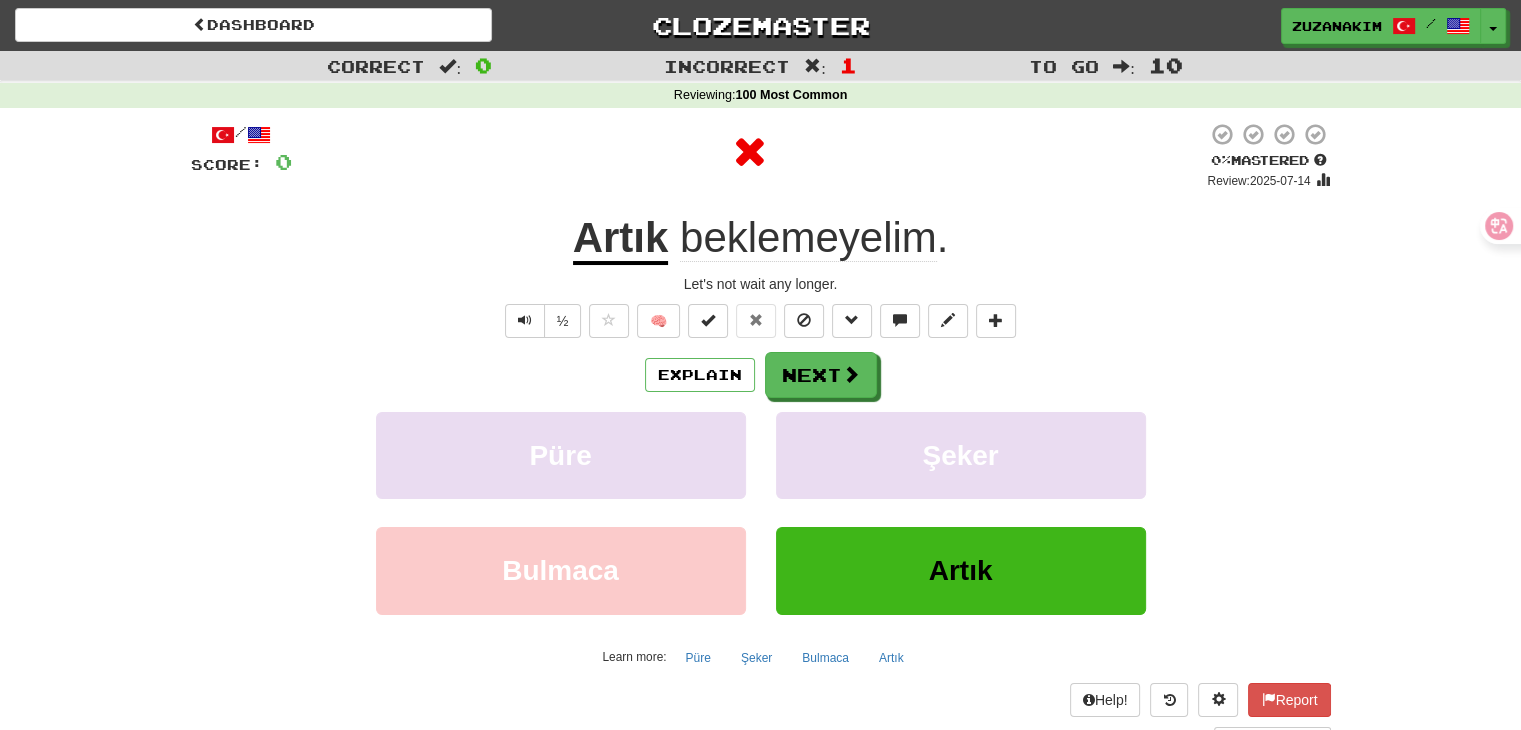 click on "Artık" at bounding box center [621, 239] 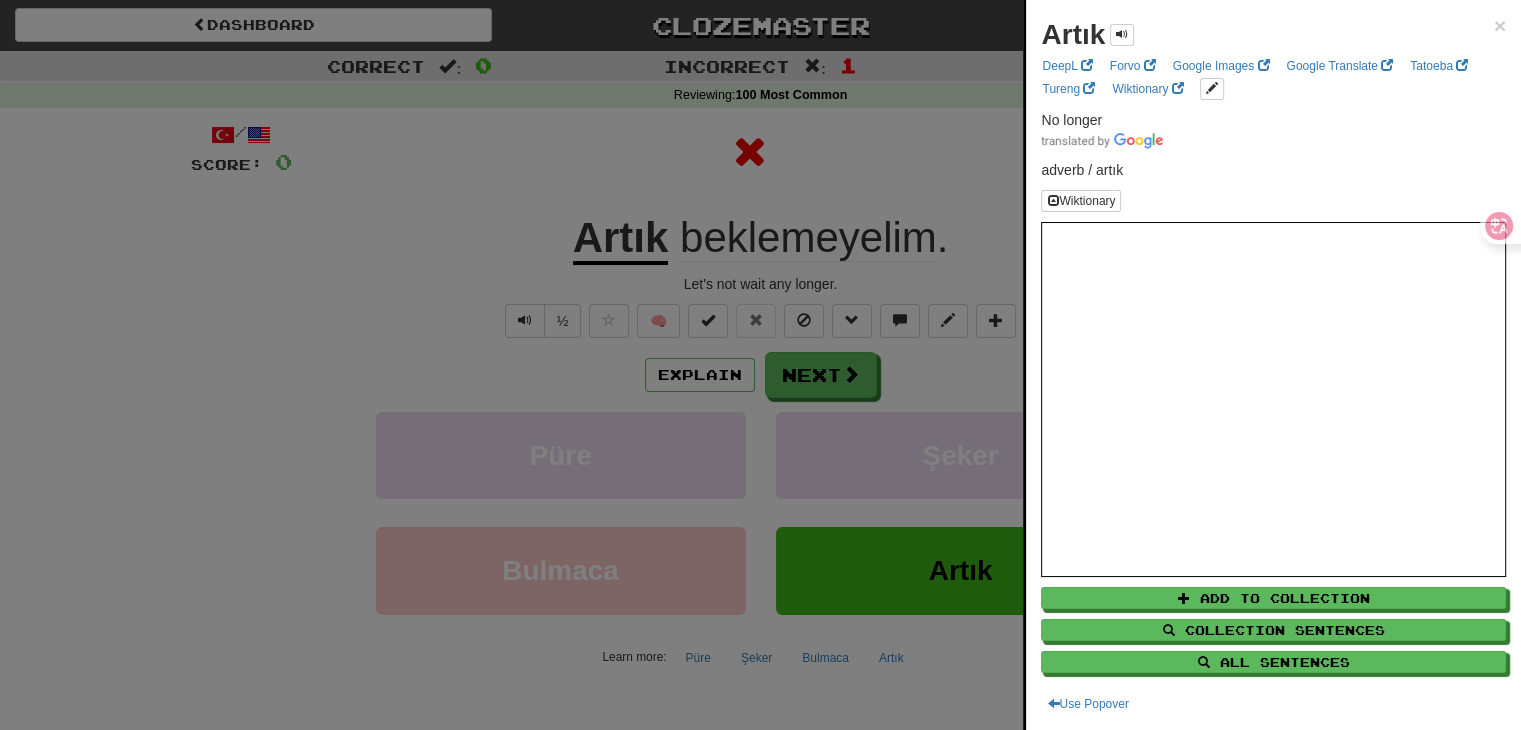 click at bounding box center (760, 365) 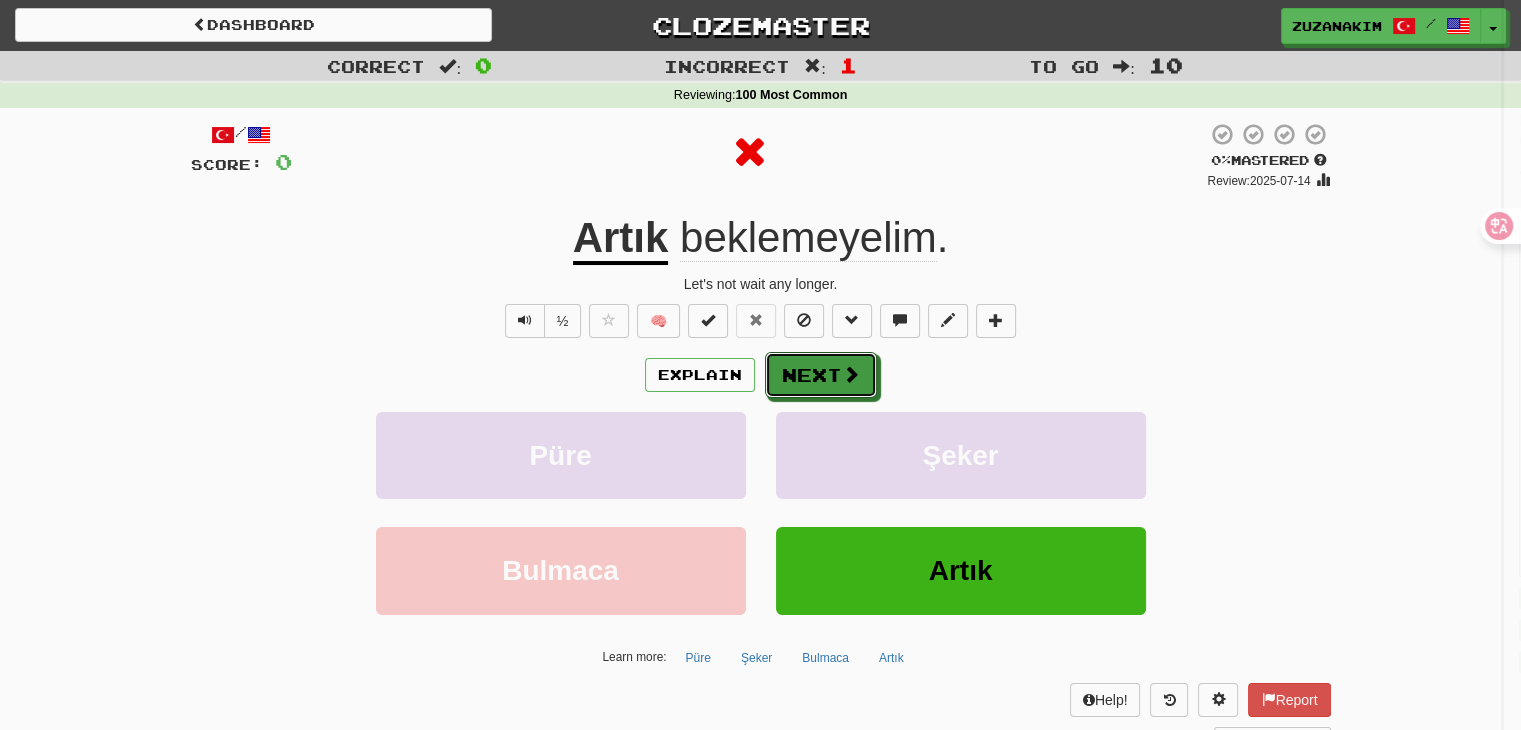 click on "Next" at bounding box center [821, 375] 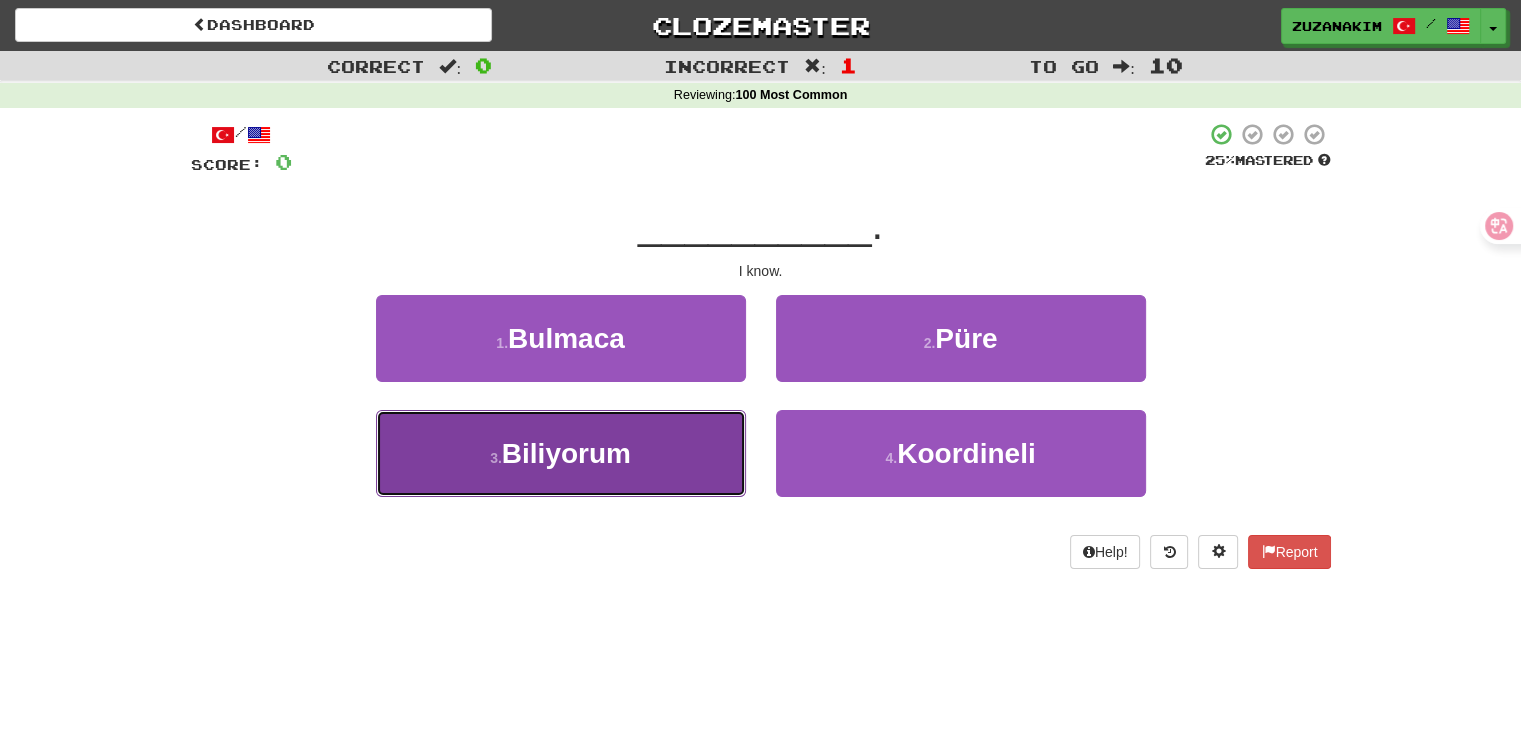 click on "Biliyorum" at bounding box center (566, 453) 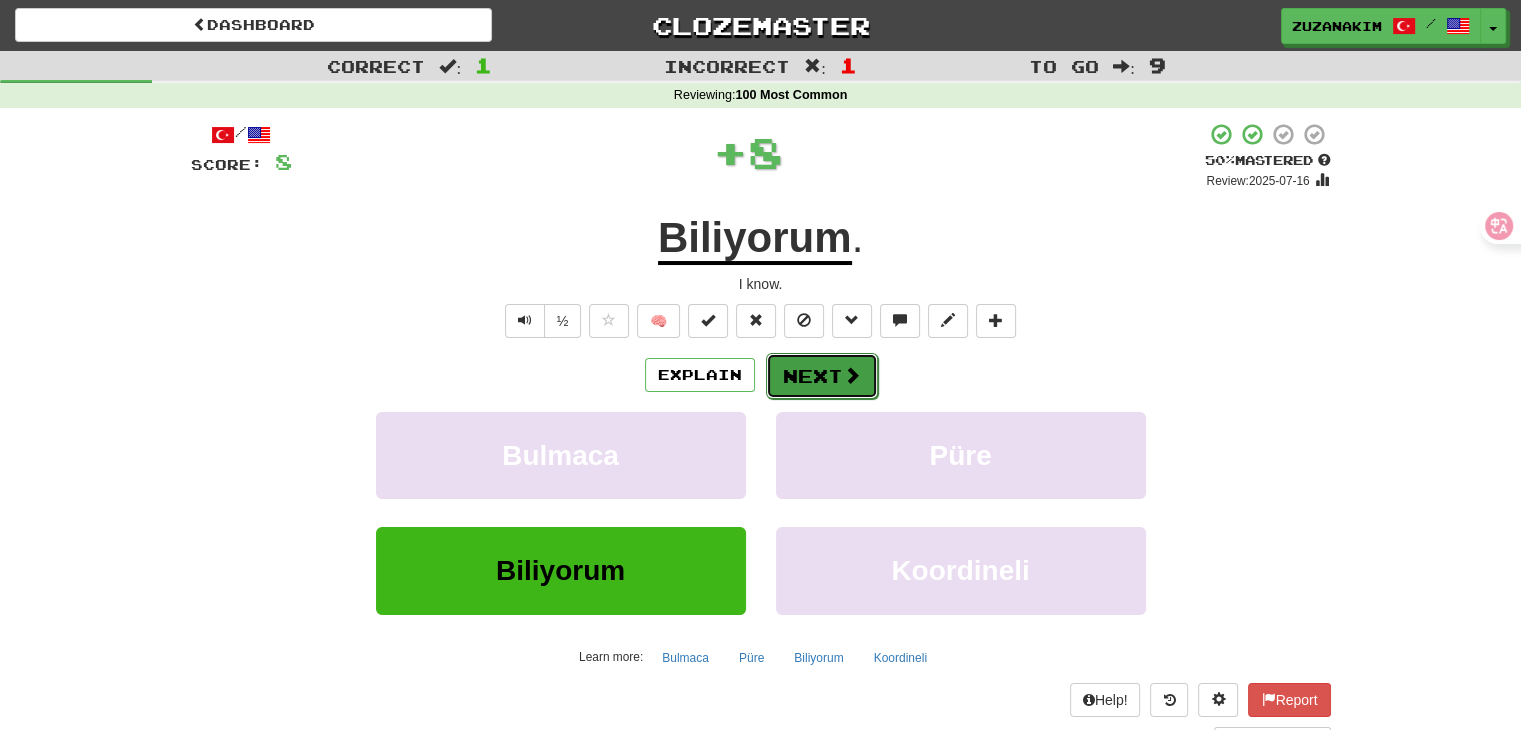 click on "Next" at bounding box center [822, 376] 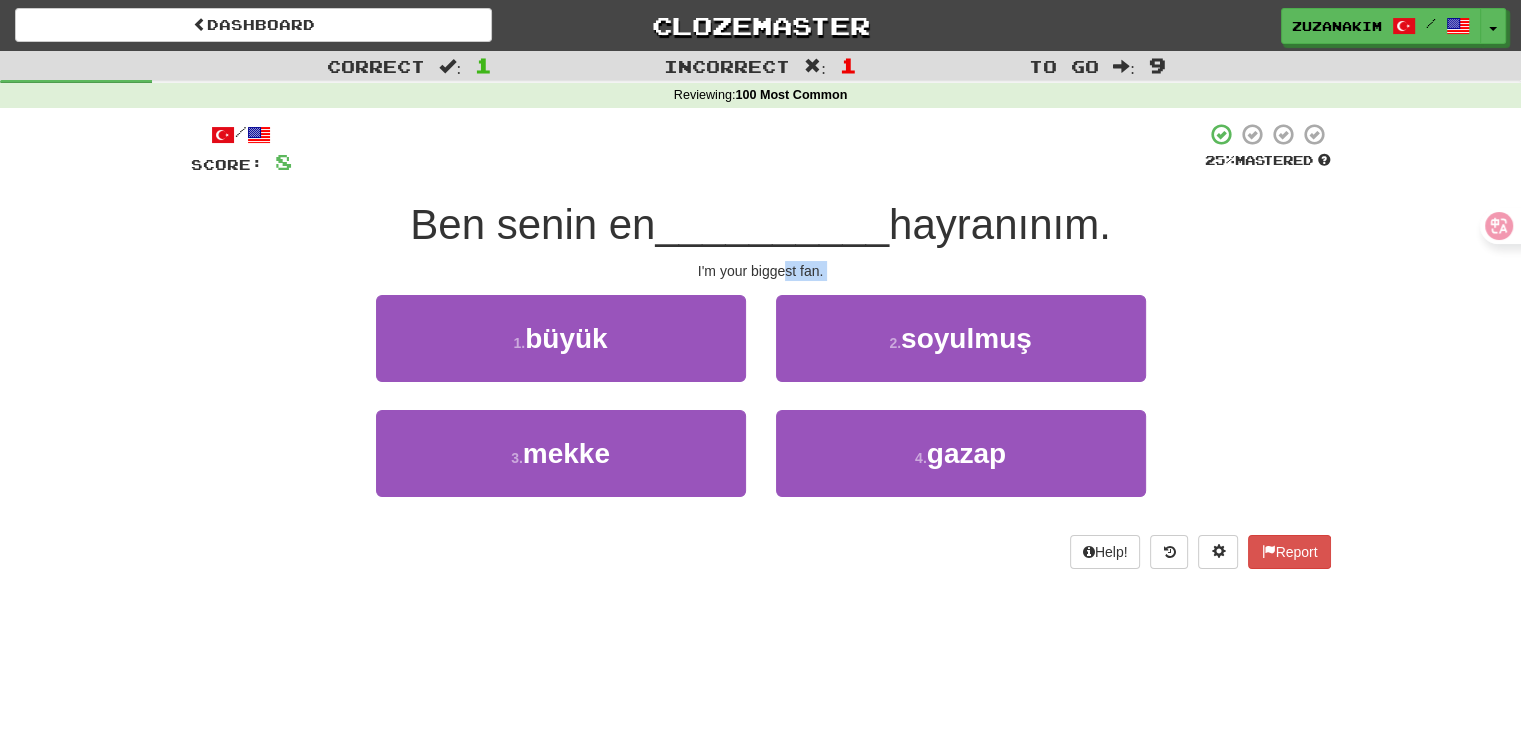 drag, startPoint x: 696, startPoint y: 281, endPoint x: 790, endPoint y: 272, distance: 94.42987 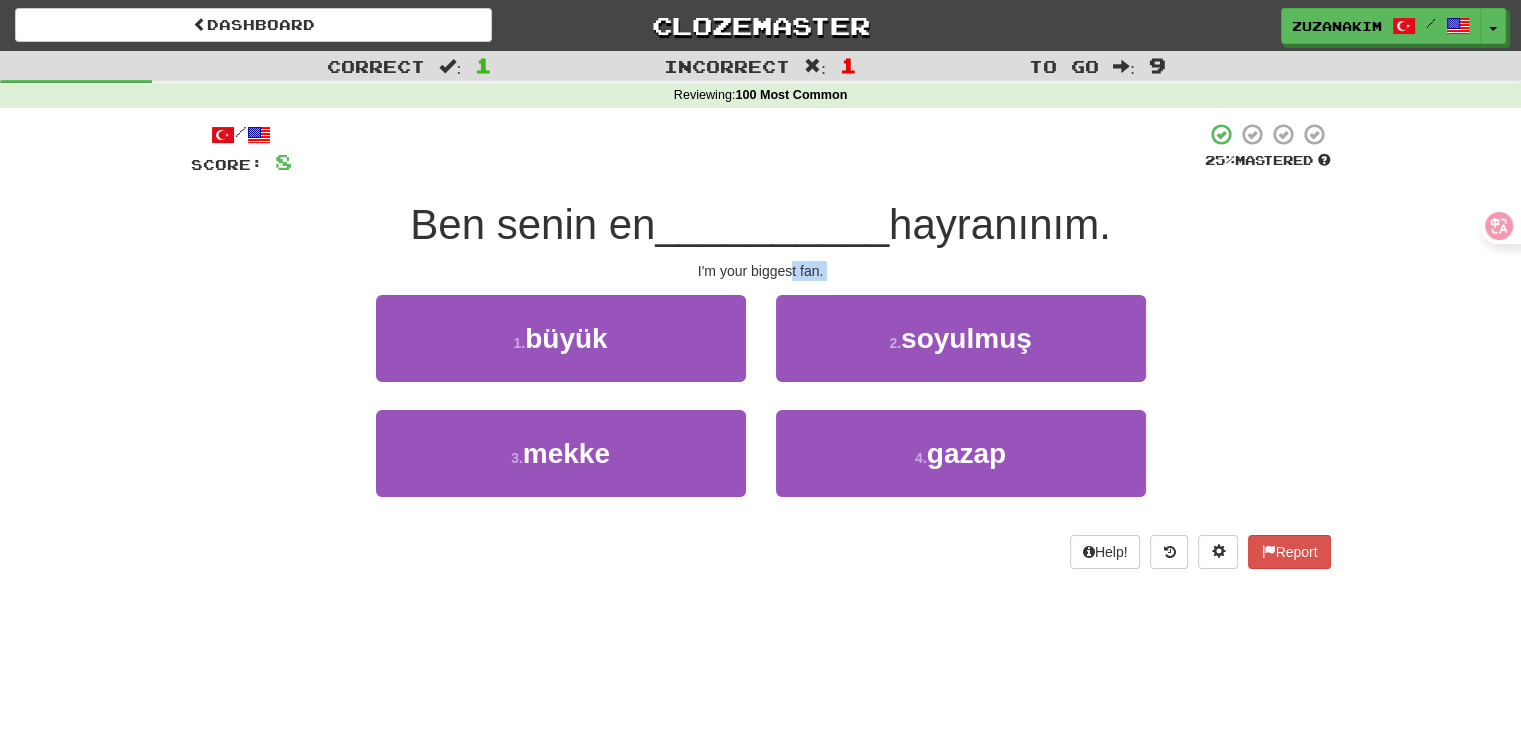 click on "I'm your biggest fan." at bounding box center [761, 271] 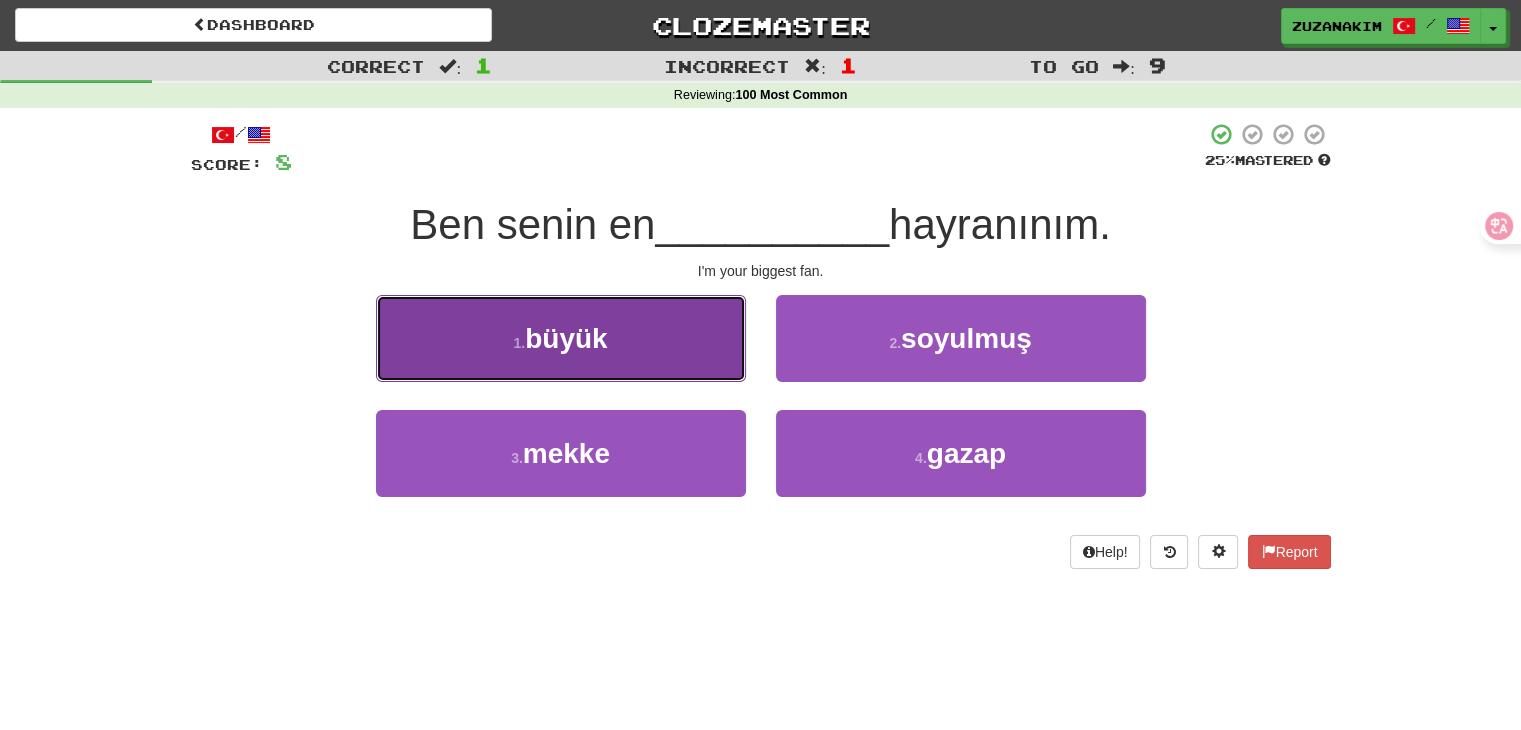 click on "1 .  büyük" at bounding box center (561, 338) 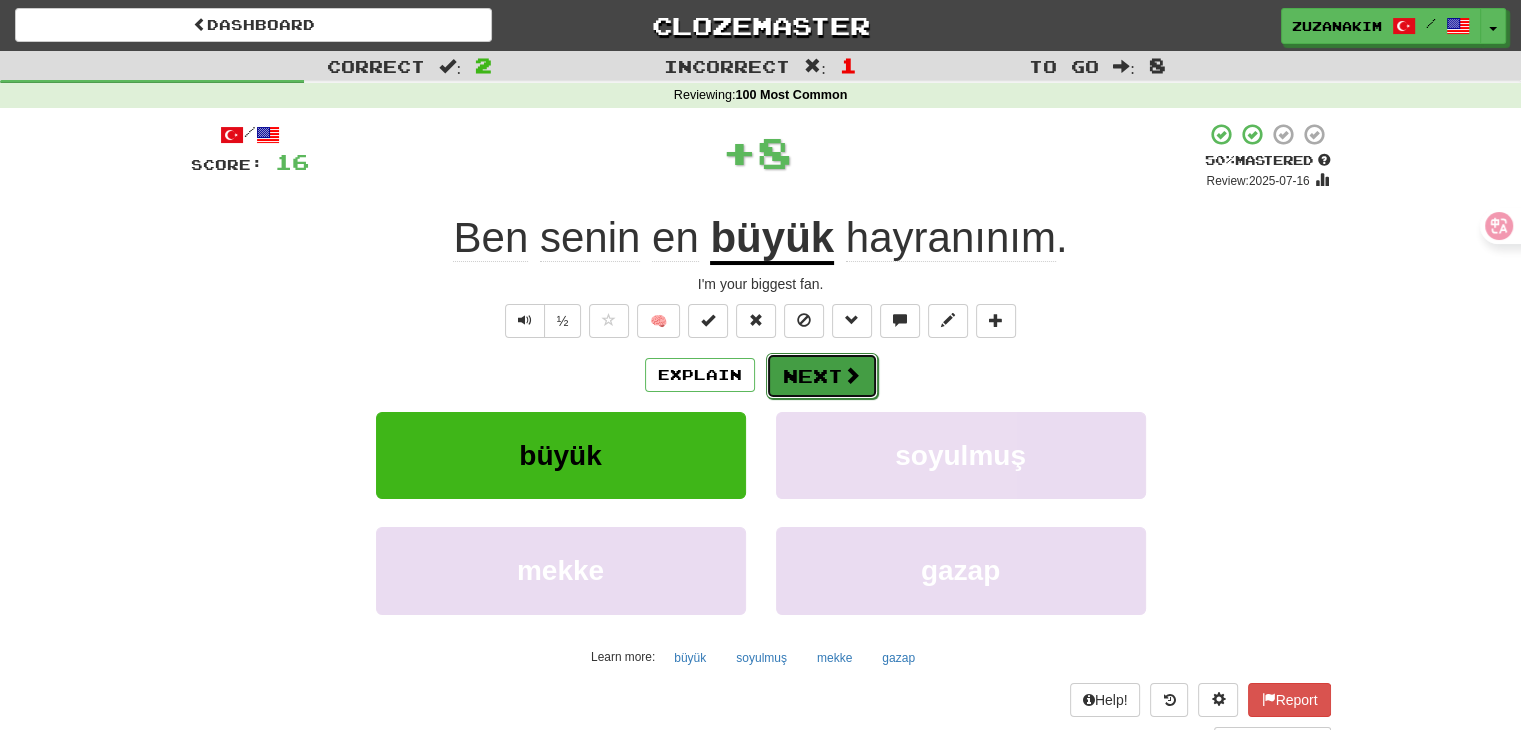 click at bounding box center (852, 375) 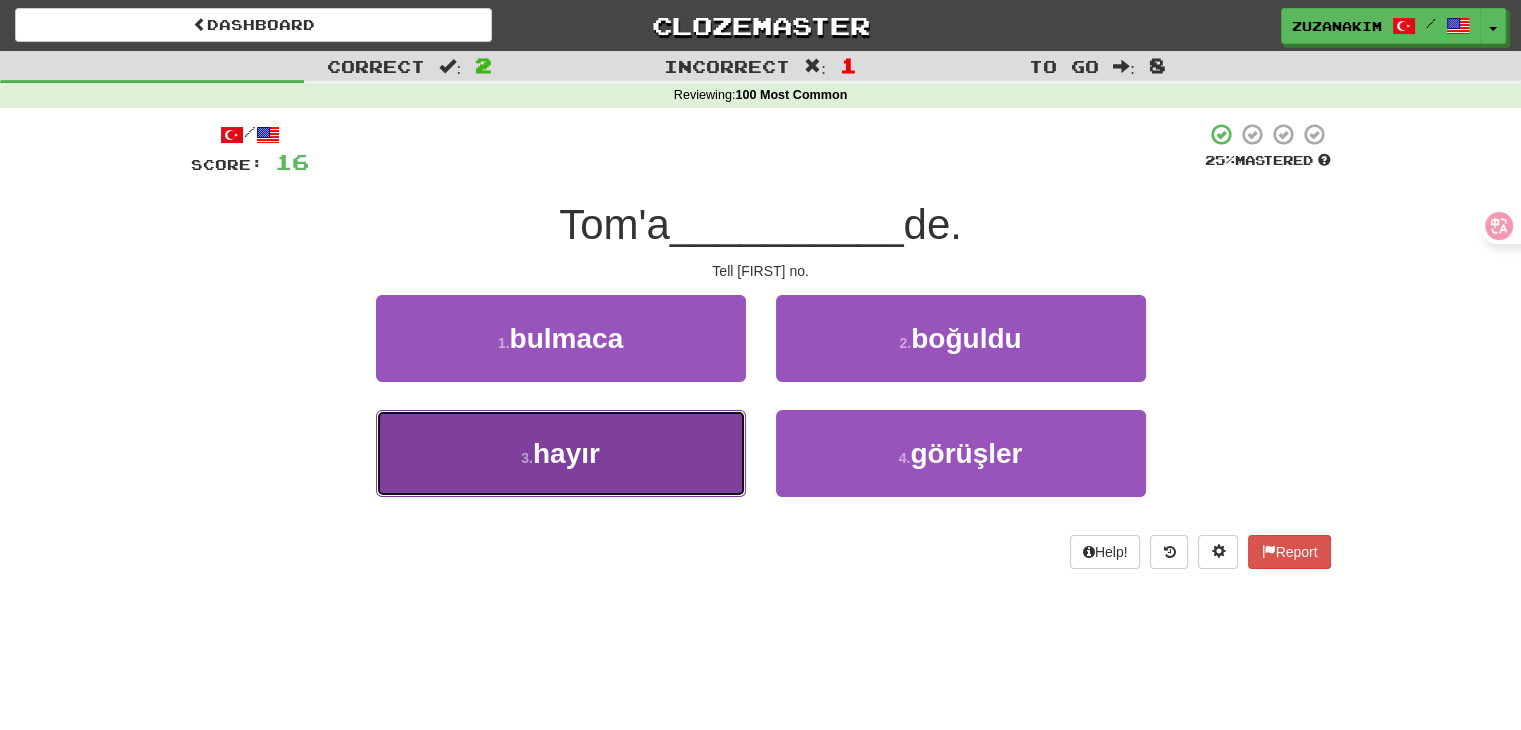 click on "3 .  hayır" at bounding box center [561, 453] 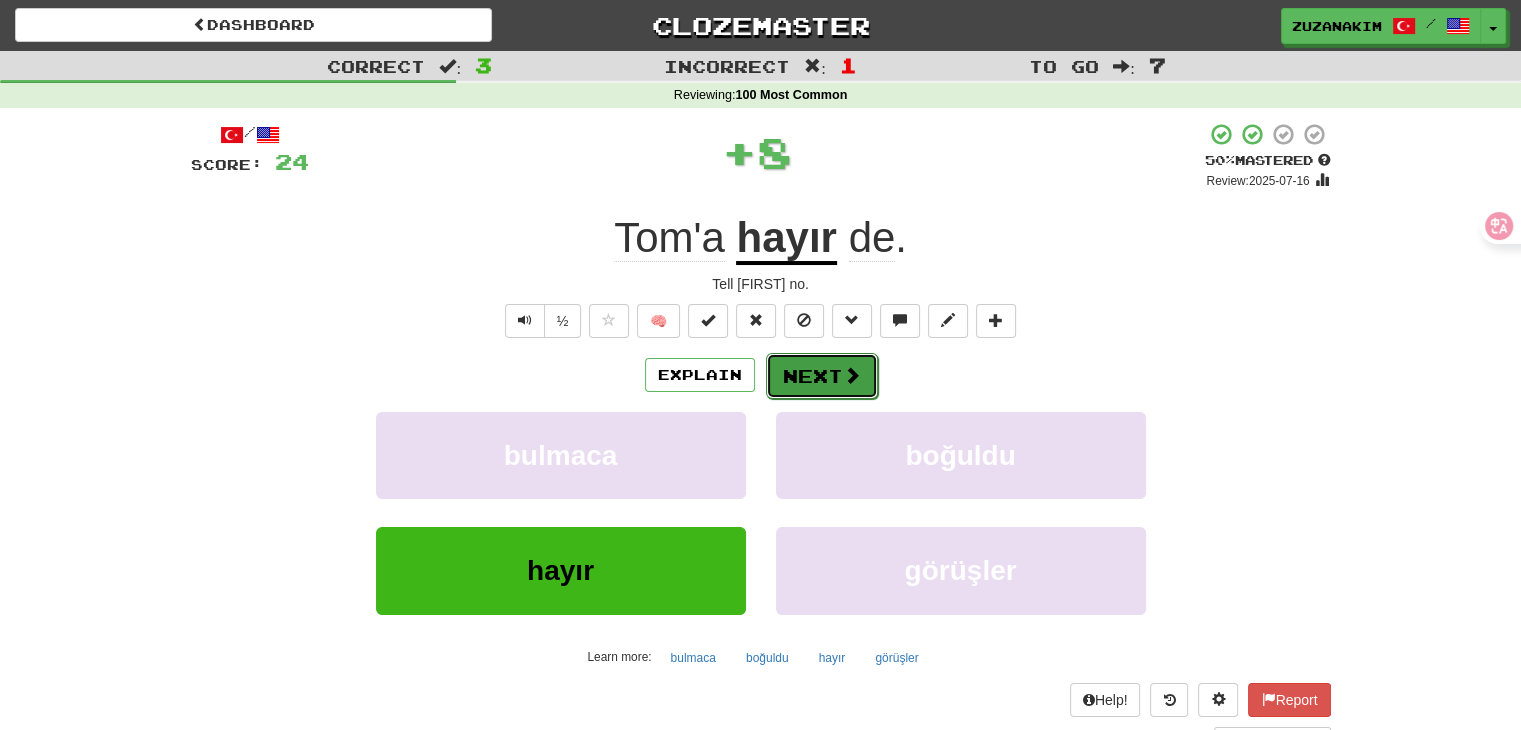 click on "Next" at bounding box center [822, 376] 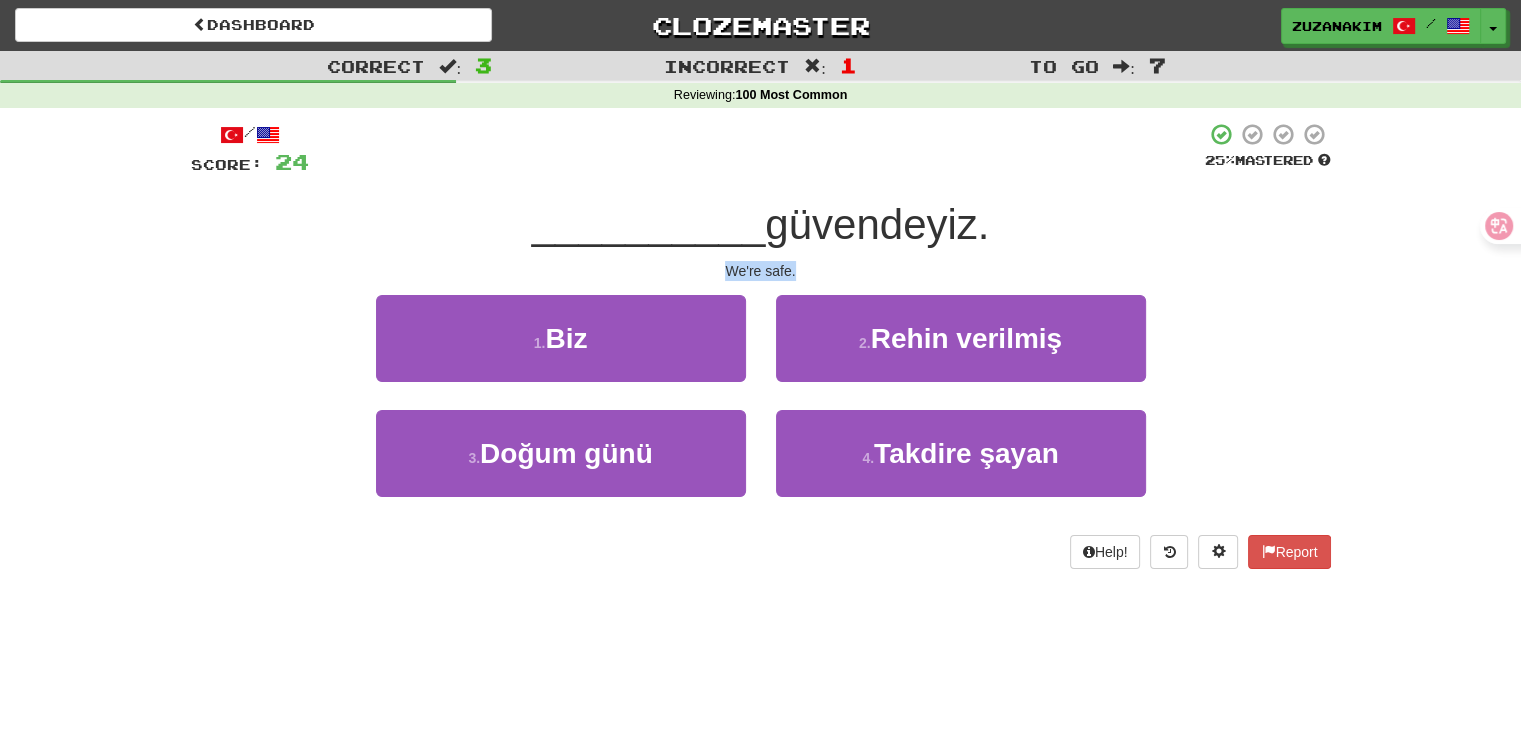 drag, startPoint x: 726, startPoint y: 272, endPoint x: 812, endPoint y: 272, distance: 86 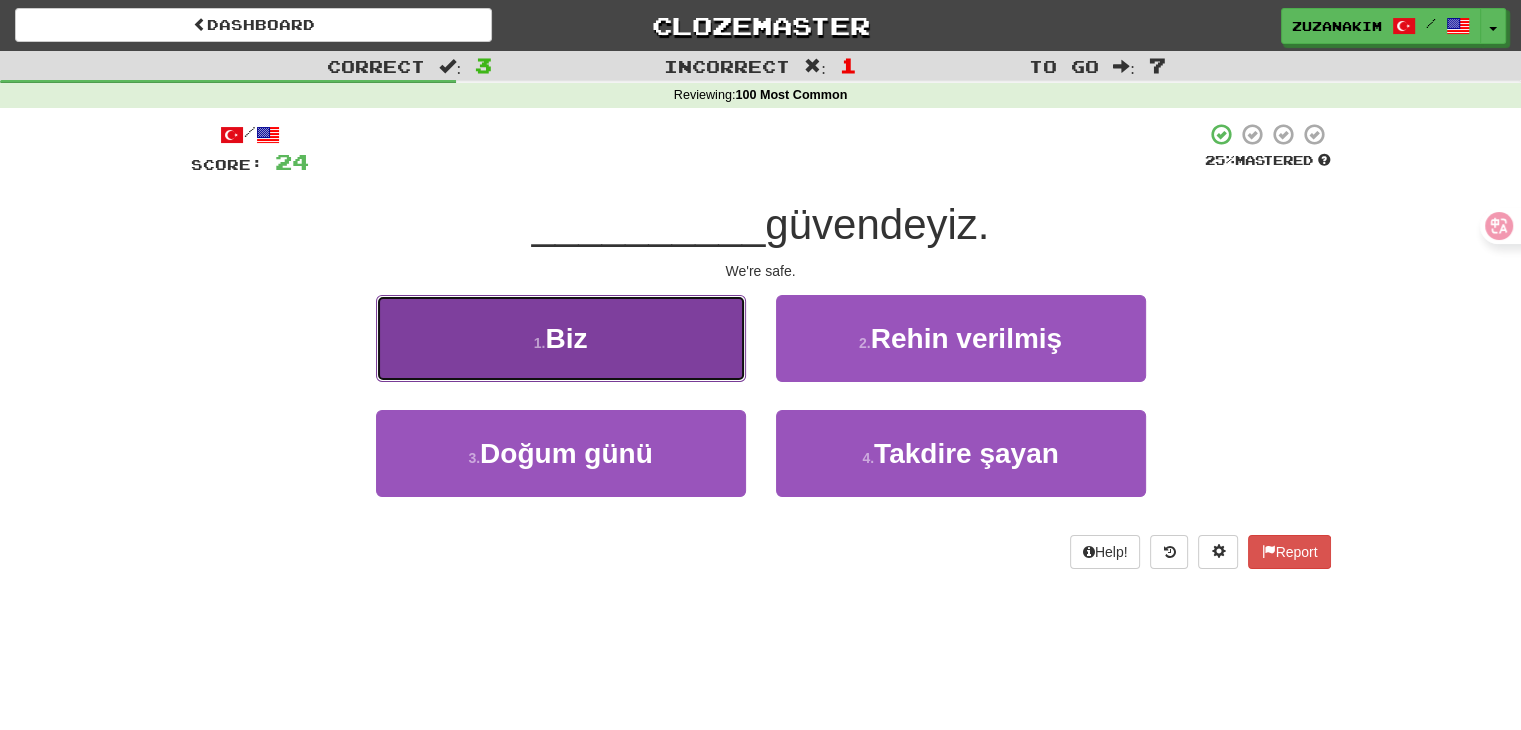 click on "1 .  Biz" at bounding box center [561, 338] 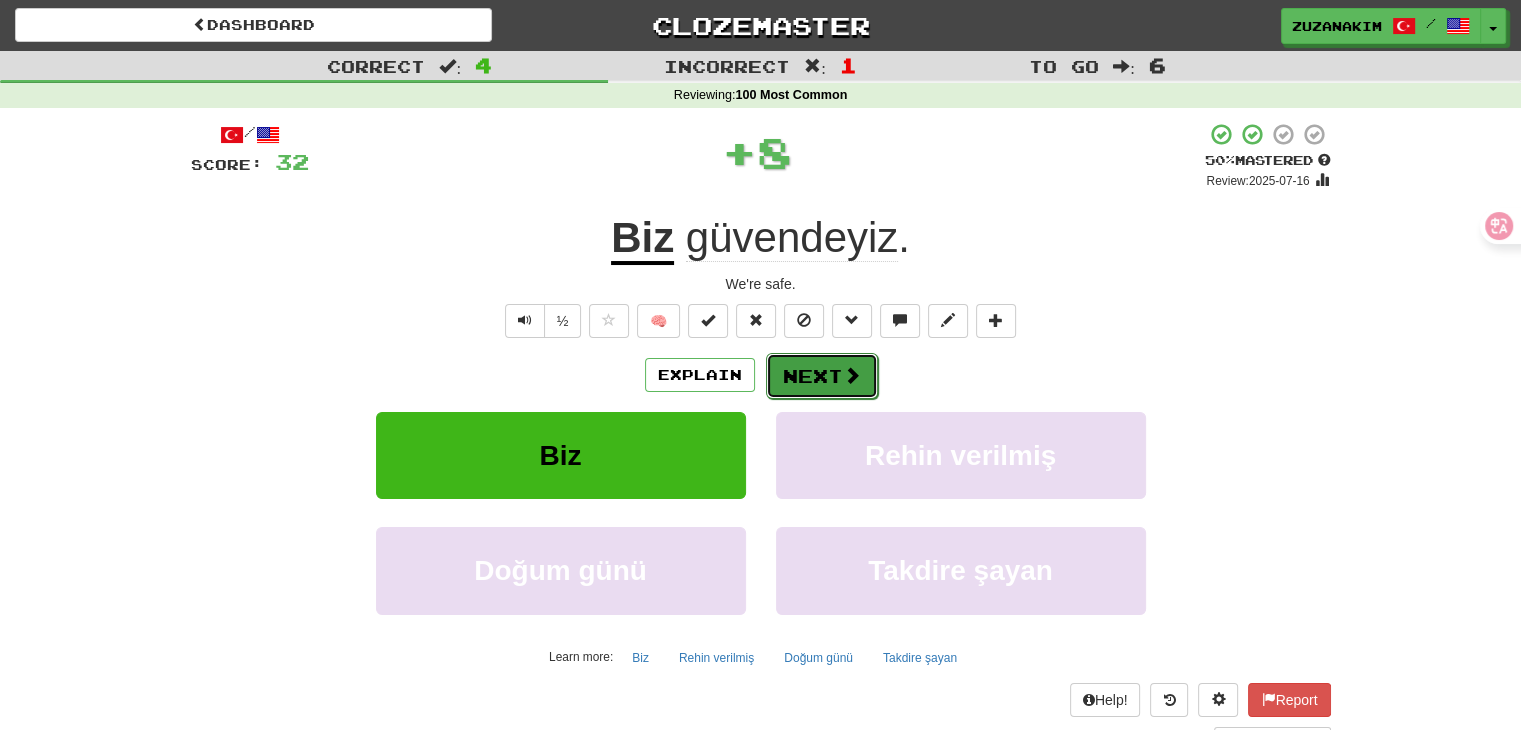 click on "Next" at bounding box center (822, 376) 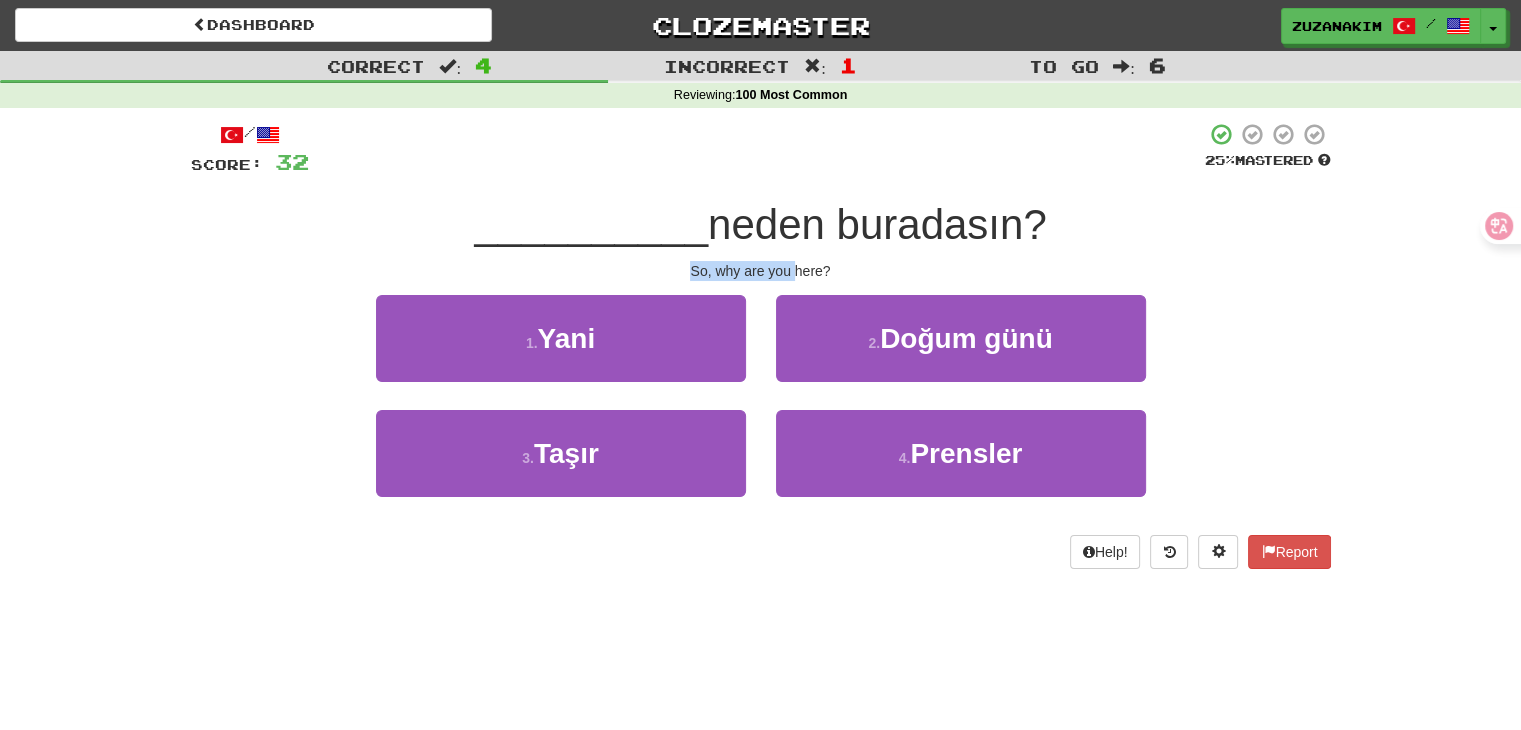 drag, startPoint x: 733, startPoint y: 268, endPoint x: 802, endPoint y: 268, distance: 69 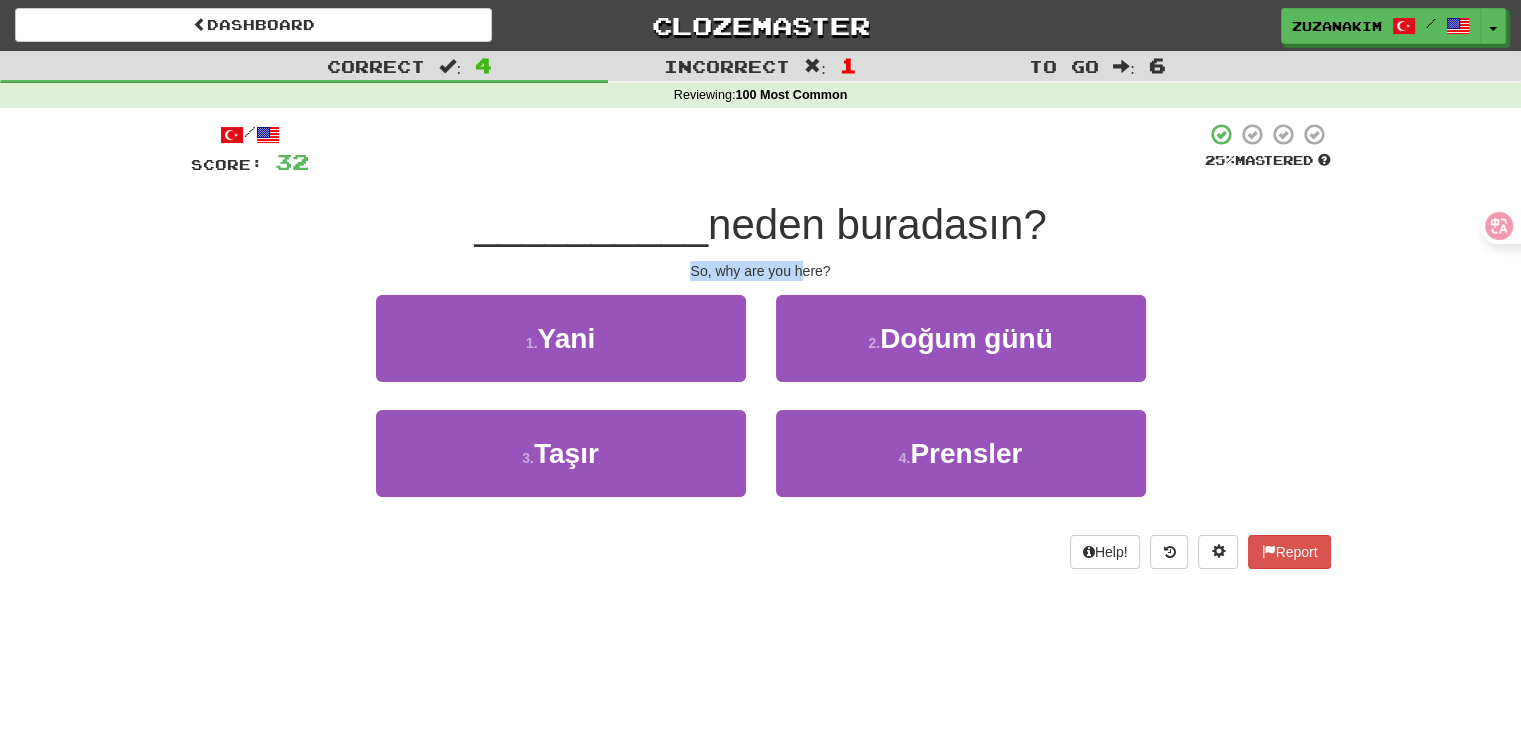 click on "So, why are you here?" at bounding box center (761, 271) 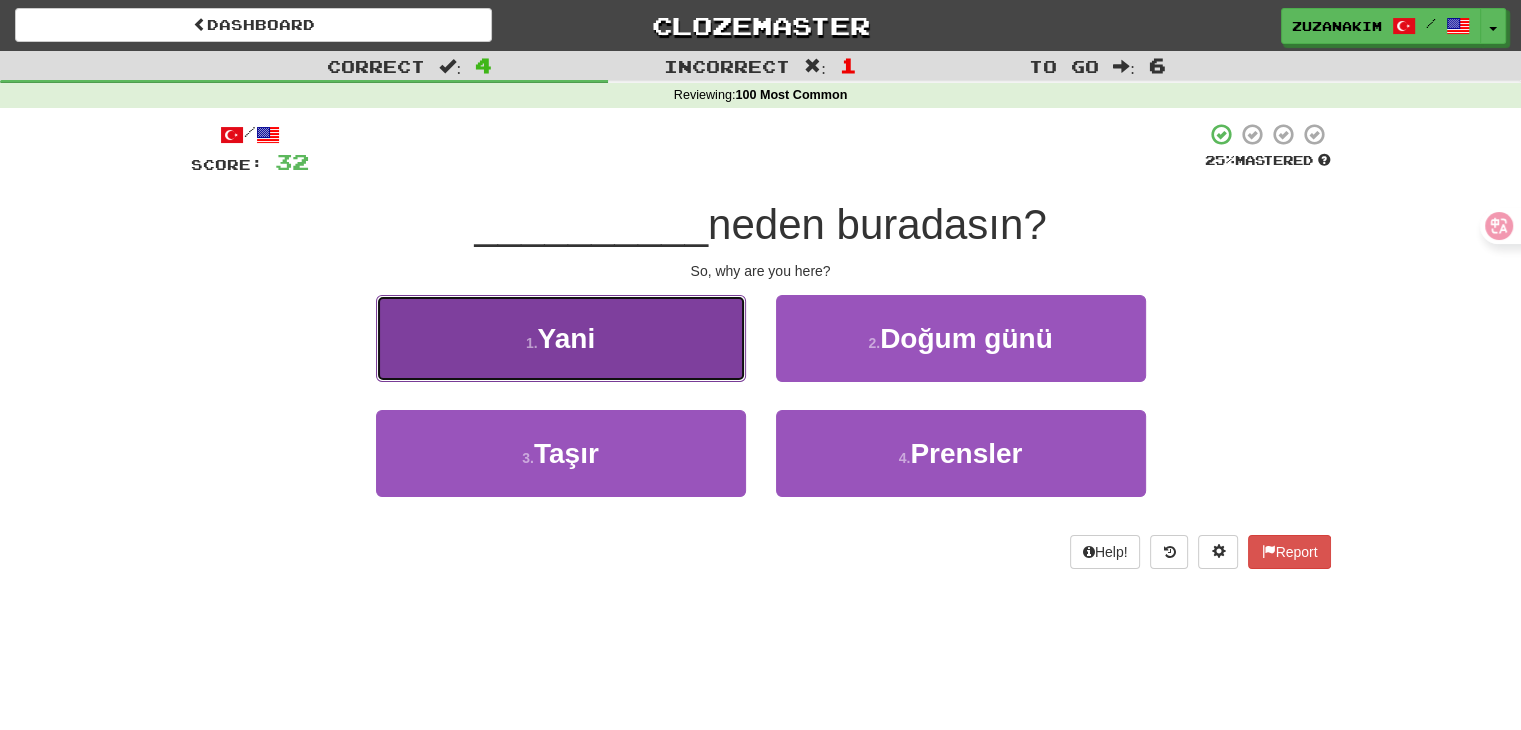 click on "1 .  Yani" at bounding box center (561, 338) 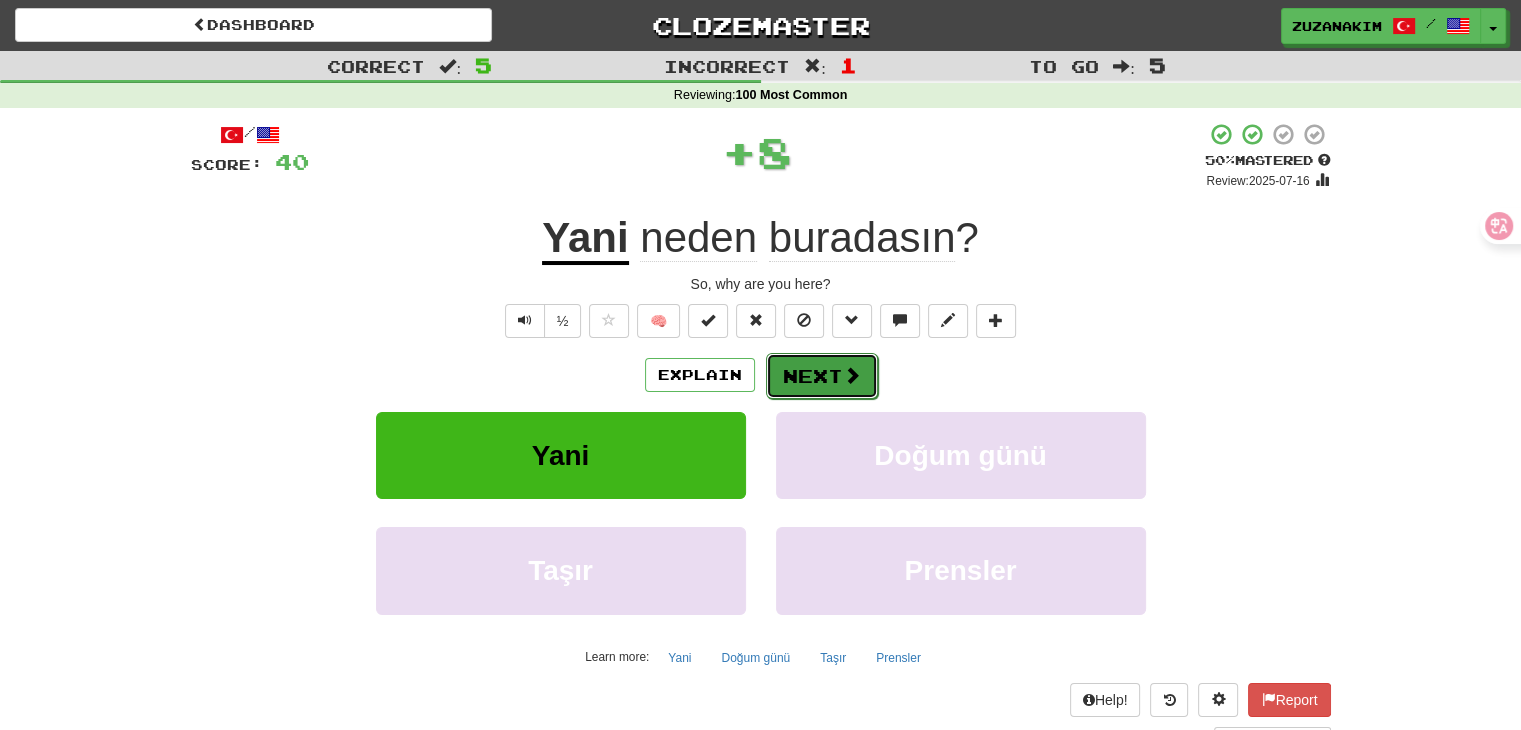 click on "Next" at bounding box center [822, 376] 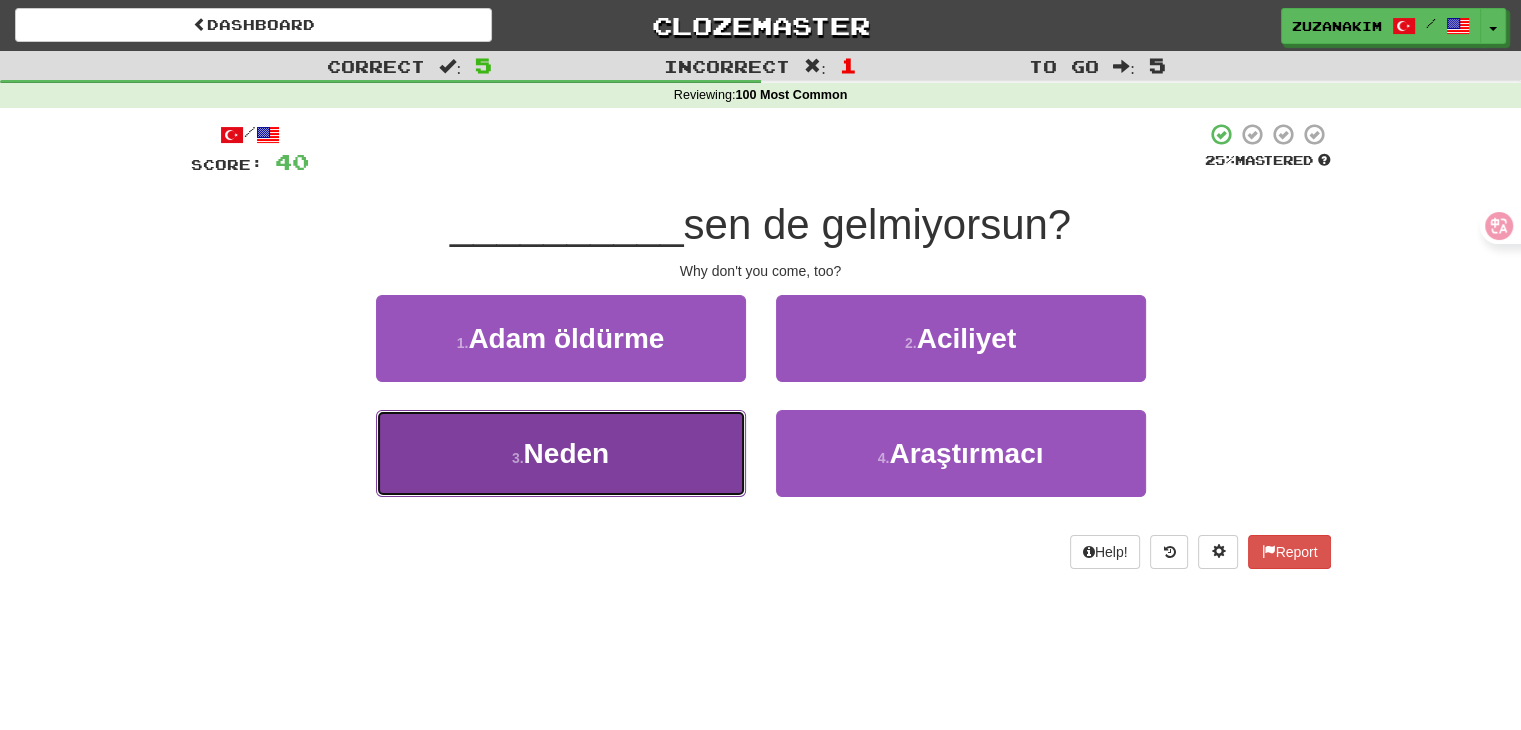click on "3 .  Neden" at bounding box center [561, 453] 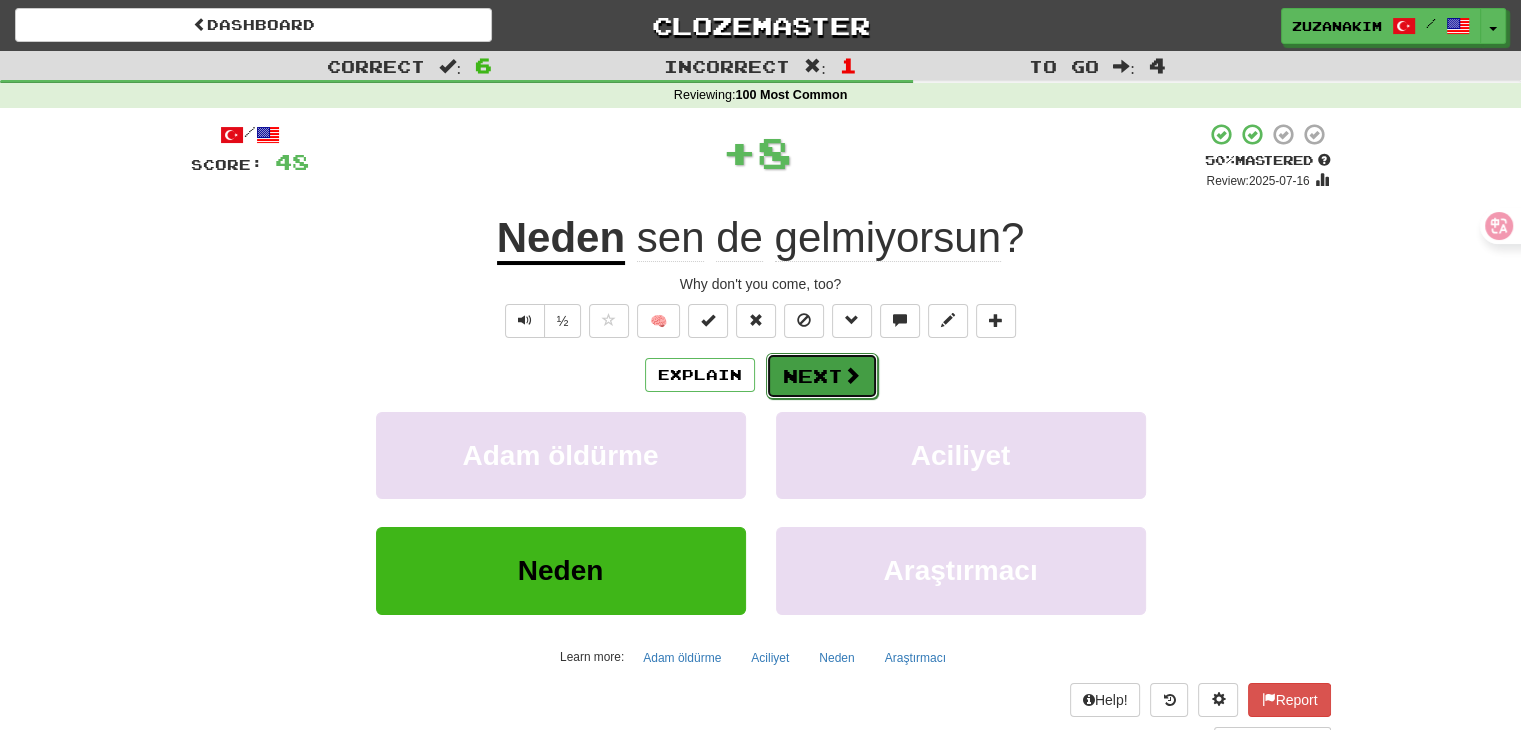 click on "Next" at bounding box center (822, 376) 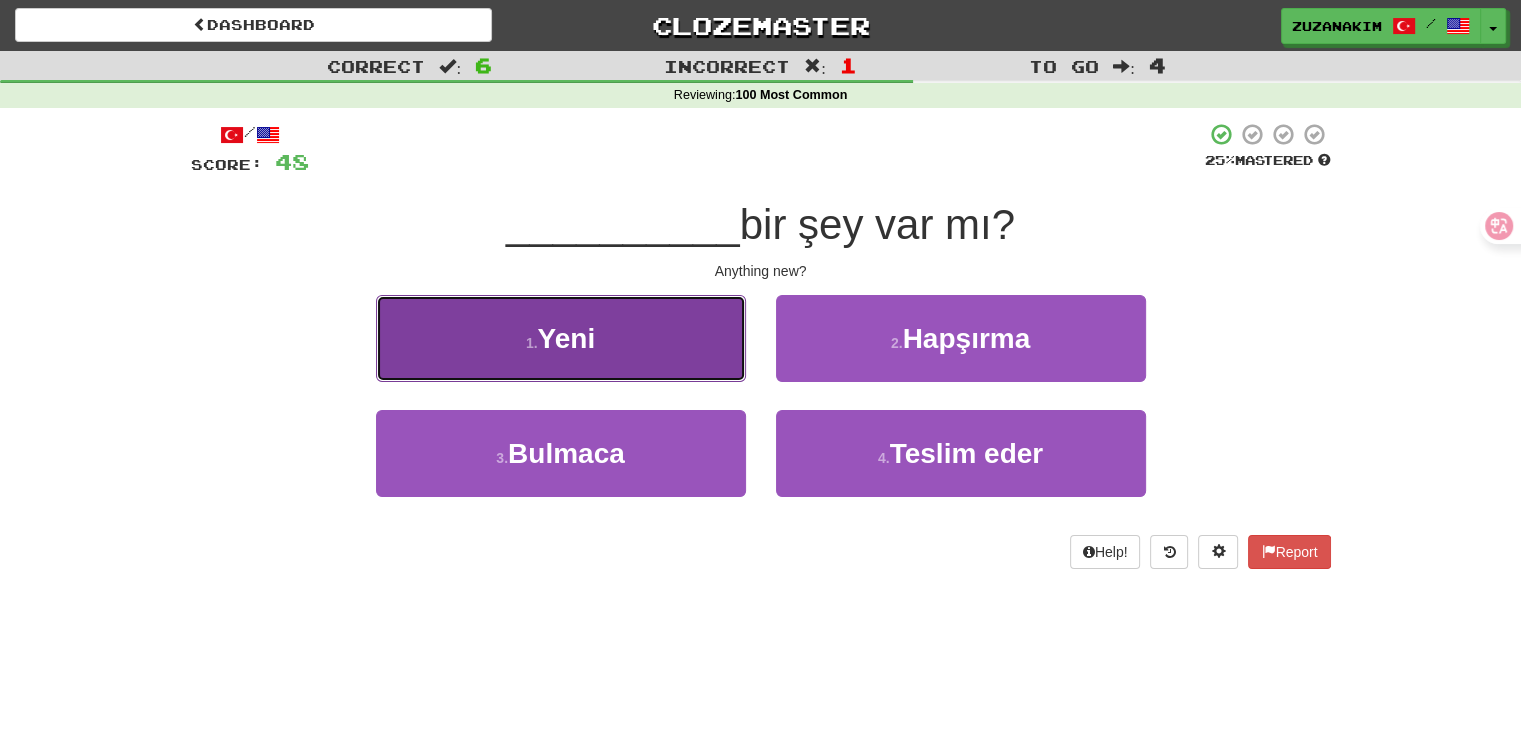 click on "1 .  Yeni" at bounding box center (561, 338) 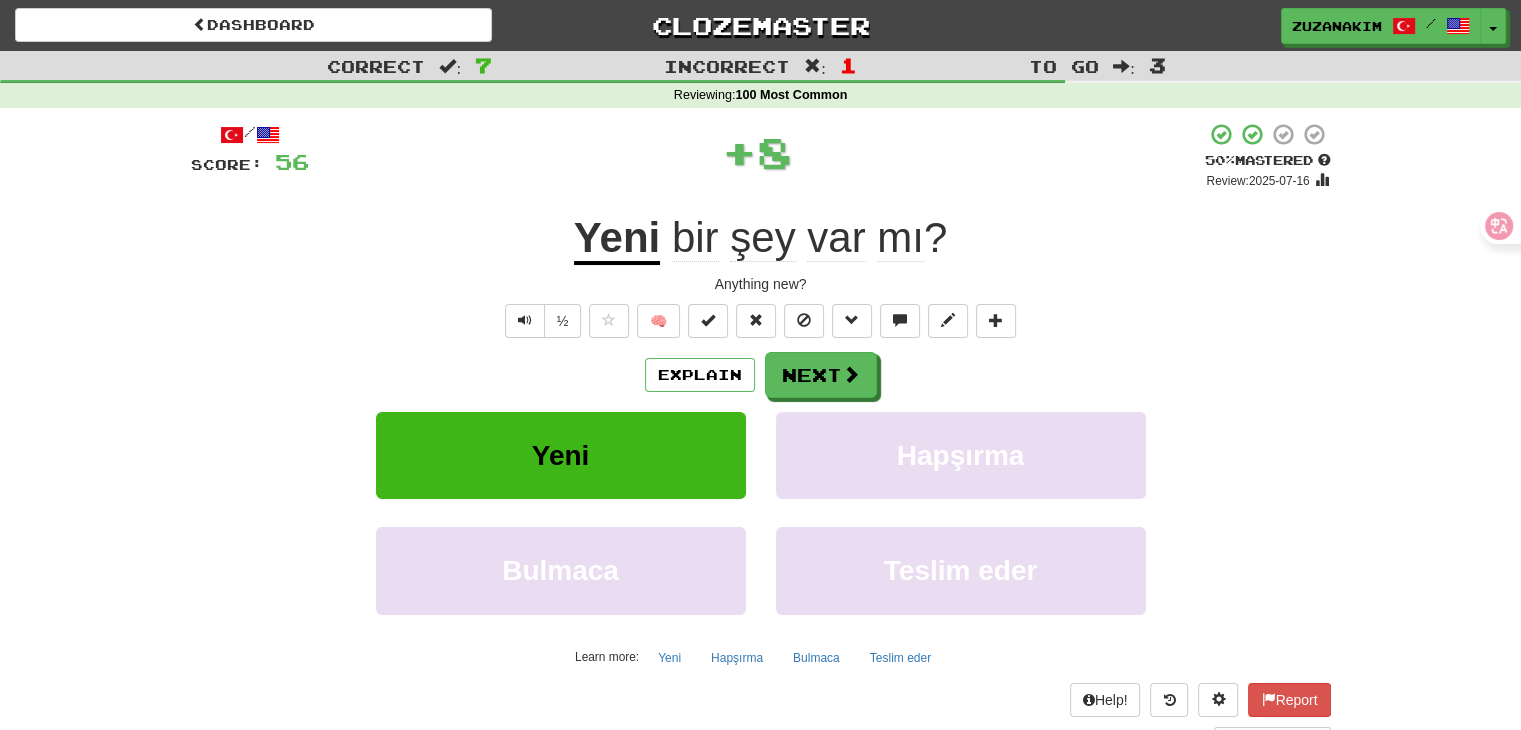 click on "/  Score:   56 + 8 50 %  Mastered Review:  2025-07-16 Yeni   bir   şey   var   mı ? Anything new? ½ 🧠 Explain Next Yeni Hapşırma Bulmaca Teslim eder Learn more: Yeni Hapşırma Bulmaca Teslim eder  Help!  Report Sentence Source" at bounding box center [761, 435] 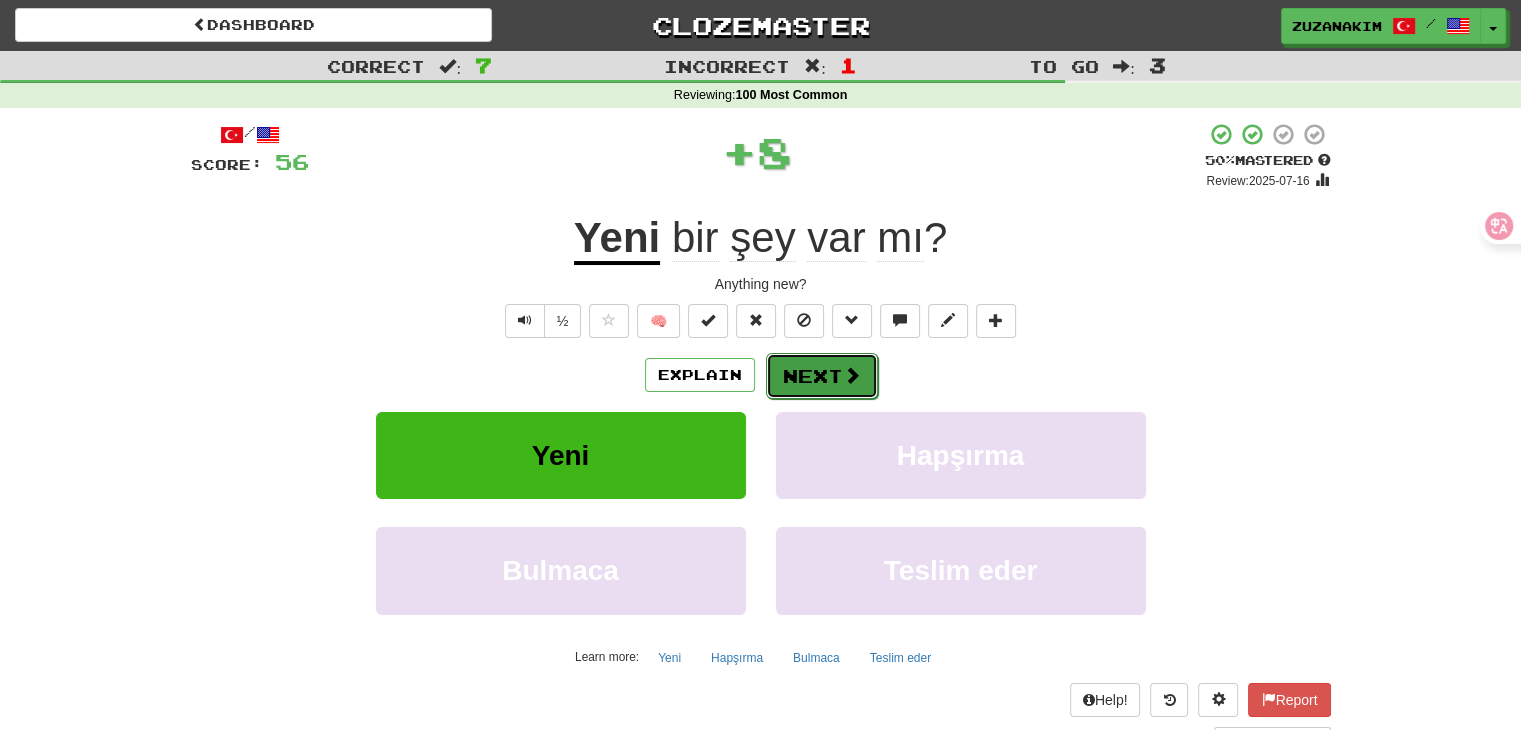 click on "Next" at bounding box center (822, 376) 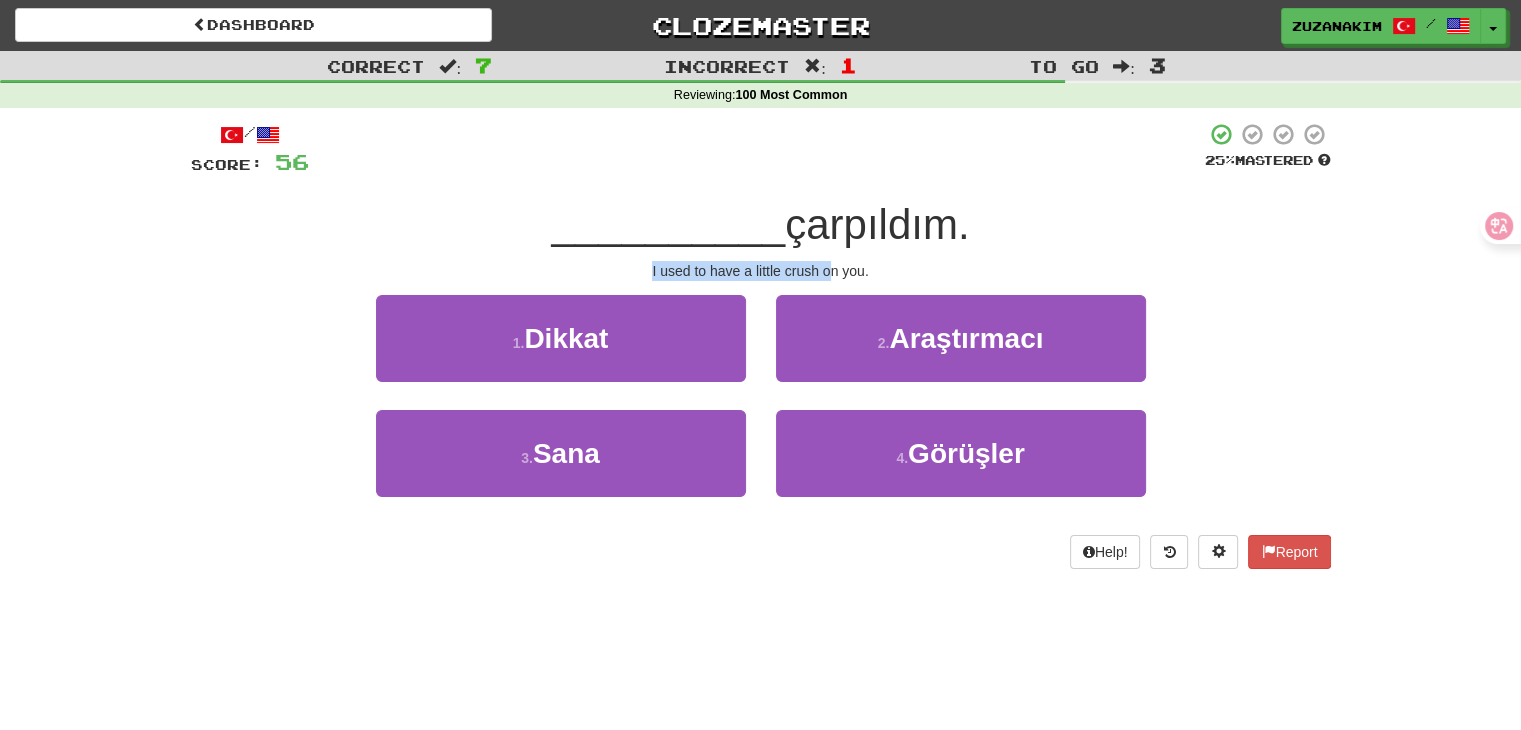 drag, startPoint x: 628, startPoint y: 280, endPoint x: 771, endPoint y: 276, distance: 143.05594 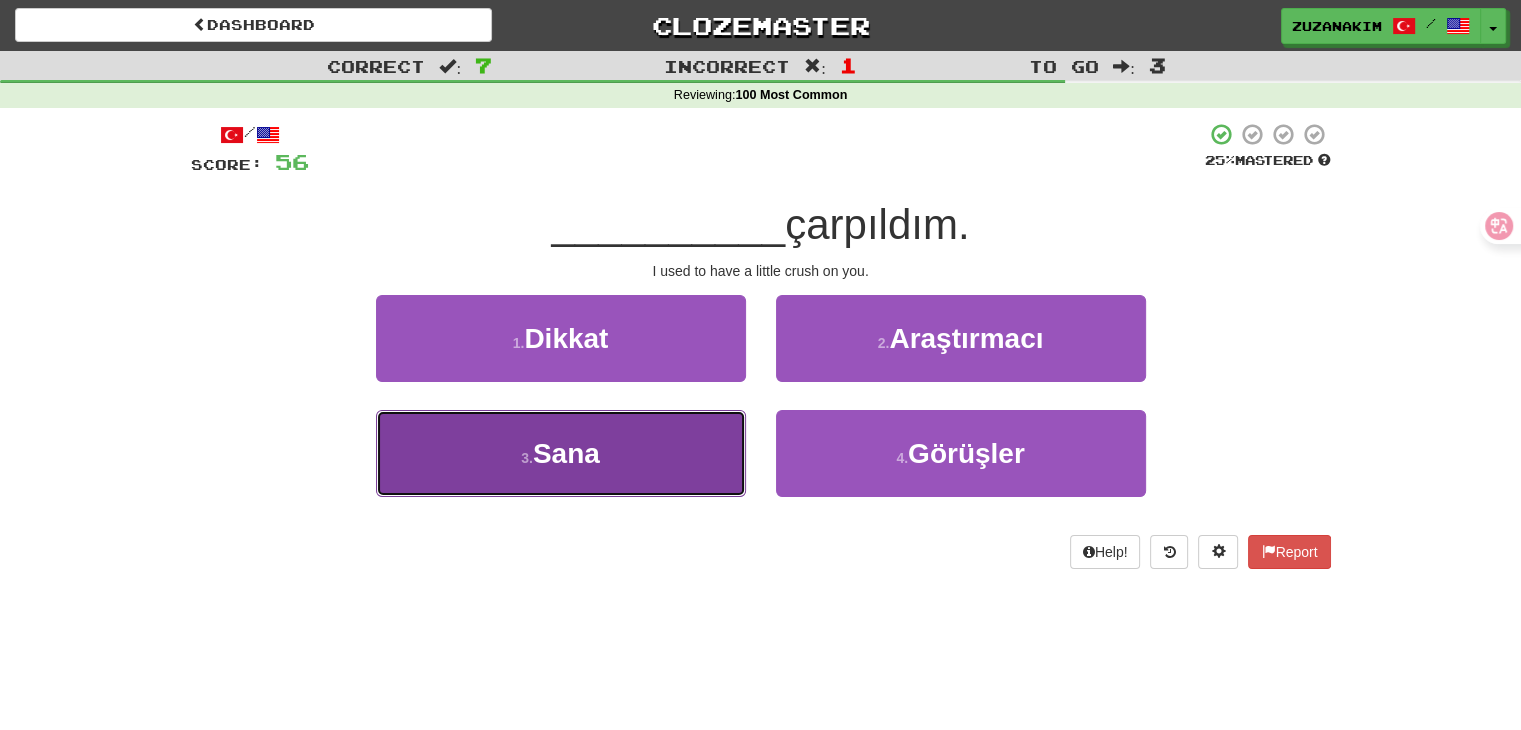click on "3 .  Sana" at bounding box center (561, 453) 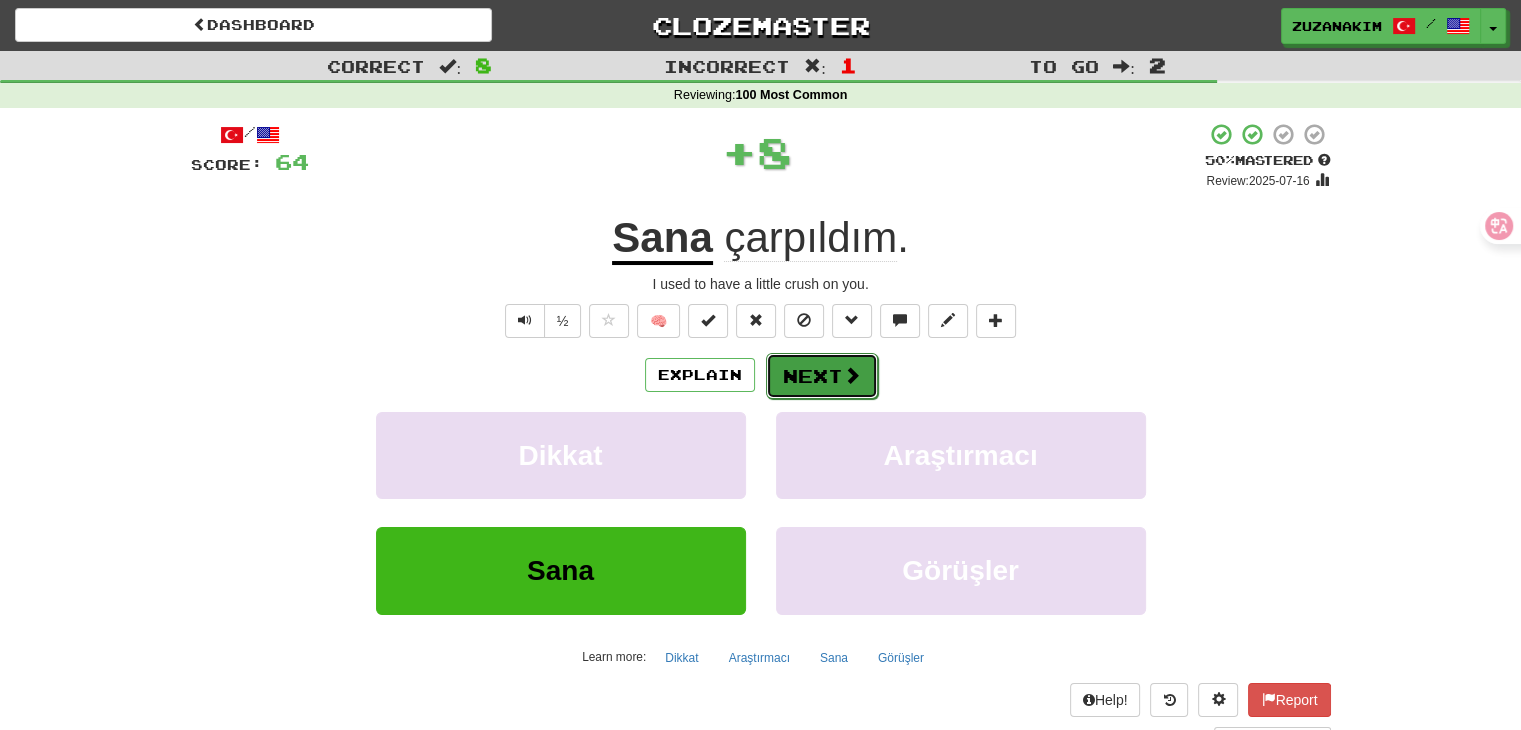 click on "Next" at bounding box center [822, 376] 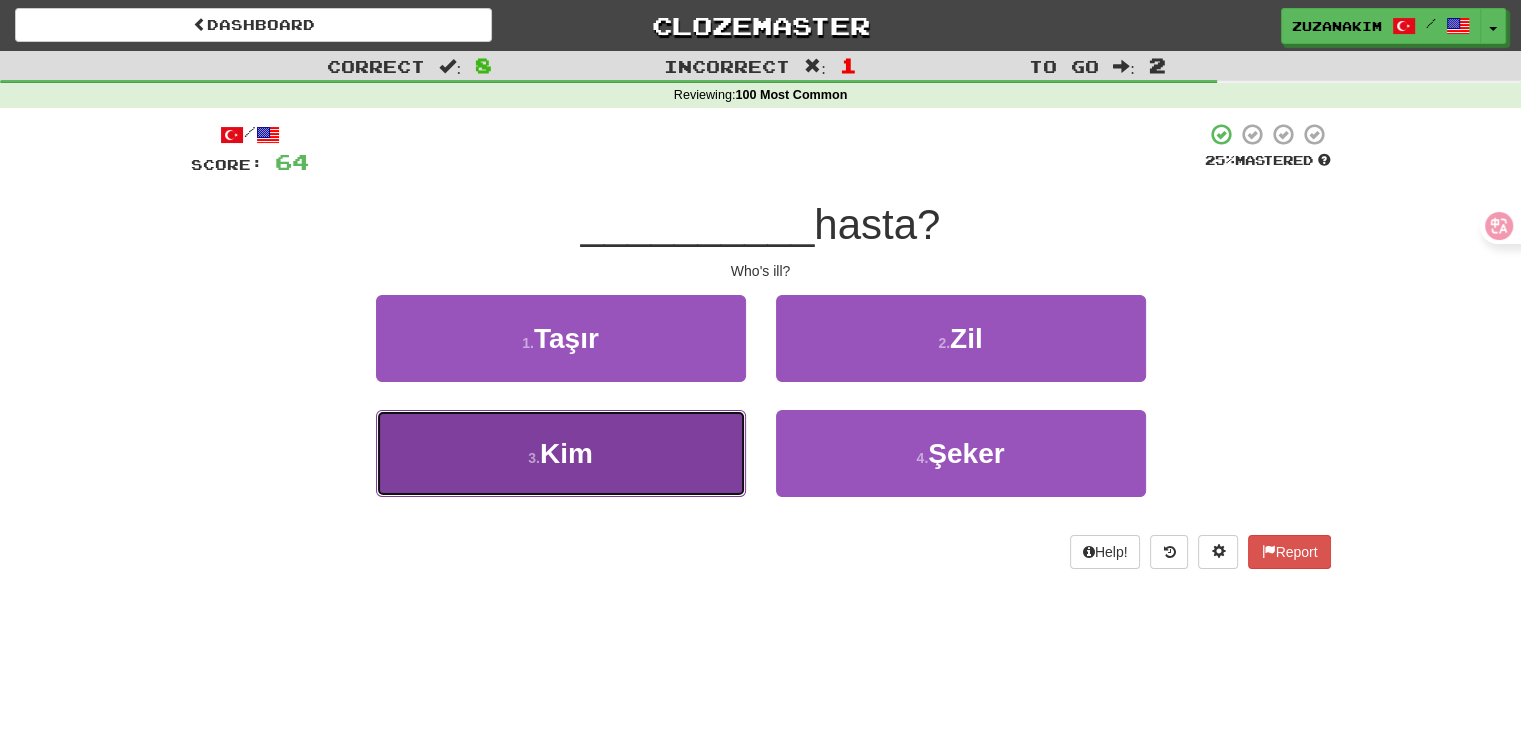 click on "3 .  Kim" at bounding box center (561, 453) 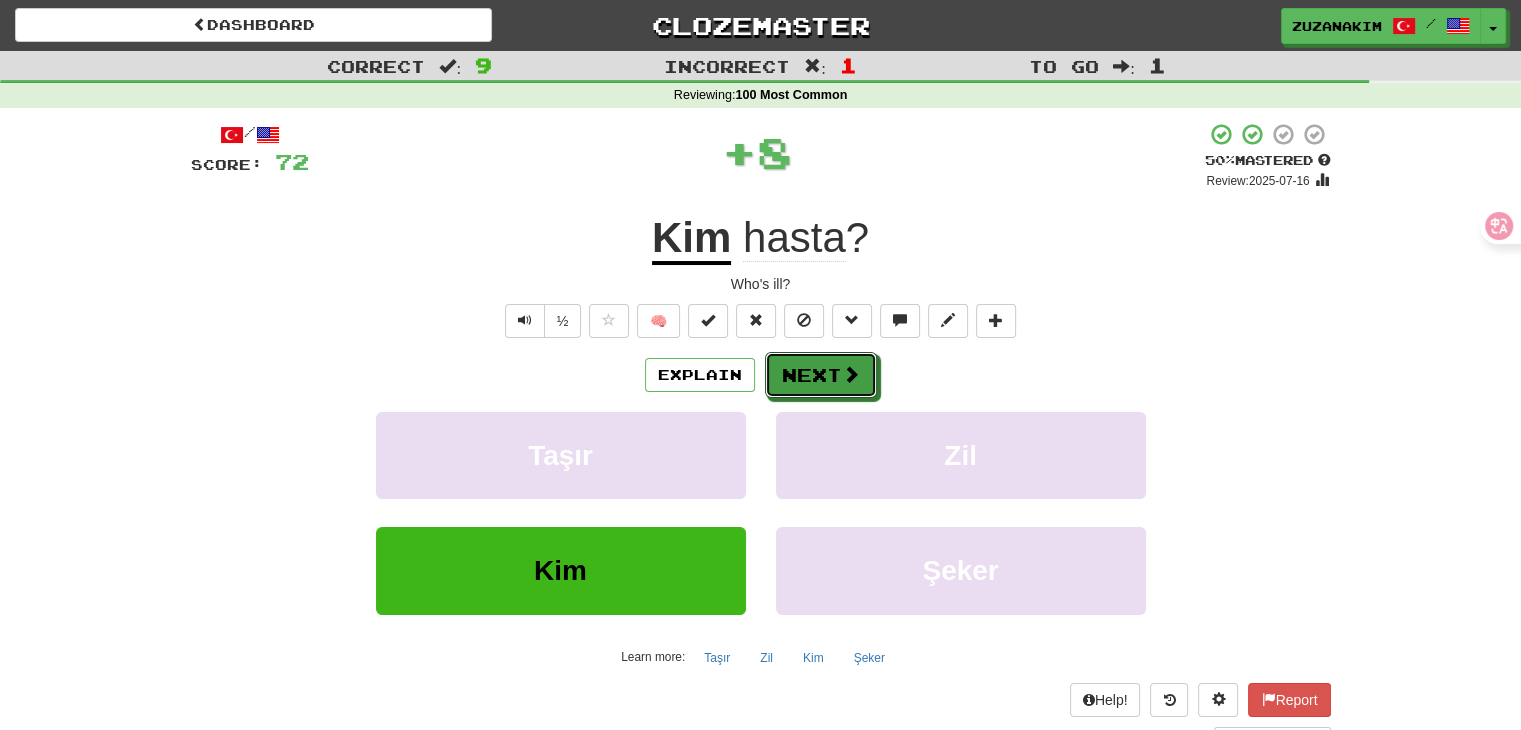 click on "Next" at bounding box center [821, 375] 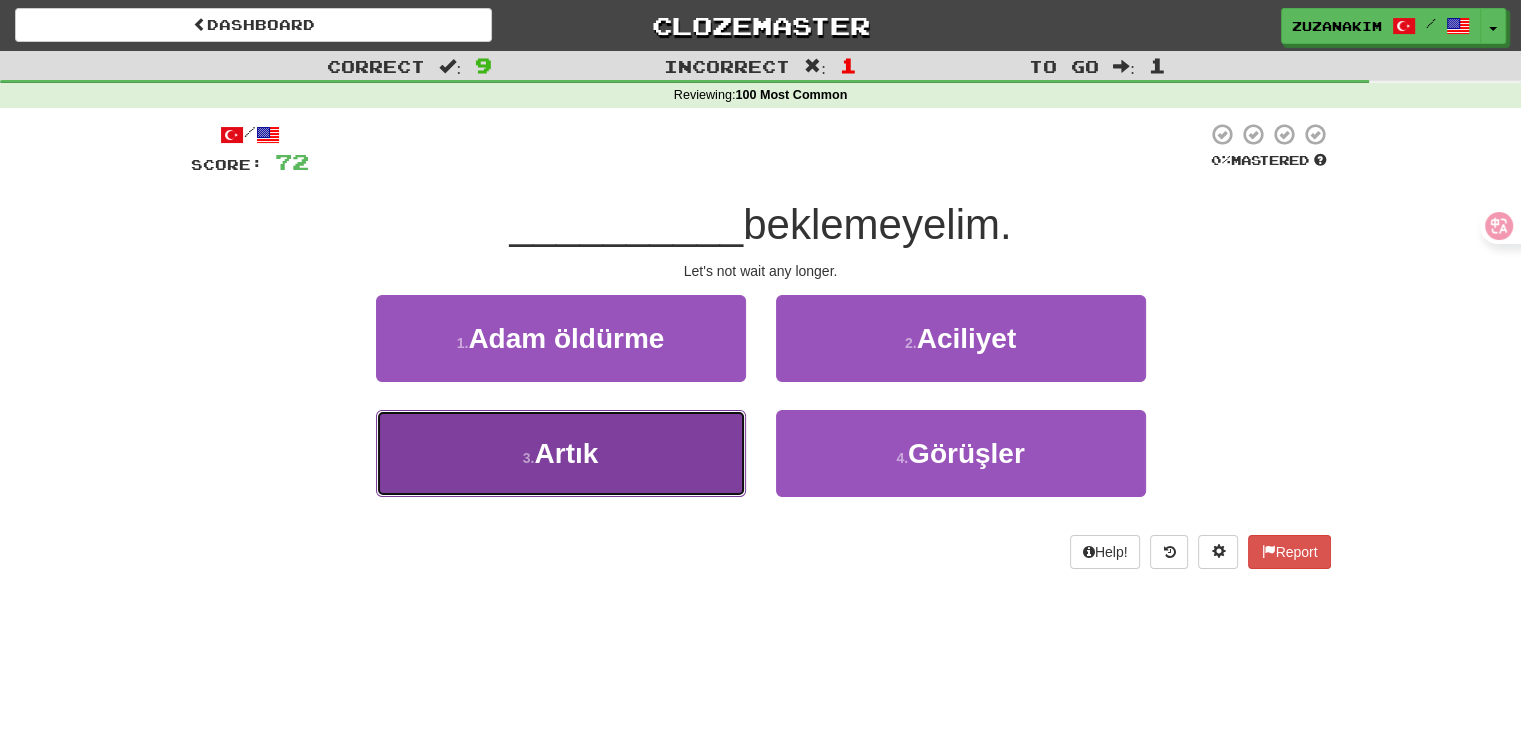 click on "3 .  Artık" at bounding box center [561, 453] 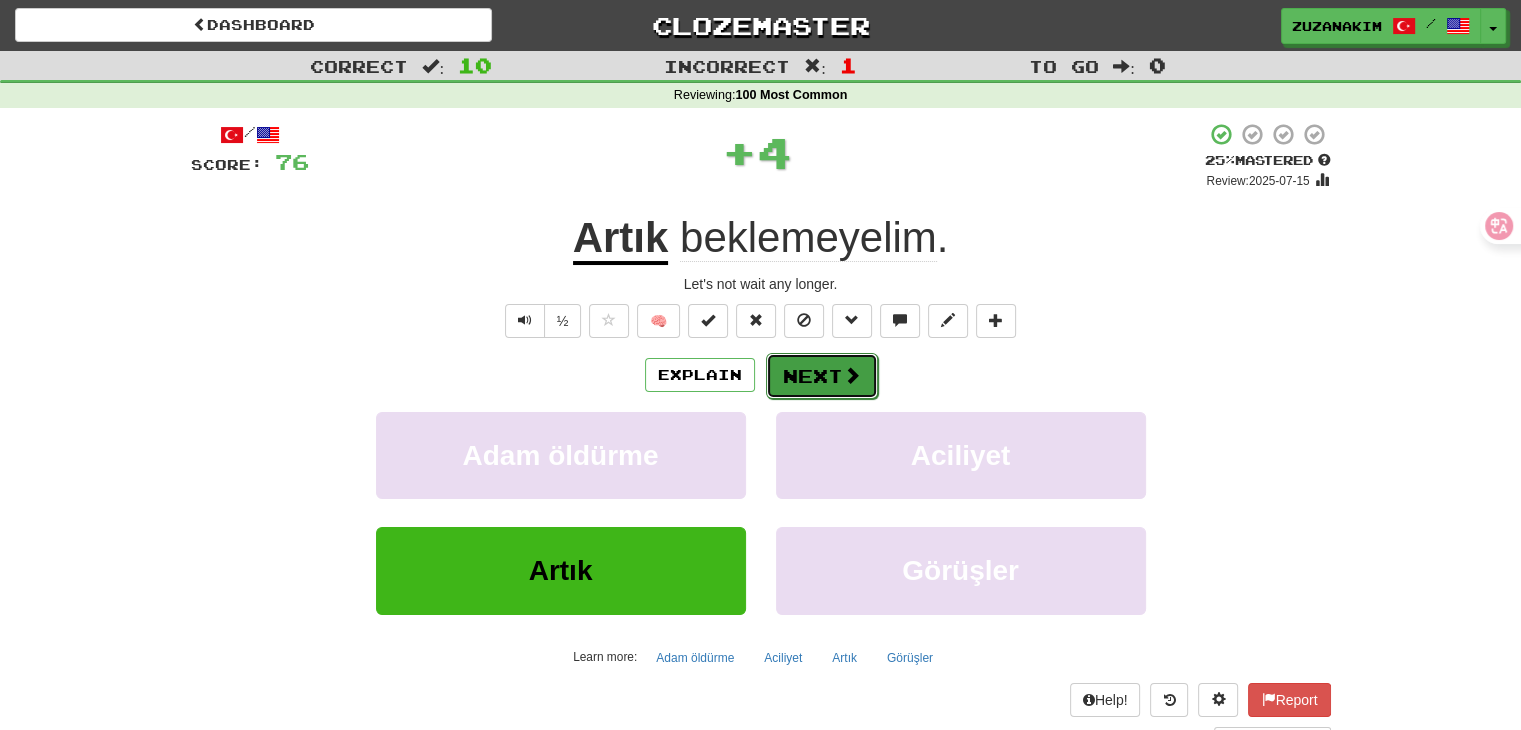 click on "Next" at bounding box center [822, 376] 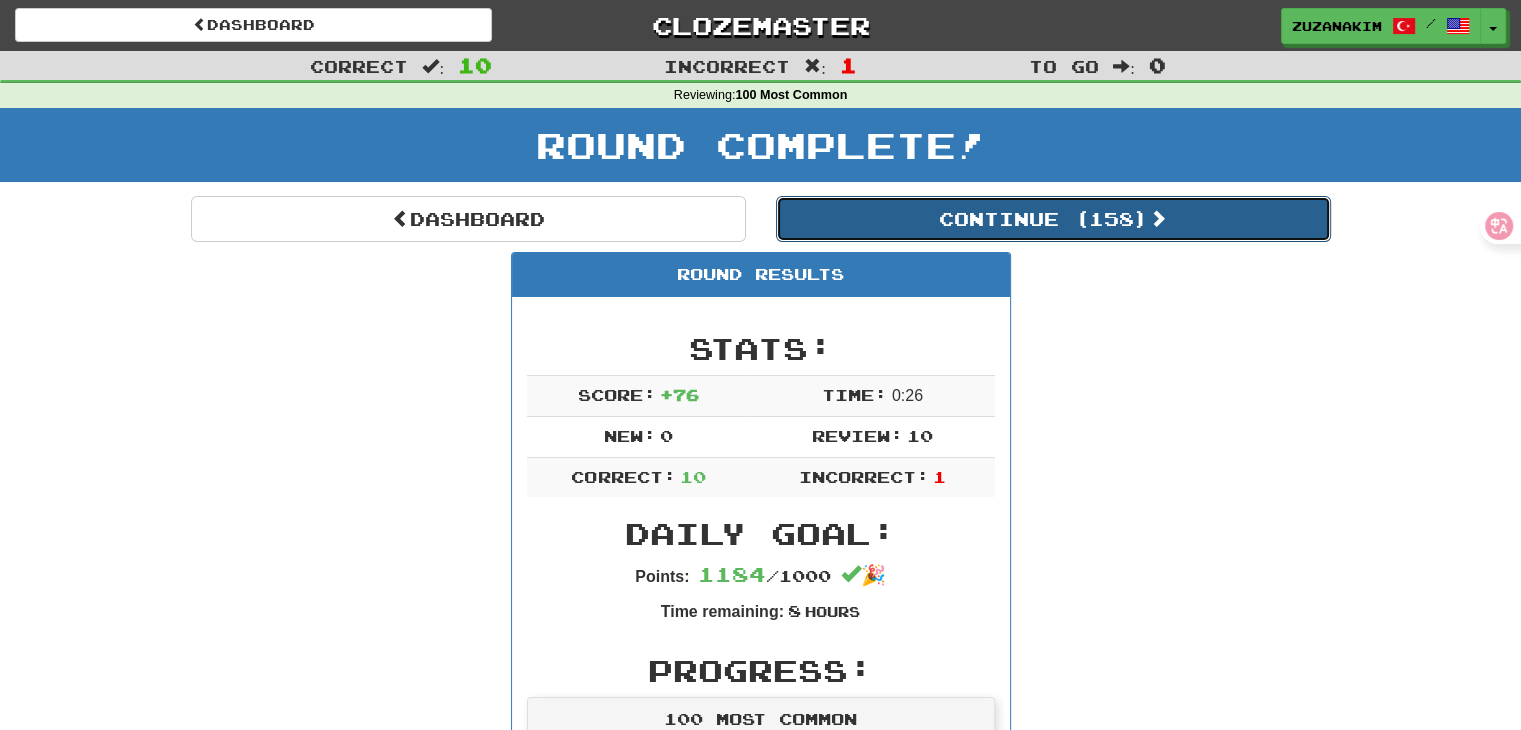 click on "Continue ( 158 )" at bounding box center [1053, 219] 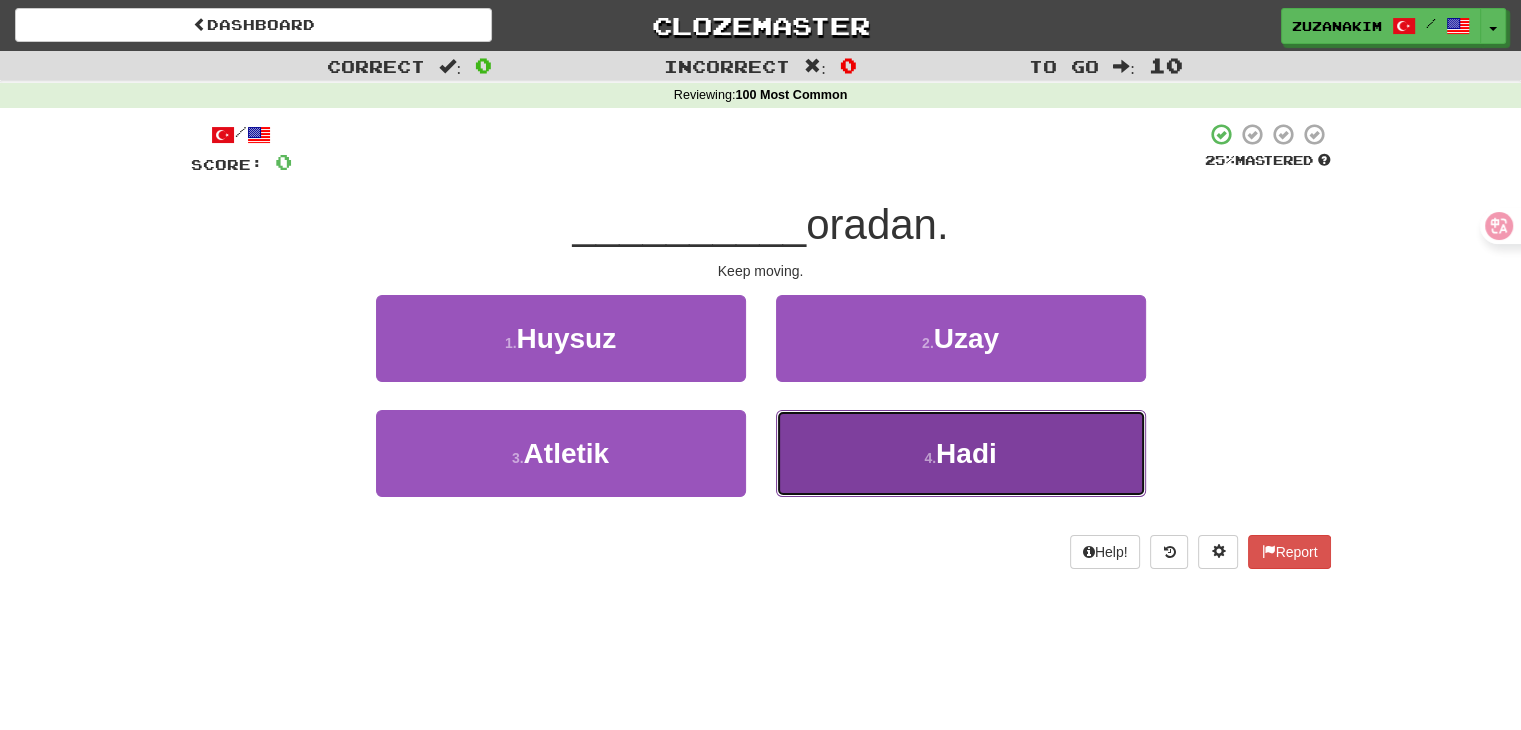 click on "4 .  Hadi" at bounding box center [961, 453] 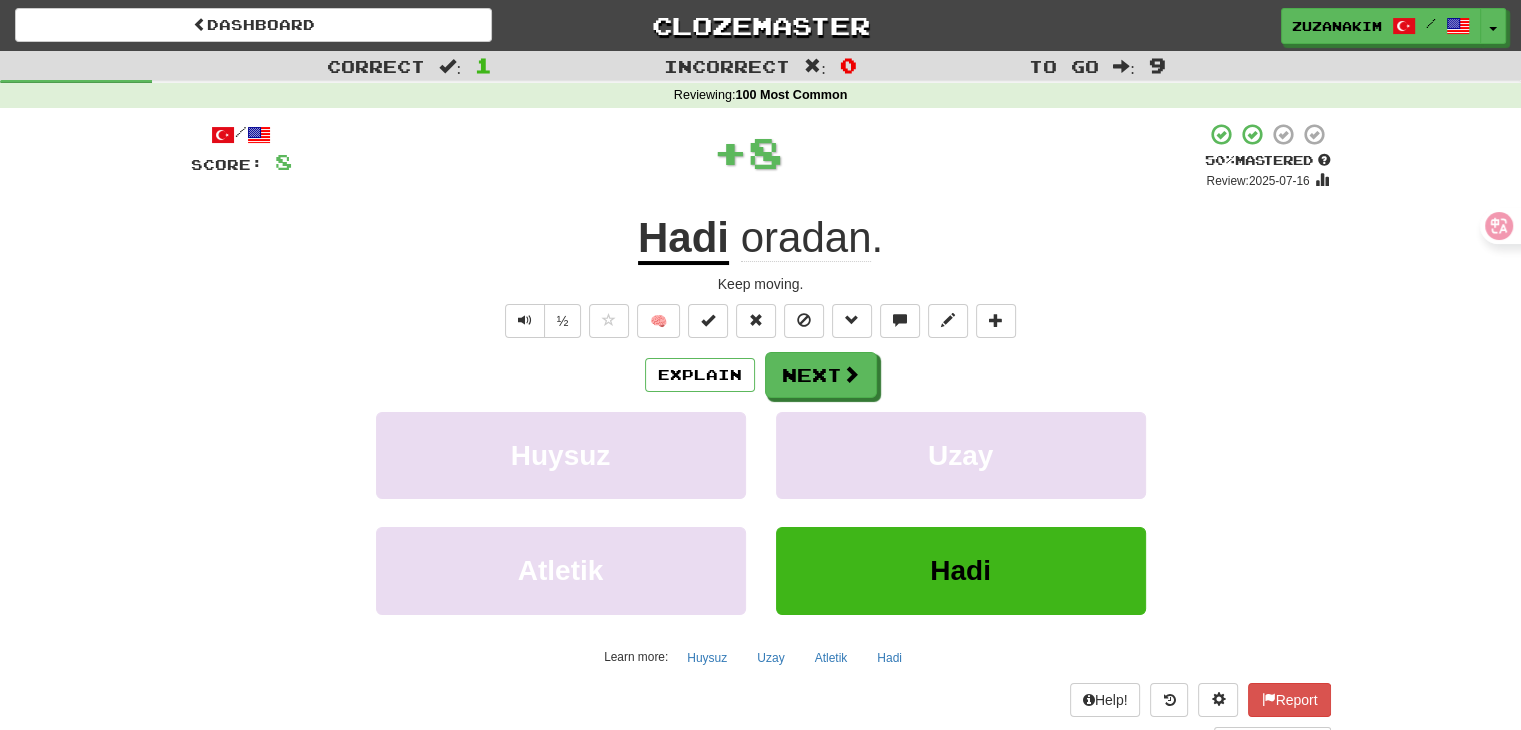 click on "Explain Next Huysuz Uzay Atletik Hadi Learn more: Huysuz Uzay Atletik Hadi" at bounding box center (761, 512) 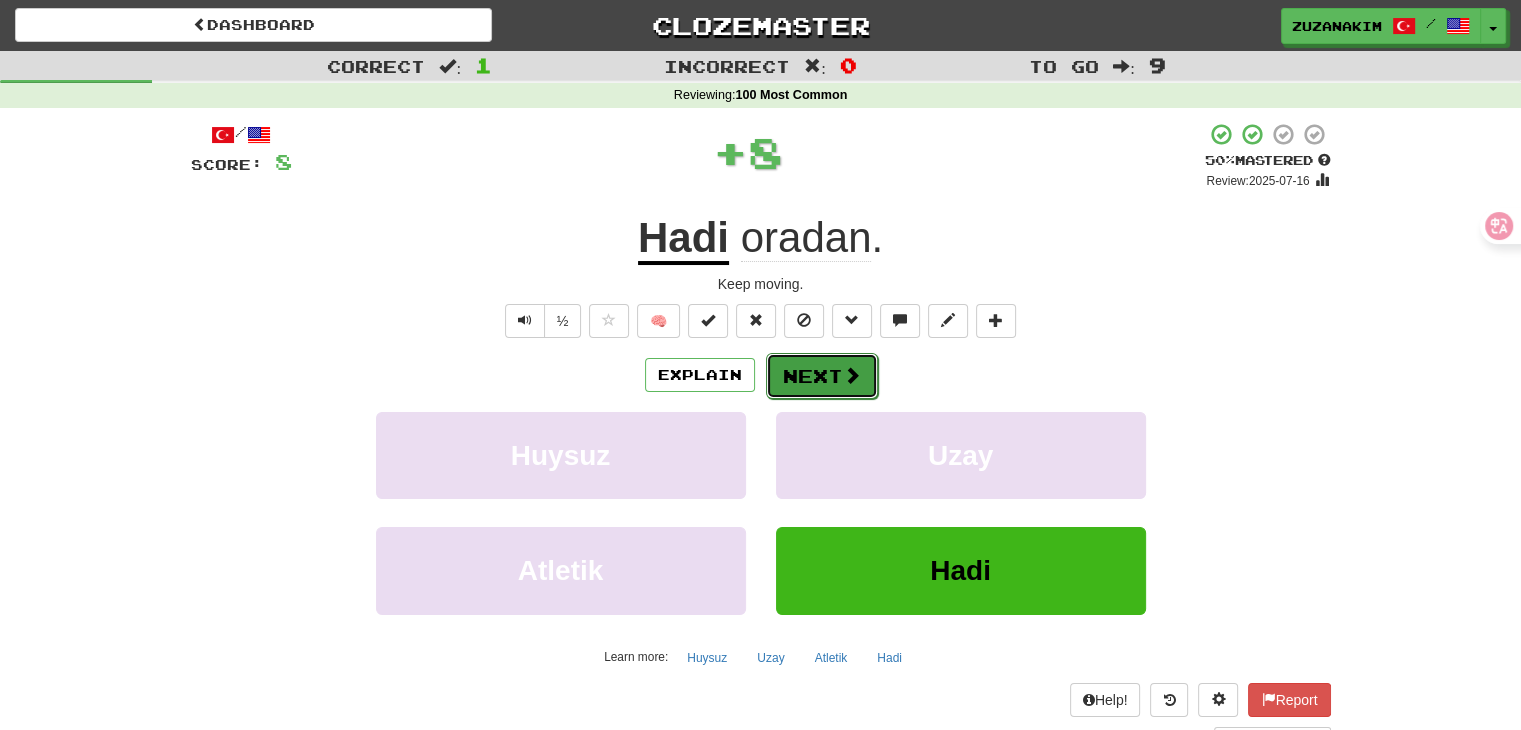 click on "Next" at bounding box center (822, 376) 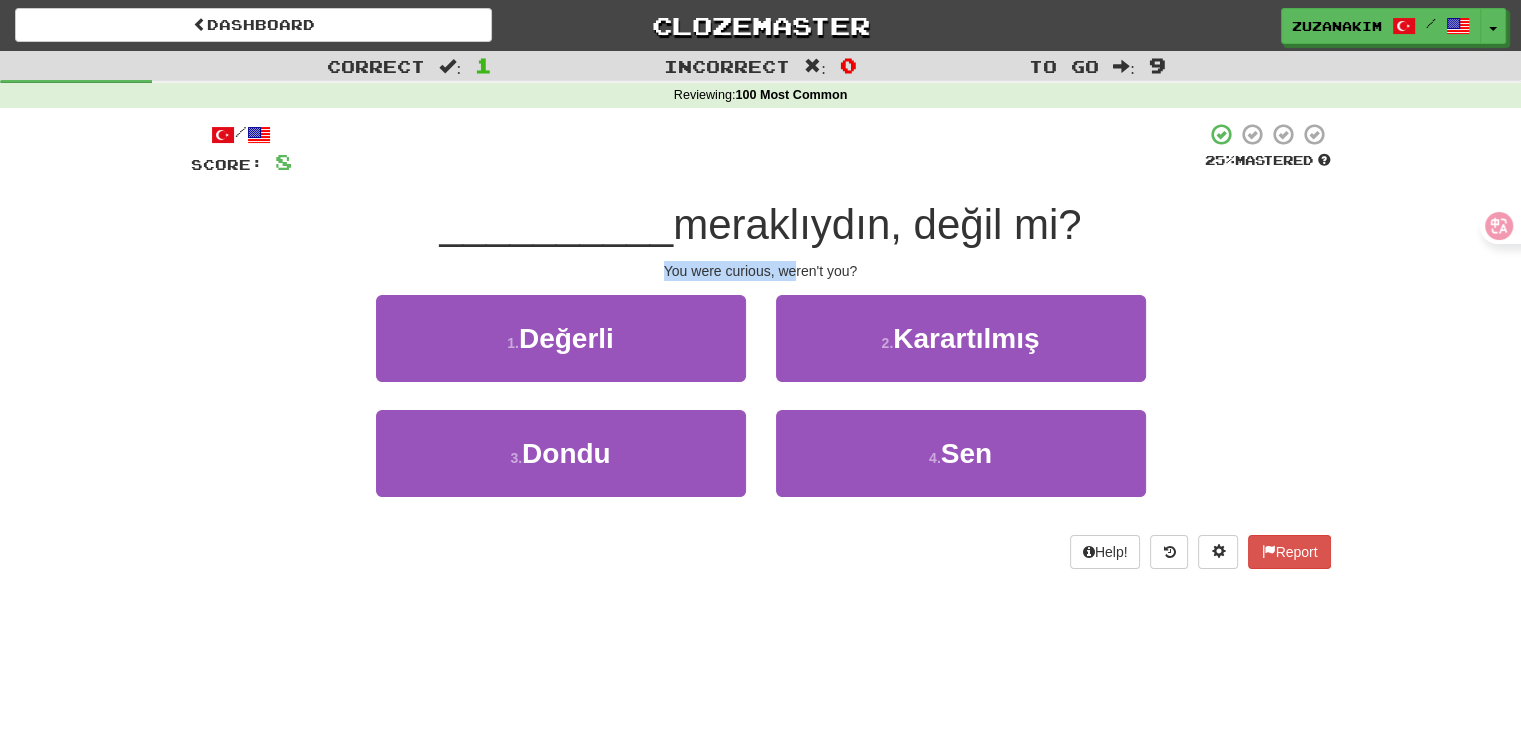 drag, startPoint x: 664, startPoint y: 268, endPoint x: 798, endPoint y: 268, distance: 134 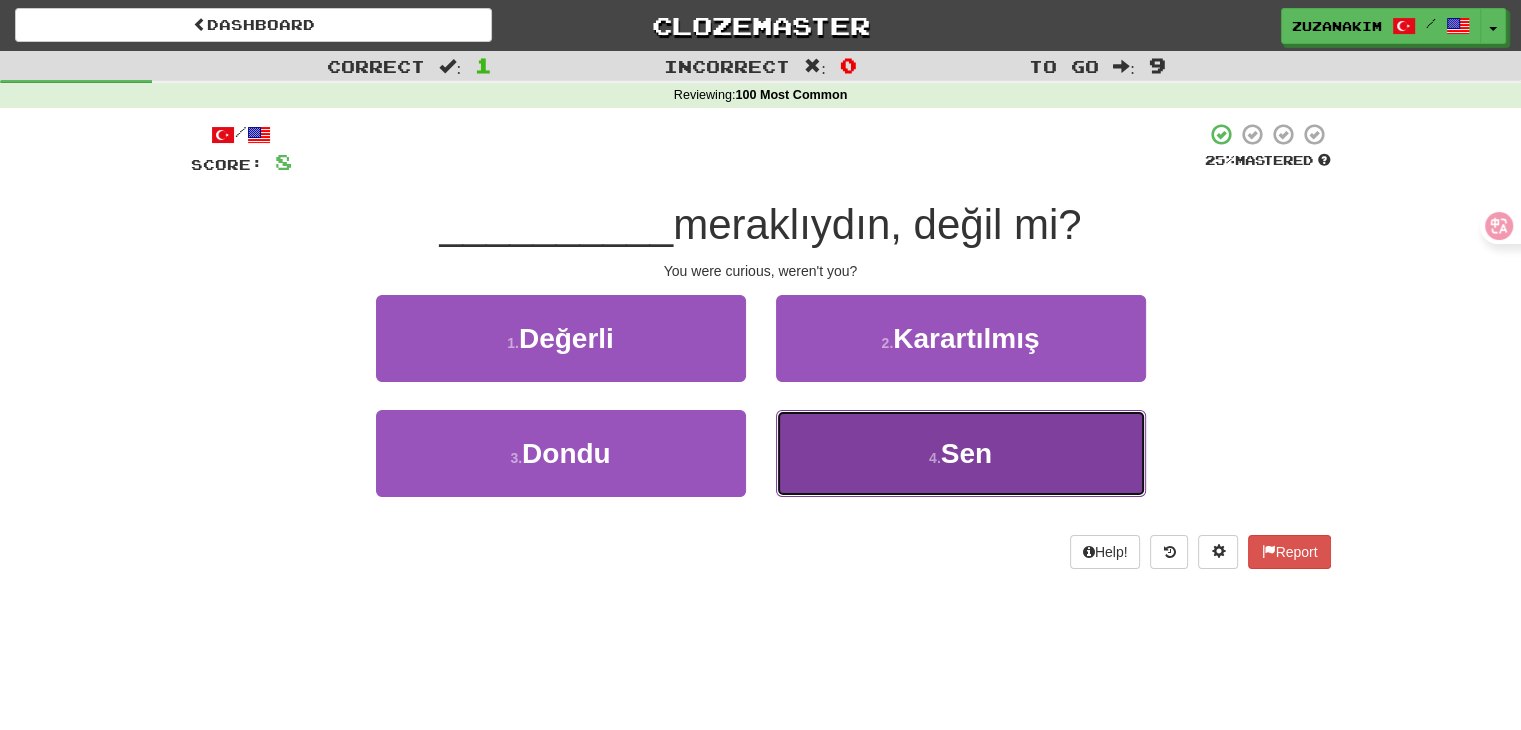 click on "4 .  Sen" at bounding box center (961, 453) 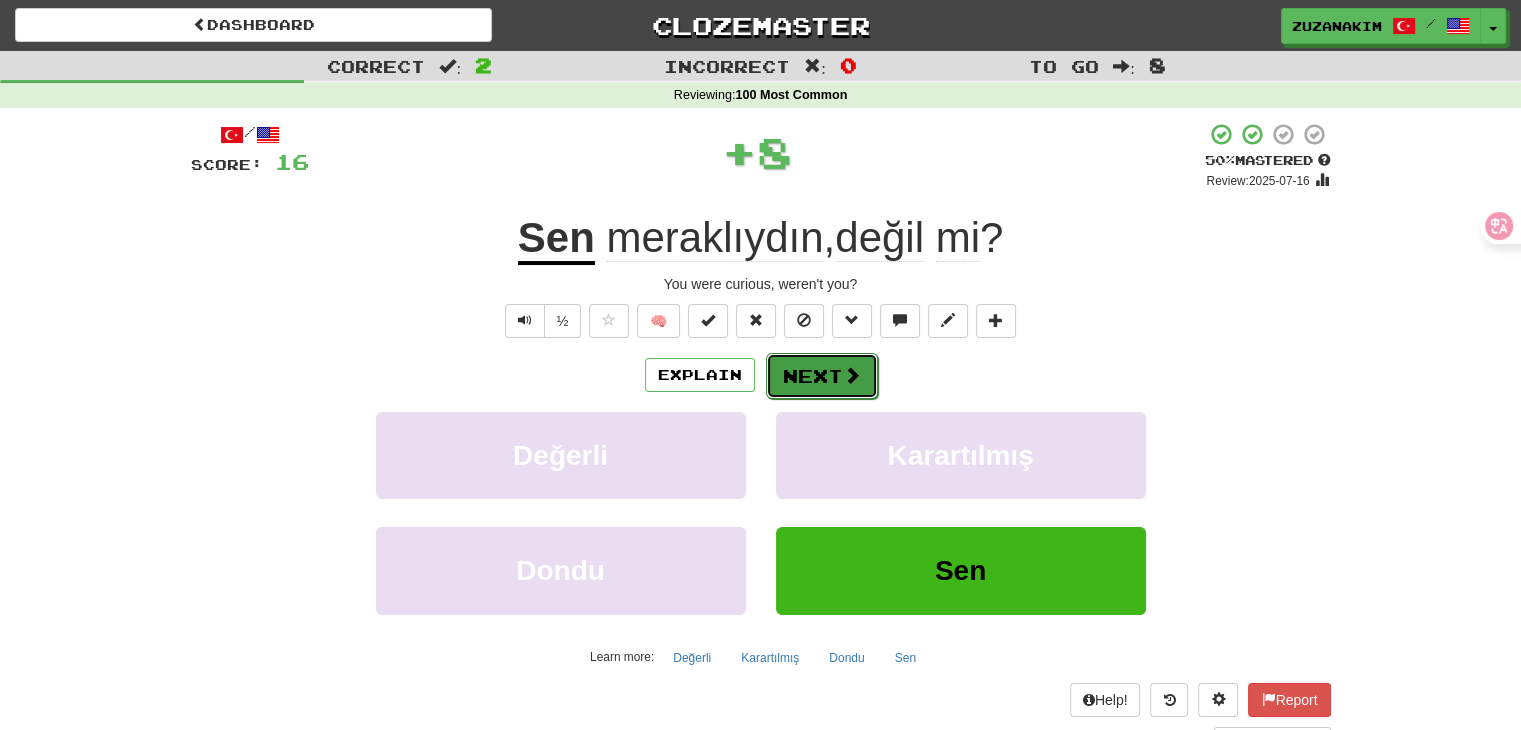click on "Next" at bounding box center [822, 376] 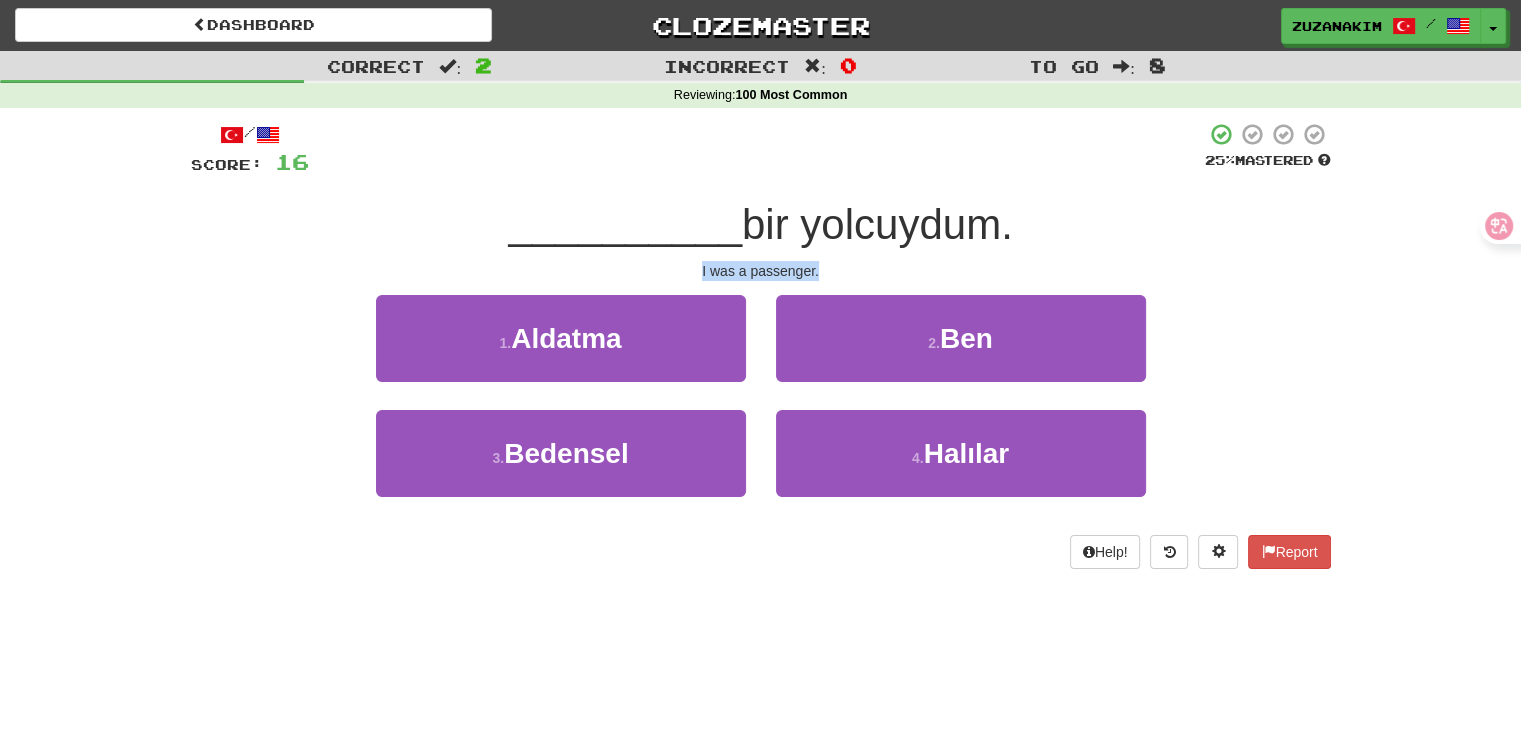 drag, startPoint x: 674, startPoint y: 260, endPoint x: 846, endPoint y: 269, distance: 172.2353 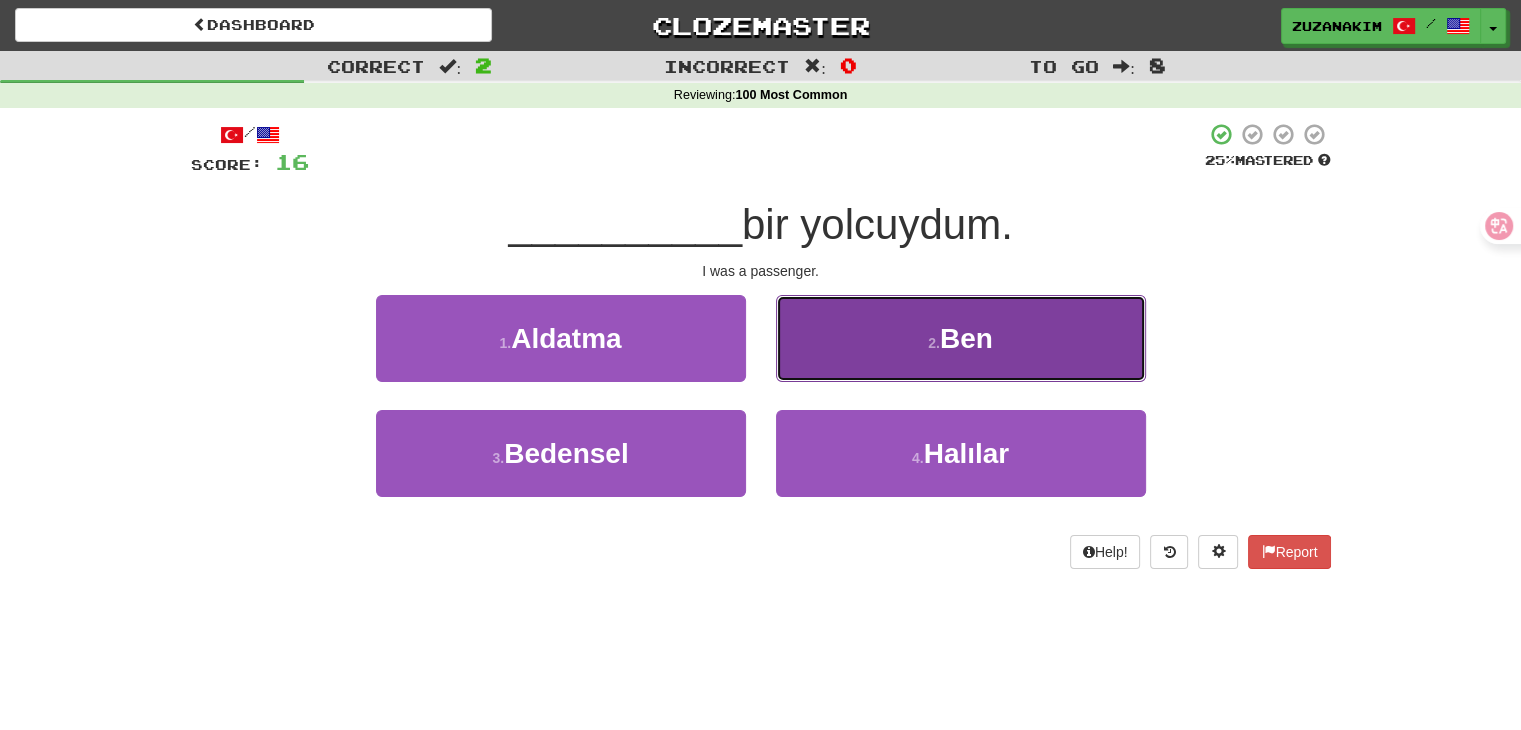 click on "2 .  Ben" at bounding box center (961, 338) 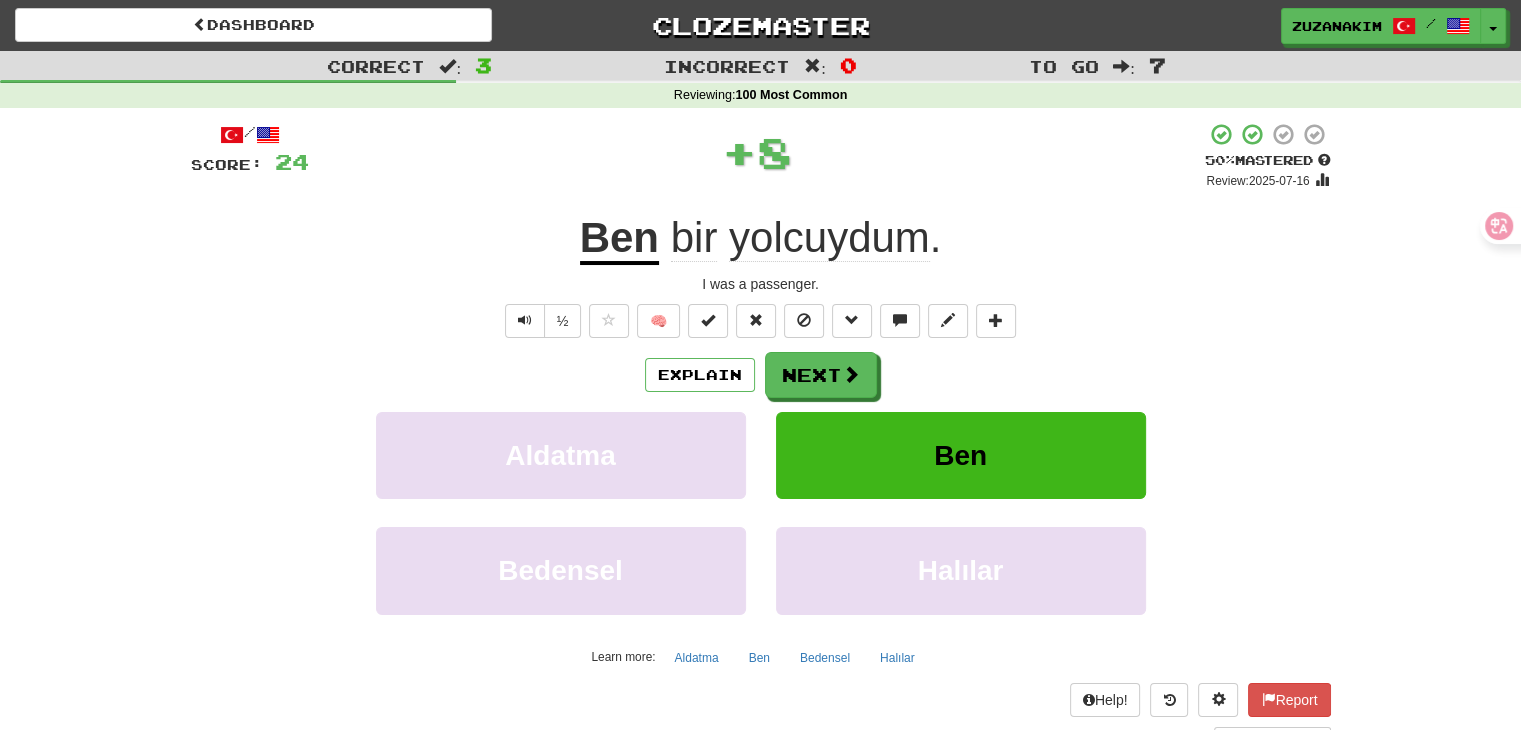 click on "Explain Next Aldatma Ben Bedensel Halılar Learn more: Aldatma Ben Bedensel Halılar" at bounding box center (761, 512) 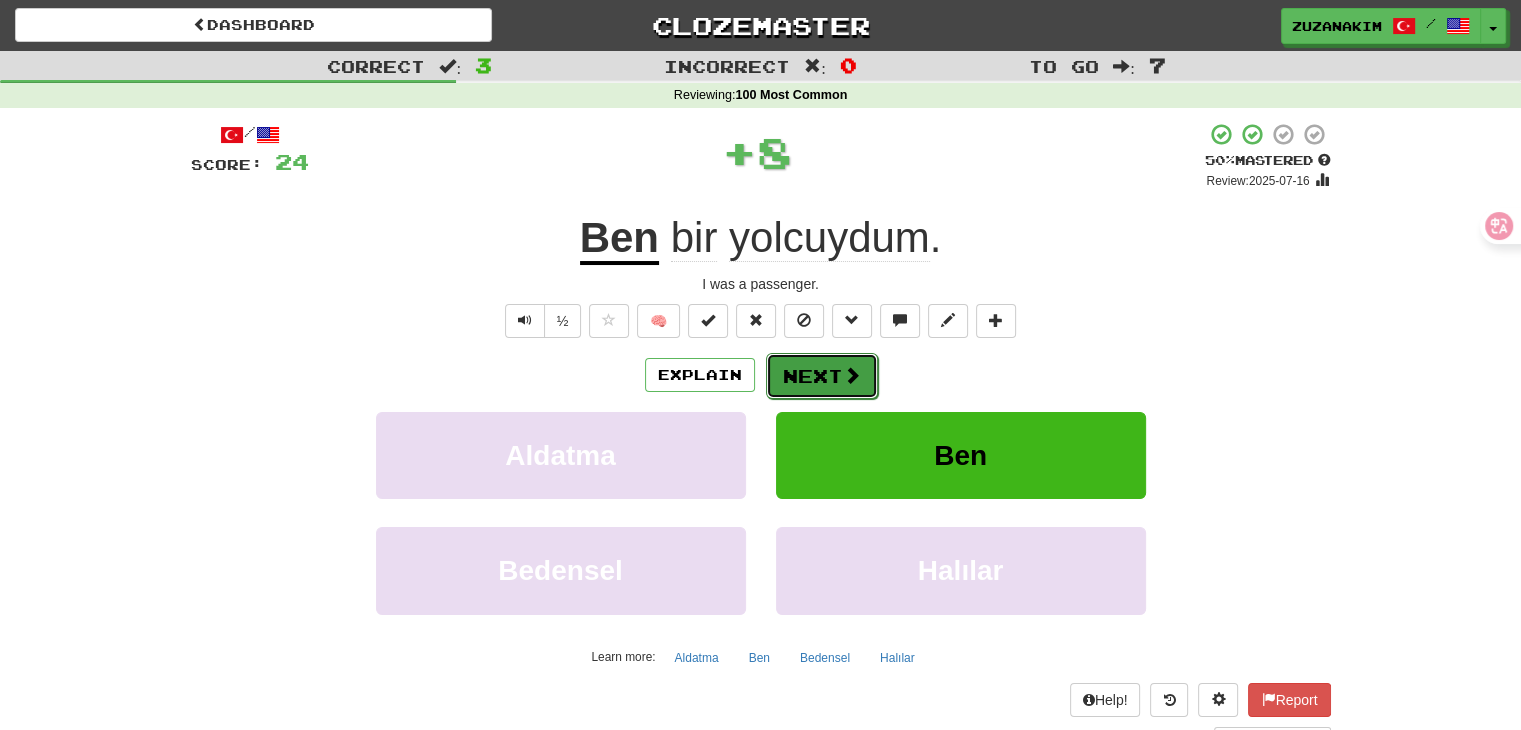 click on "Next" at bounding box center (822, 376) 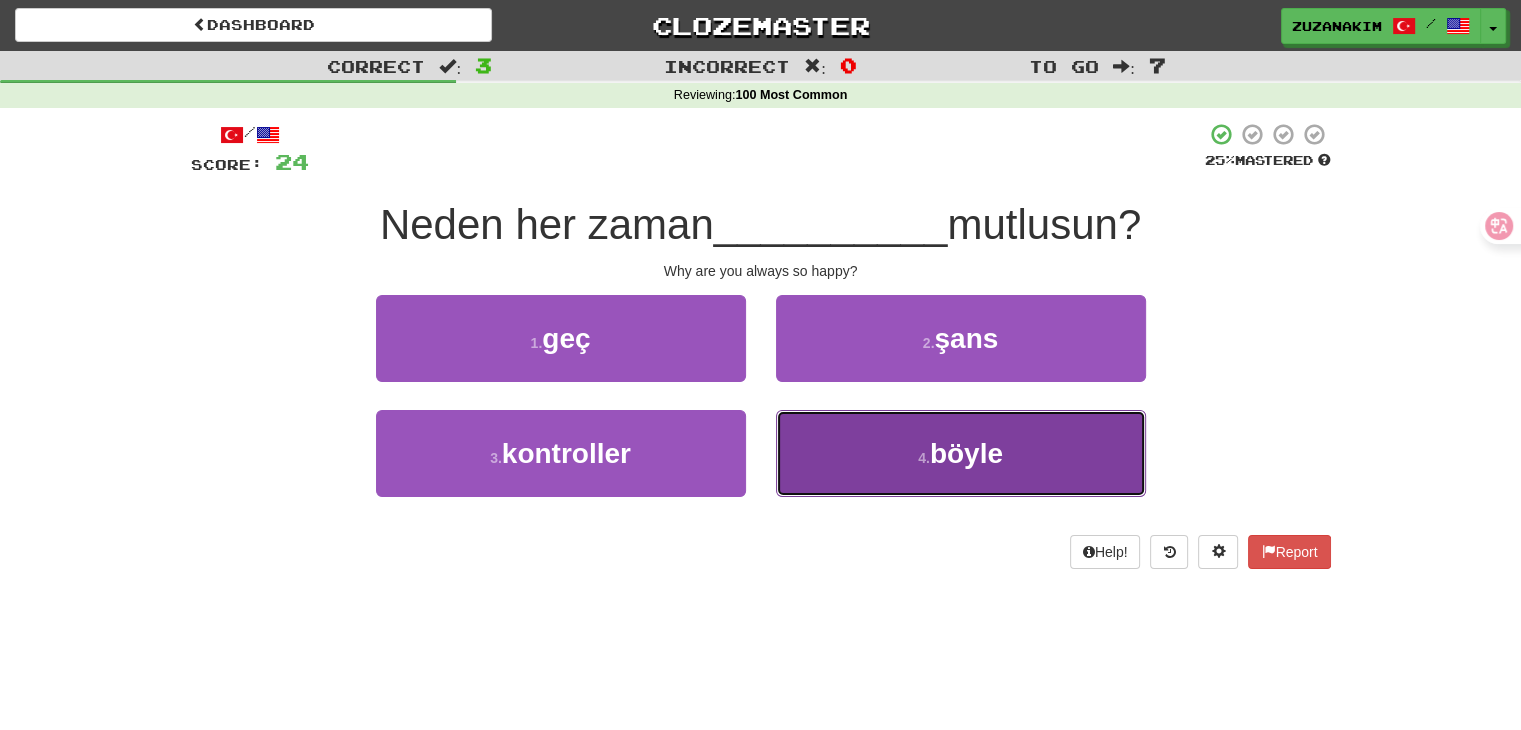 click on "4 .  böyle" at bounding box center (961, 453) 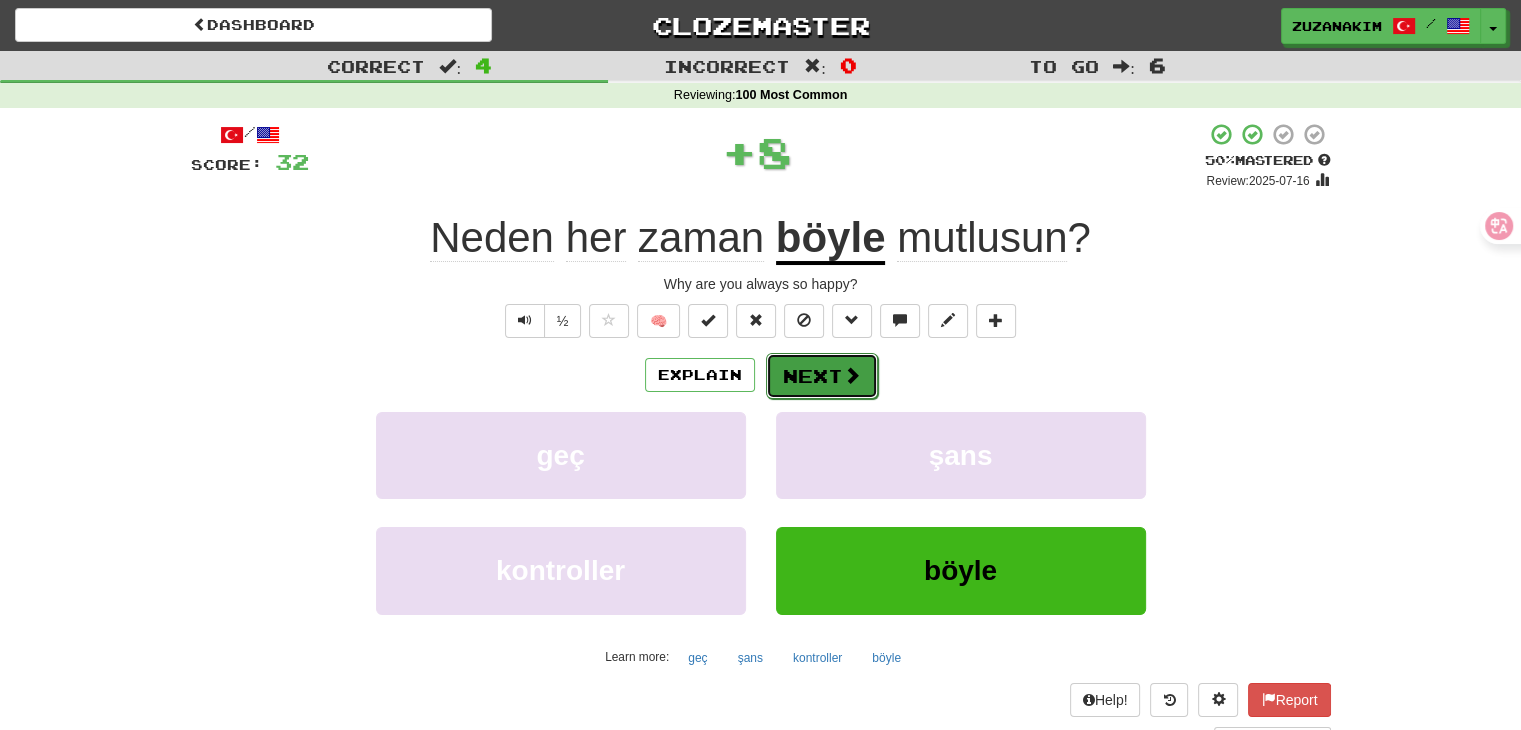 click on "Next" at bounding box center (822, 376) 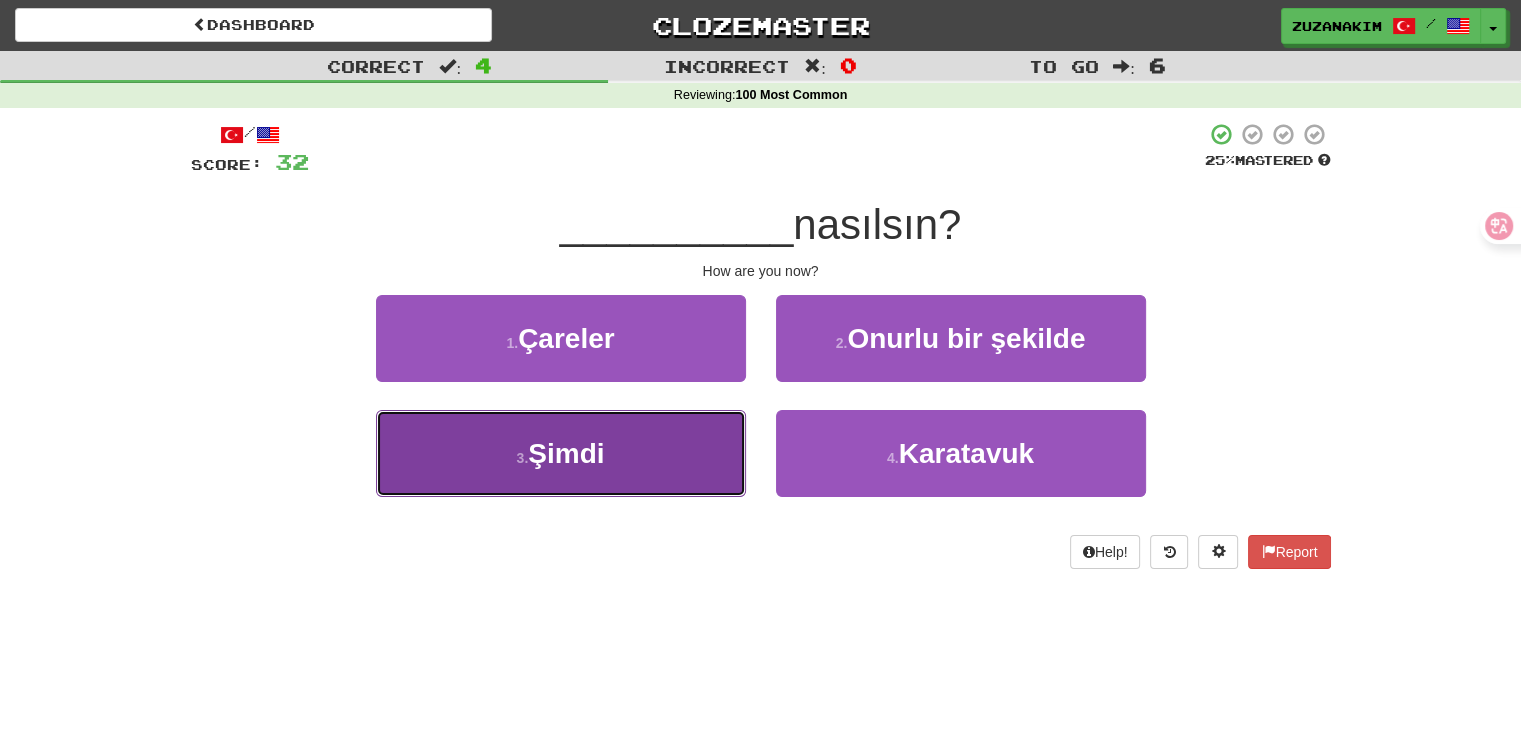 click on "3 .  Şimdi" at bounding box center (561, 453) 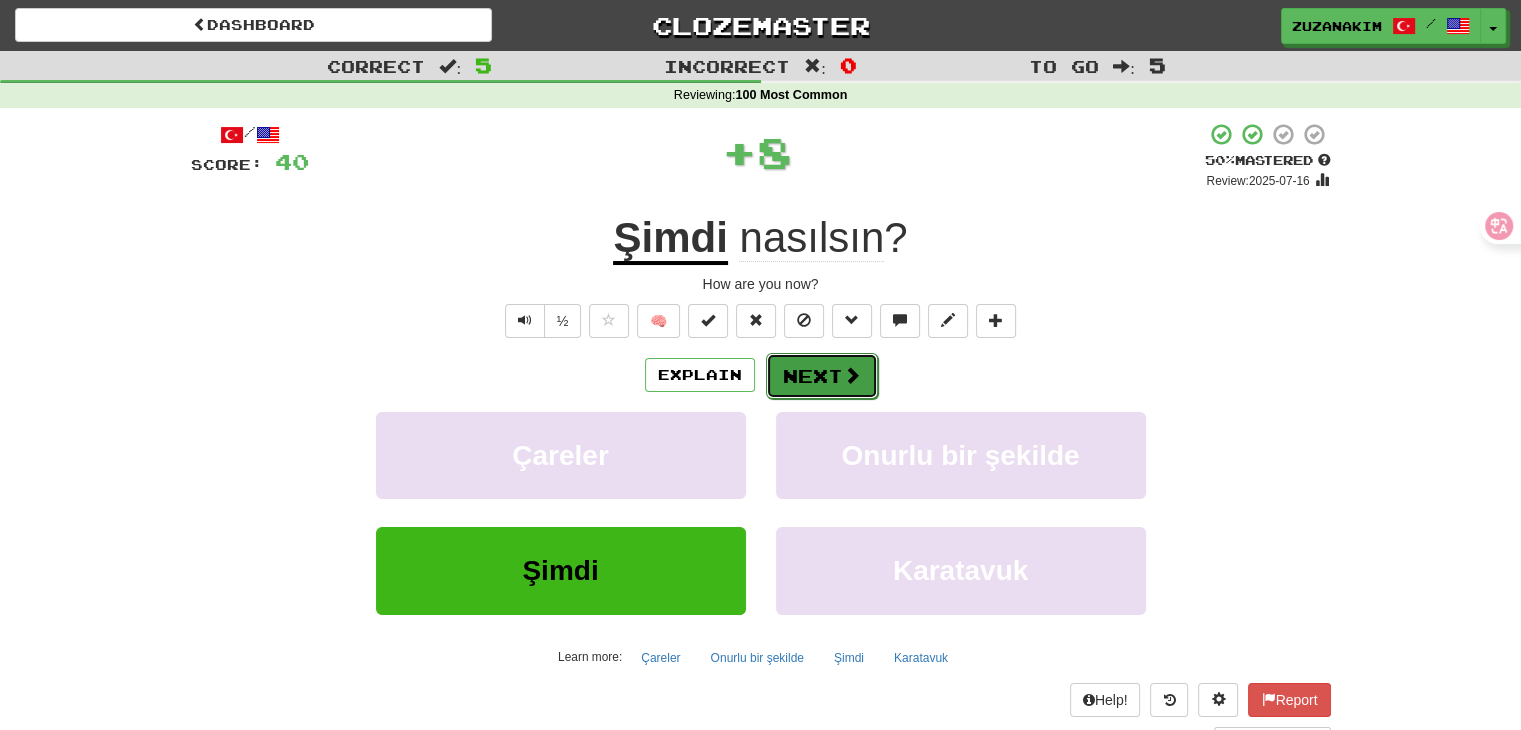 click on "Next" at bounding box center (822, 376) 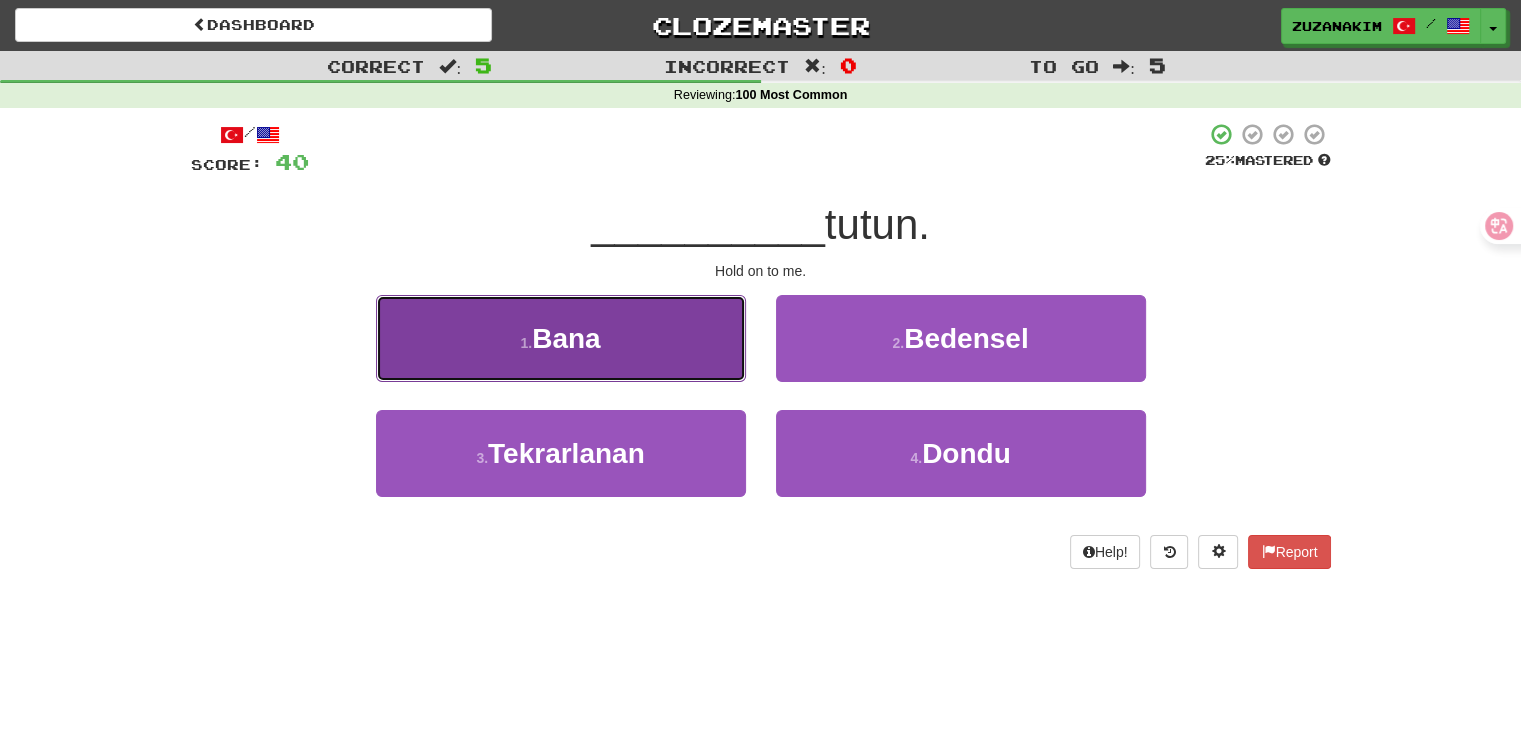 click on "1 .  Bana" at bounding box center (561, 338) 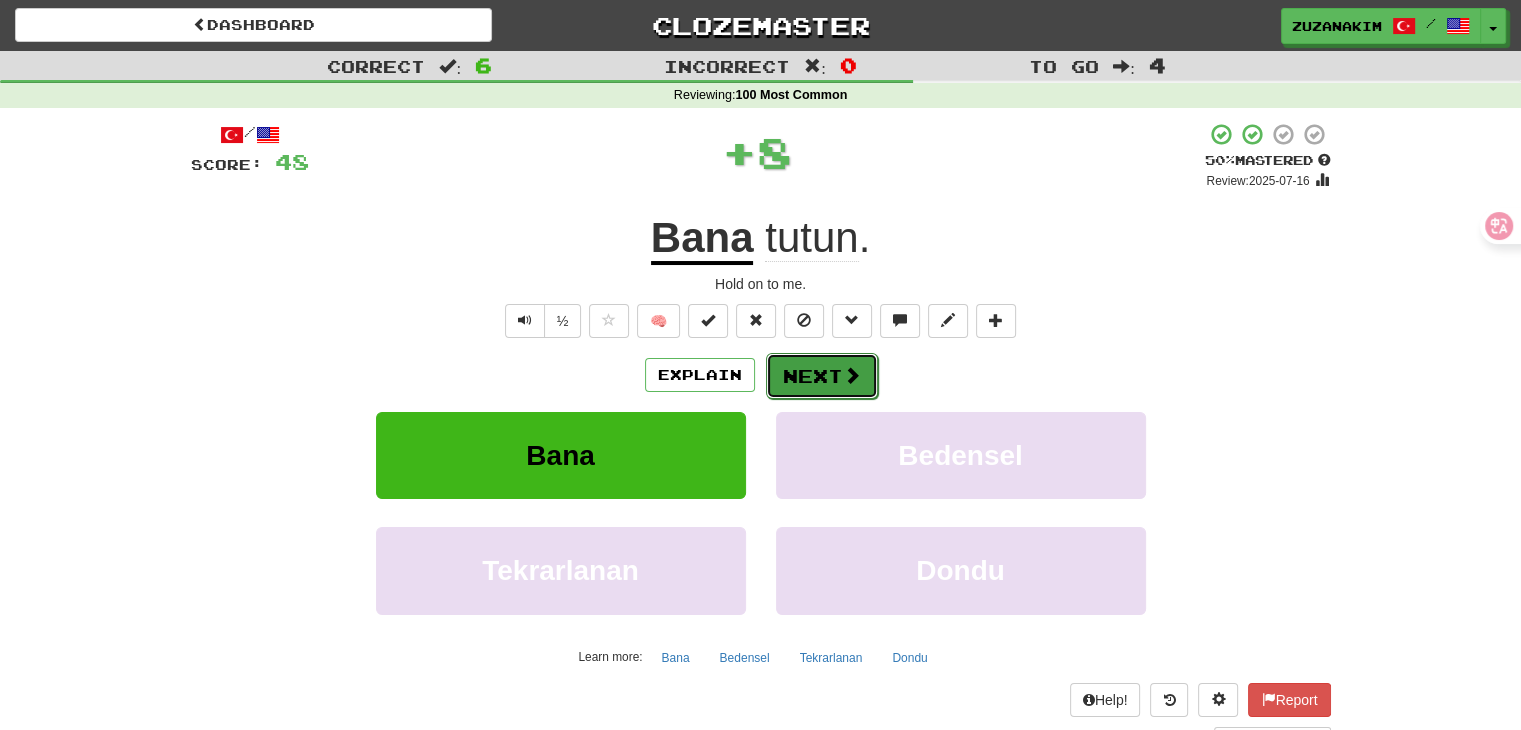 click at bounding box center (852, 375) 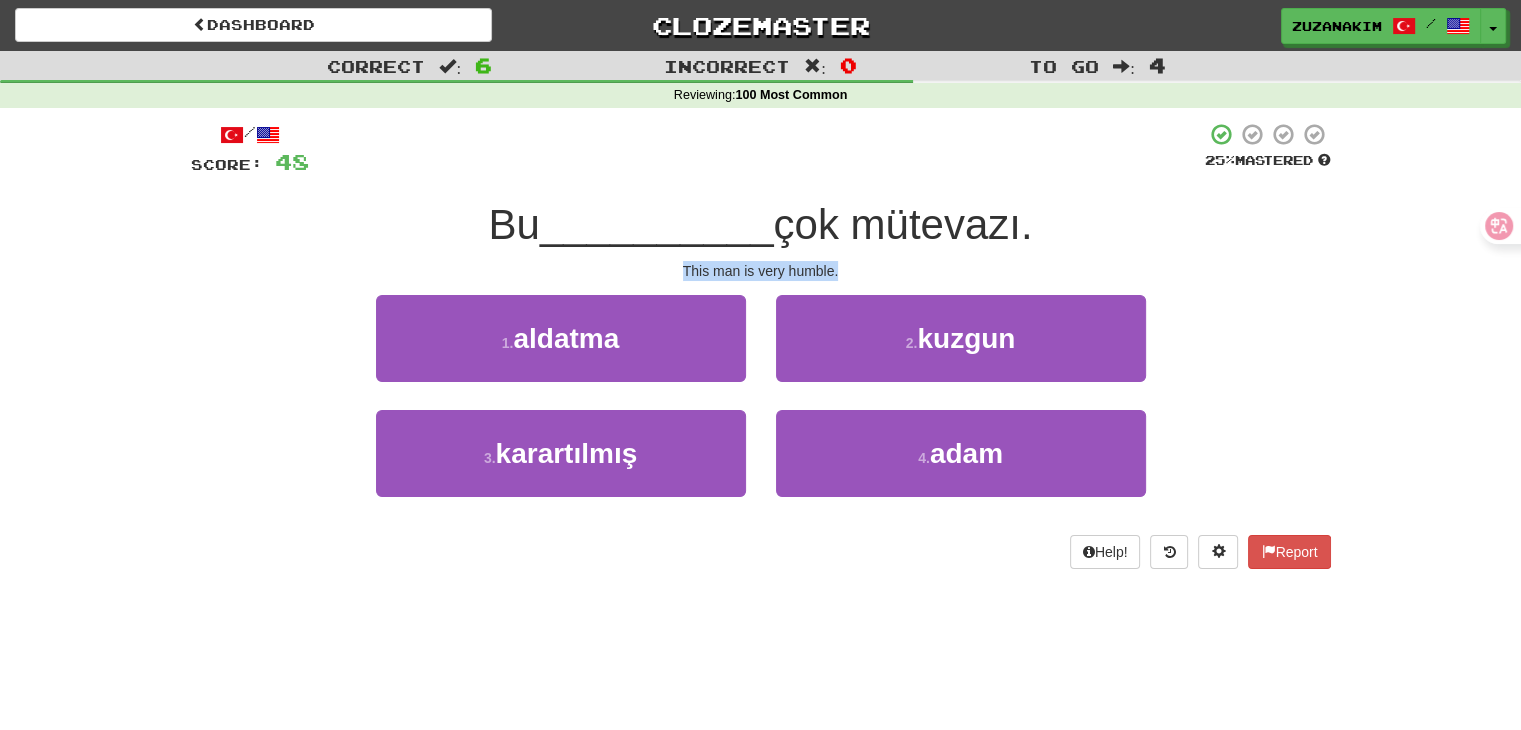 drag, startPoint x: 672, startPoint y: 269, endPoint x: 866, endPoint y: 268, distance: 194.00258 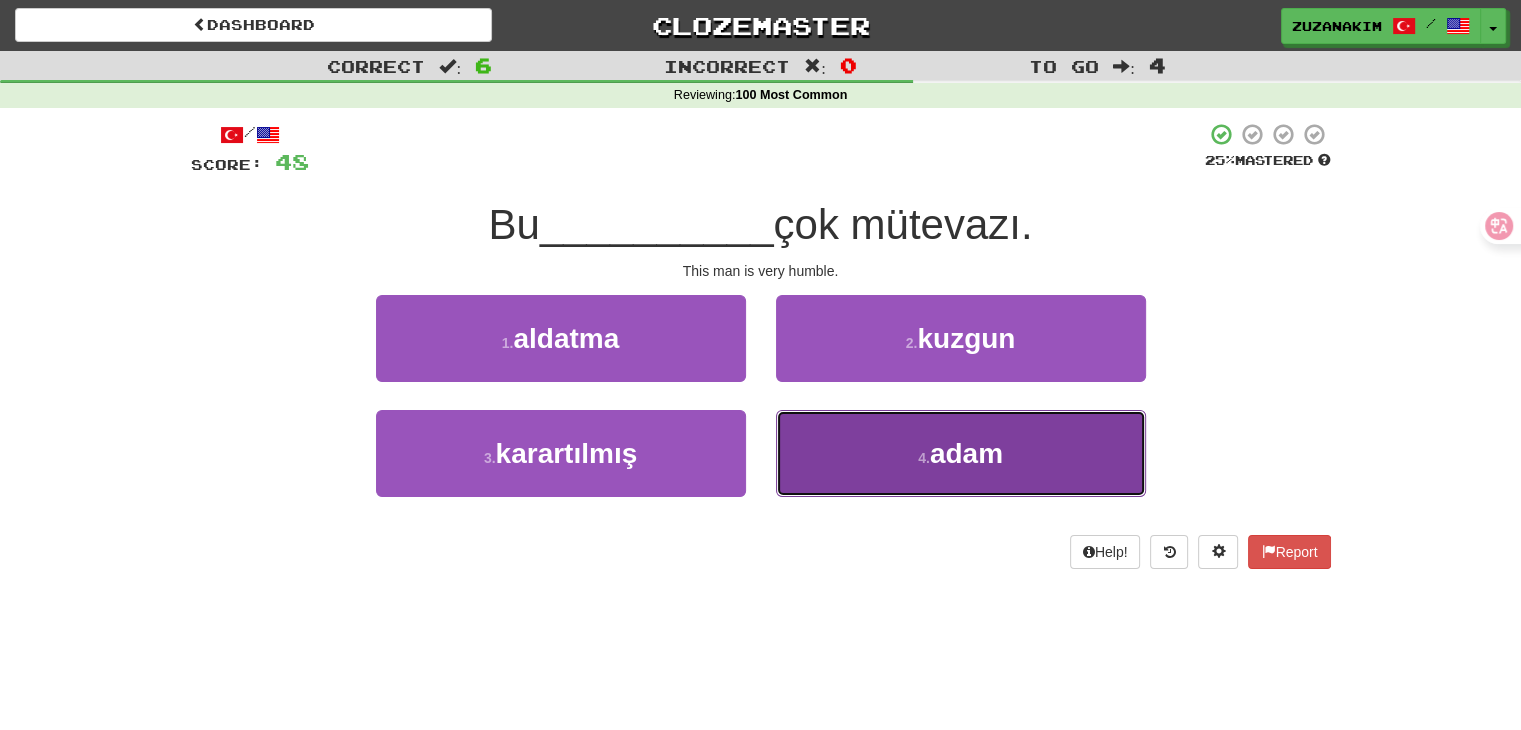 click on "4 .  adam" at bounding box center (961, 453) 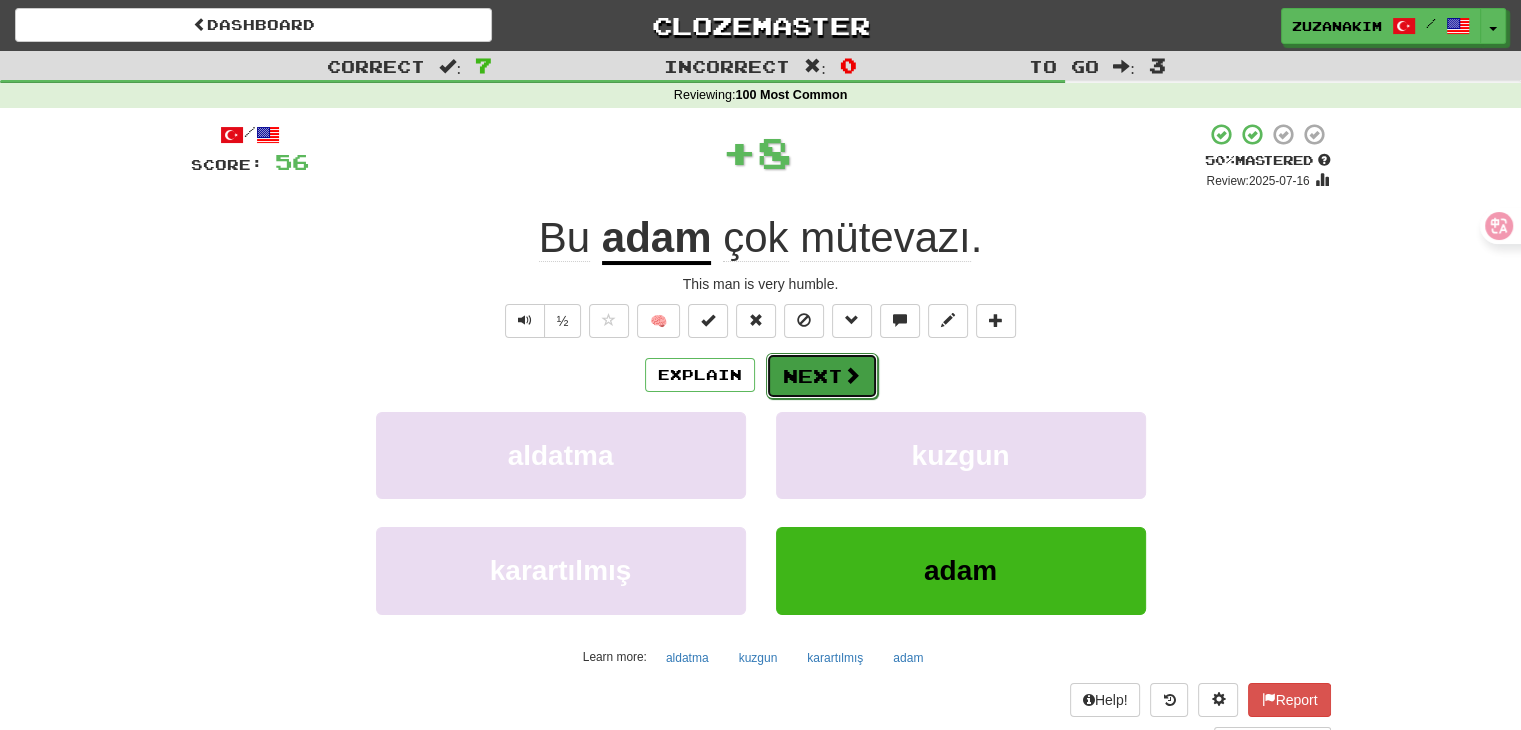 click on "Next" at bounding box center (822, 376) 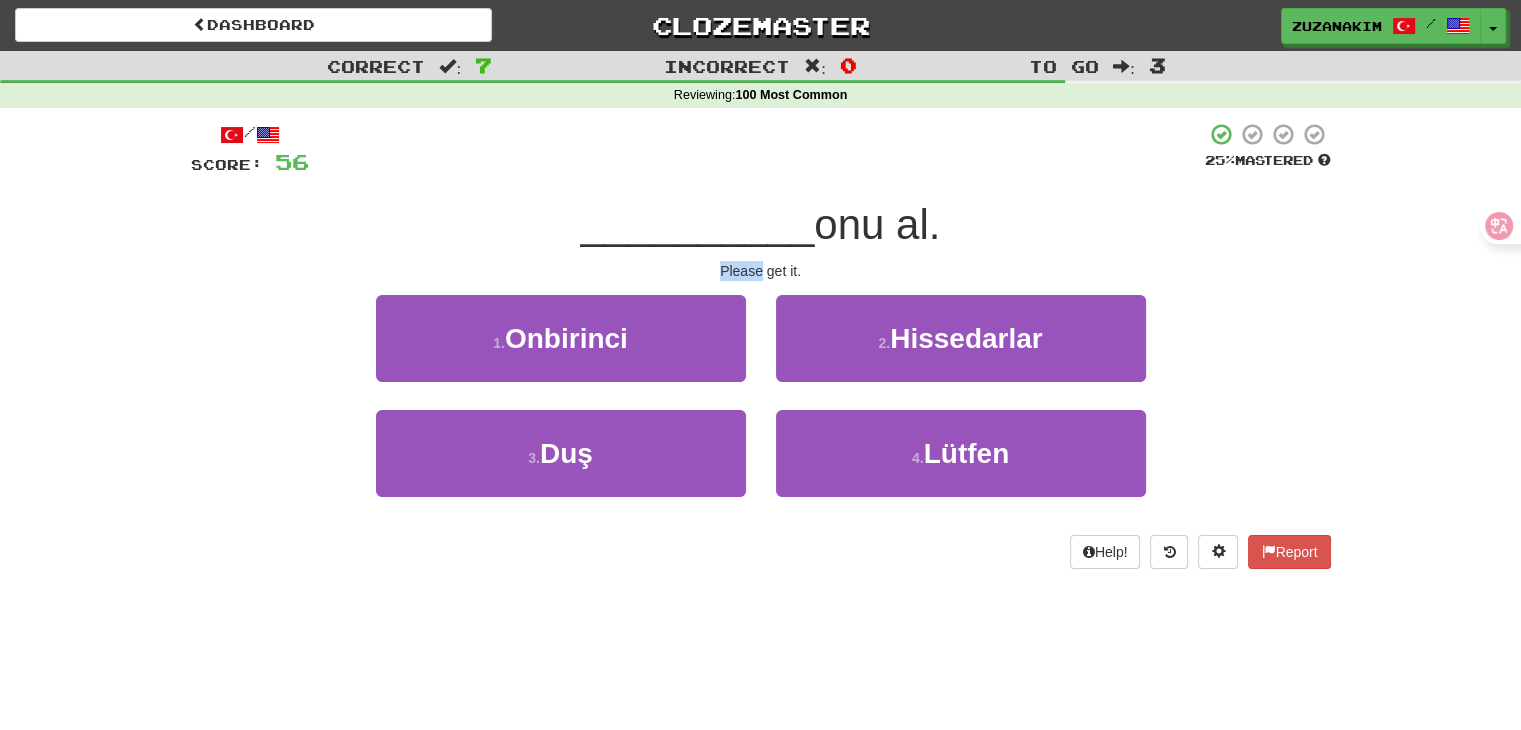 drag, startPoint x: 731, startPoint y: 269, endPoint x: 769, endPoint y: 266, distance: 38.118237 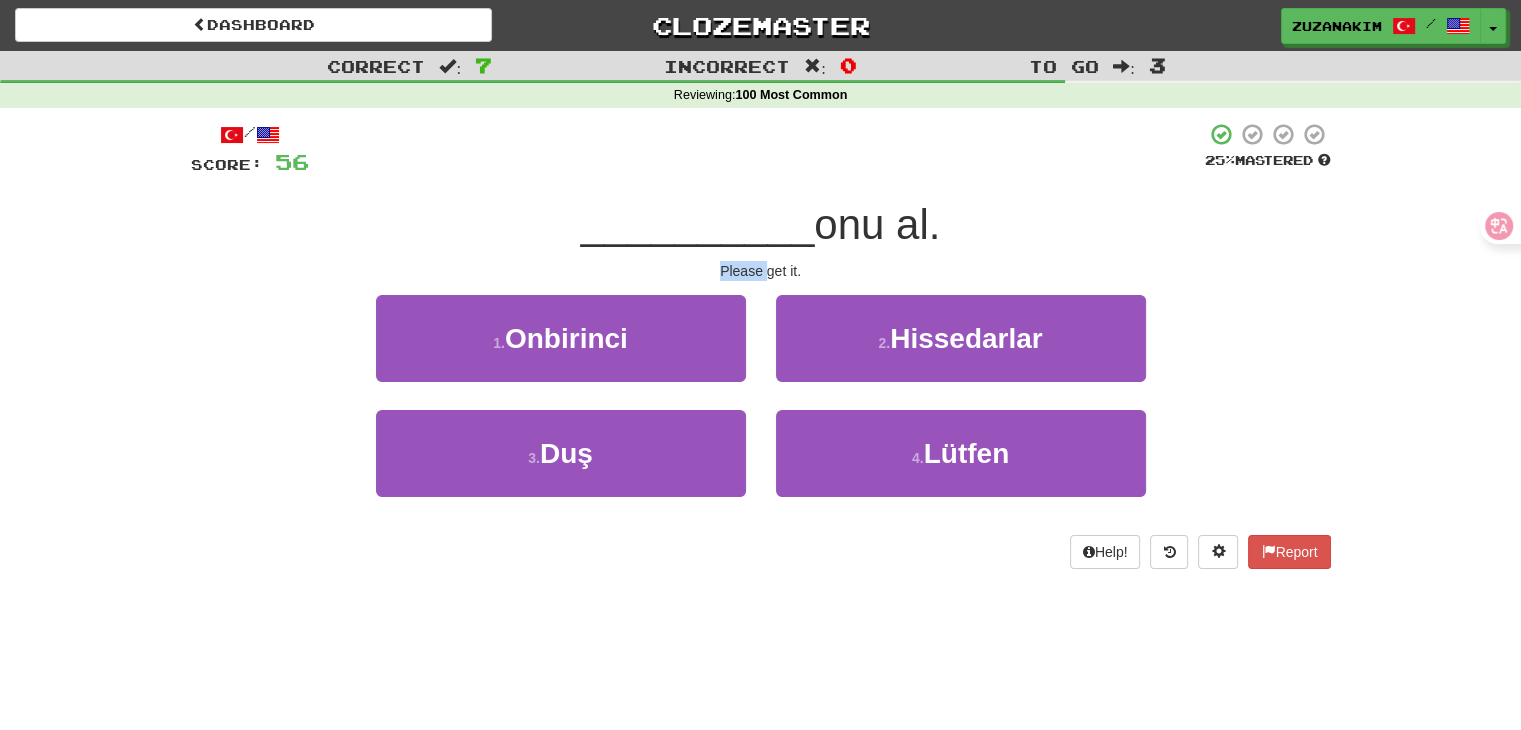 click on "Please get it." at bounding box center [761, 271] 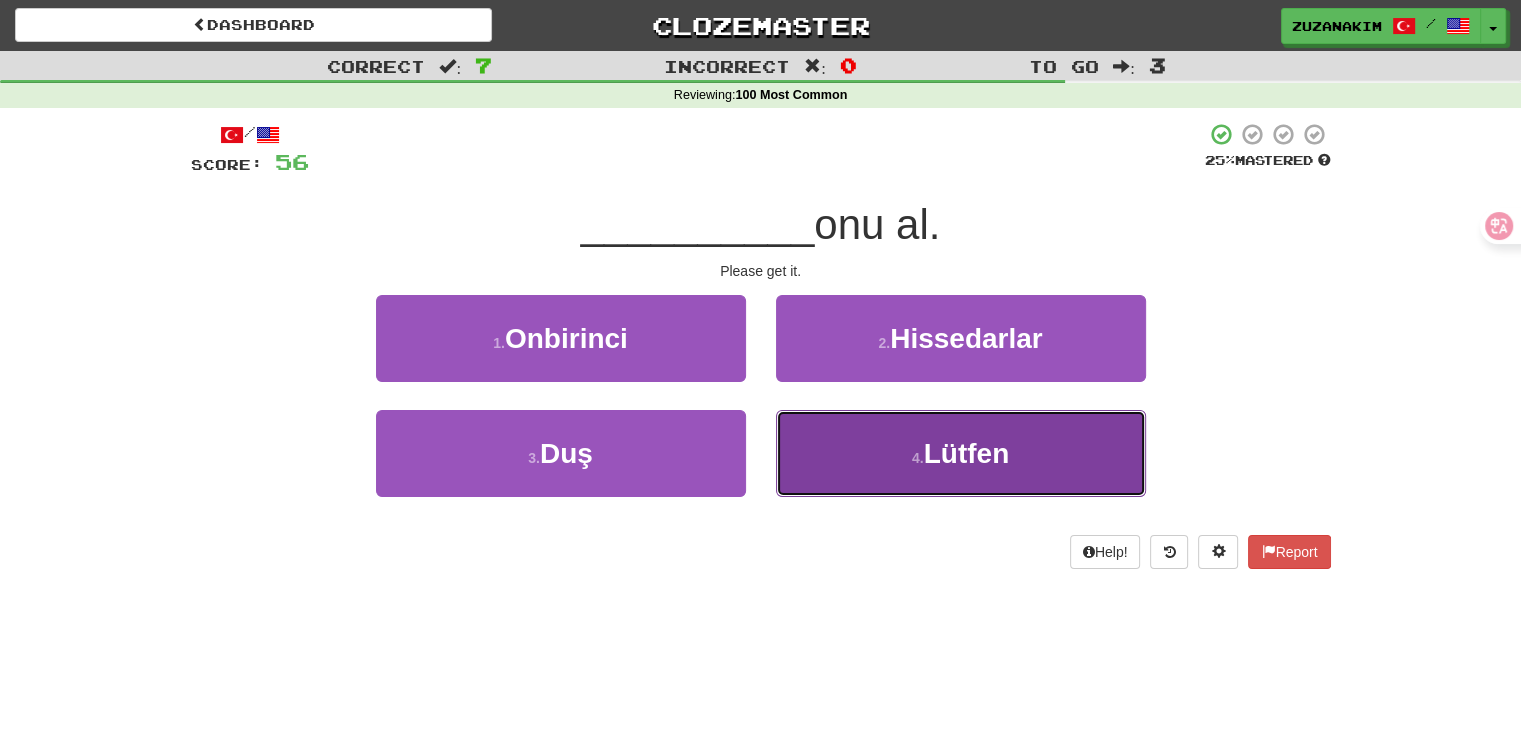 click on "4 .  Lütfen" at bounding box center [961, 453] 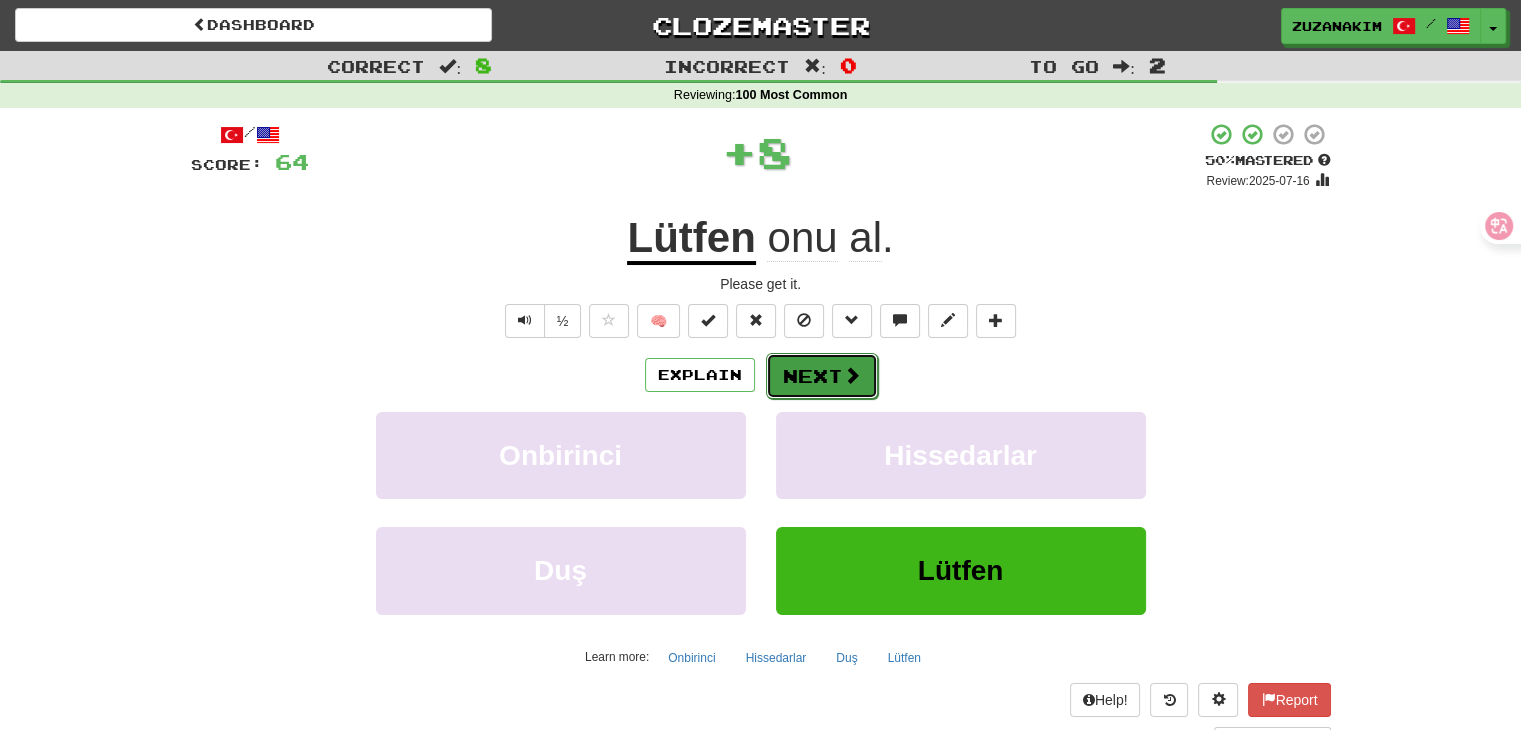 click on "Next" at bounding box center [822, 376] 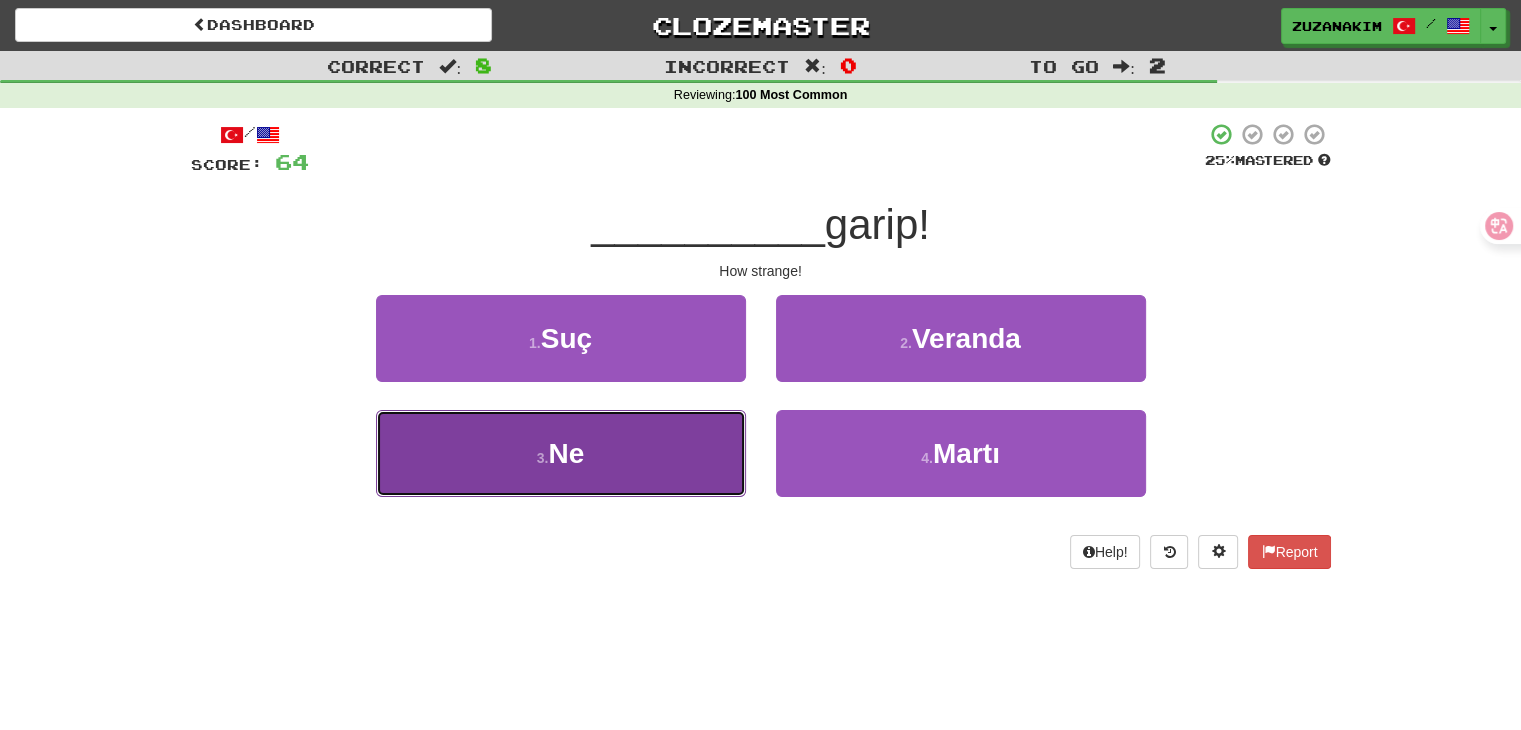 click on "3 .  Ne" at bounding box center (561, 453) 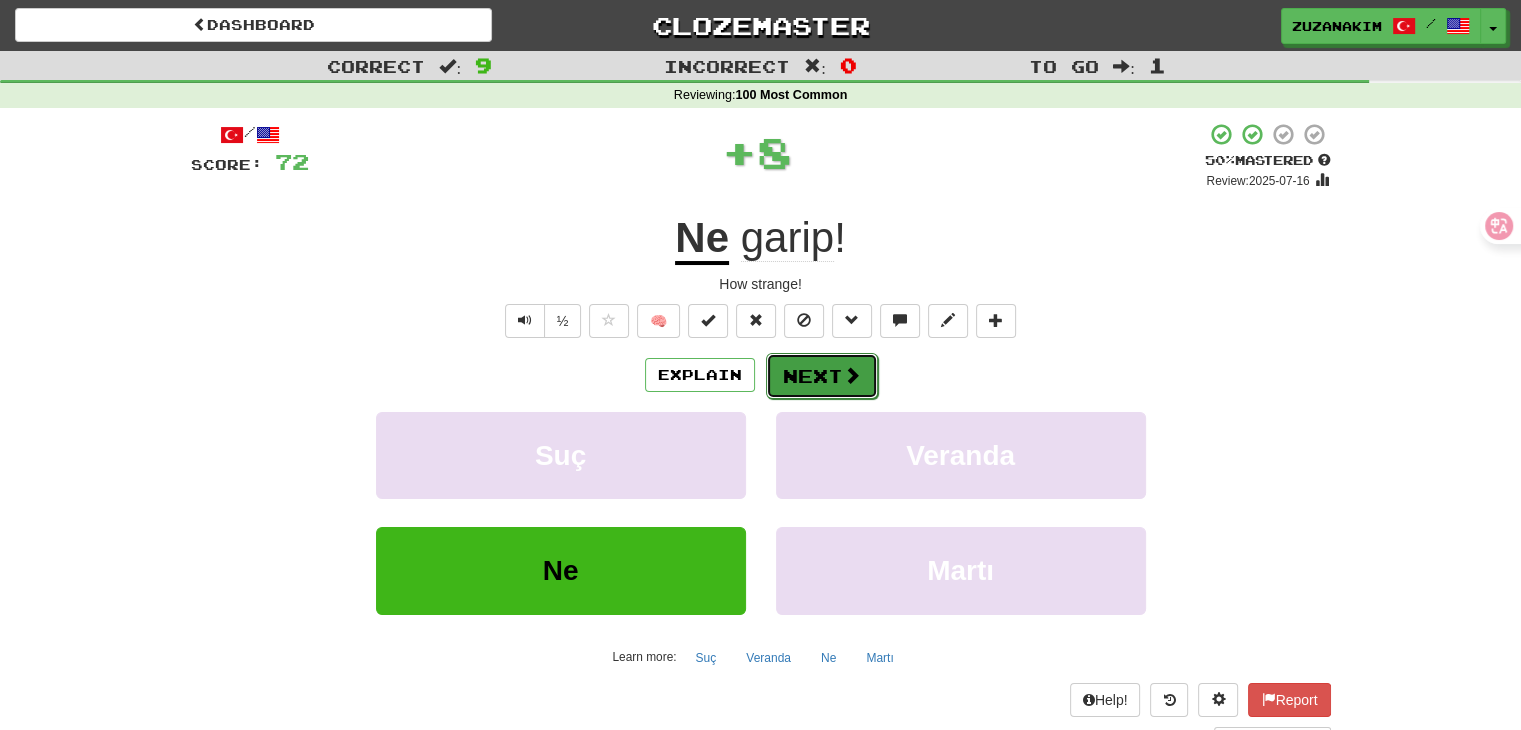 click on "Next" at bounding box center [822, 376] 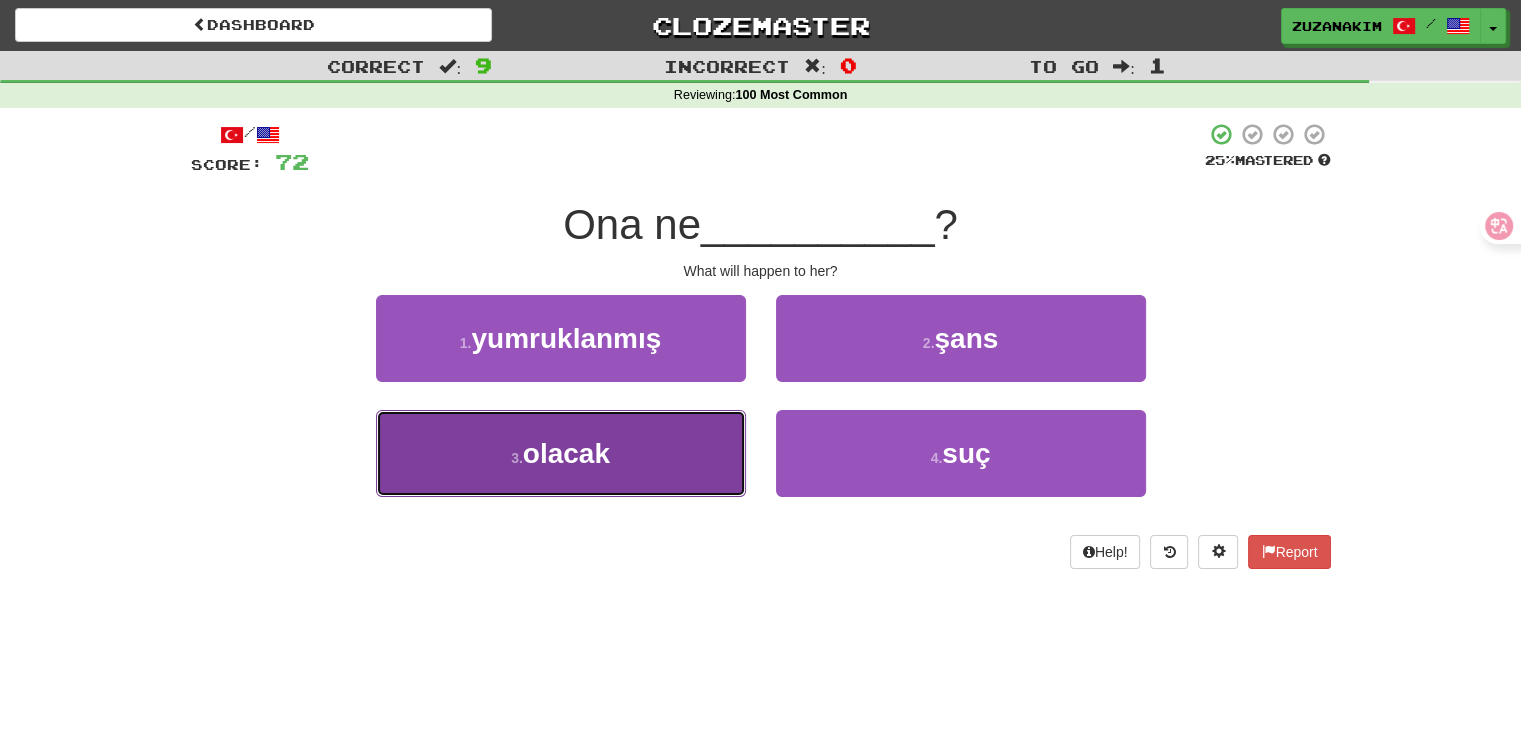 click on "3 .  olacak" at bounding box center (561, 453) 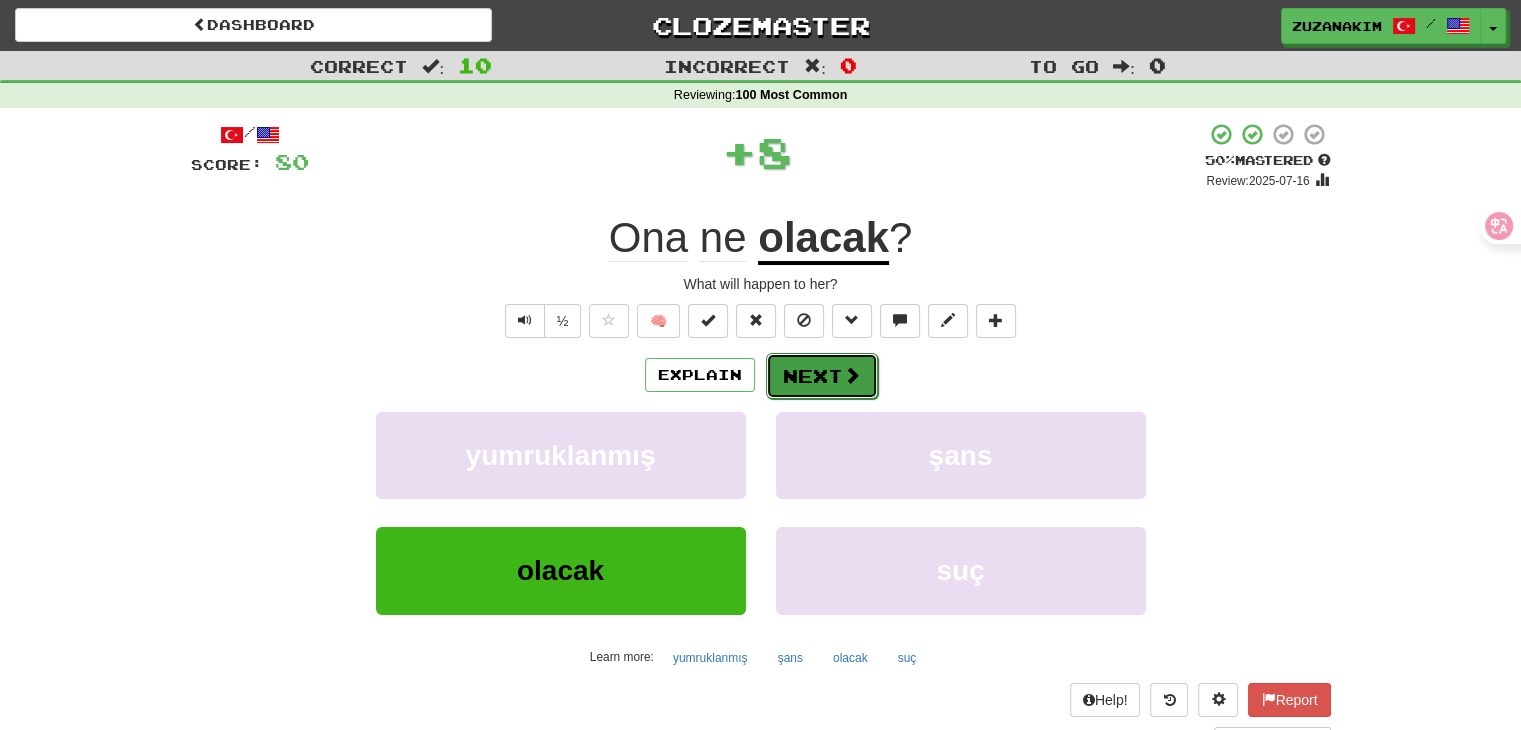 click on "Next" at bounding box center (822, 376) 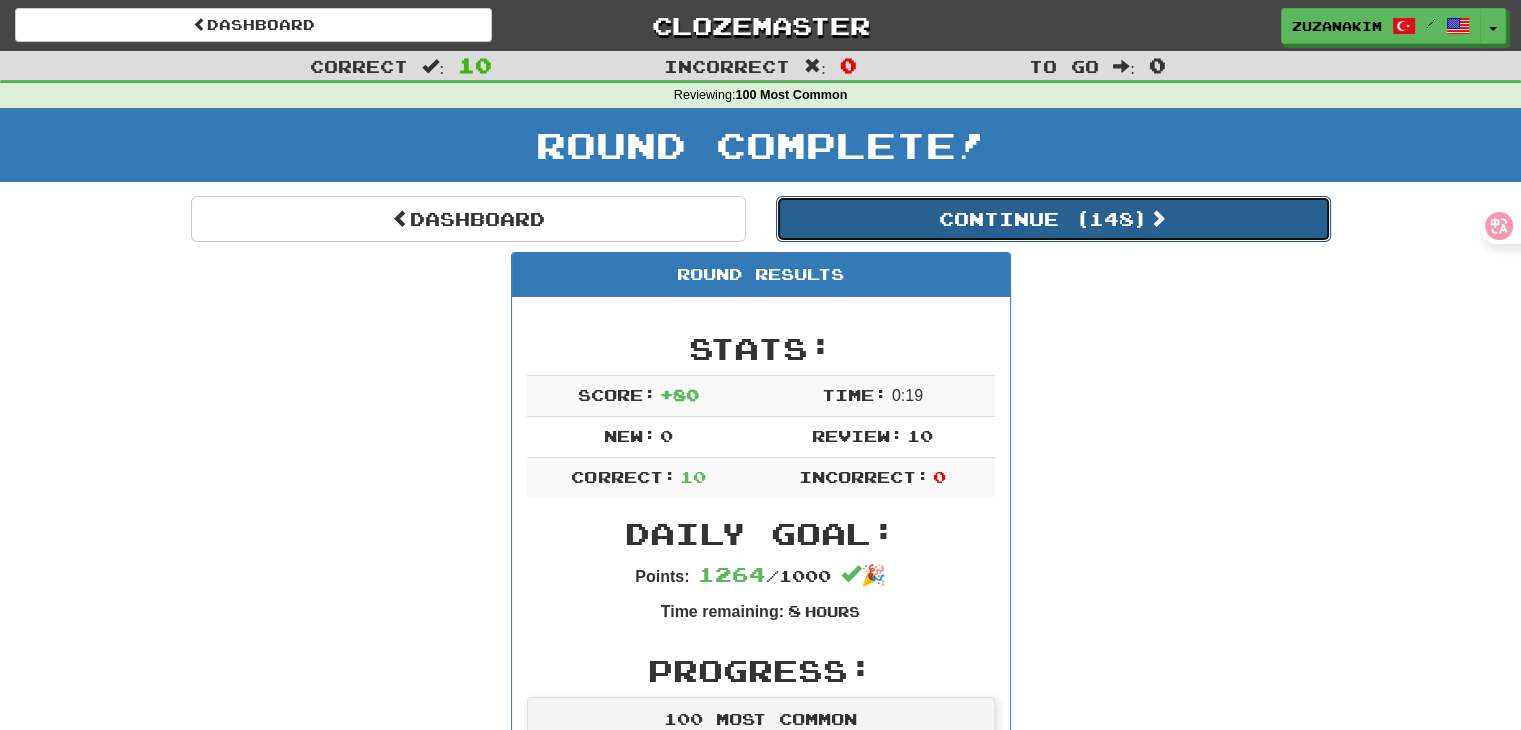 click on "Continue ( 148 )" at bounding box center [1053, 219] 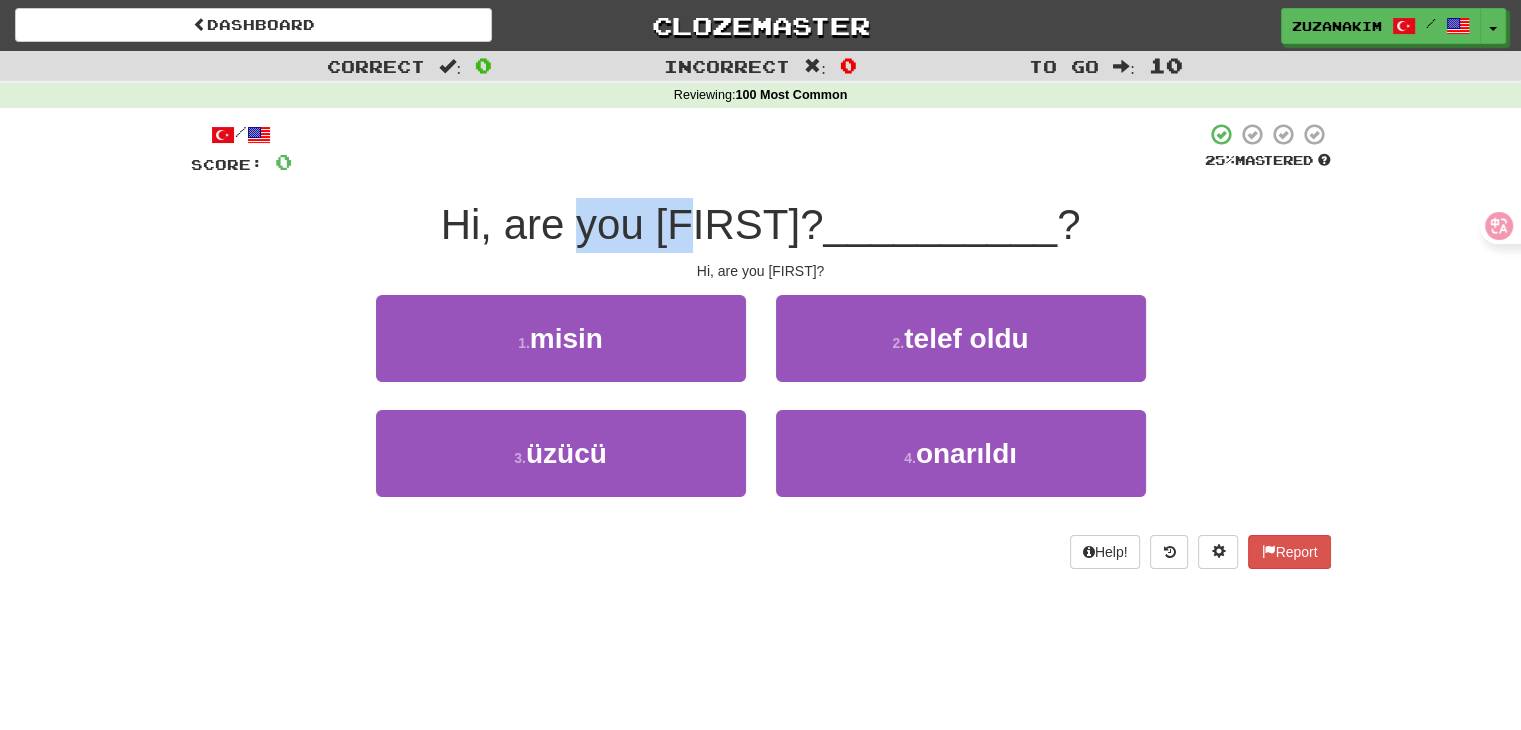 drag, startPoint x: 628, startPoint y: 225, endPoint x: 771, endPoint y: 225, distance: 143 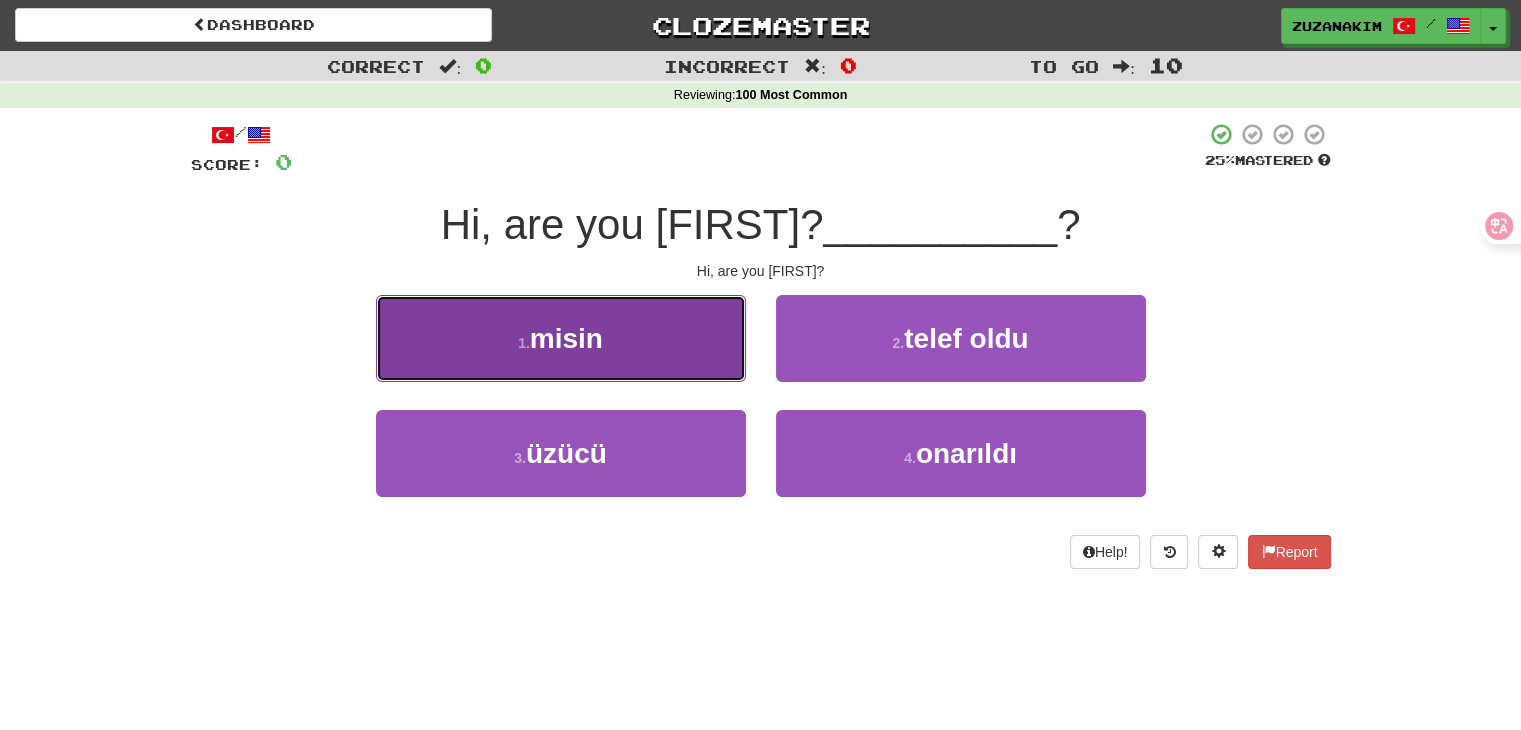 click on "1 .  misin" at bounding box center (561, 338) 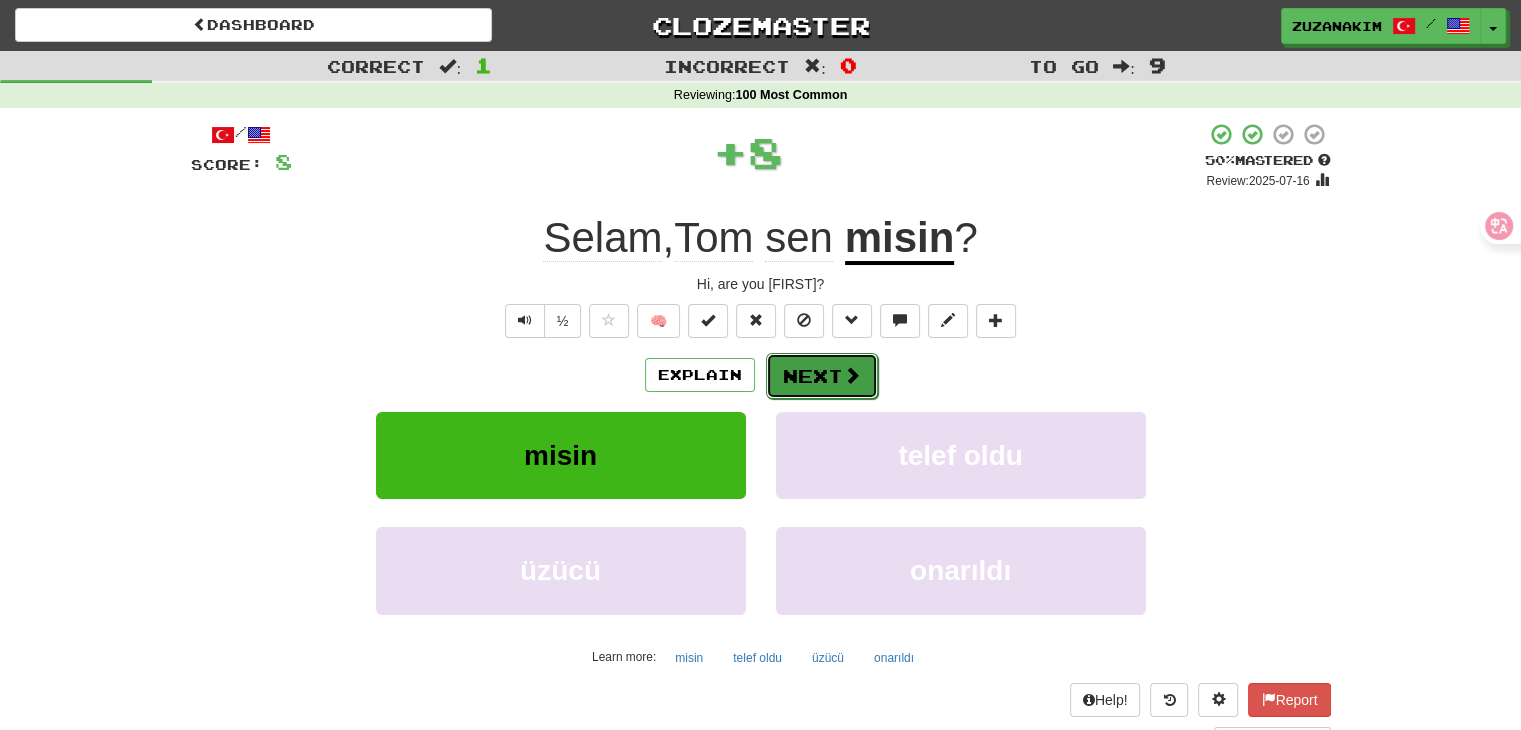 click on "Next" at bounding box center [822, 376] 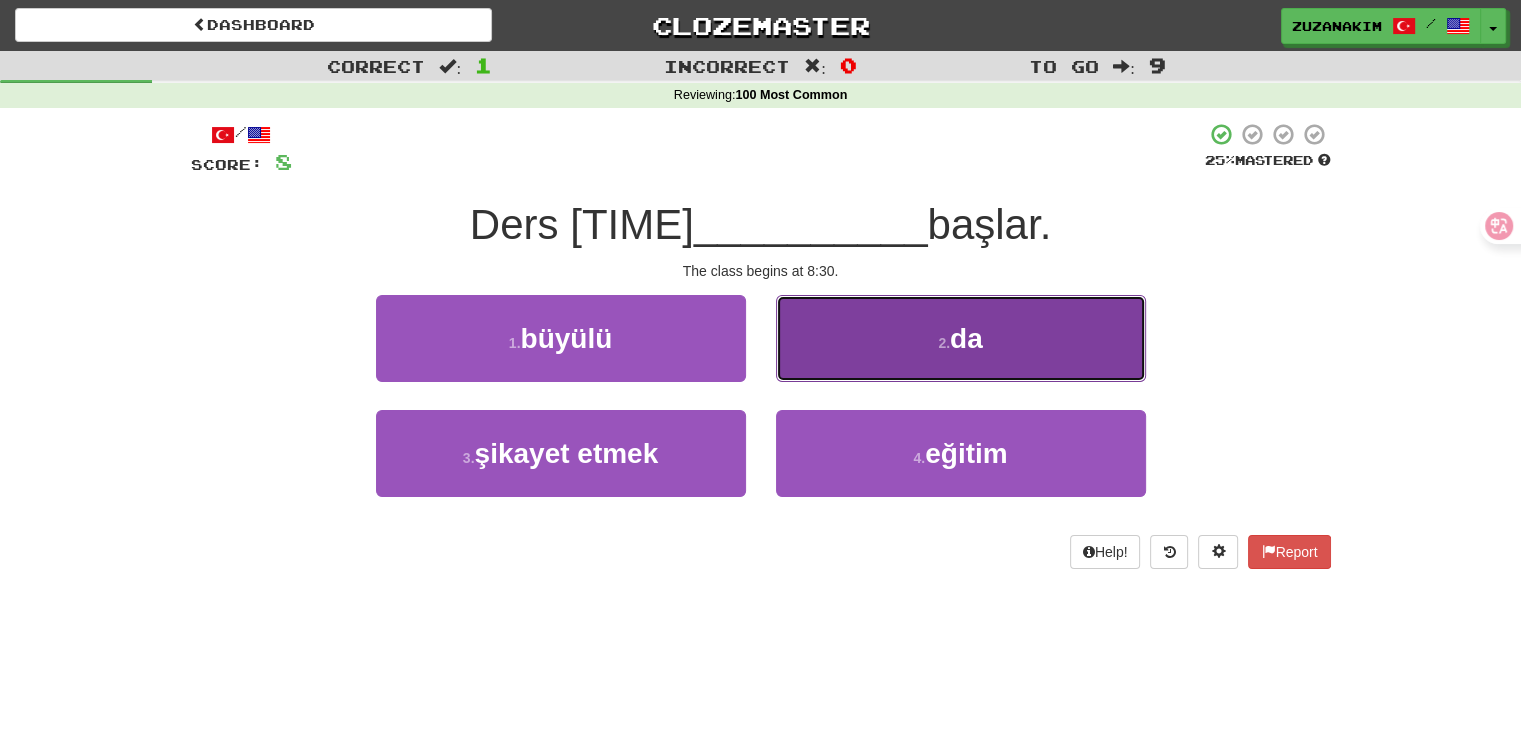 click on "da" at bounding box center [966, 338] 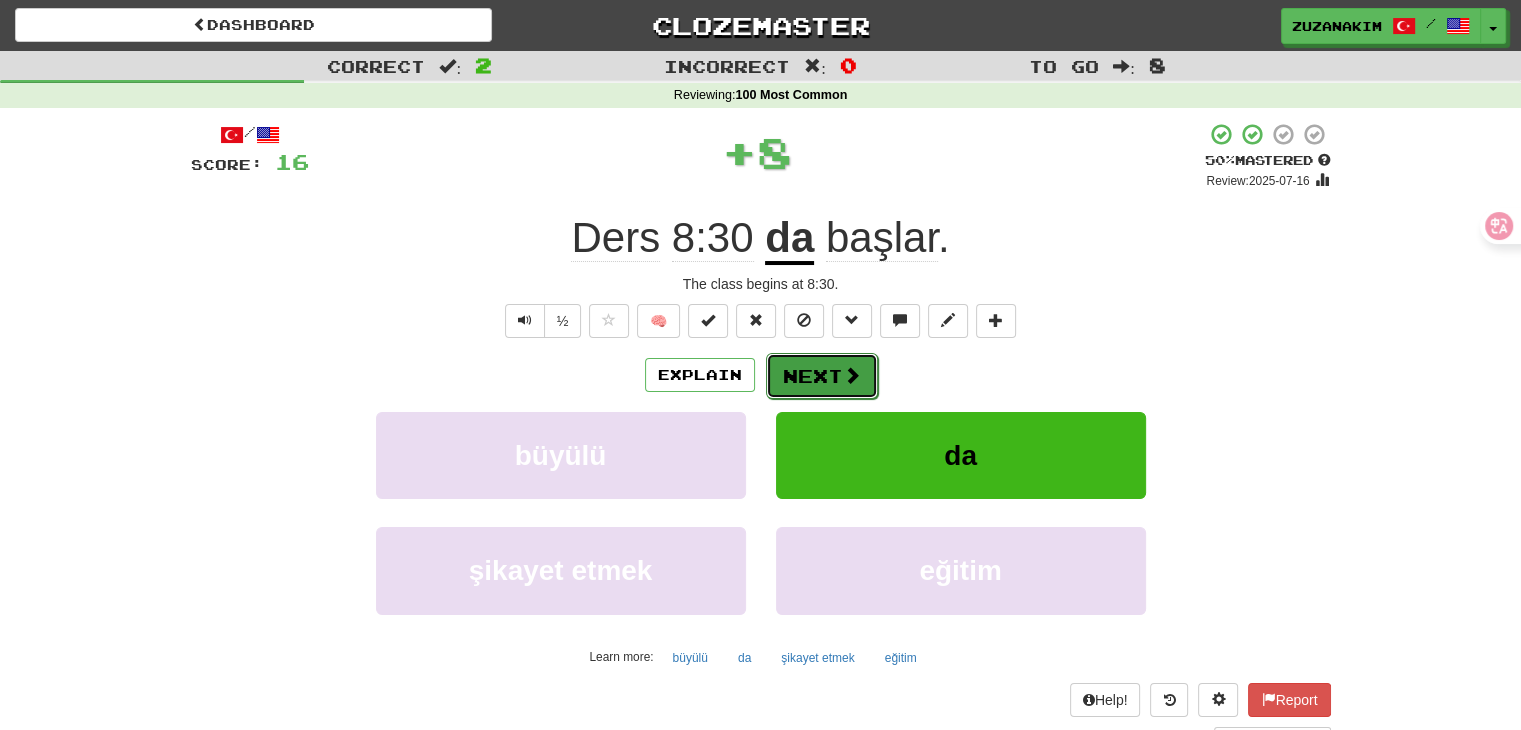 click at bounding box center (852, 375) 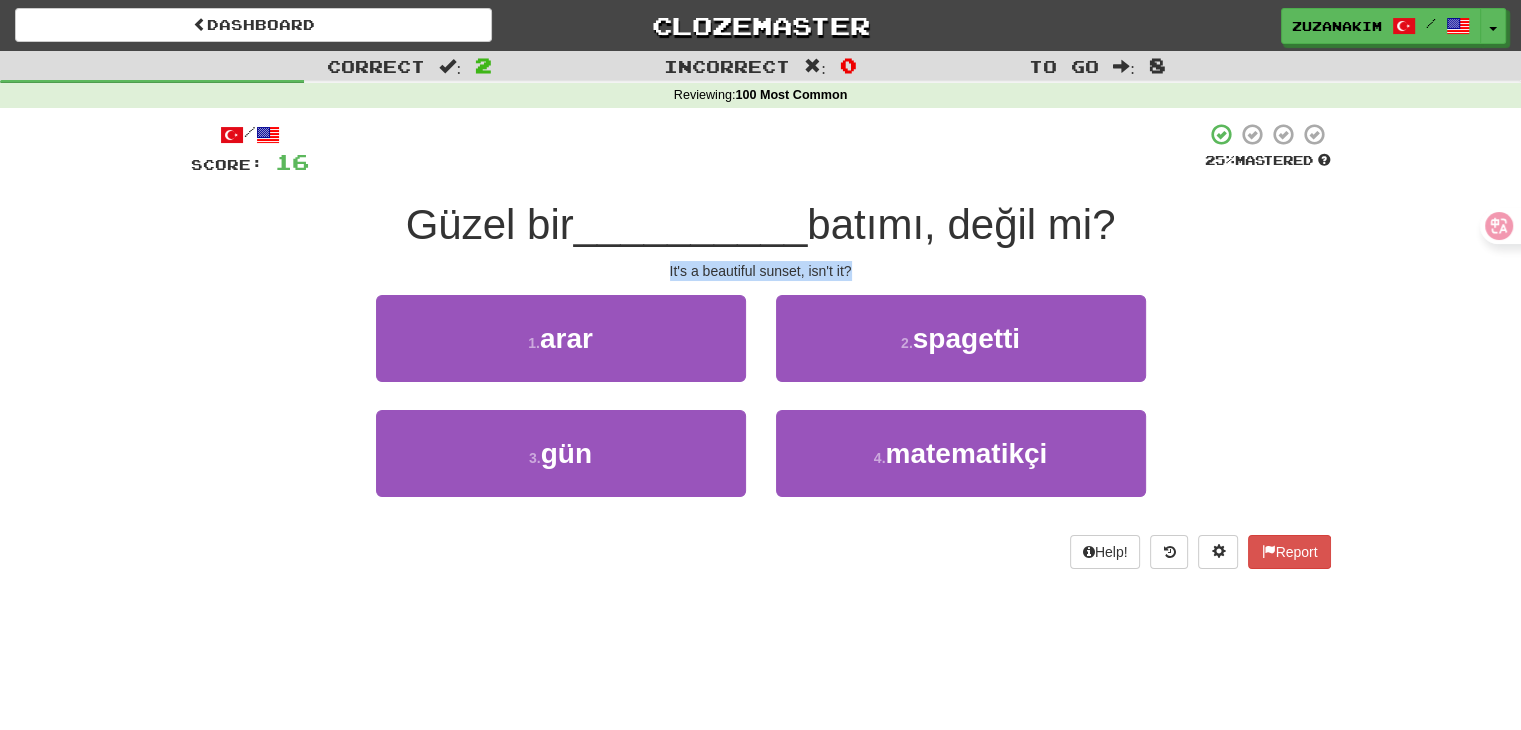 click on "Güzel bir __________ batımı, değil mi? It's a beautiful sunset, isn't it?" at bounding box center [761, 345] 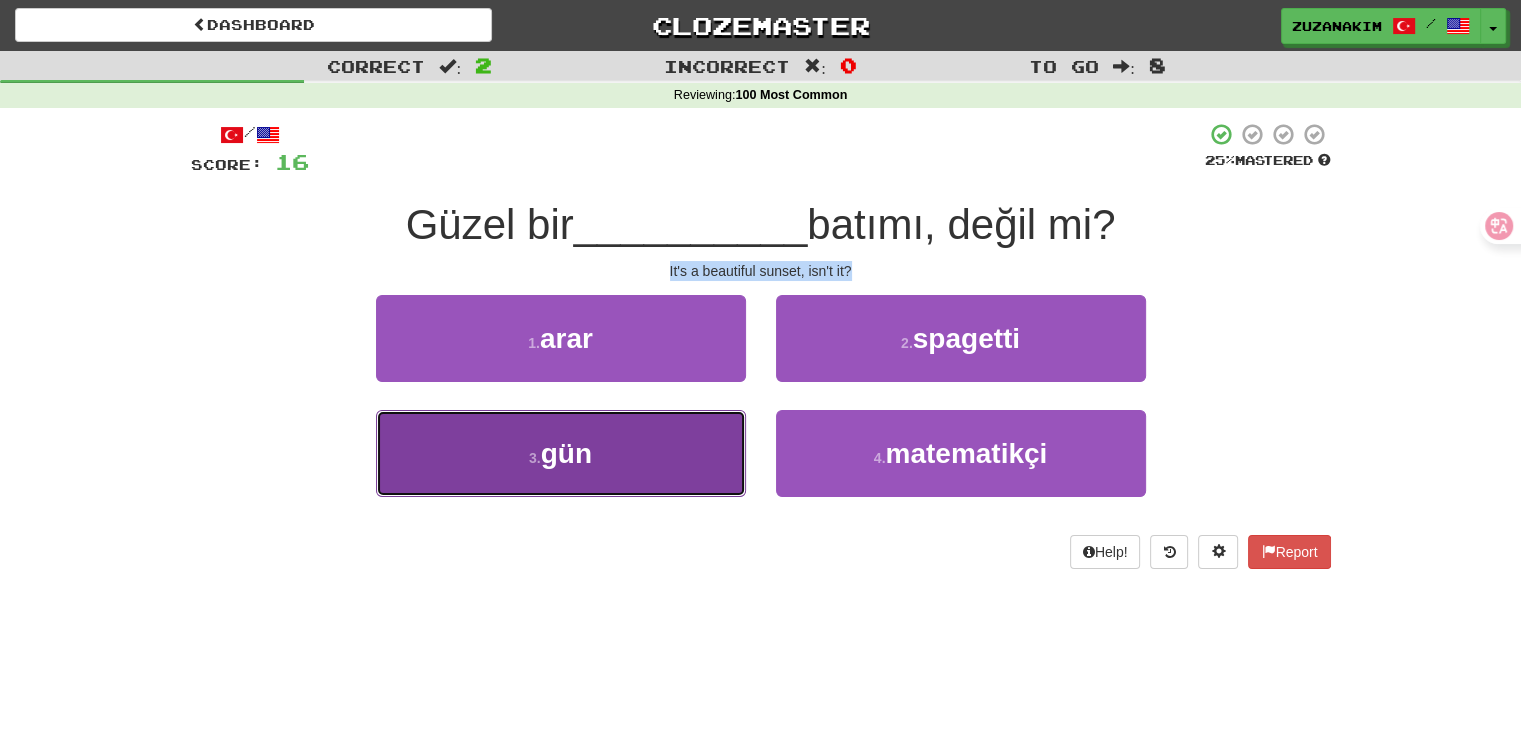click on "3 .  gün" at bounding box center (561, 453) 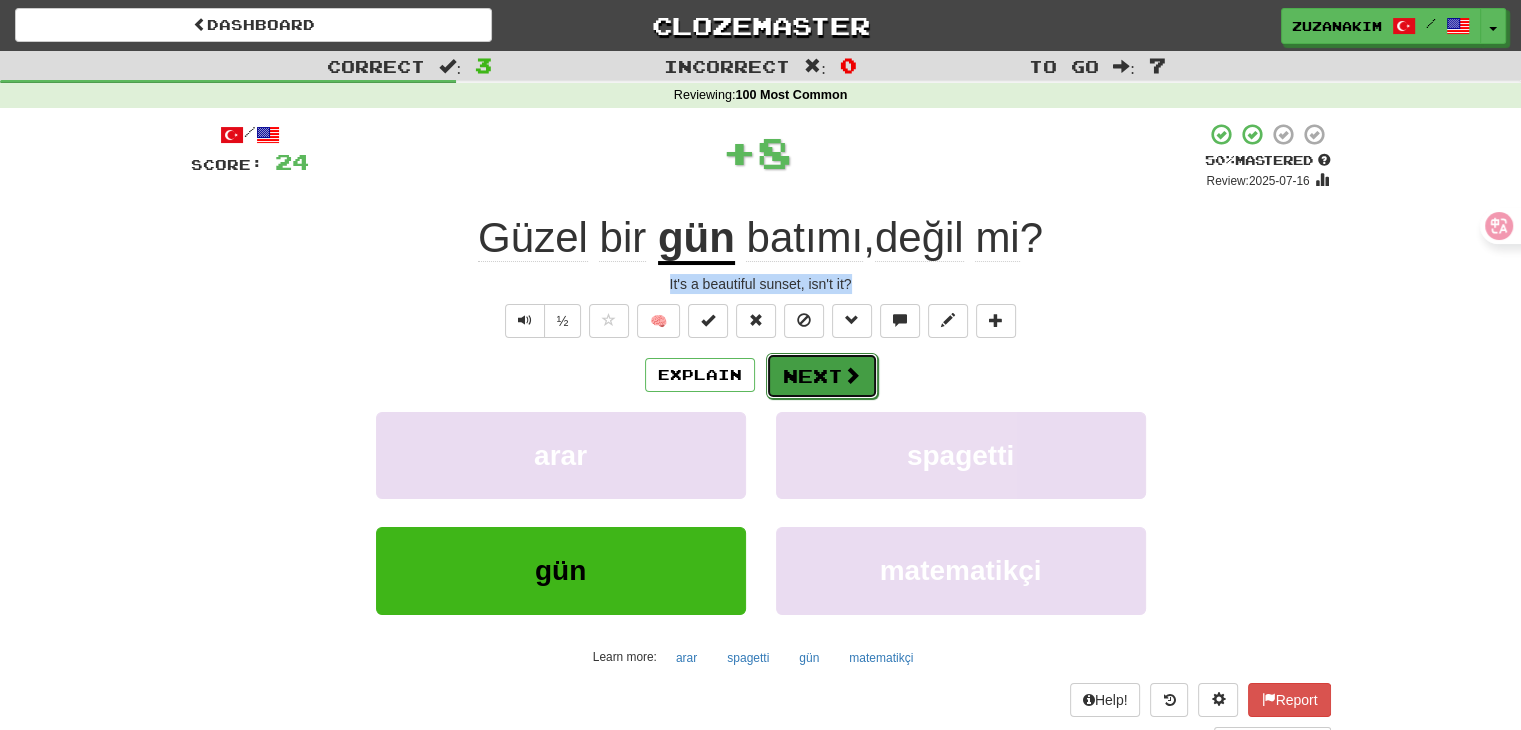 click on "Next" at bounding box center (822, 376) 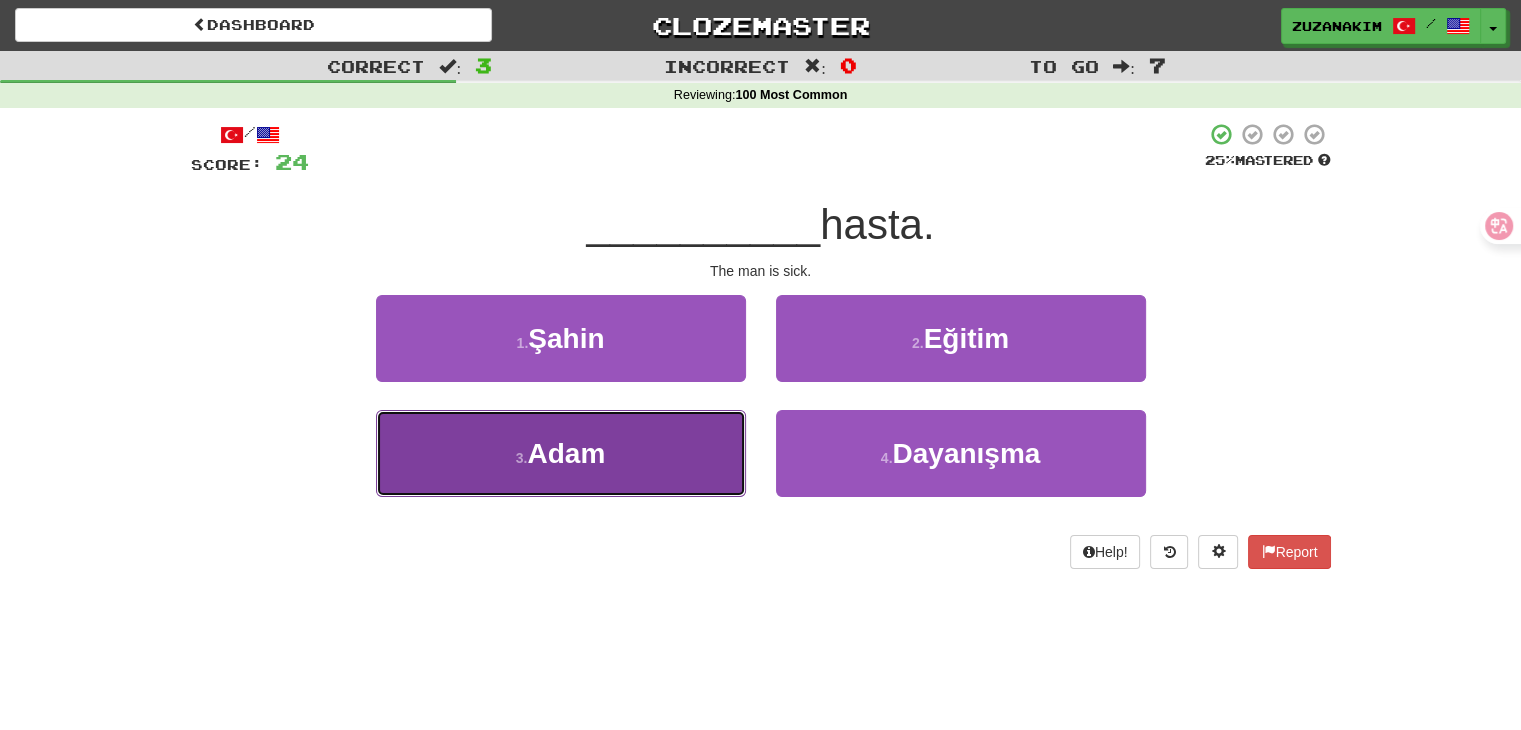 click on "3 .  Adam" at bounding box center (561, 453) 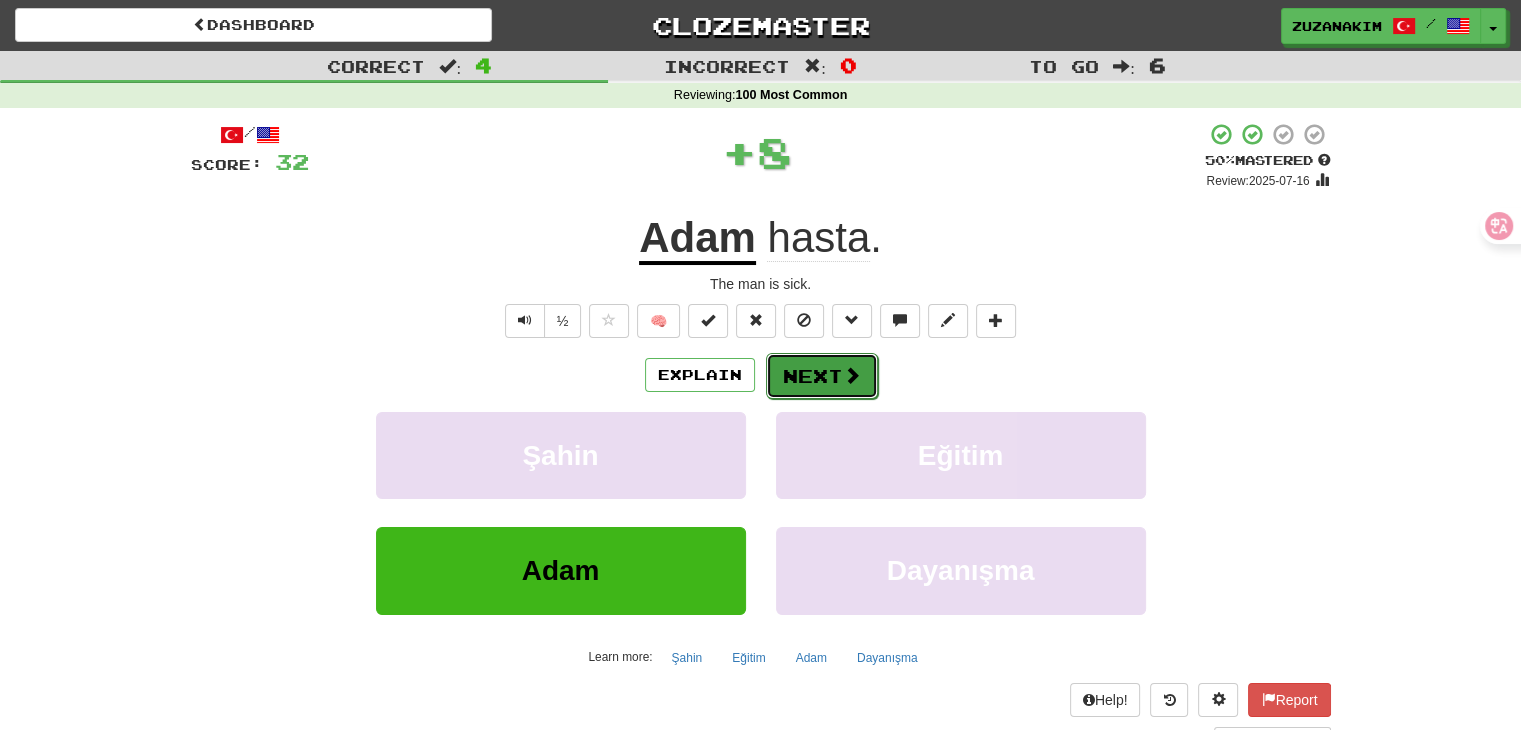 click on "Next" at bounding box center [822, 376] 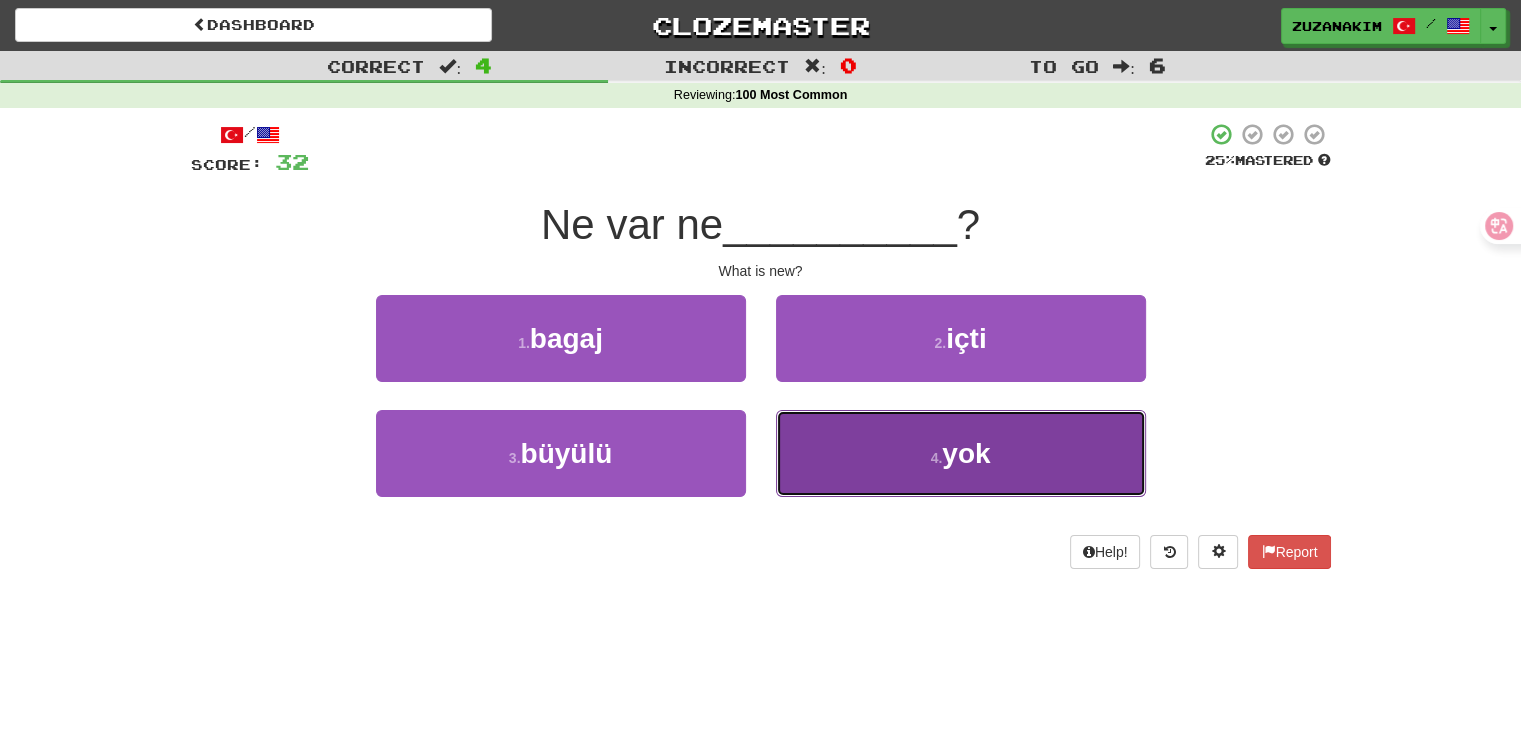 click on "4 .  yok" at bounding box center [961, 453] 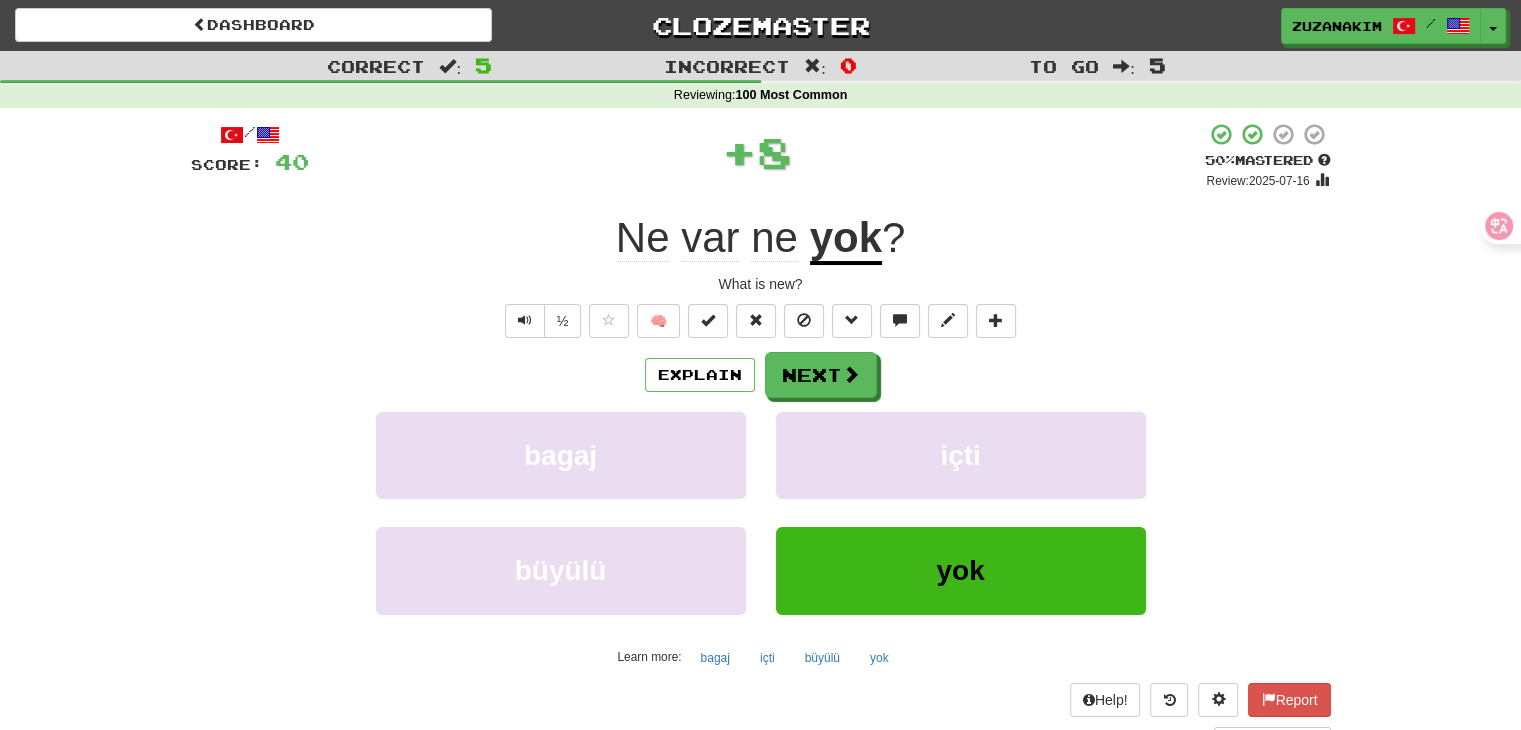 click on "Next" at bounding box center (821, 375) 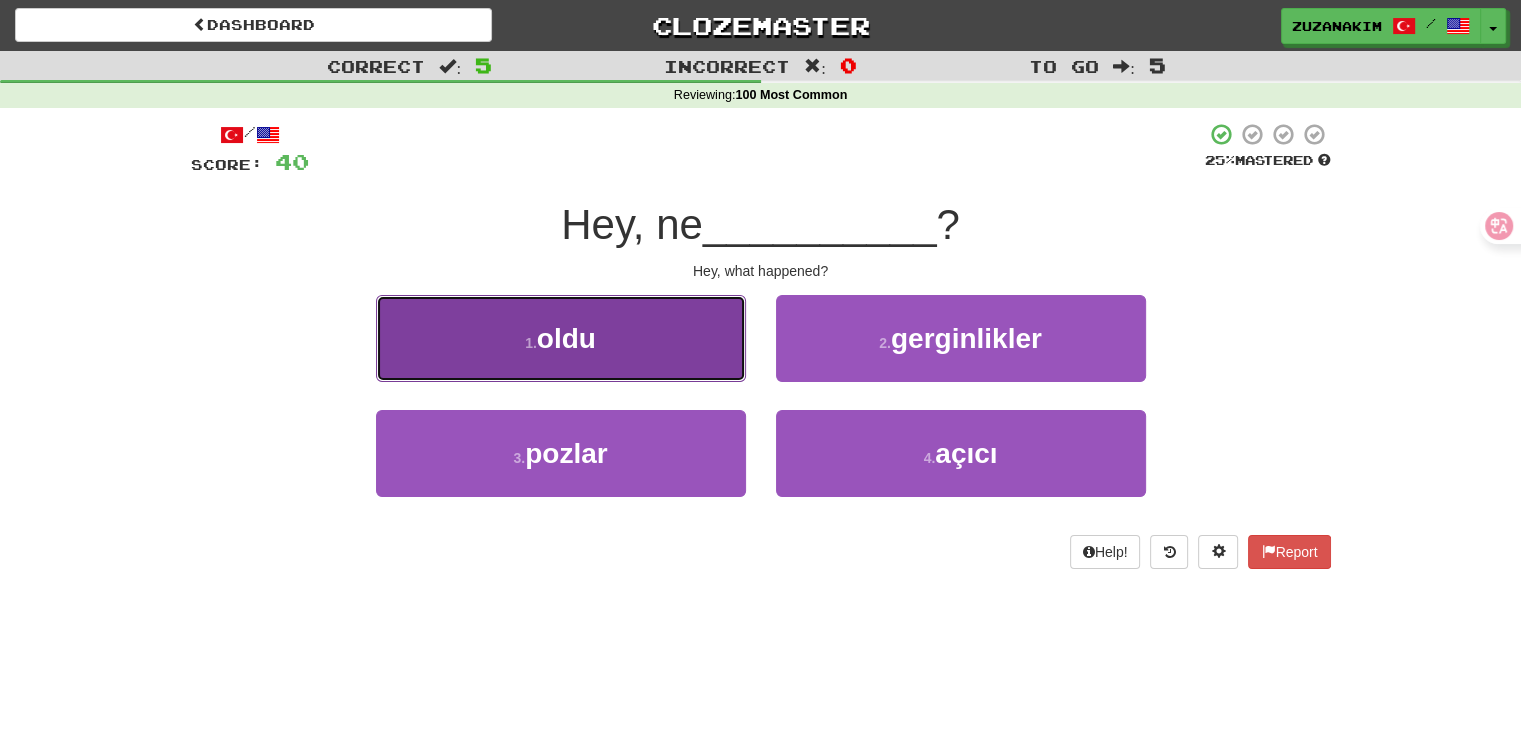 click on "1 .  oldu" at bounding box center [561, 338] 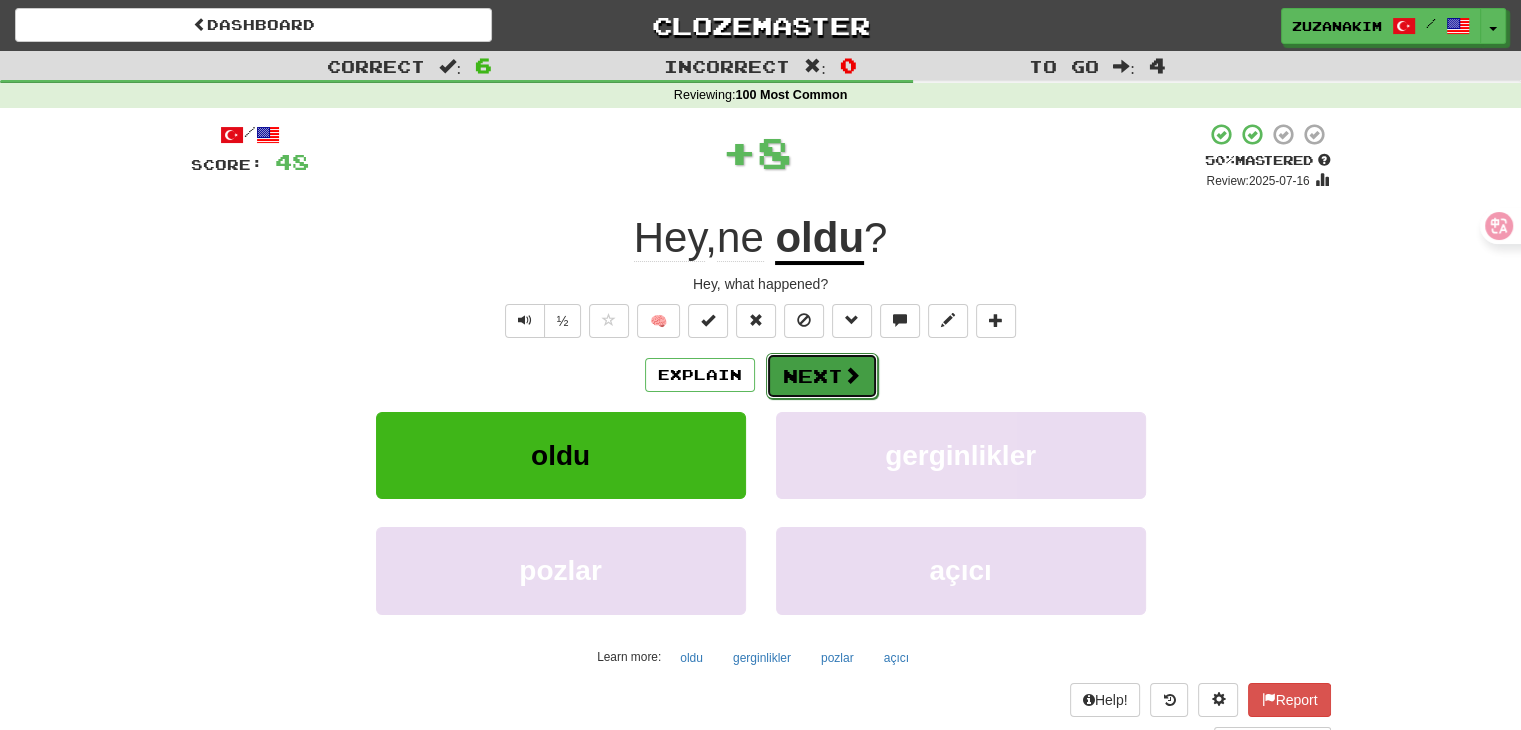 click on "Next" at bounding box center [822, 376] 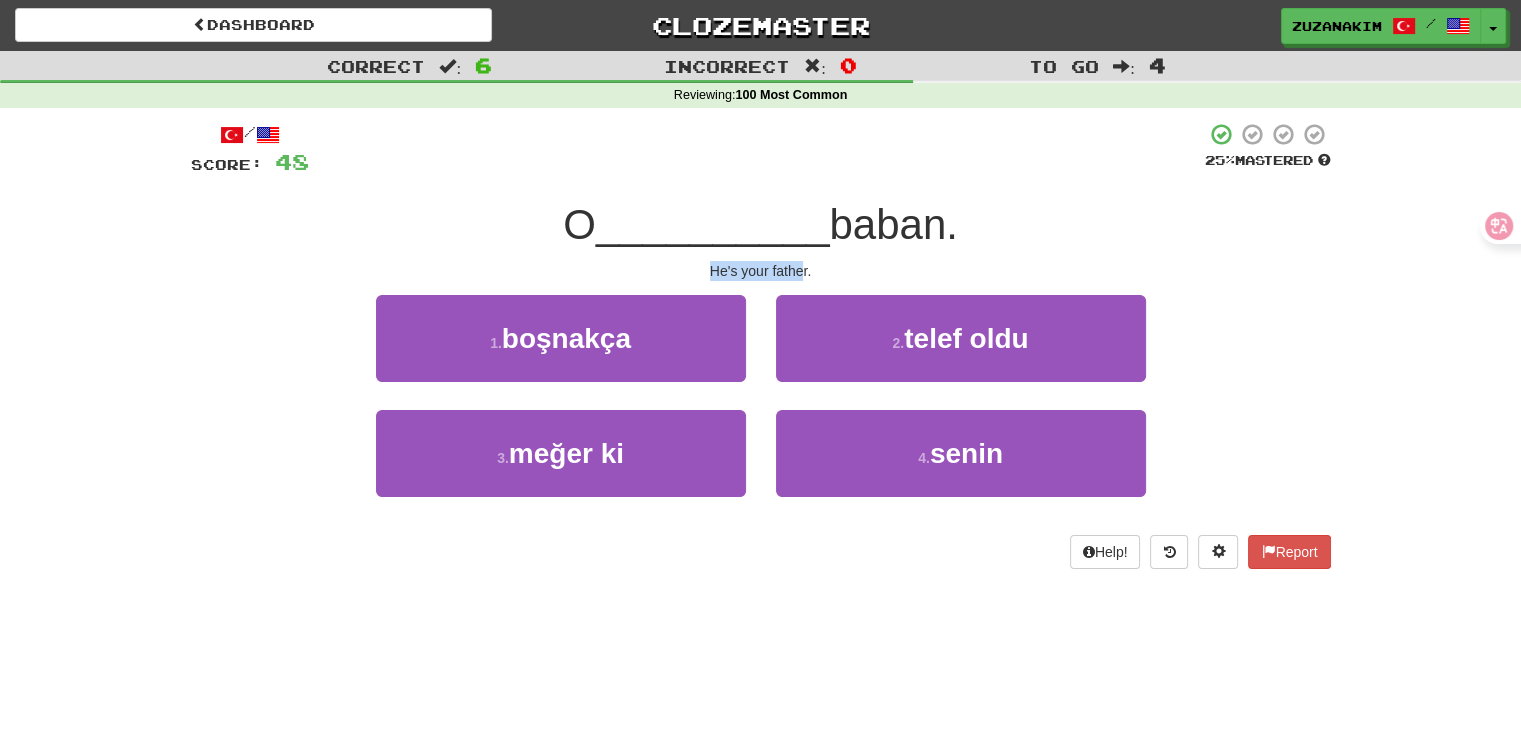 drag, startPoint x: 713, startPoint y: 268, endPoint x: 802, endPoint y: 266, distance: 89.02247 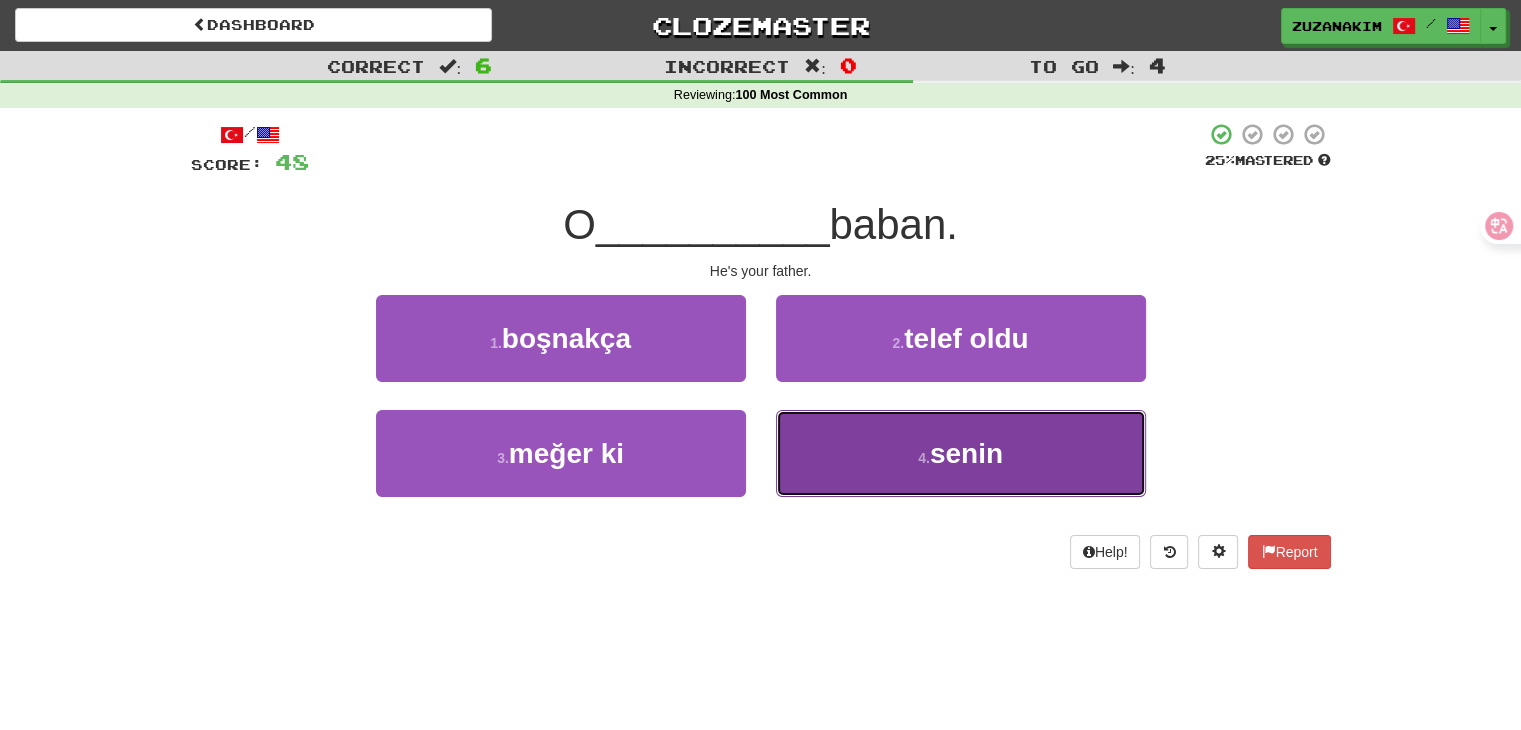 click on "4 .  senin" at bounding box center (961, 453) 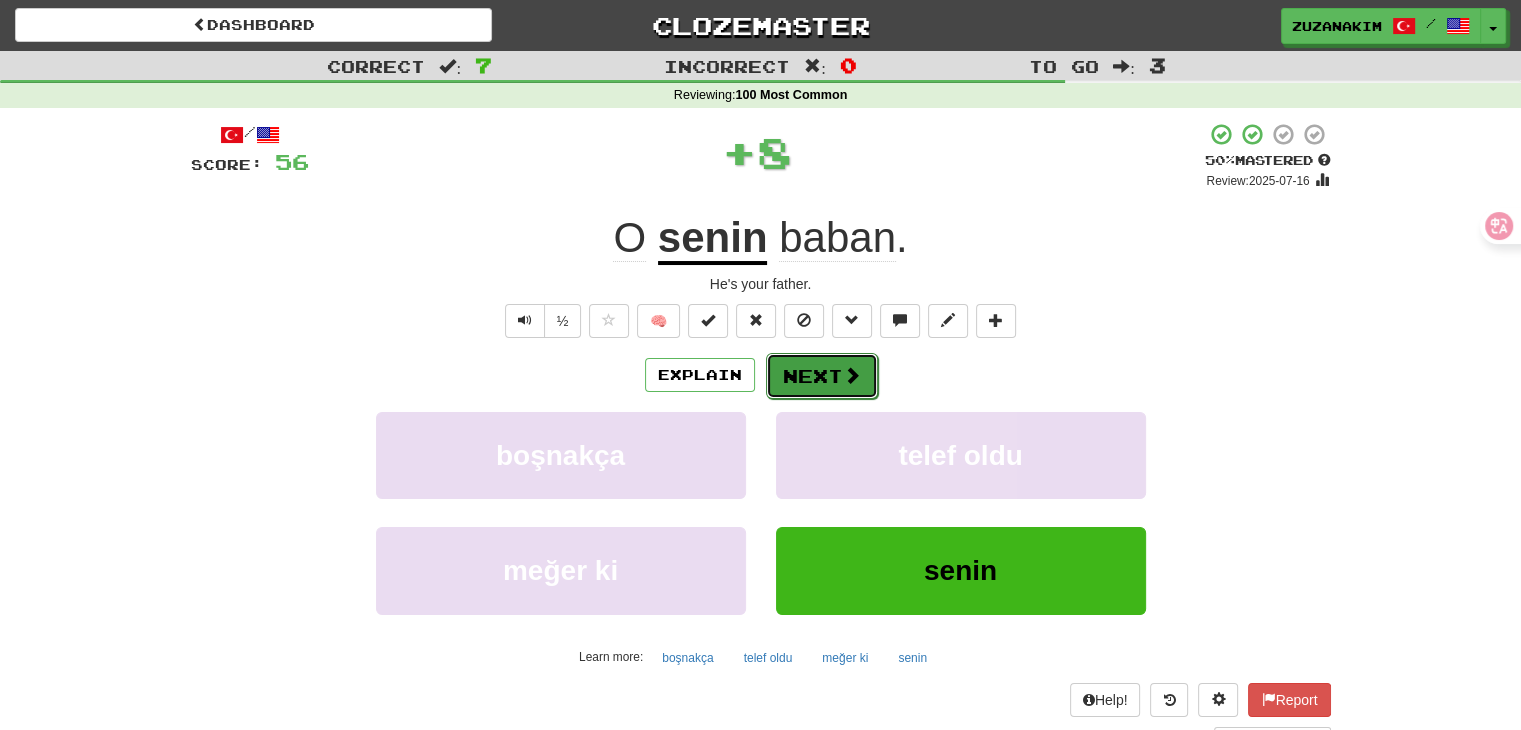 click on "Next" at bounding box center [822, 376] 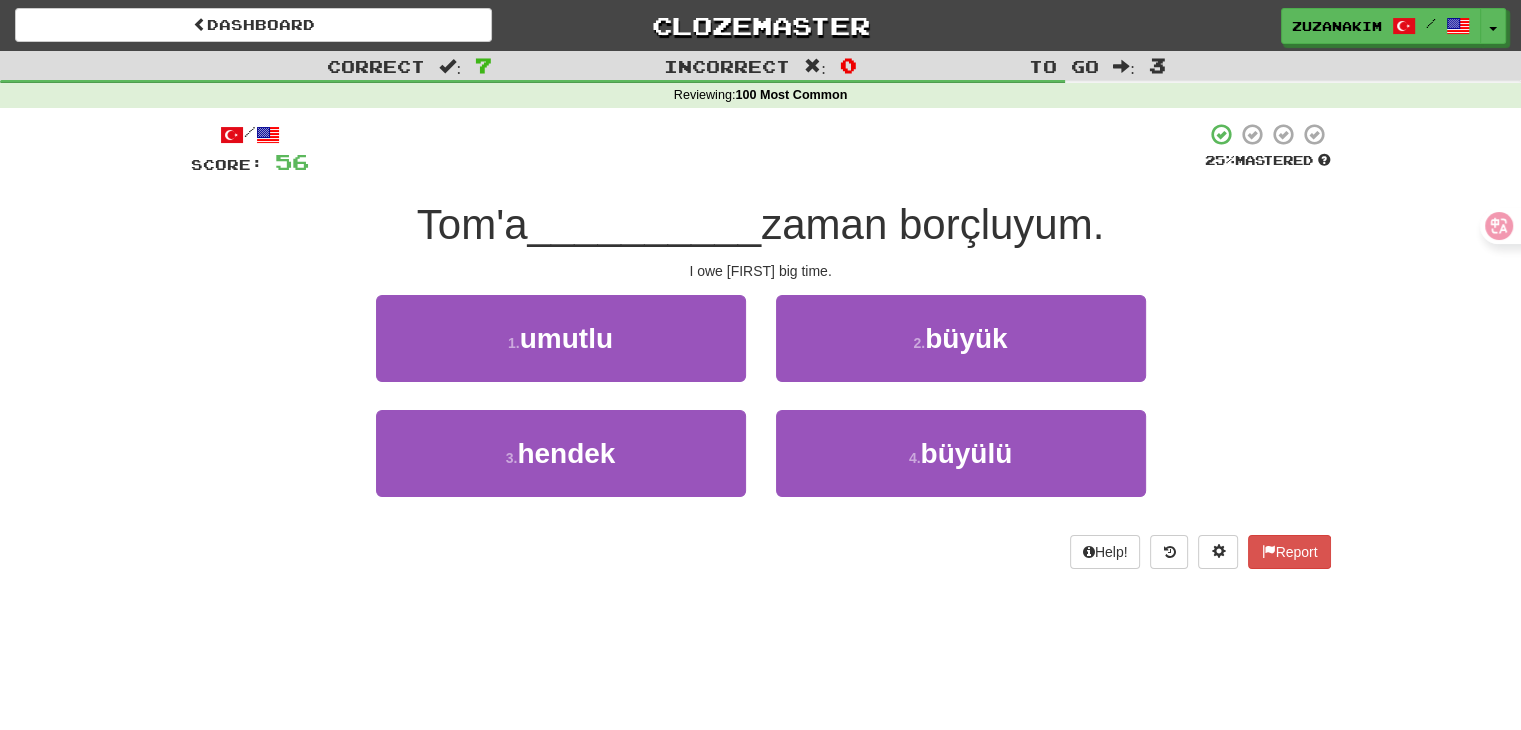 drag, startPoint x: 662, startPoint y: 264, endPoint x: 901, endPoint y: 265, distance: 239.00209 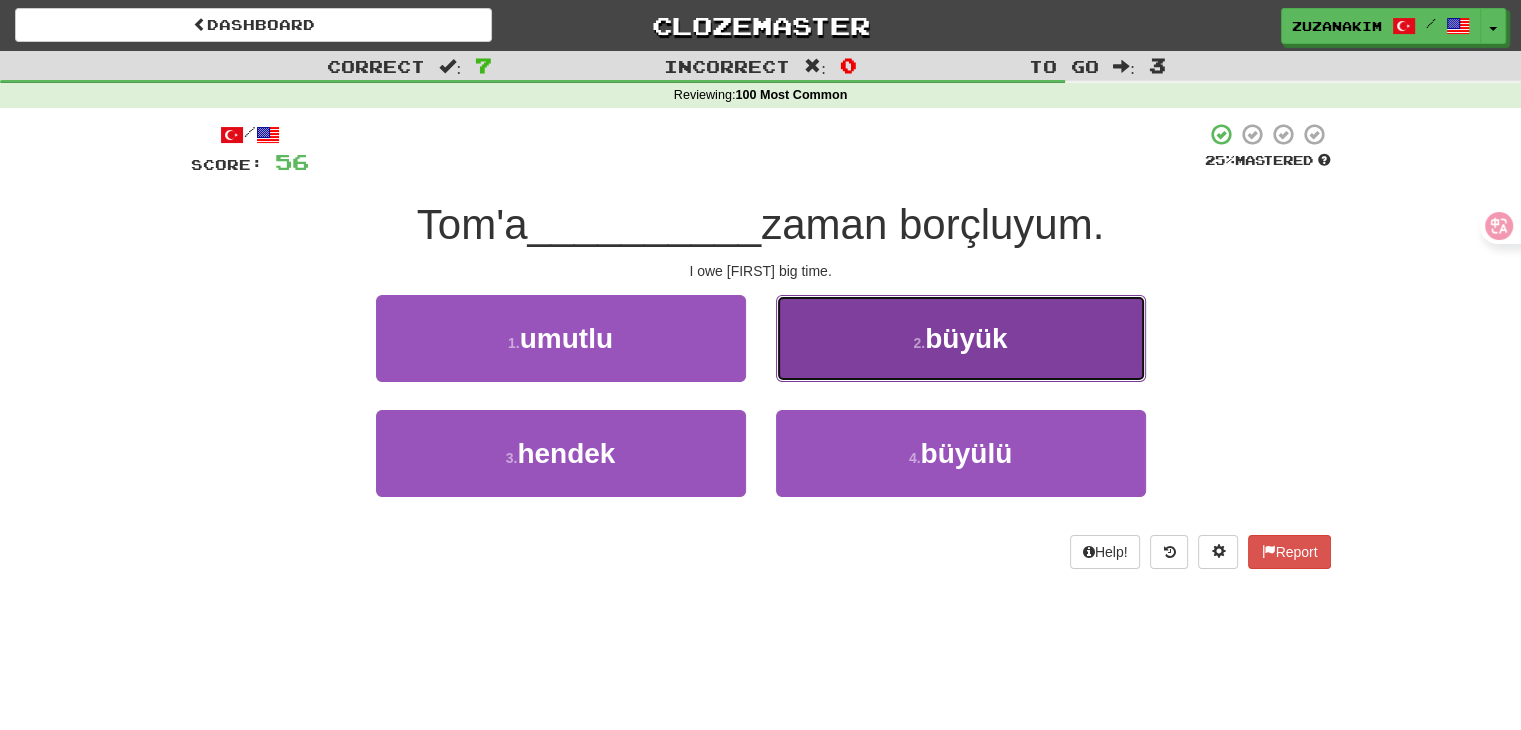 click on "büyük" at bounding box center (966, 338) 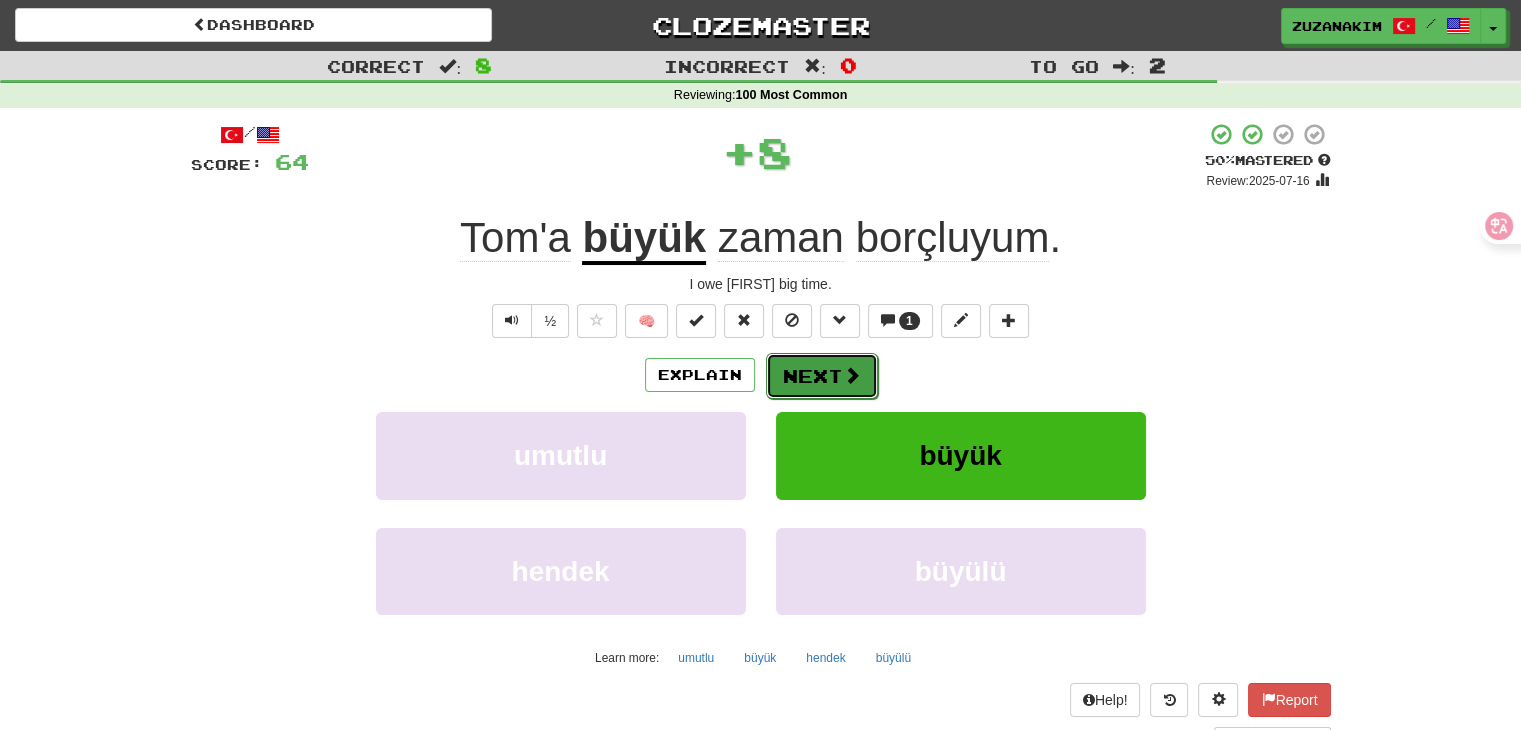 click on "Next" at bounding box center [822, 376] 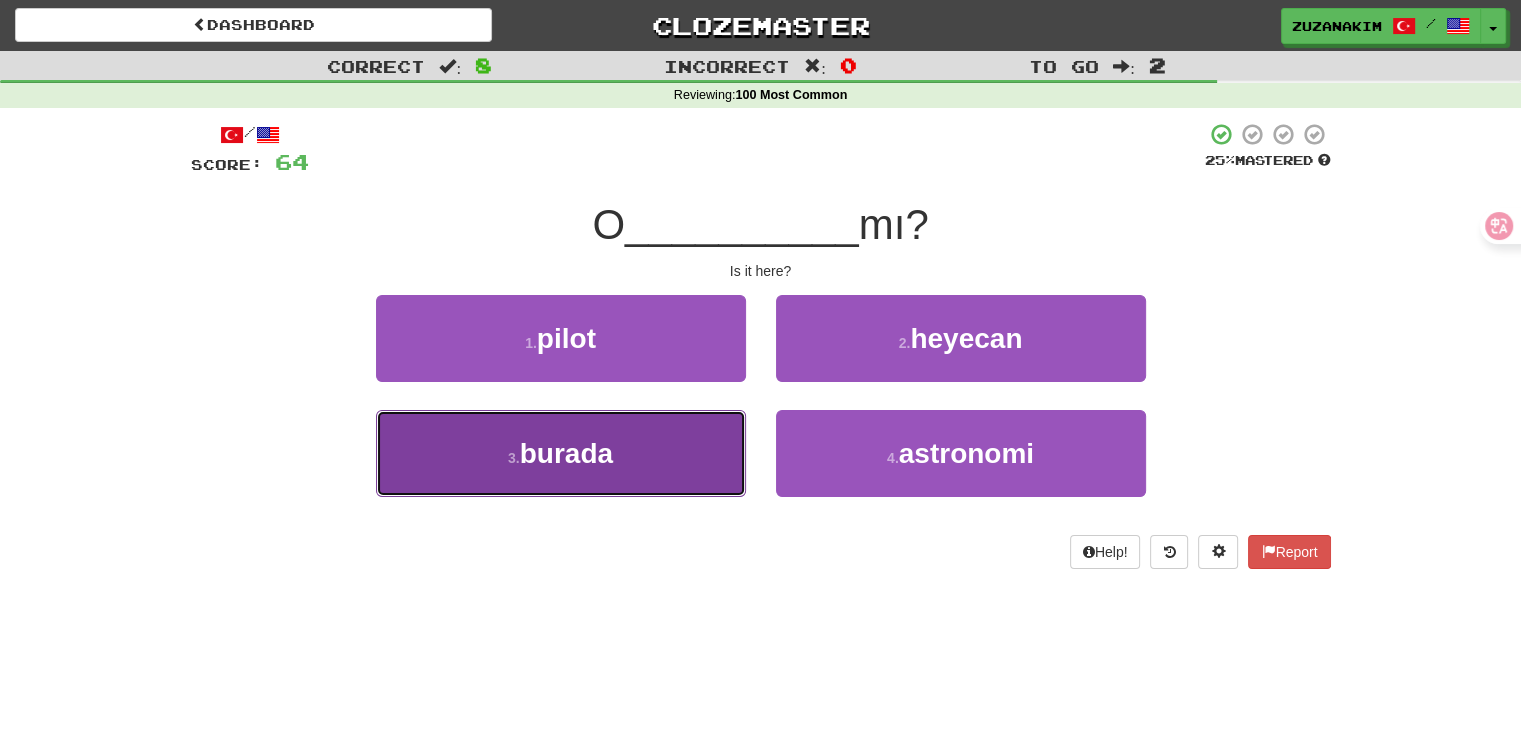 click on "3 .  burada" at bounding box center [561, 453] 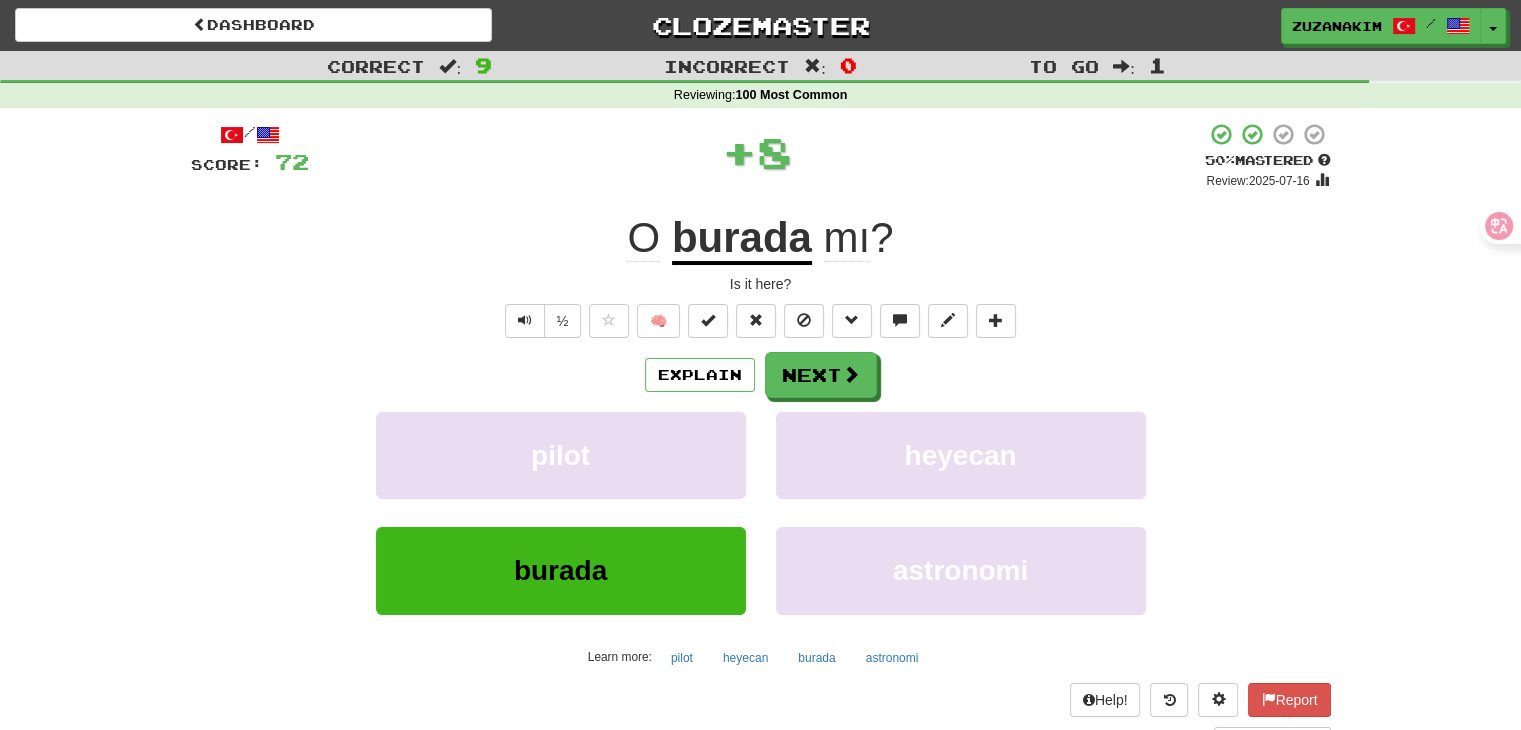 click on "Next" at bounding box center [821, 375] 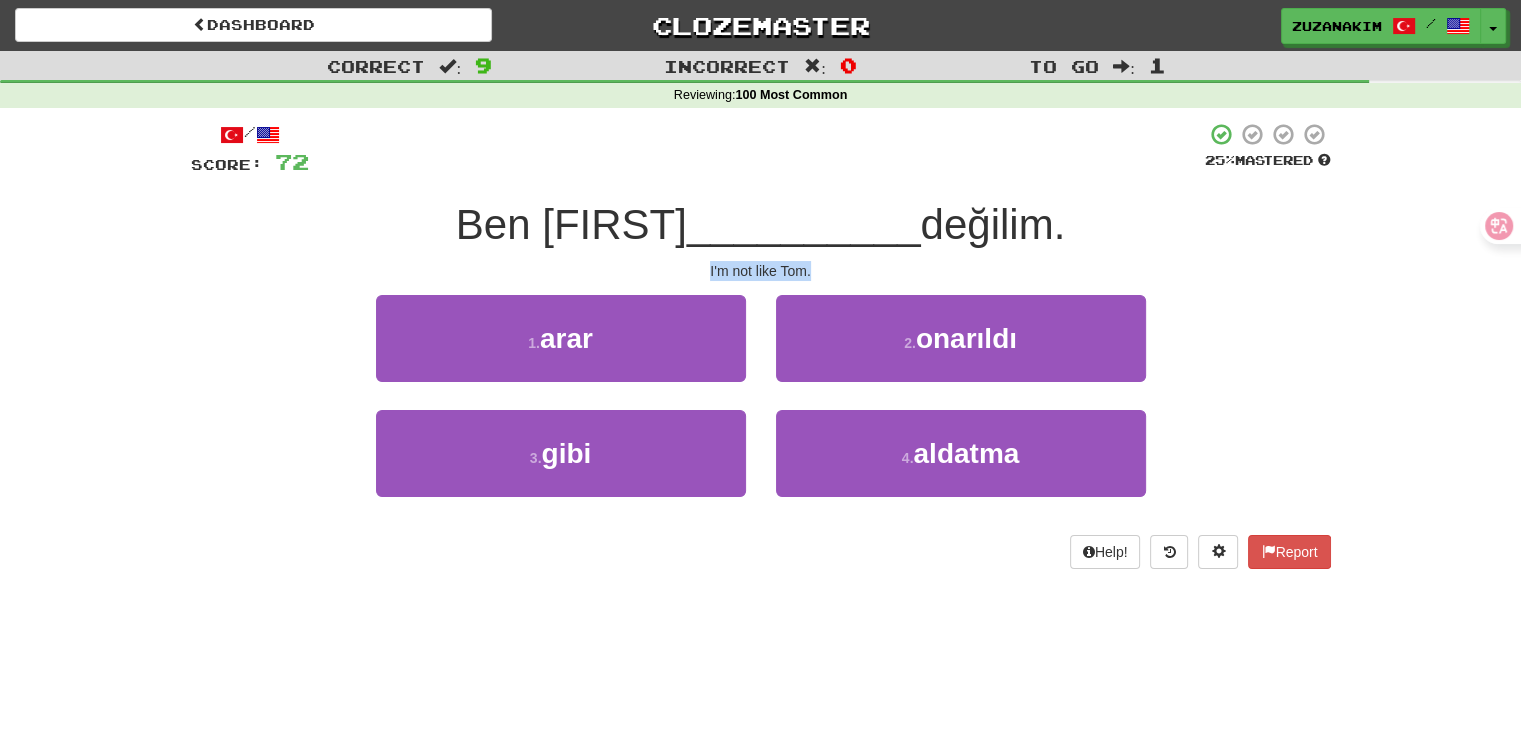 drag, startPoint x: 688, startPoint y: 258, endPoint x: 893, endPoint y: 263, distance: 205.06097 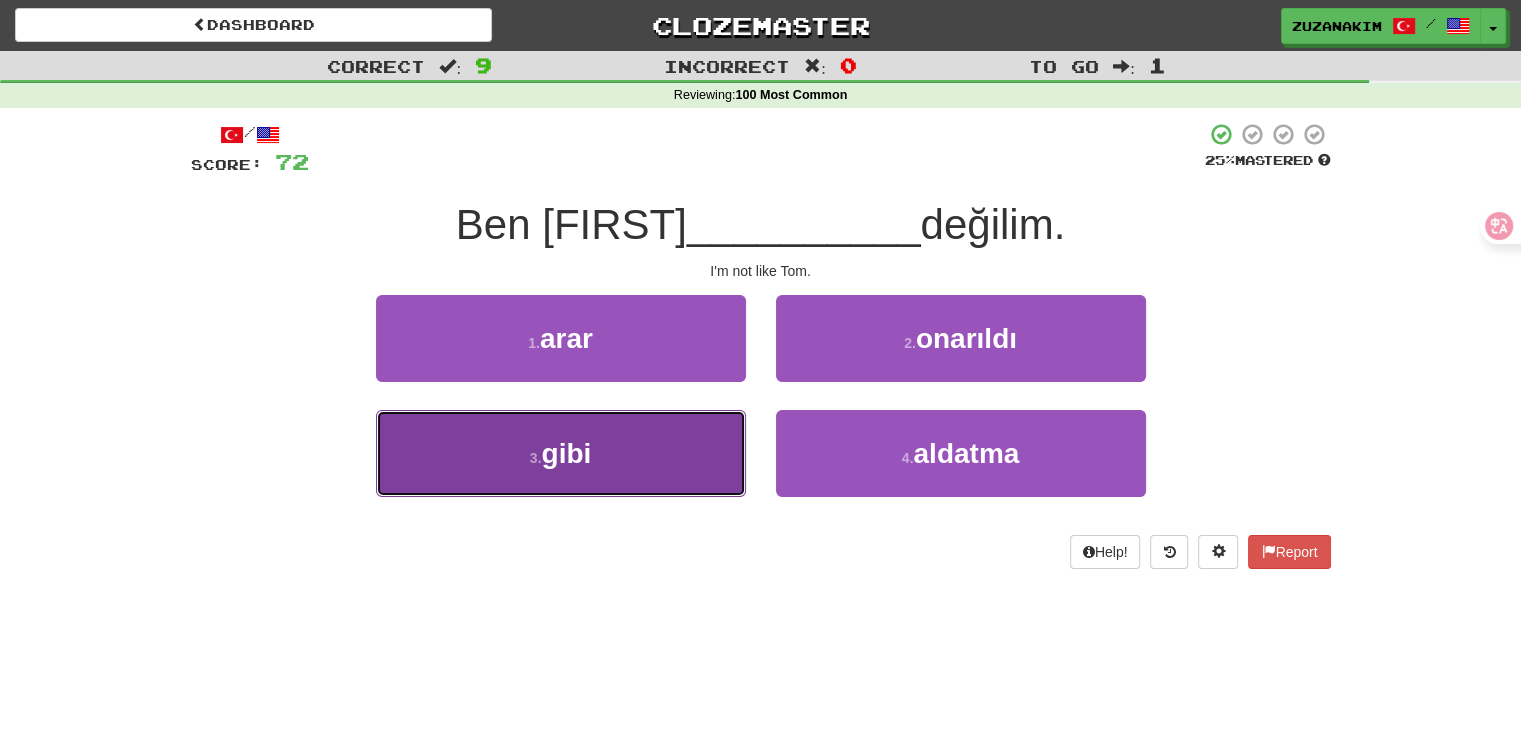 click on "3 .  gibi" at bounding box center (561, 453) 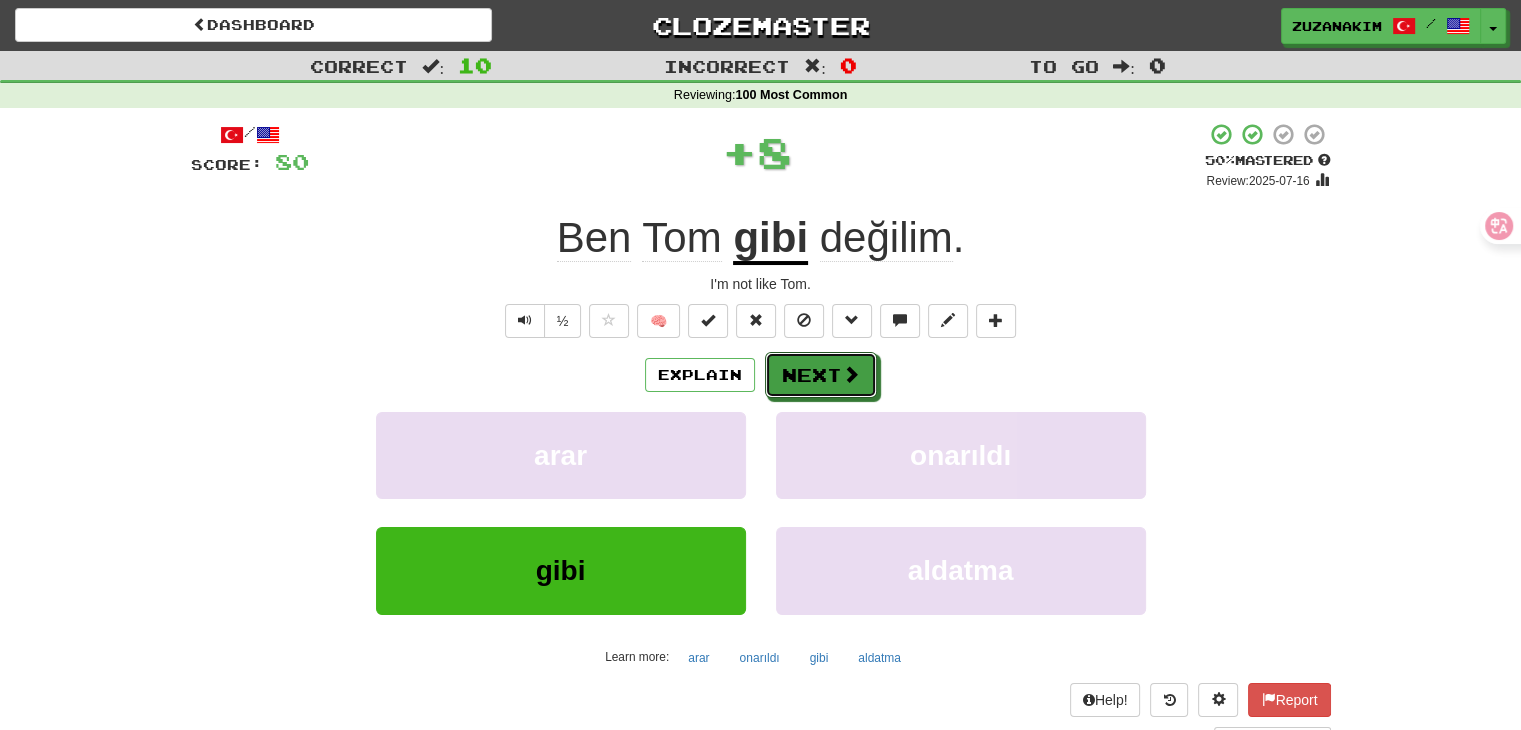 click on "Next" at bounding box center [821, 375] 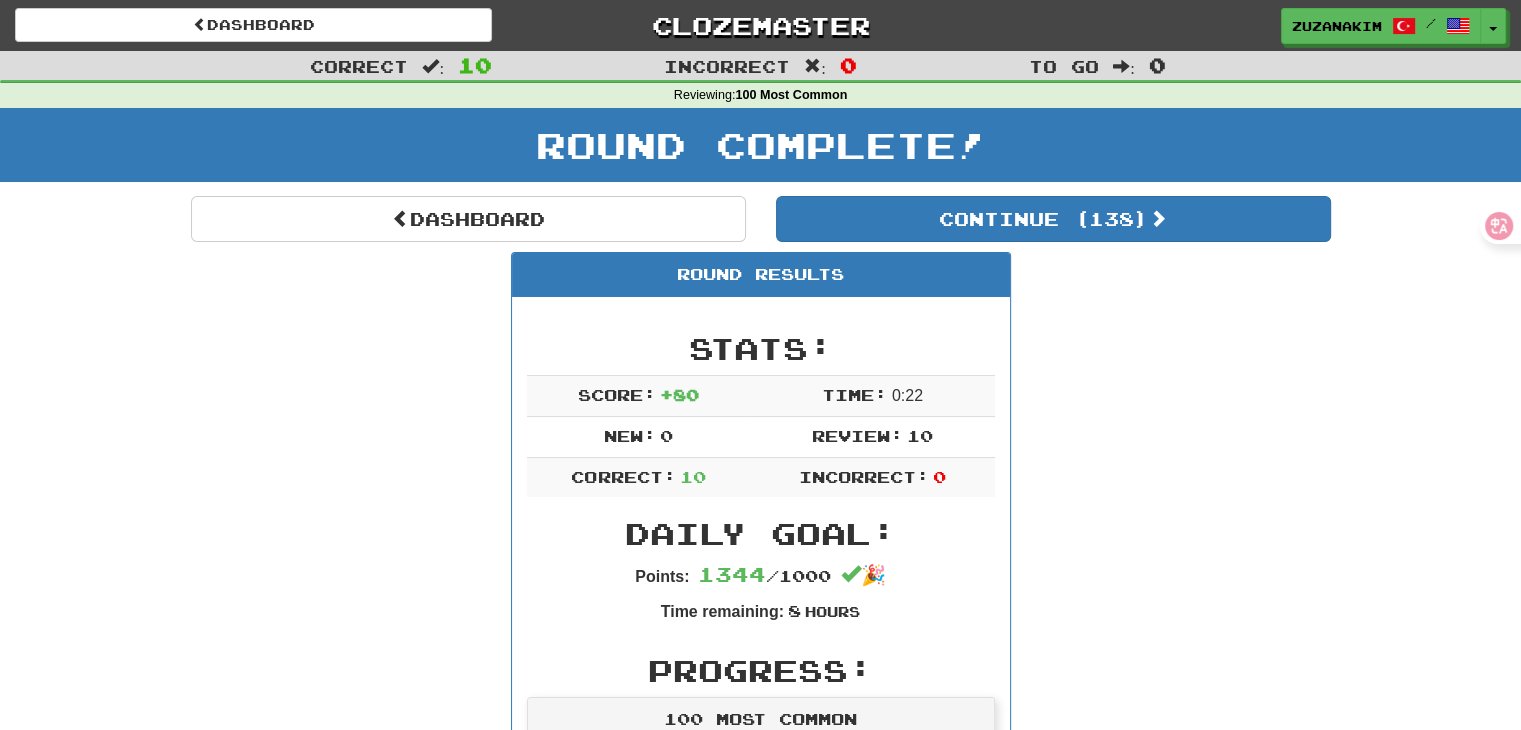click on "Selam, [FIRST] sen misin ? Hi, are you [FIRST]? Report Ders 8:30 da başlar. The class begins at 8:30. Report Güzel bir gün batımı, değil mi? It's a beautiful sunset, isn't it? Report Adam hasta. The man is sick. Report Ne var ne yok ? What is new? Report Hey, ne oldu ? Hey, what happened? Report O senin baban. He's your father. 1 Report [FIRST]'a büyük zaman borçluyum. I owe [FIRST] big time. Report O burada mı? Is it here? Report Ben [FIRST] gibi değilim. I'm not like [FIRST]." at bounding box center (761, 1187) 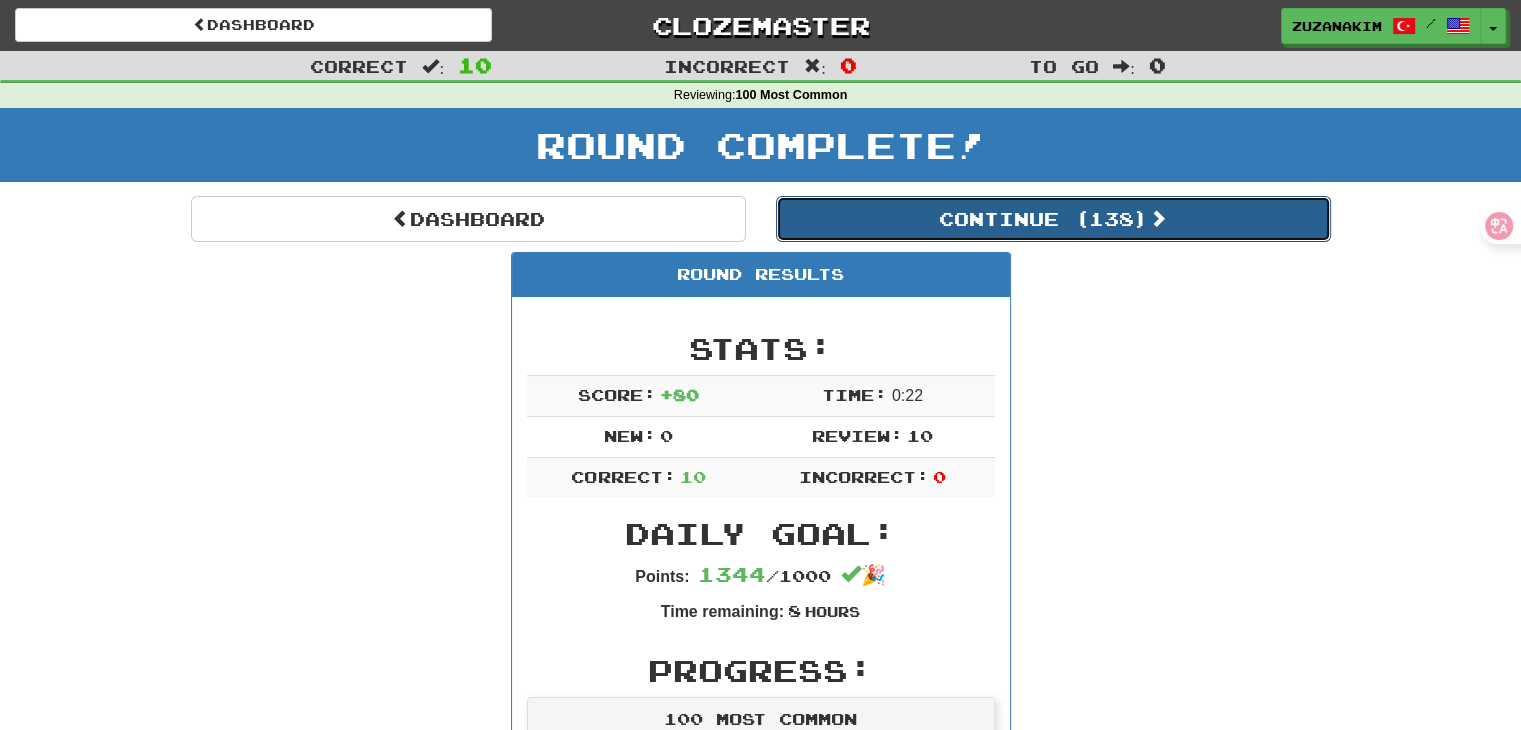 click on "Continue ( 138 )" at bounding box center (1053, 219) 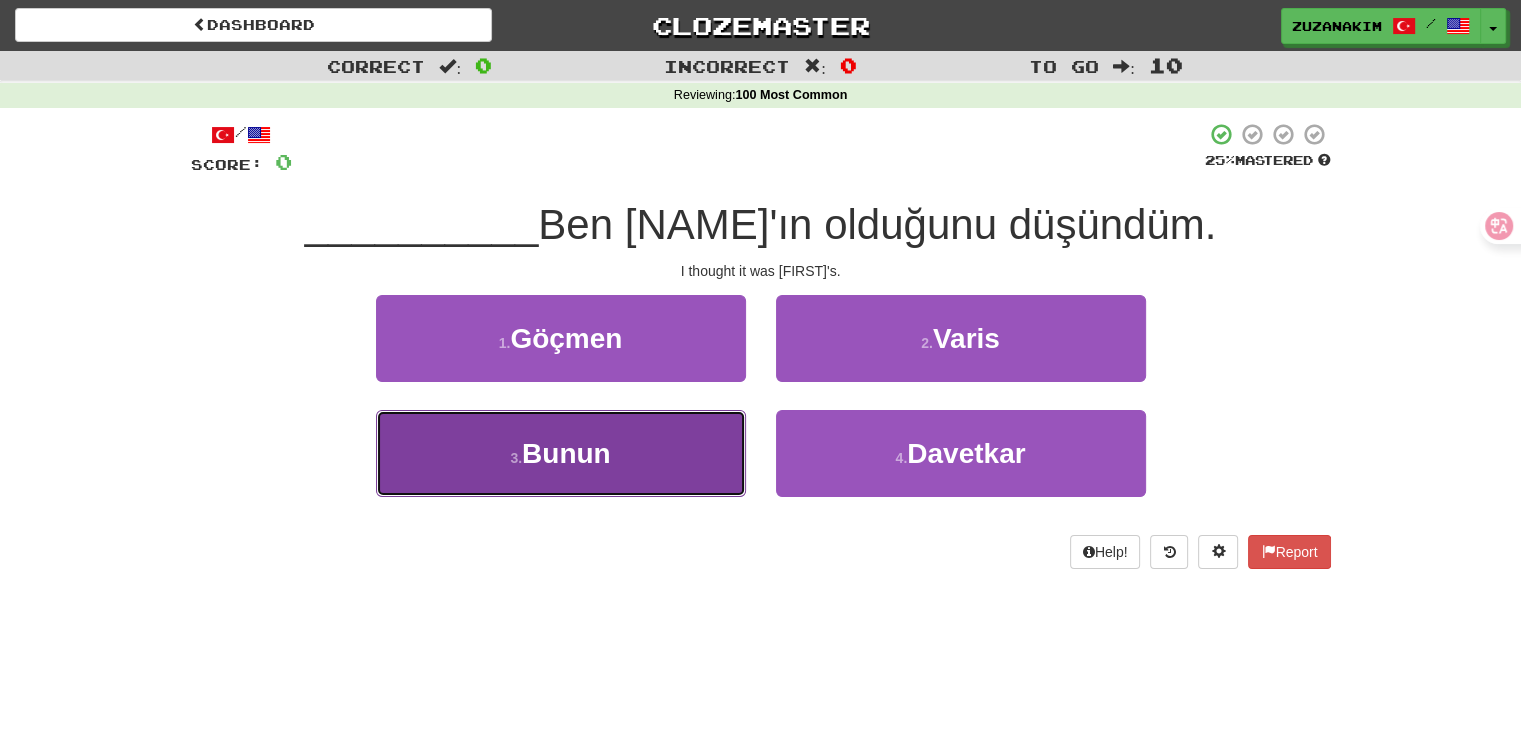 click on "3 .  Bunun" at bounding box center (561, 453) 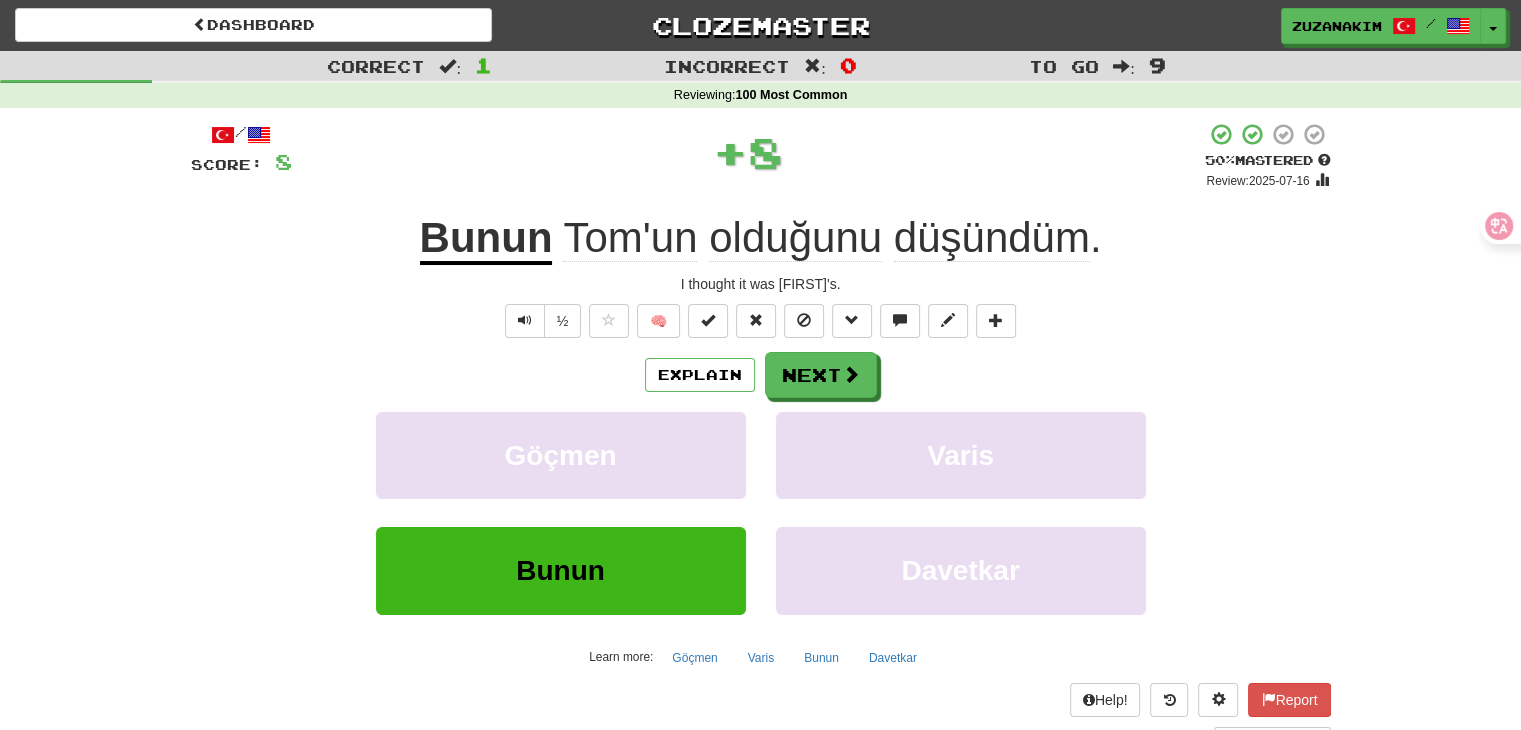 click on "Explain Next Göçmen Varis Bunun Davetkar Learn more: Göçmen Varis Bunun Davetkar" at bounding box center [761, 512] 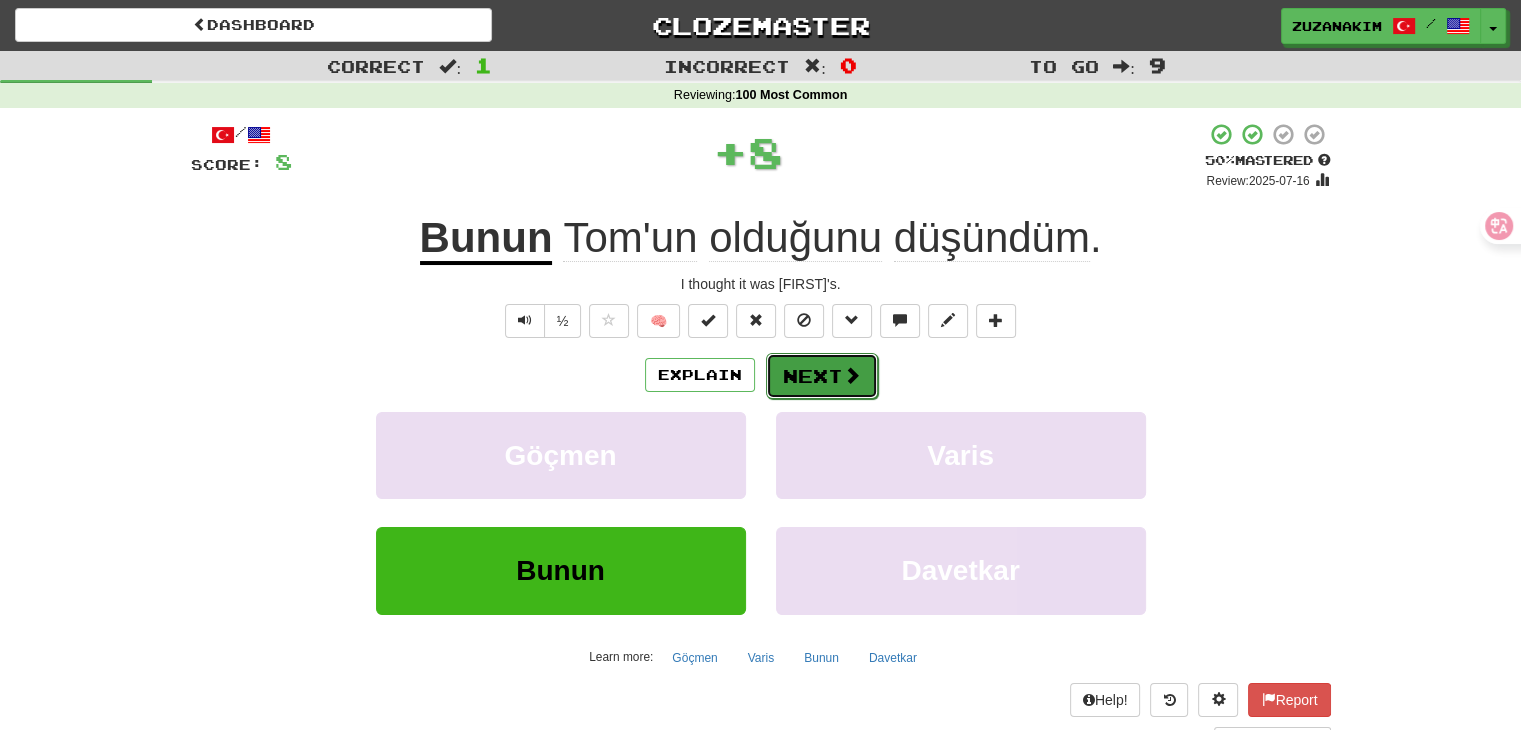 click at bounding box center (852, 375) 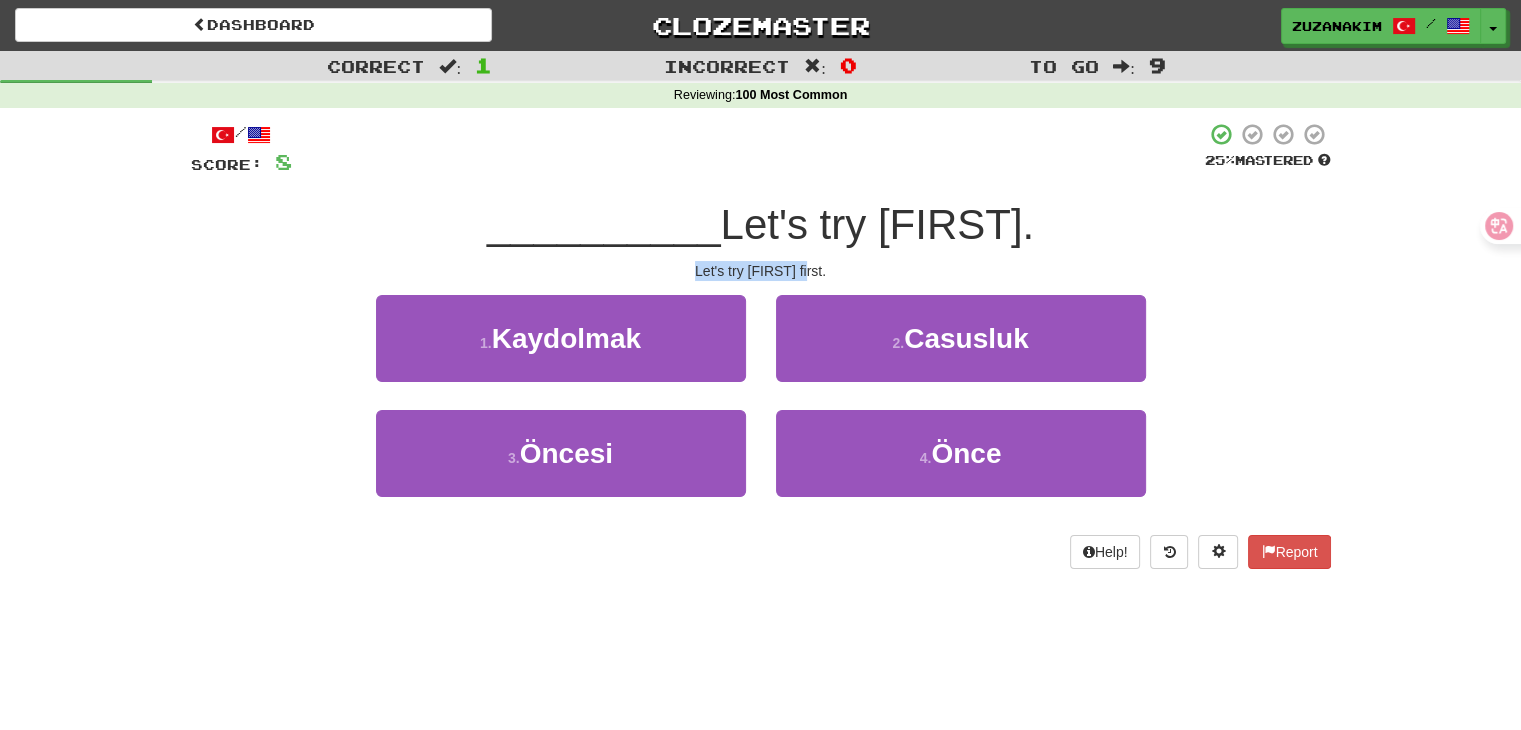 drag, startPoint x: 734, startPoint y: 274, endPoint x: 828, endPoint y: 274, distance: 94 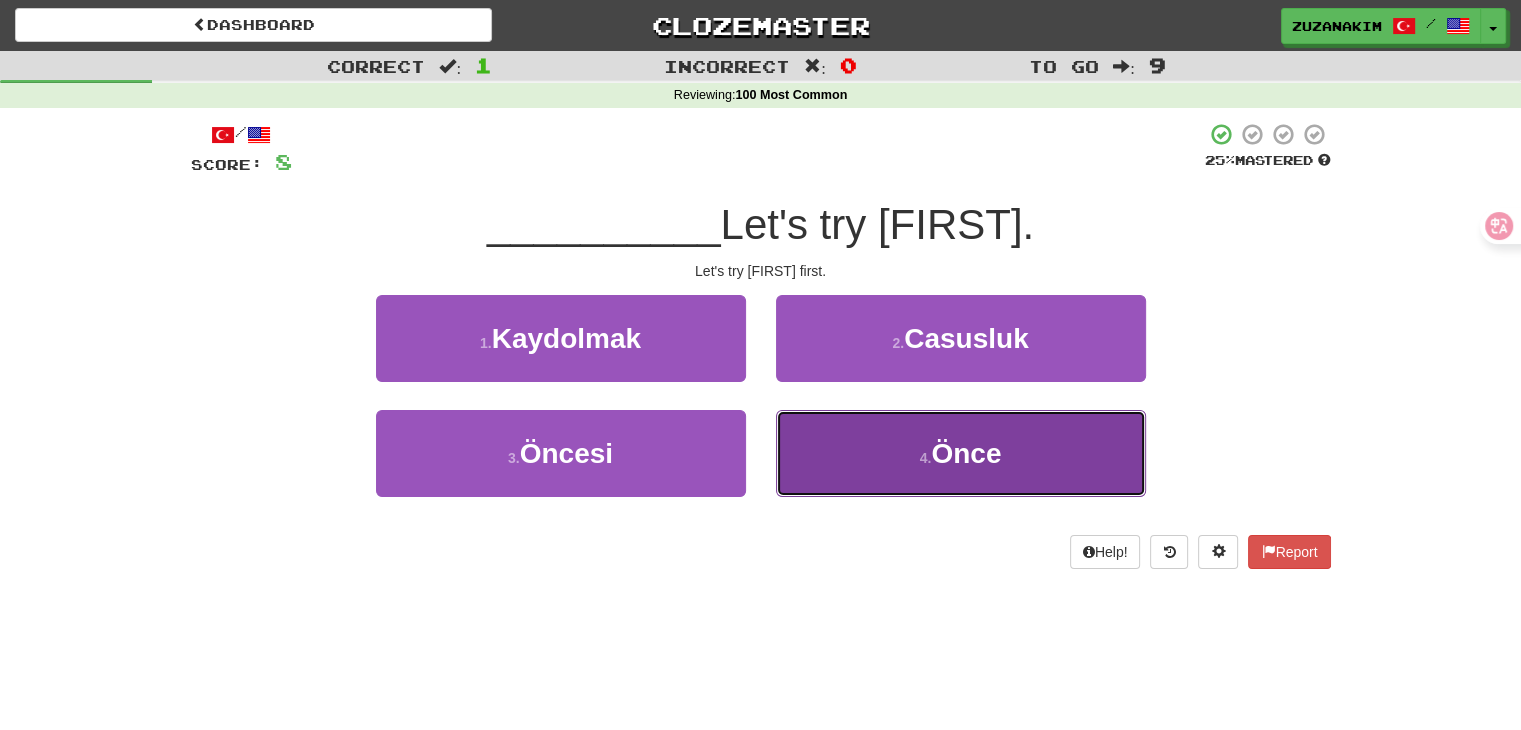 click on "4 .  Önce" at bounding box center (961, 453) 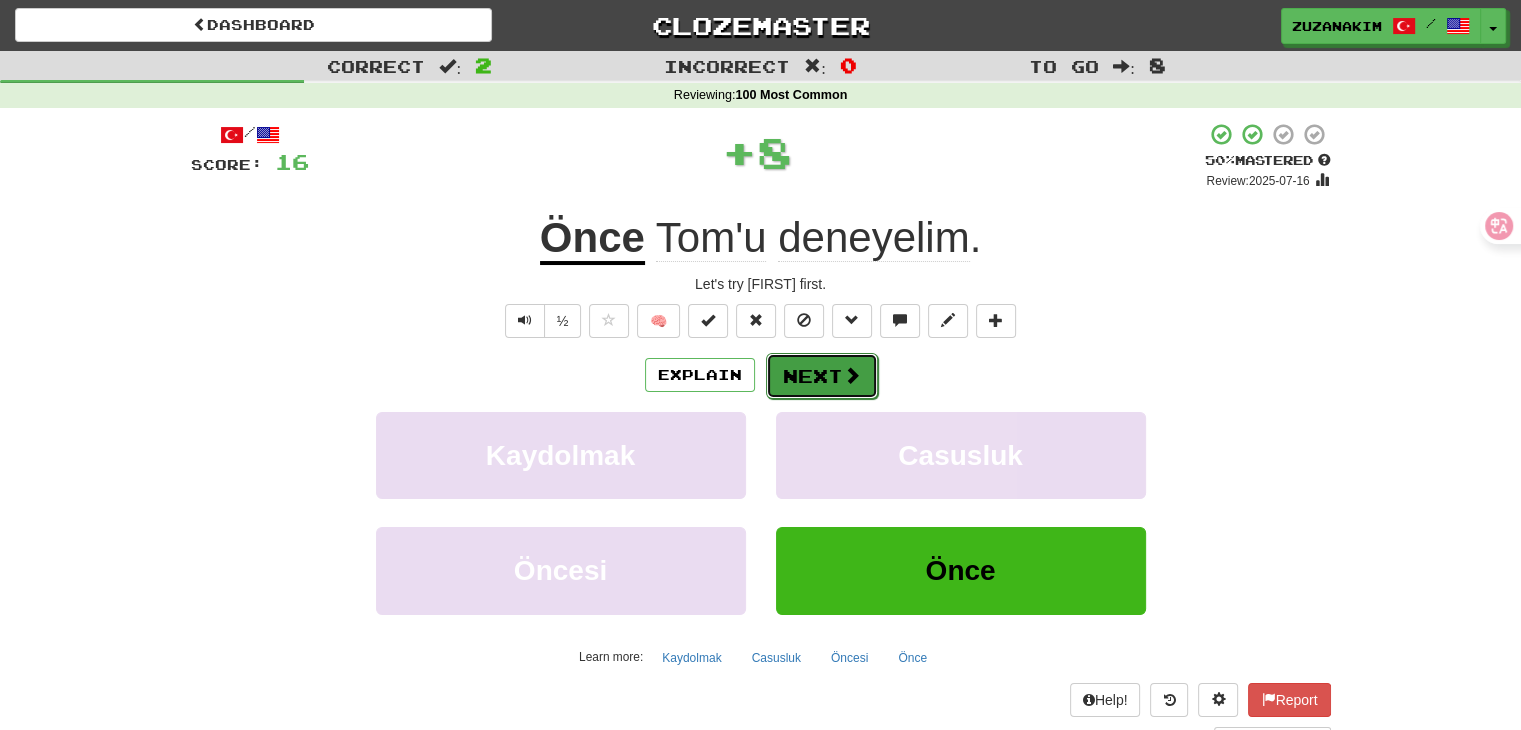 click on "Next" at bounding box center (822, 376) 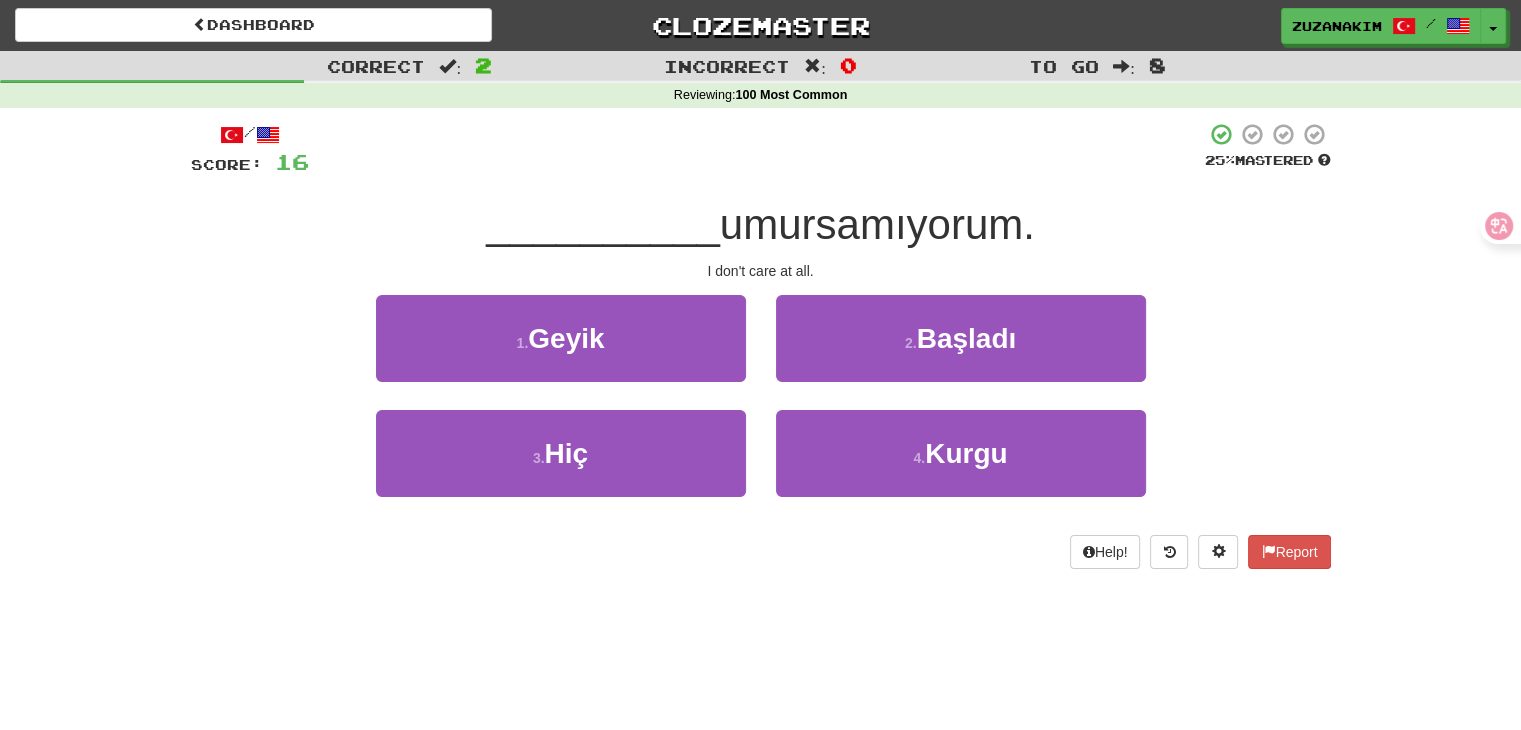 drag, startPoint x: 658, startPoint y: 281, endPoint x: 882, endPoint y: 281, distance: 224 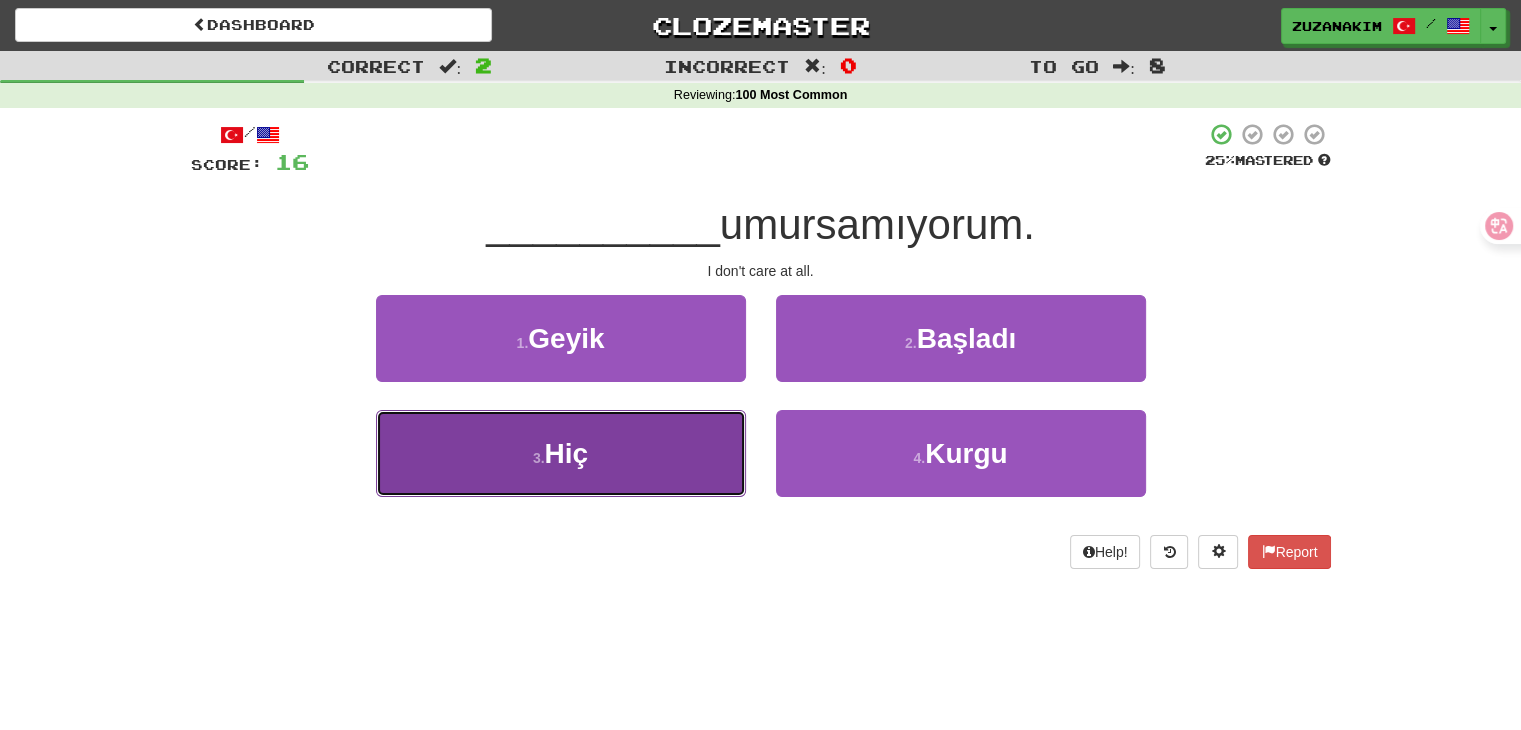 click on "3 .  Hiç" at bounding box center [561, 453] 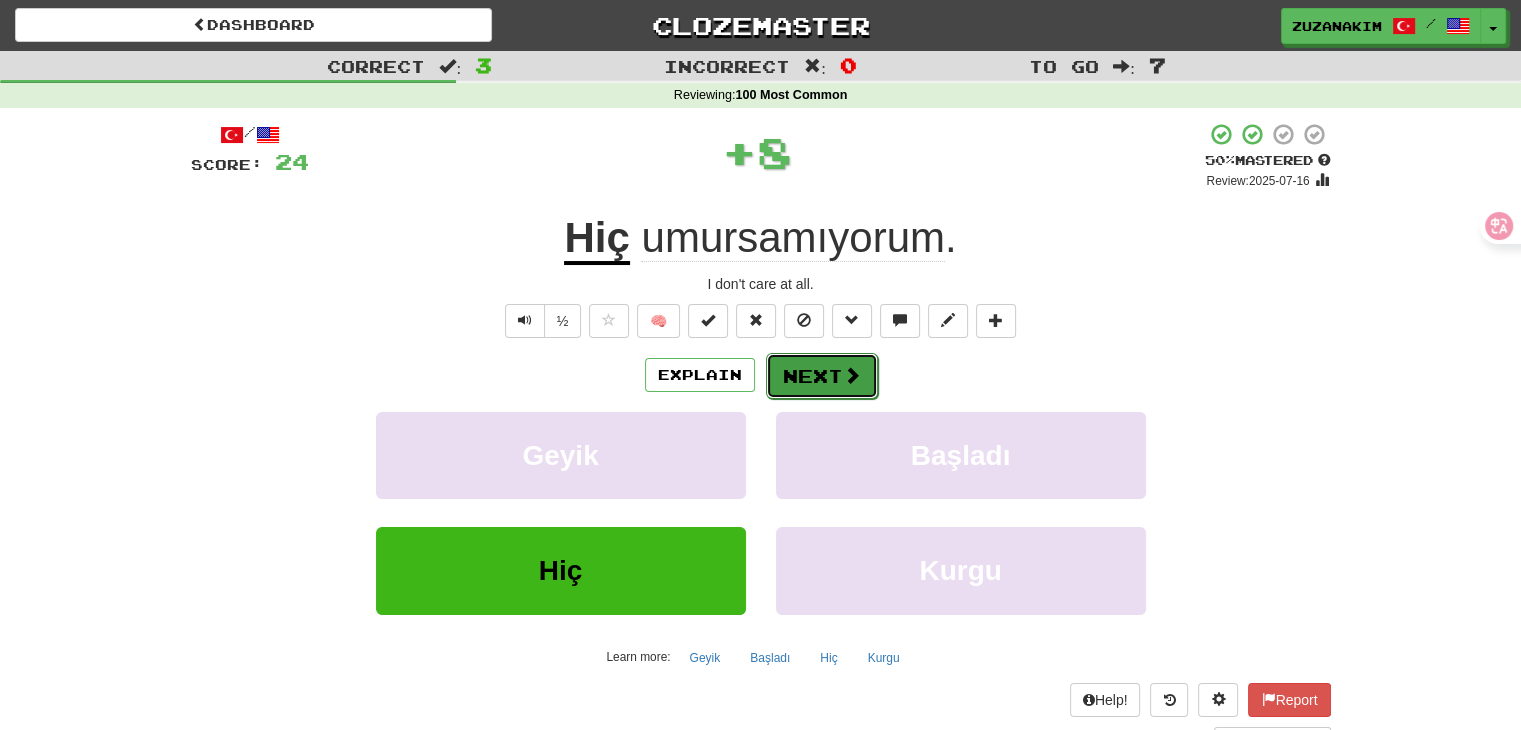 click on "Next" at bounding box center [822, 376] 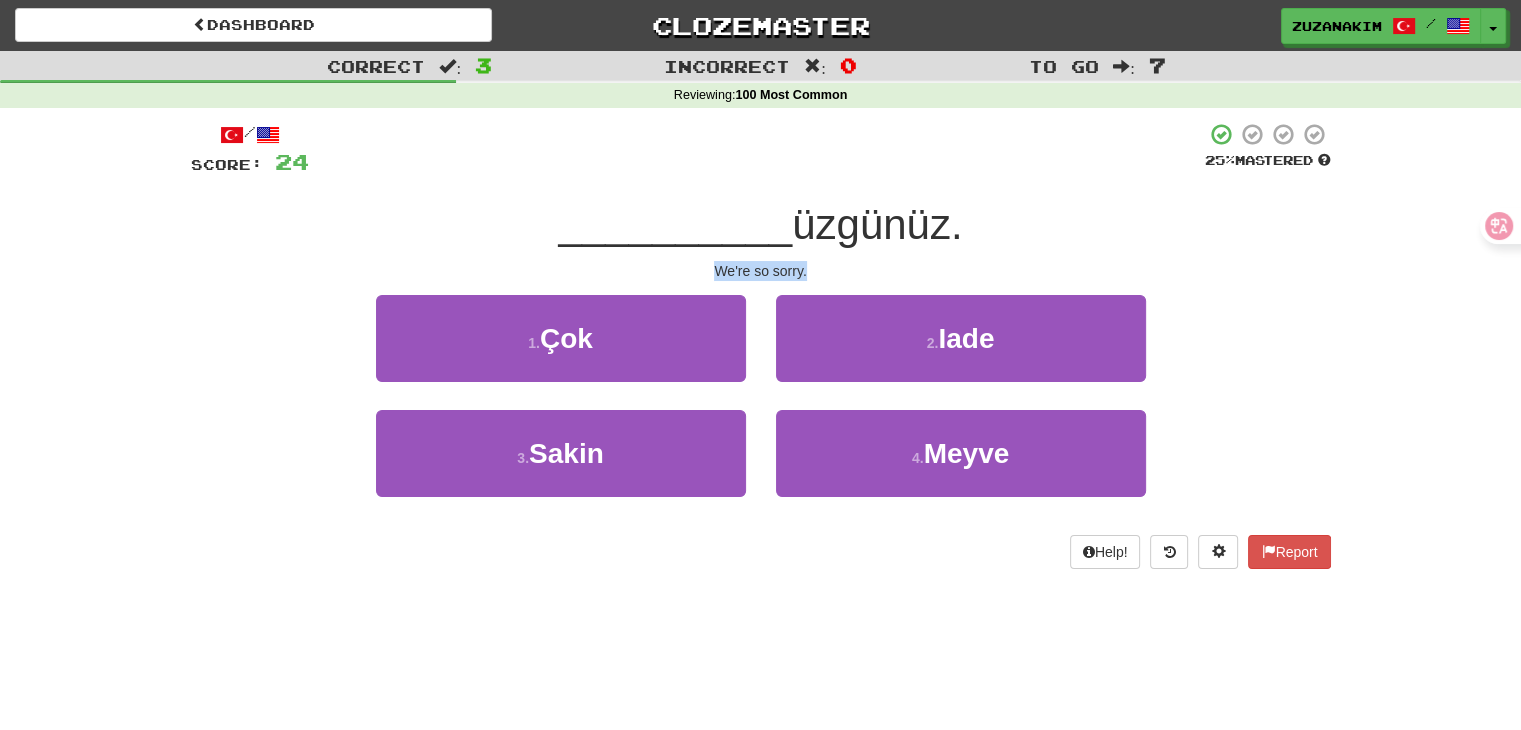 drag, startPoint x: 684, startPoint y: 265, endPoint x: 856, endPoint y: 270, distance: 172.07266 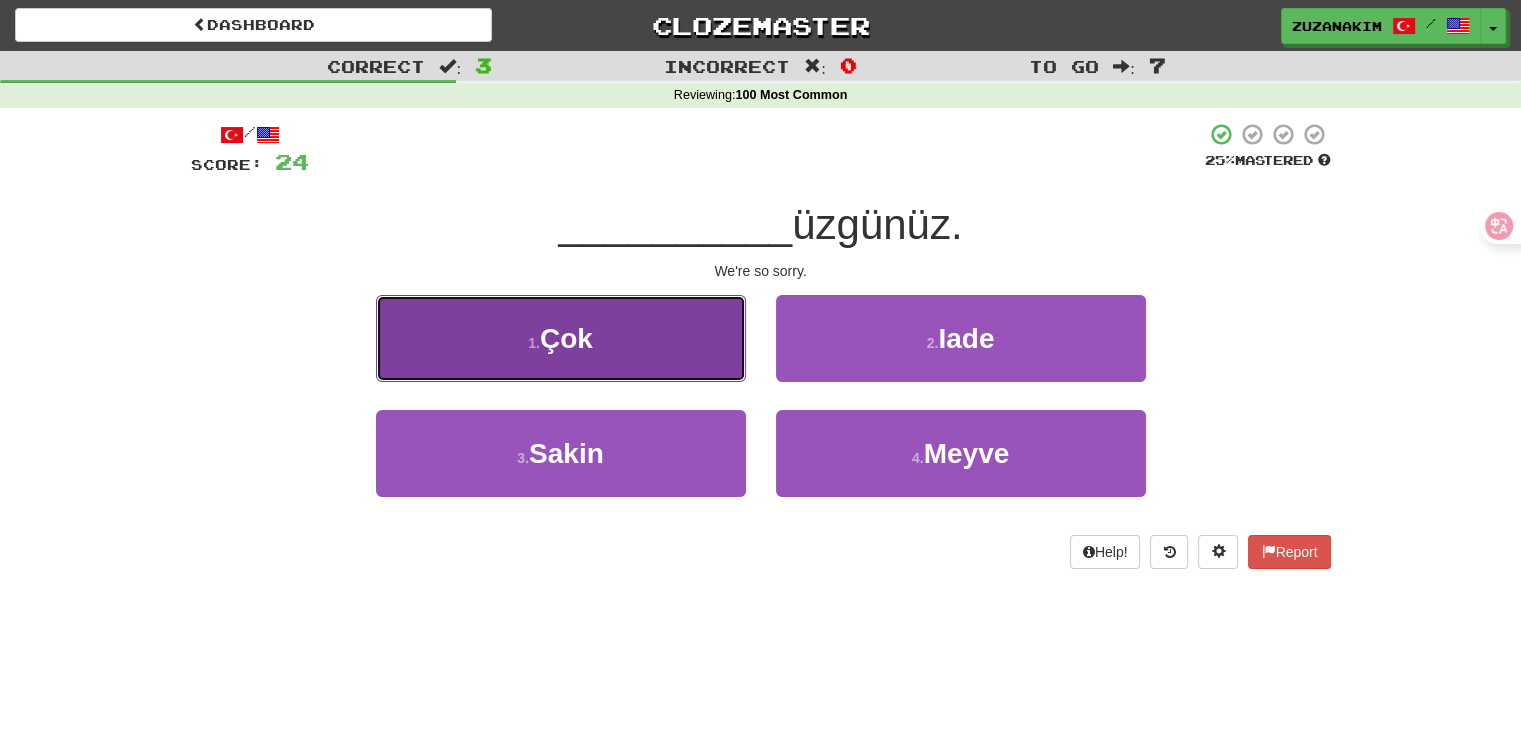 click on "1 .  Çok" at bounding box center [561, 338] 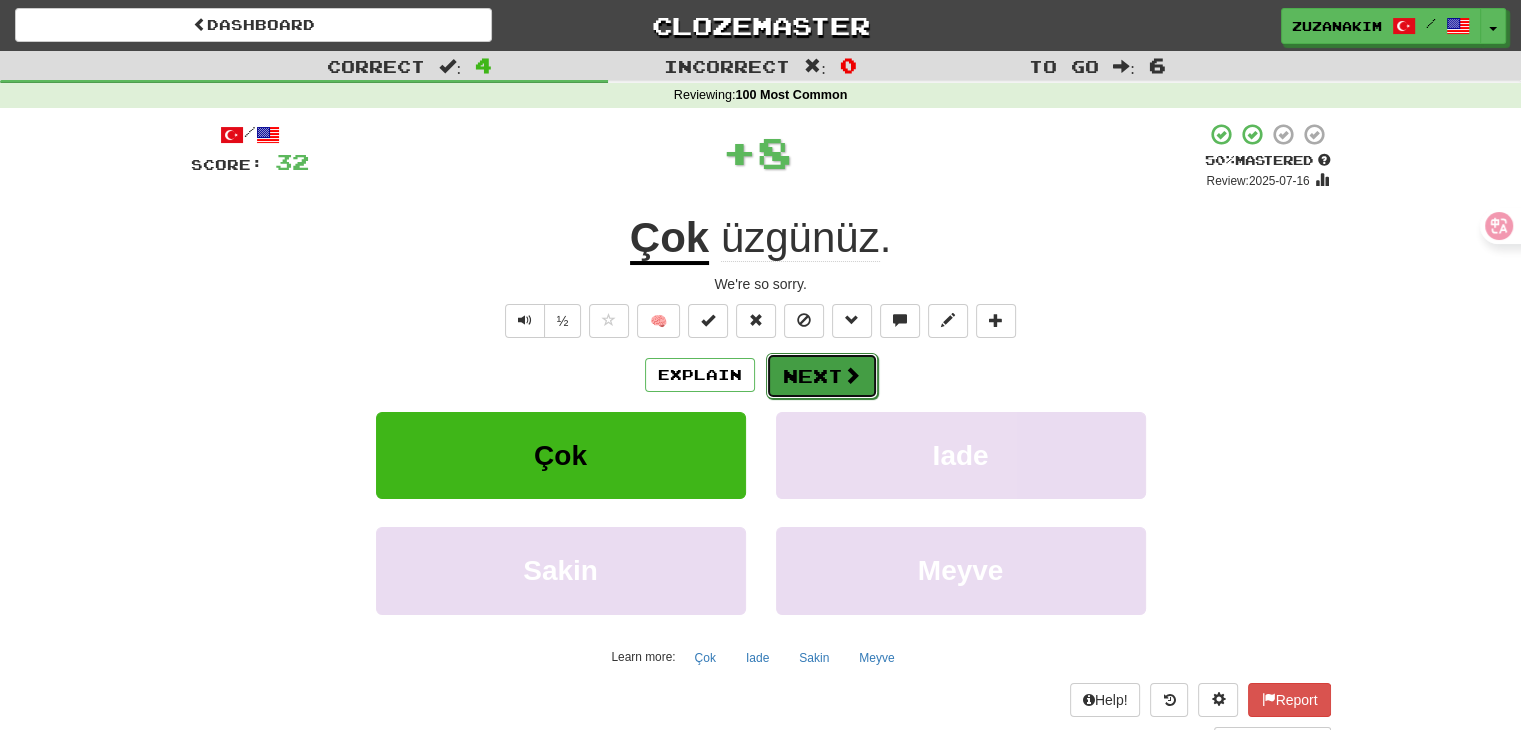 click on "Next" at bounding box center [822, 376] 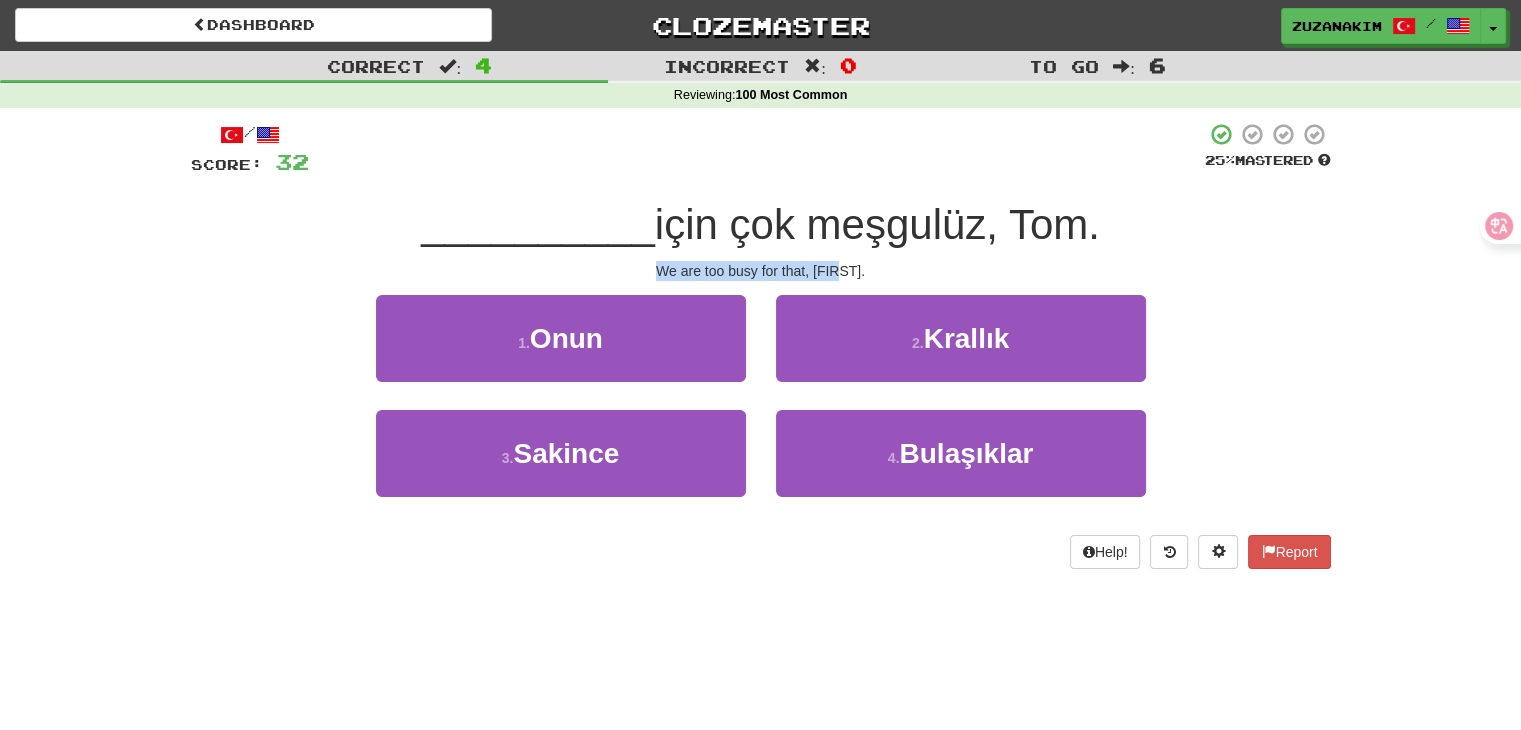 drag, startPoint x: 644, startPoint y: 268, endPoint x: 820, endPoint y: 276, distance: 176.18172 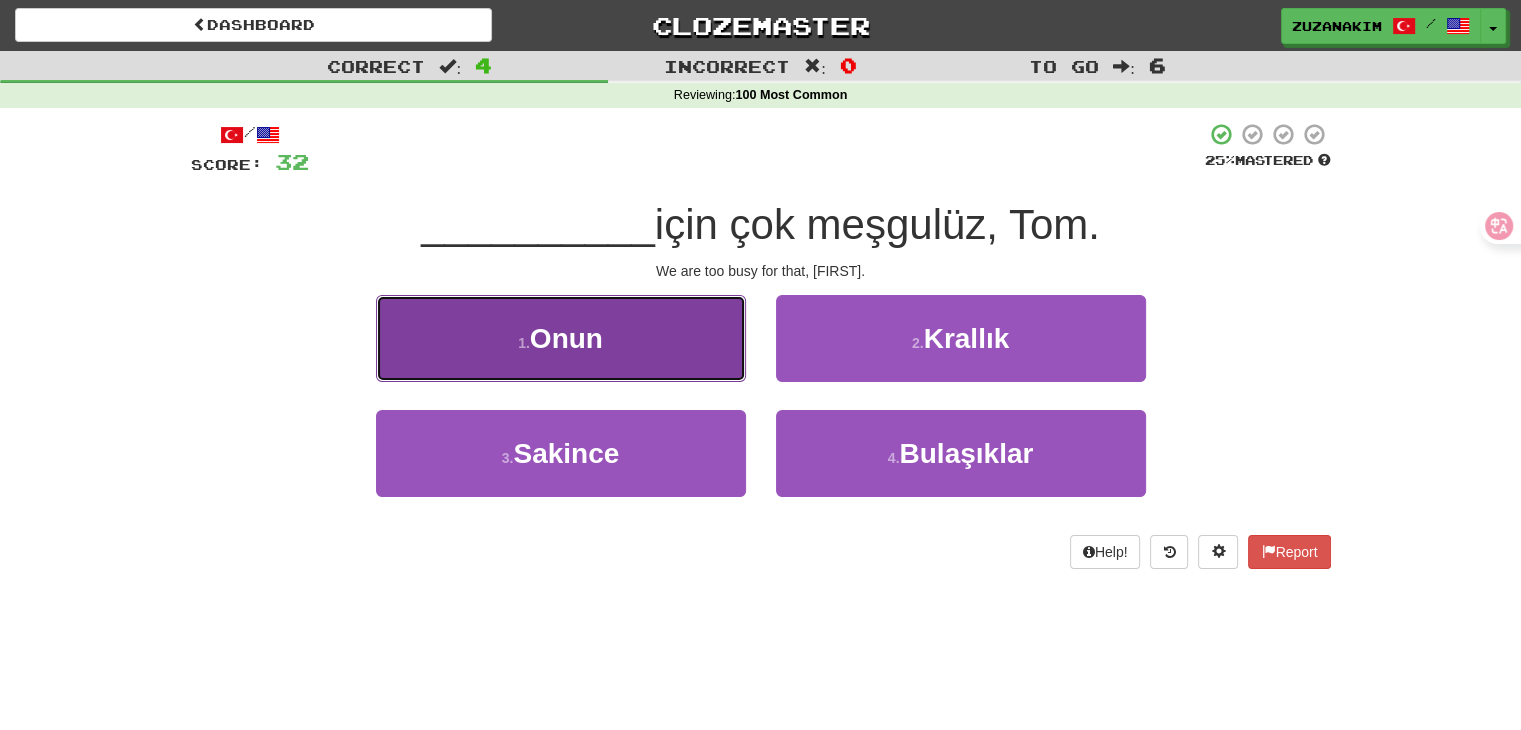 click on "1 .  Onun" at bounding box center [561, 338] 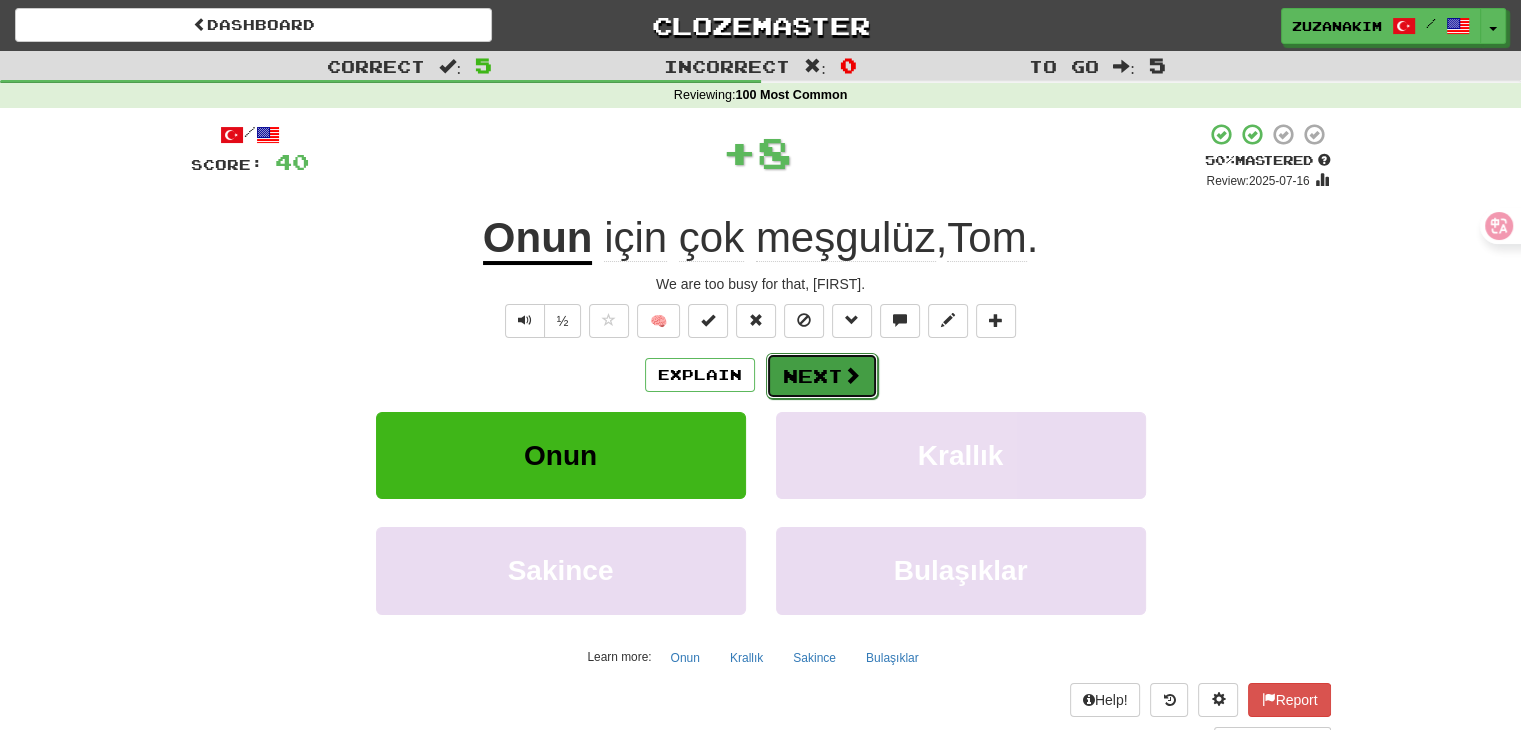 click on "Next" at bounding box center (822, 376) 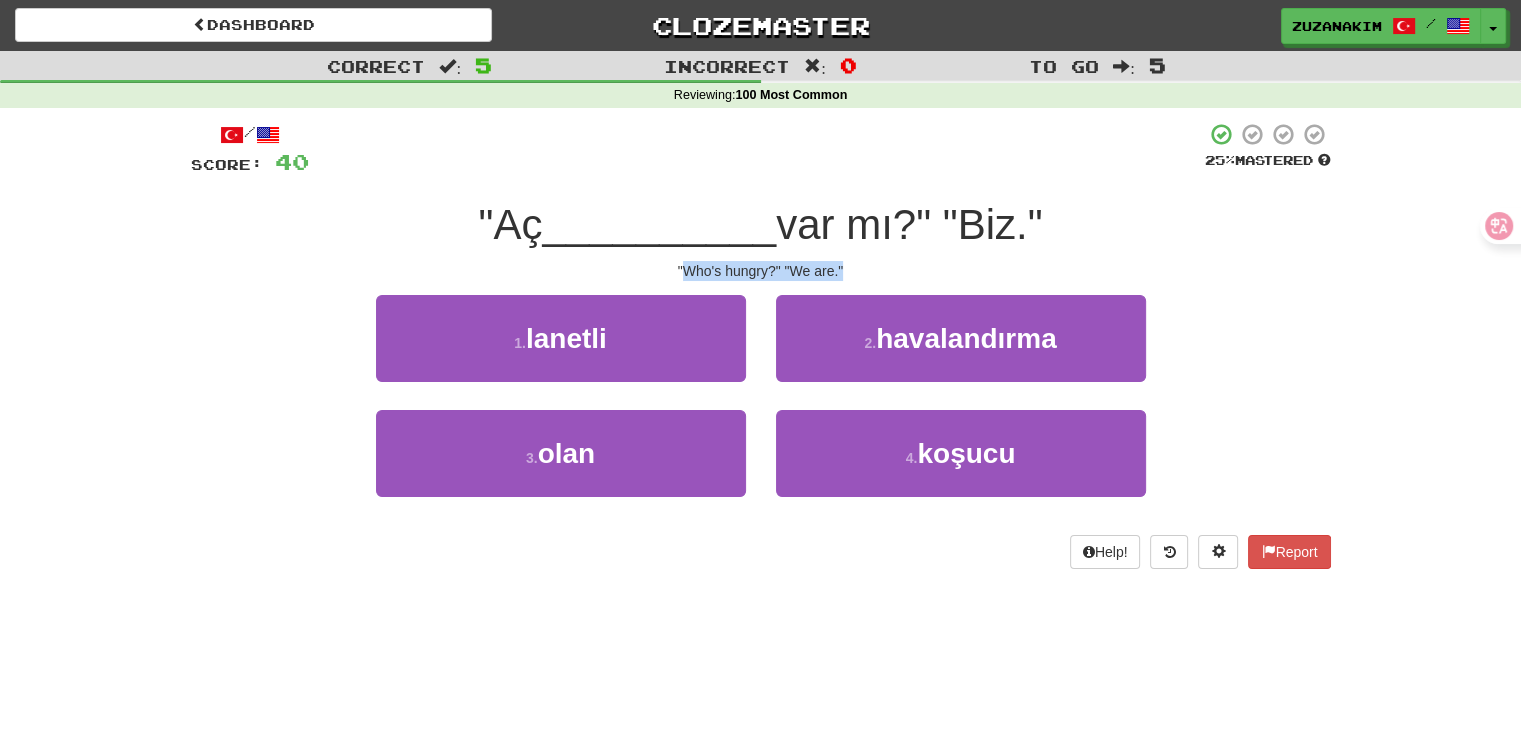 drag, startPoint x: 687, startPoint y: 273, endPoint x: 882, endPoint y: 273, distance: 195 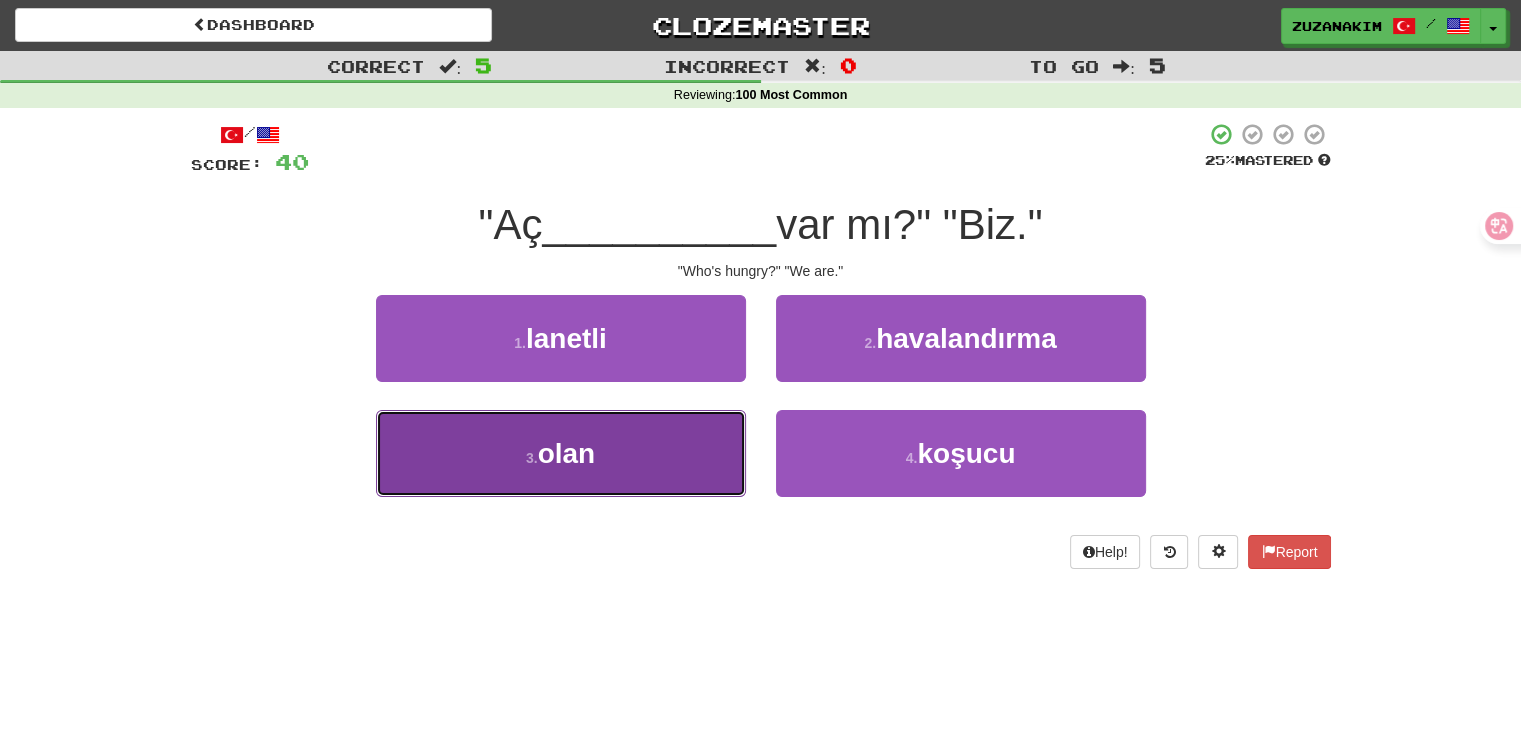 click on "3 .  olan" at bounding box center (561, 453) 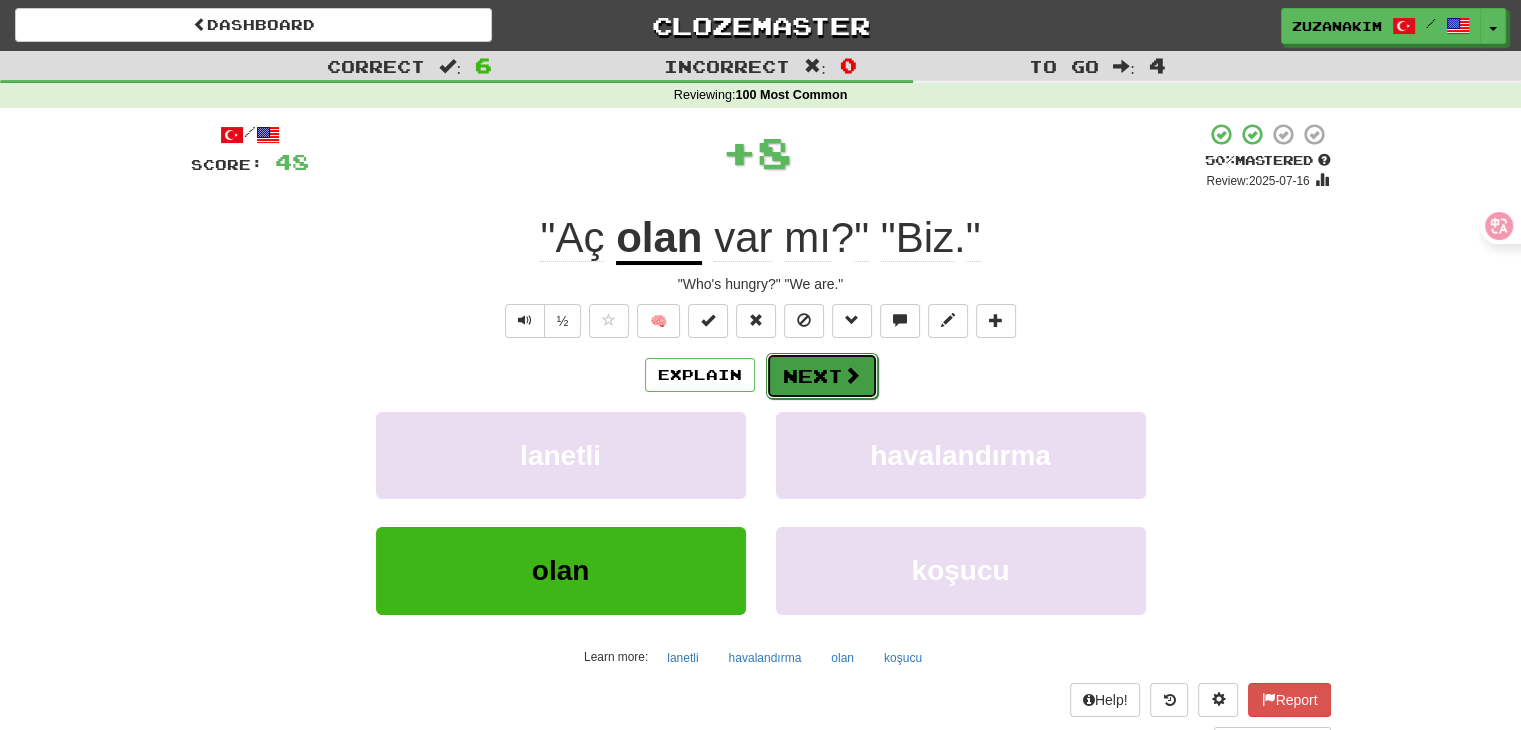 click on "Next" at bounding box center (822, 376) 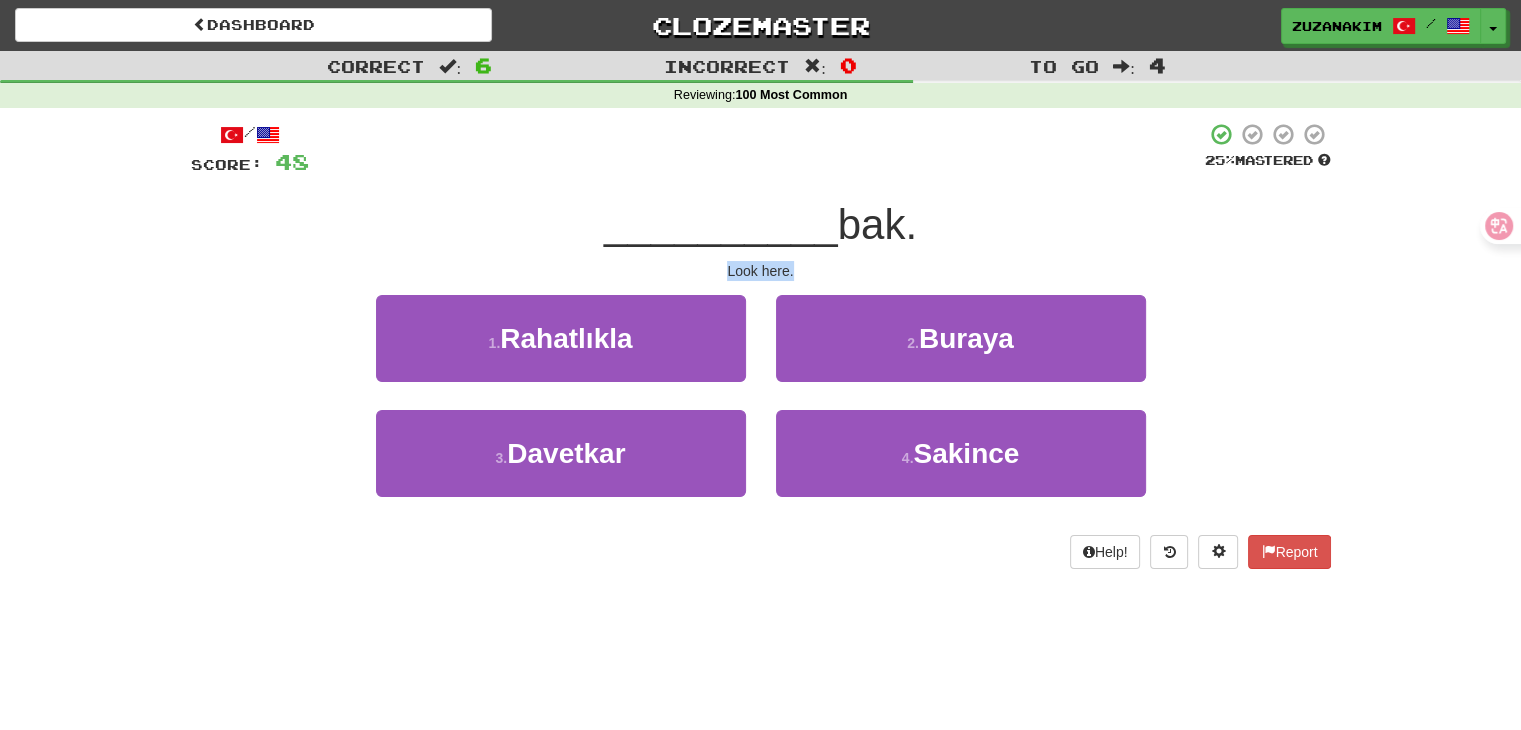 drag, startPoint x: 690, startPoint y: 261, endPoint x: 844, endPoint y: 261, distance: 154 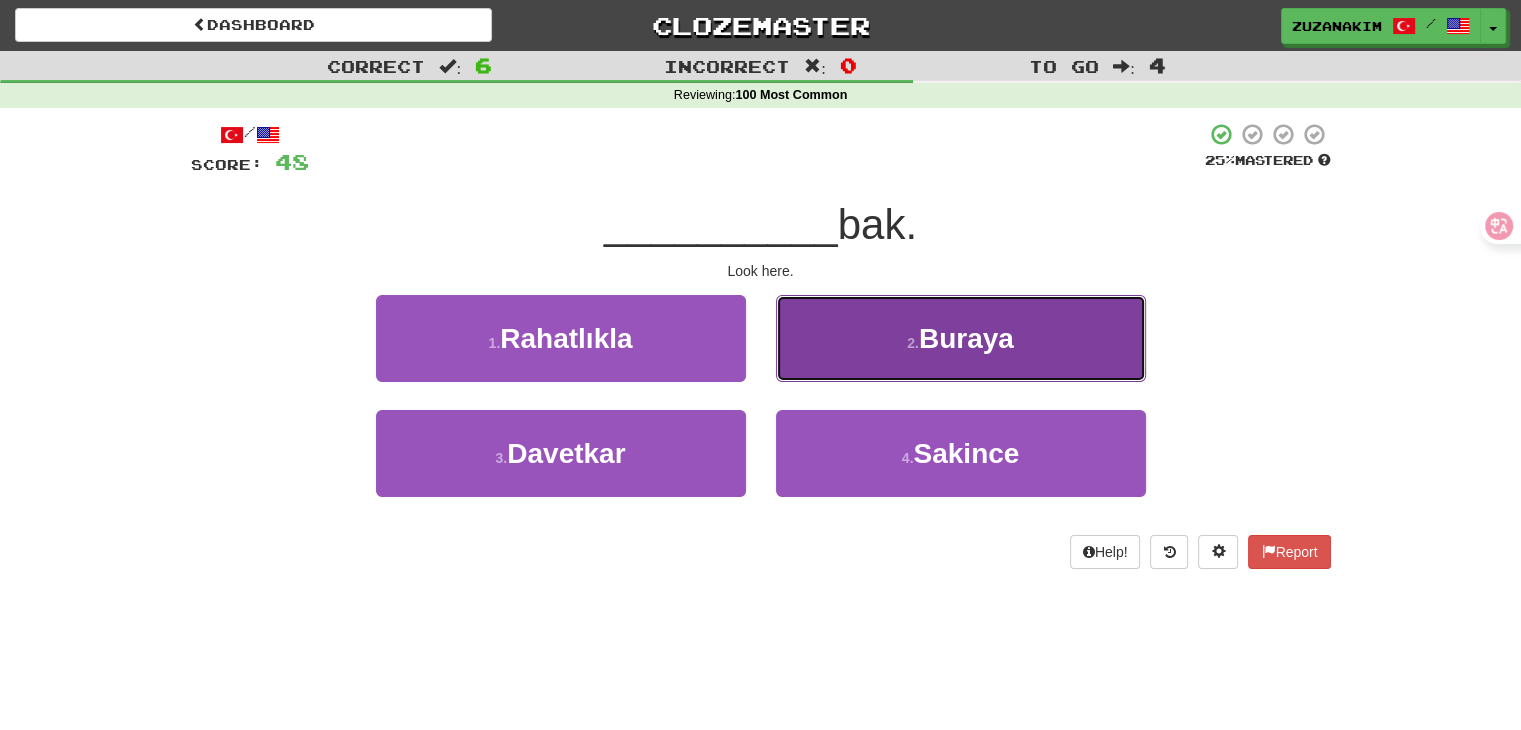 click on "2 .  Buraya" at bounding box center [961, 338] 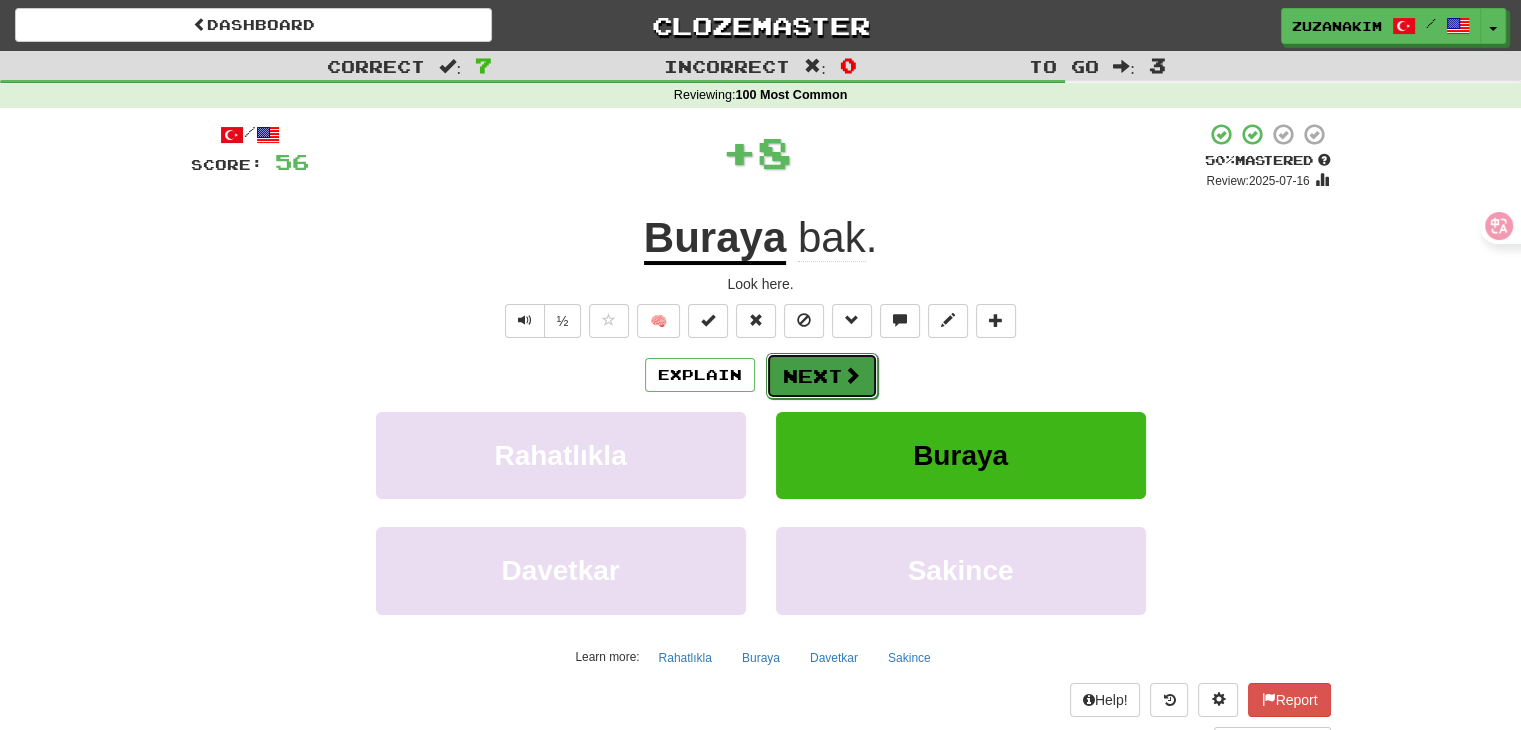 click at bounding box center (852, 375) 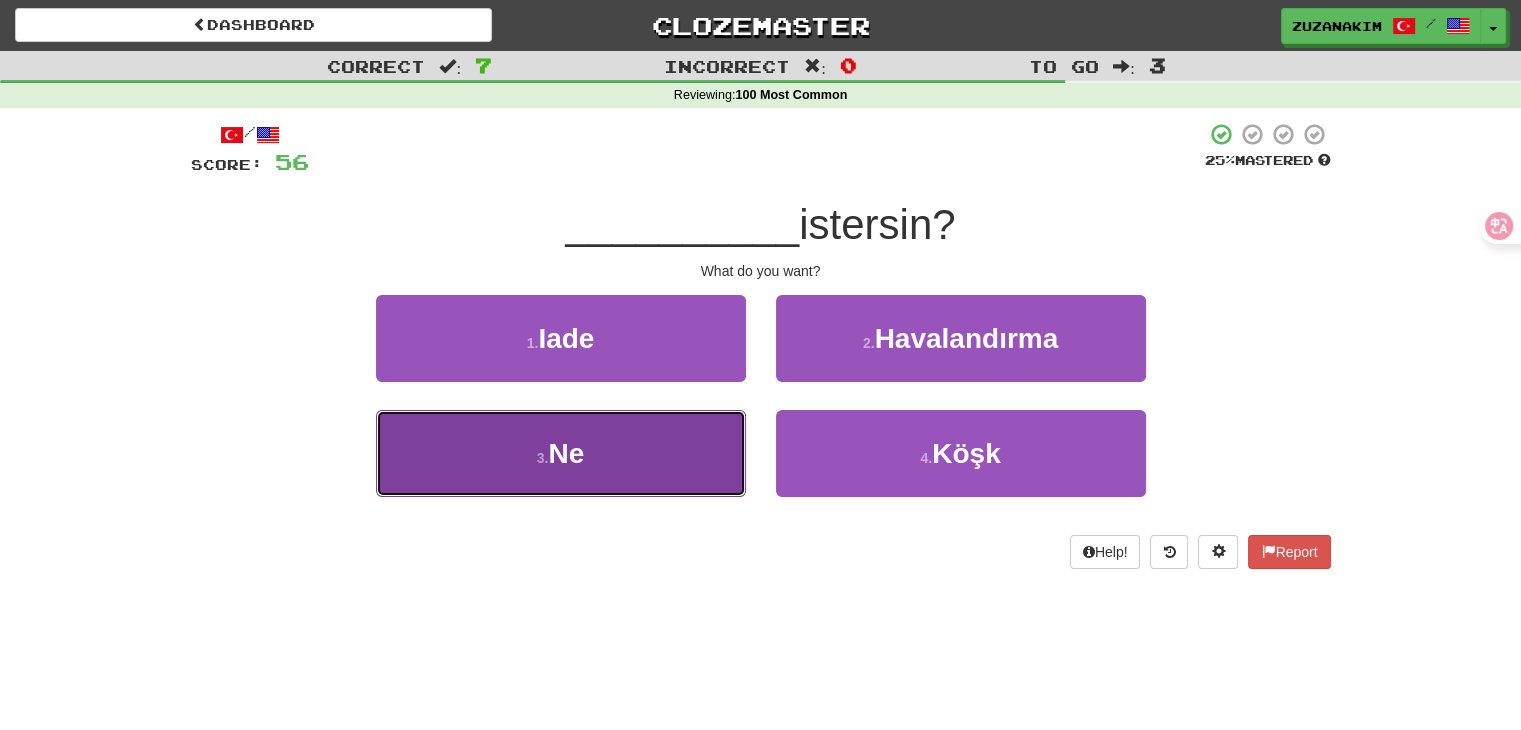 click on "3 .  Ne" at bounding box center (561, 453) 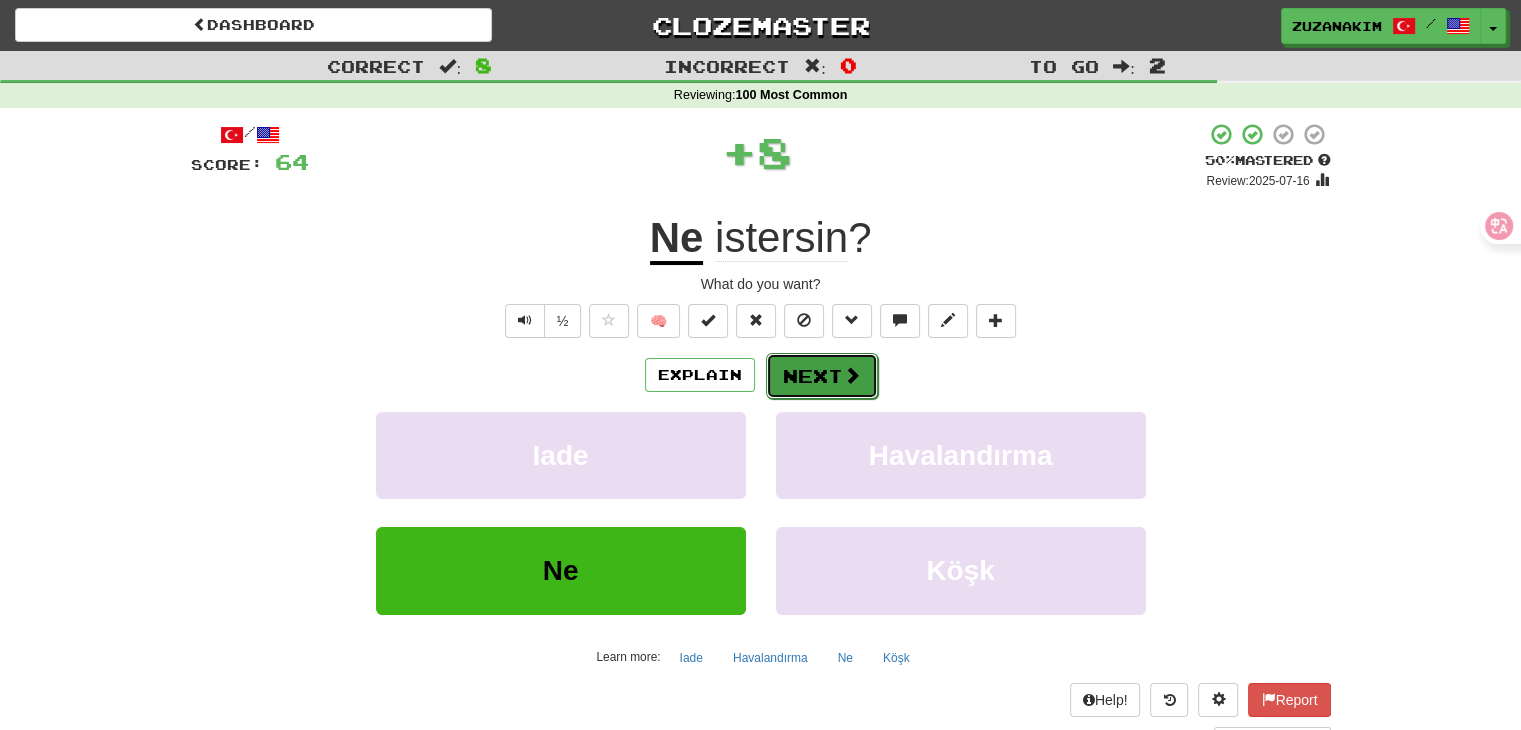 click on "Next" at bounding box center (822, 376) 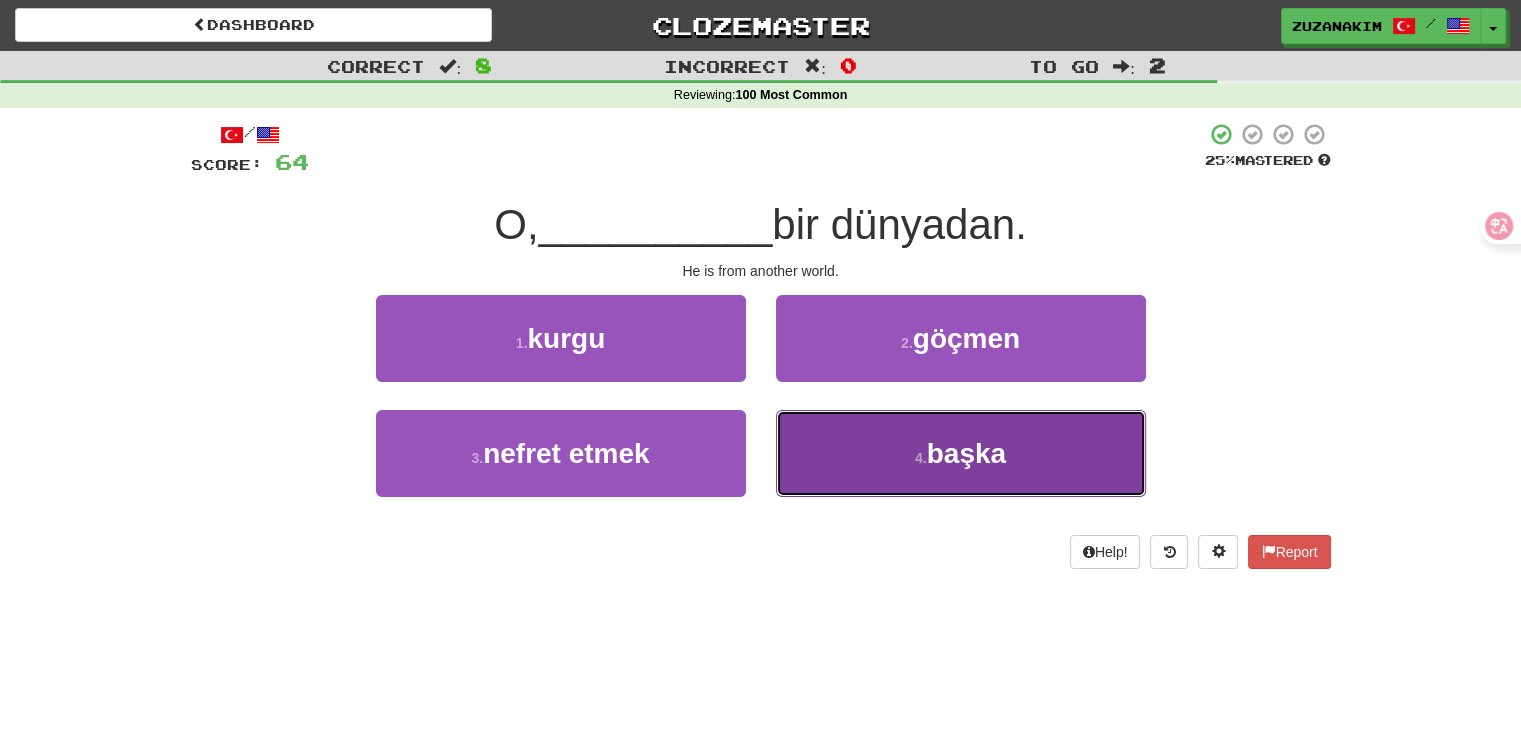 click on "4 .  başka" at bounding box center (961, 453) 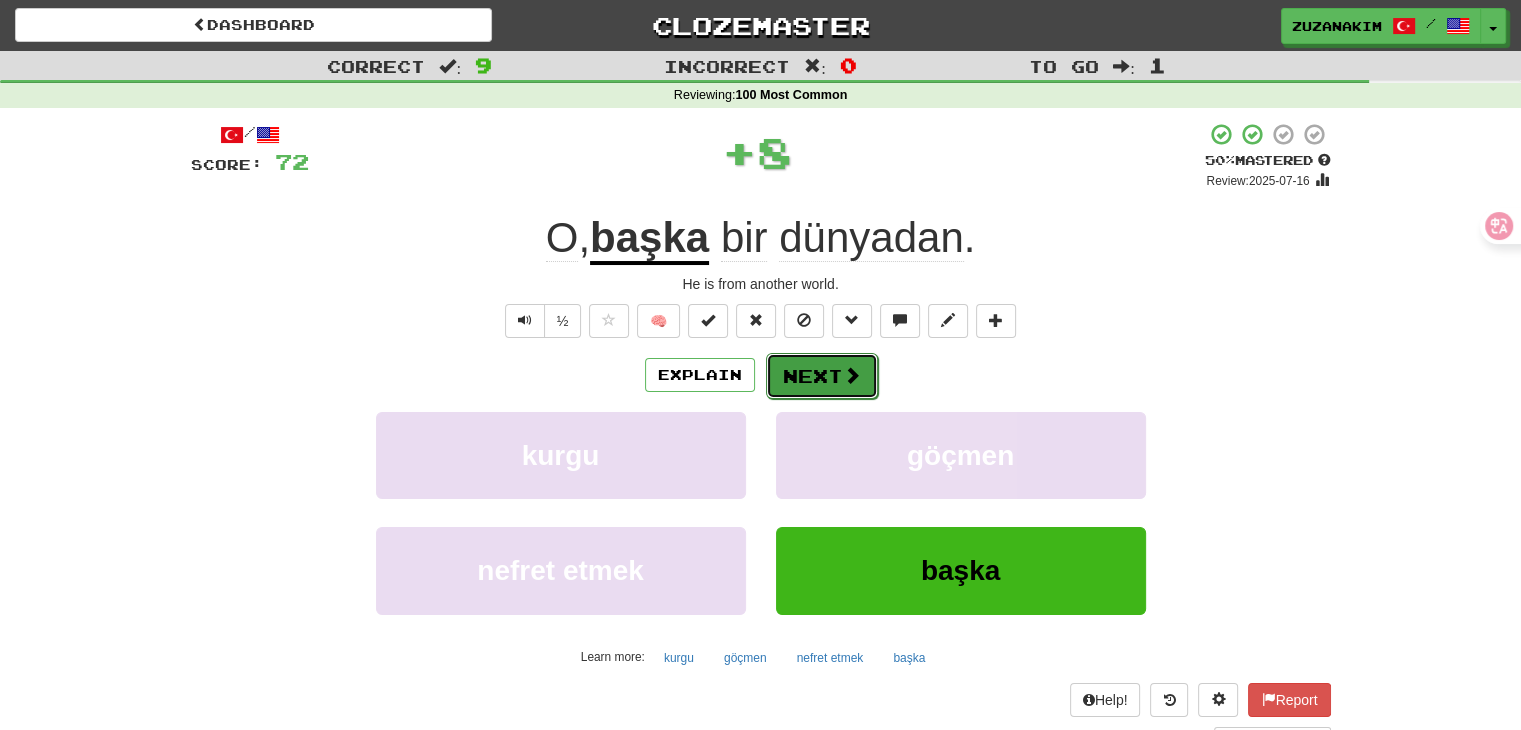 click on "Next" at bounding box center (822, 376) 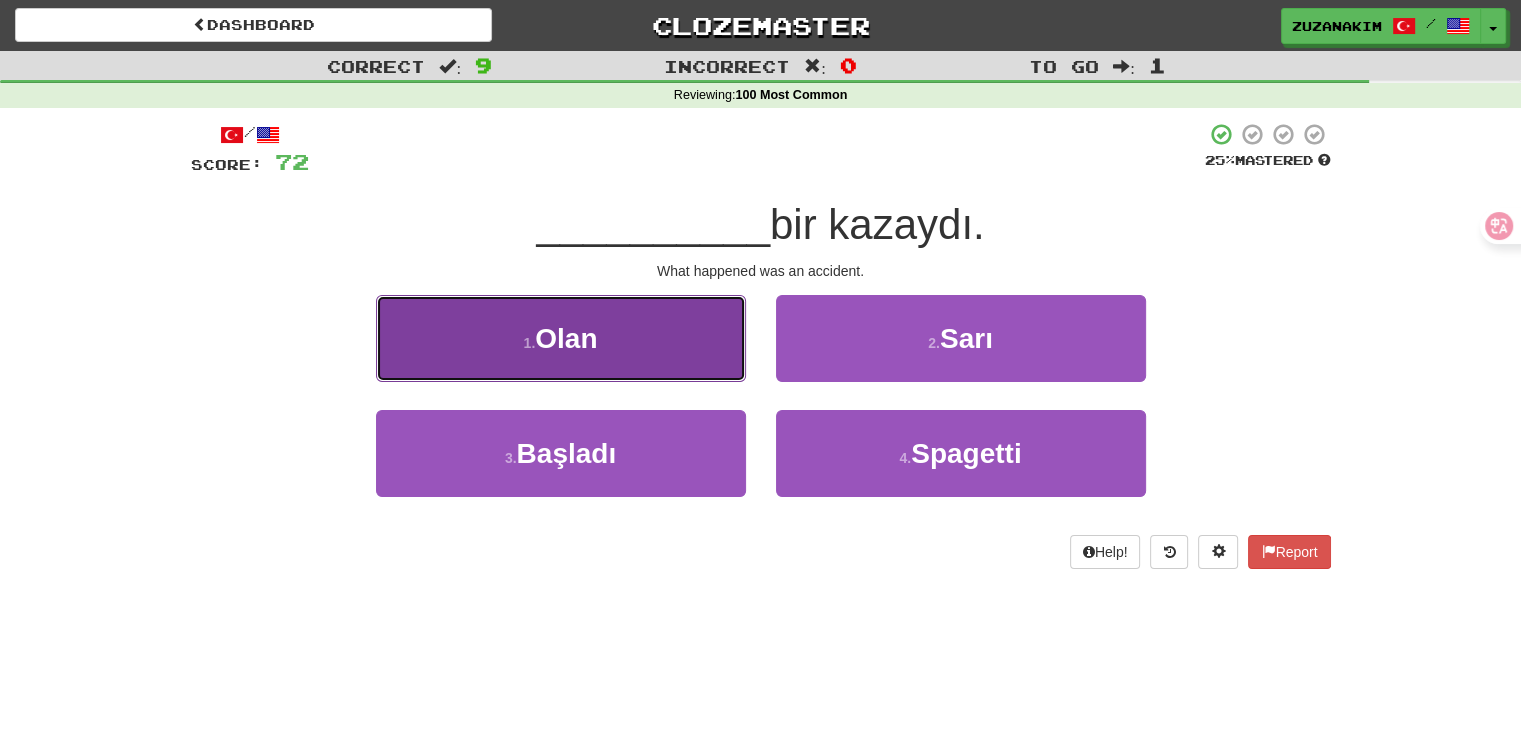 click on "1 .  Olan" at bounding box center [561, 338] 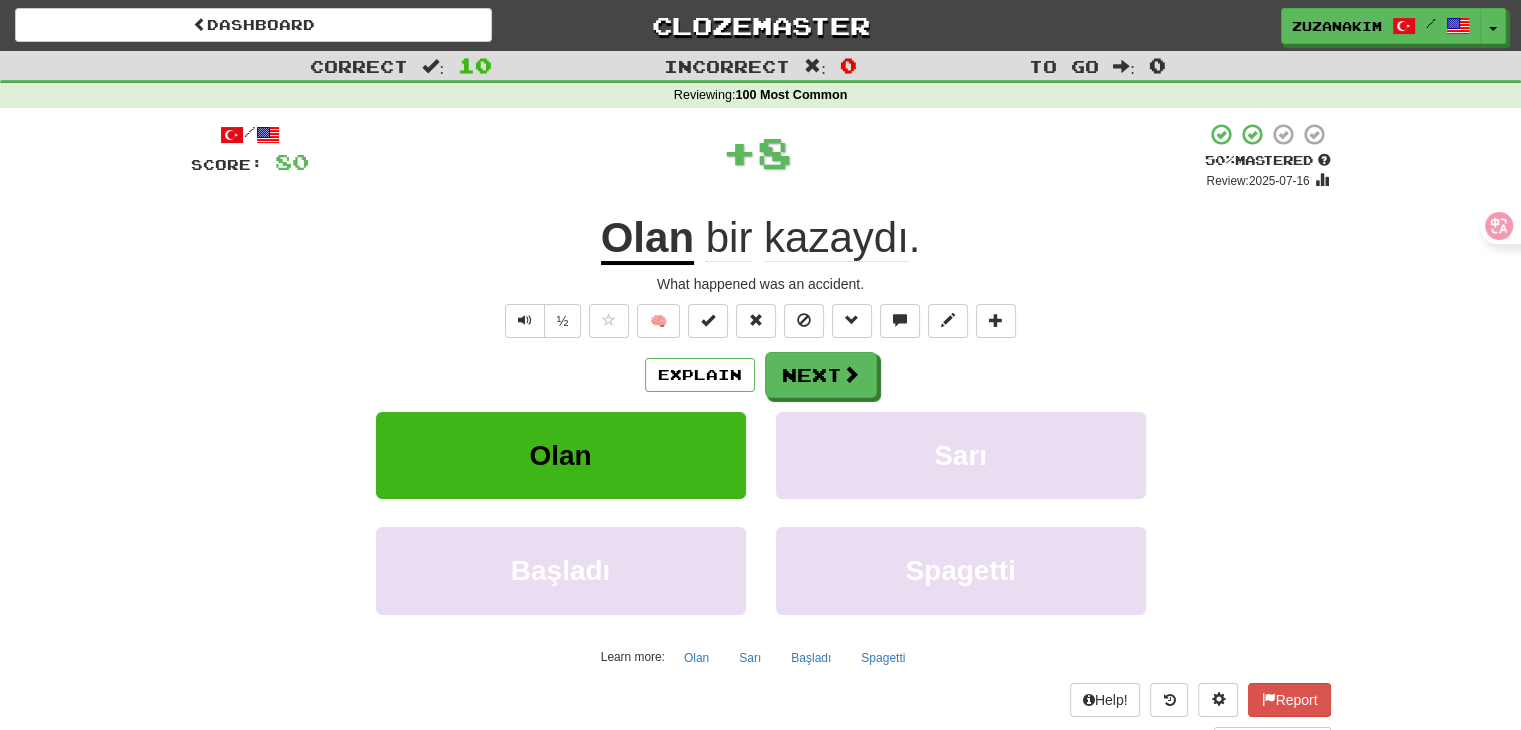 click on "/  Score:   80 + 8 50 %  Mastered Review:  2025-07-16 Olan   bir   kazaydı . What happened was an accident. ½ 🧠 Explain Next Olan Sarı Başladı Spagetti Learn more: Olan Sarı Başladı Spagetti  Help!  Report Sentence Source" at bounding box center (761, 435) 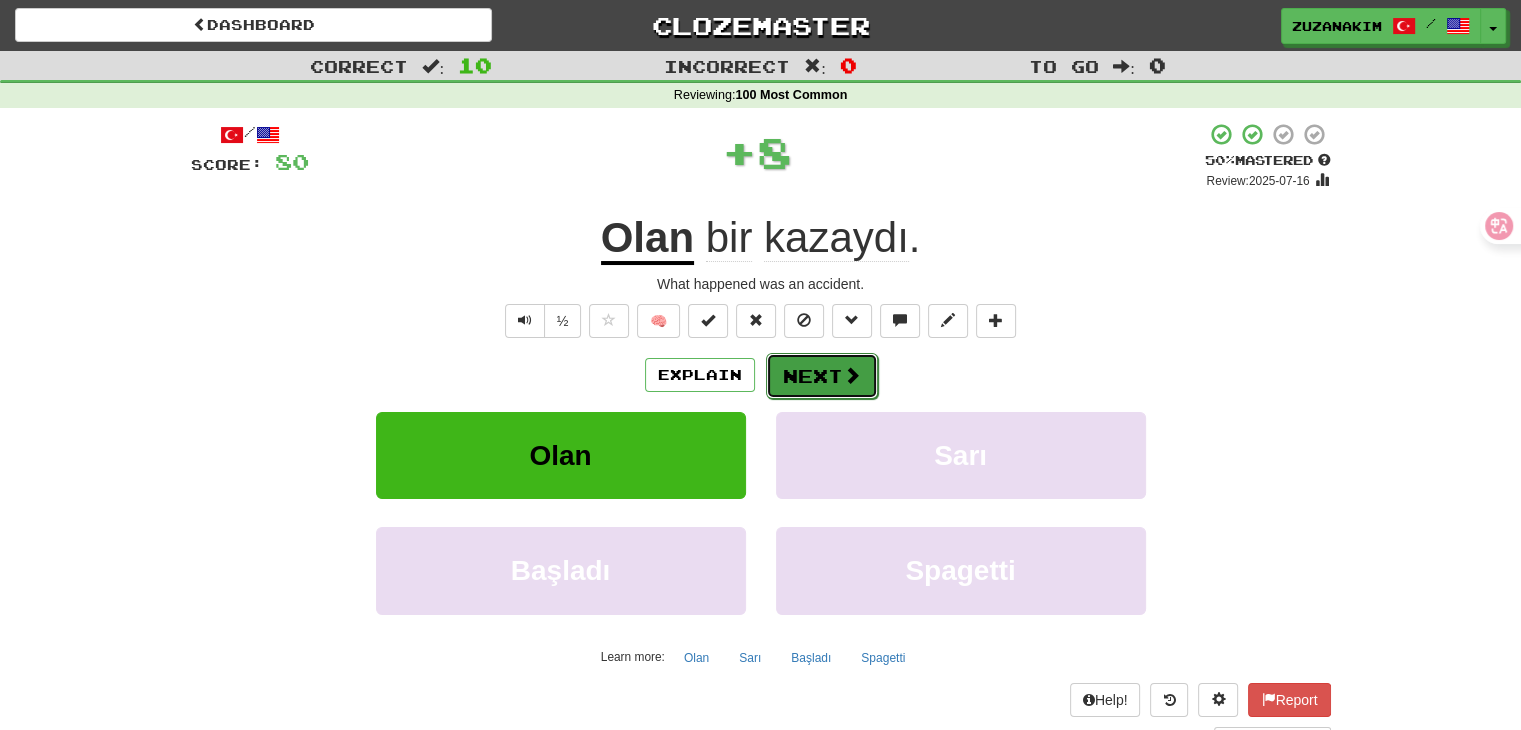 click on "Next" at bounding box center [822, 376] 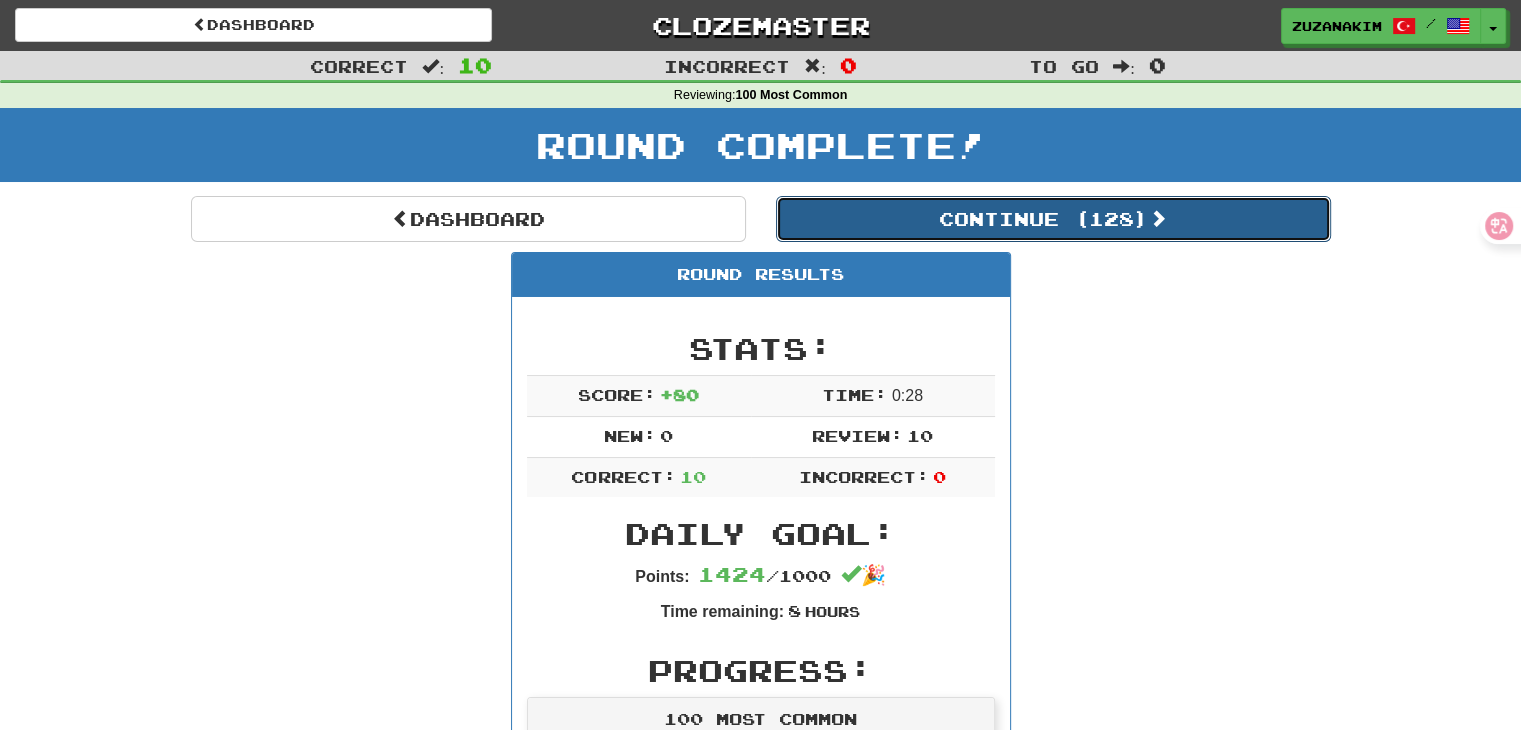 click on "Continue ( 128 )" at bounding box center (1053, 219) 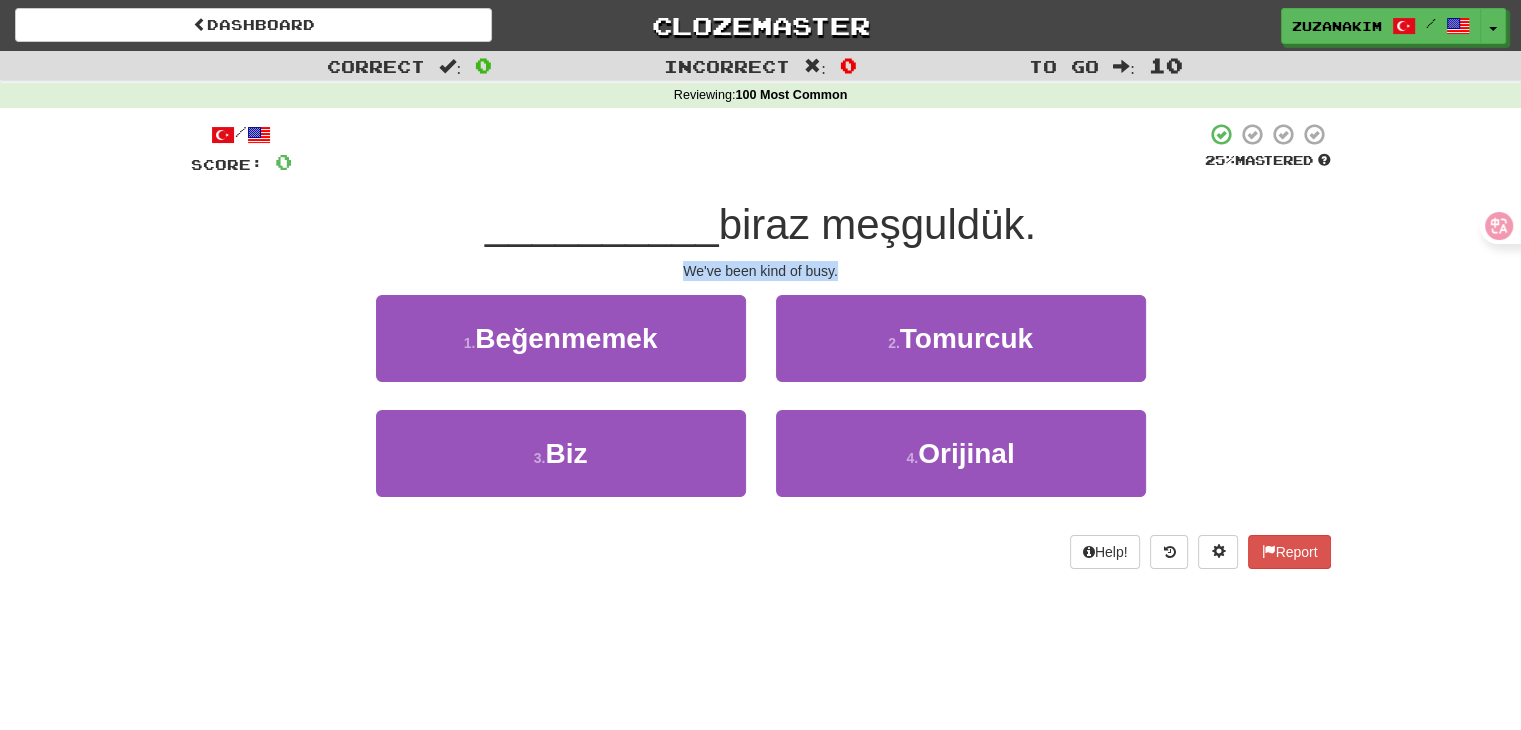drag, startPoint x: 665, startPoint y: 277, endPoint x: 921, endPoint y: 266, distance: 256.2362 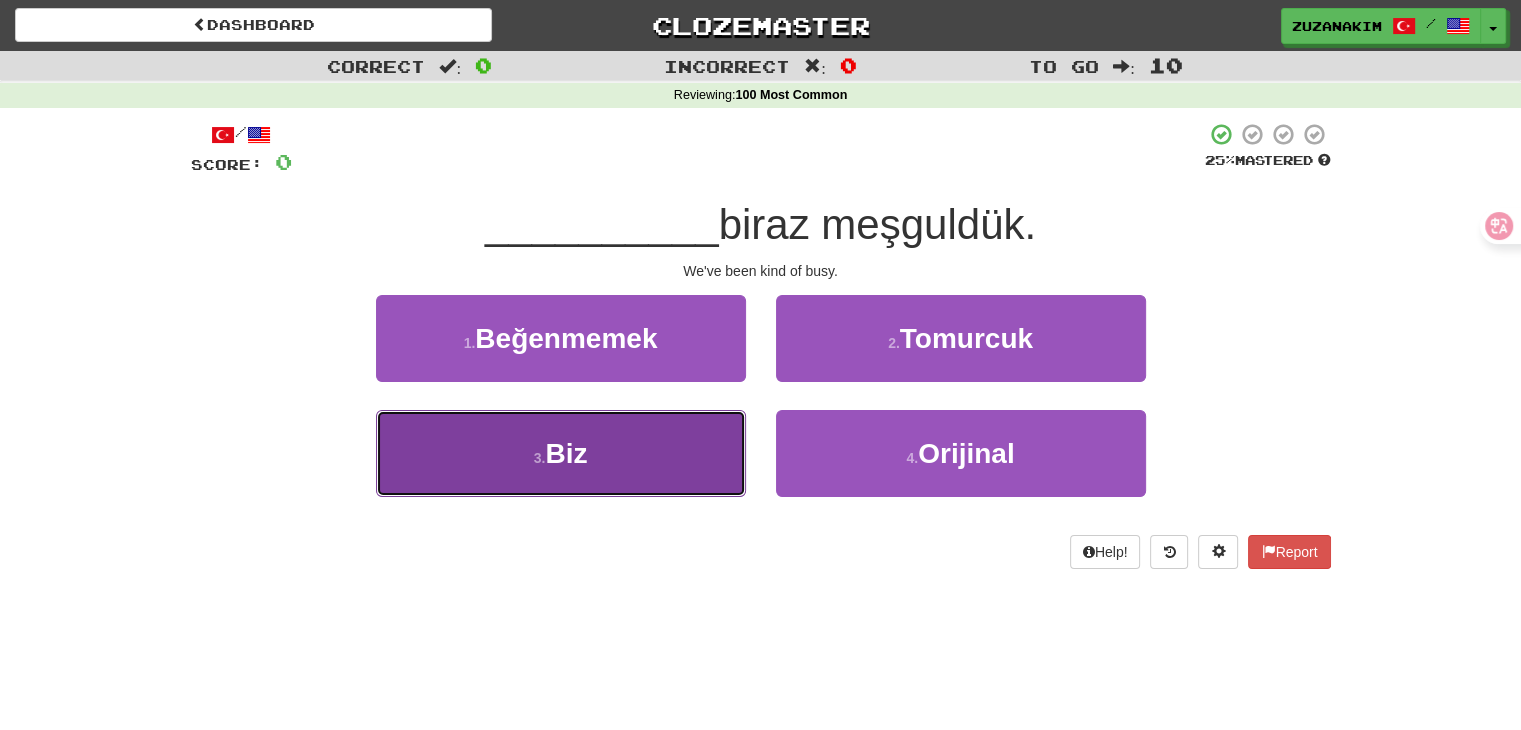 click on "3 .  Biz" at bounding box center [561, 453] 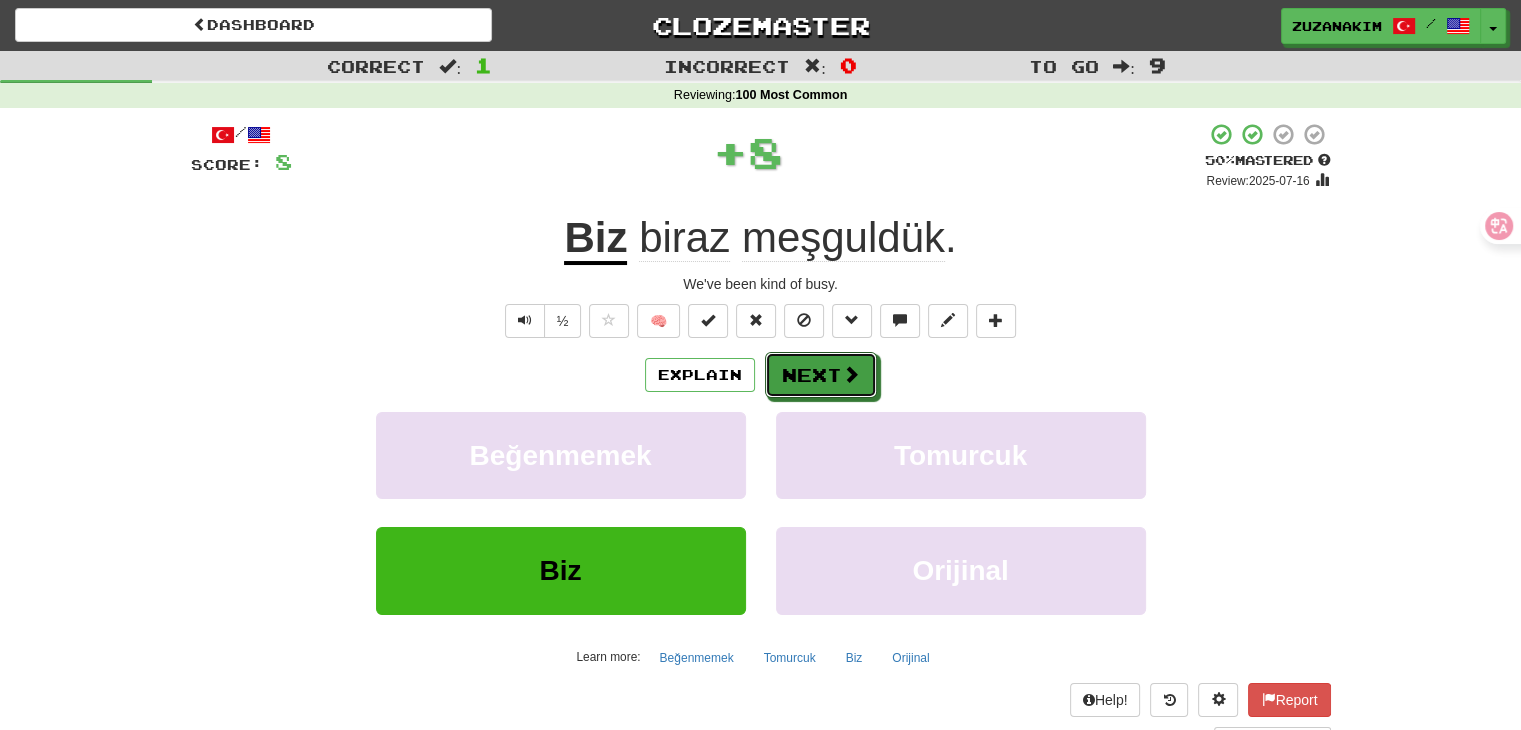 click on "Next" at bounding box center (821, 375) 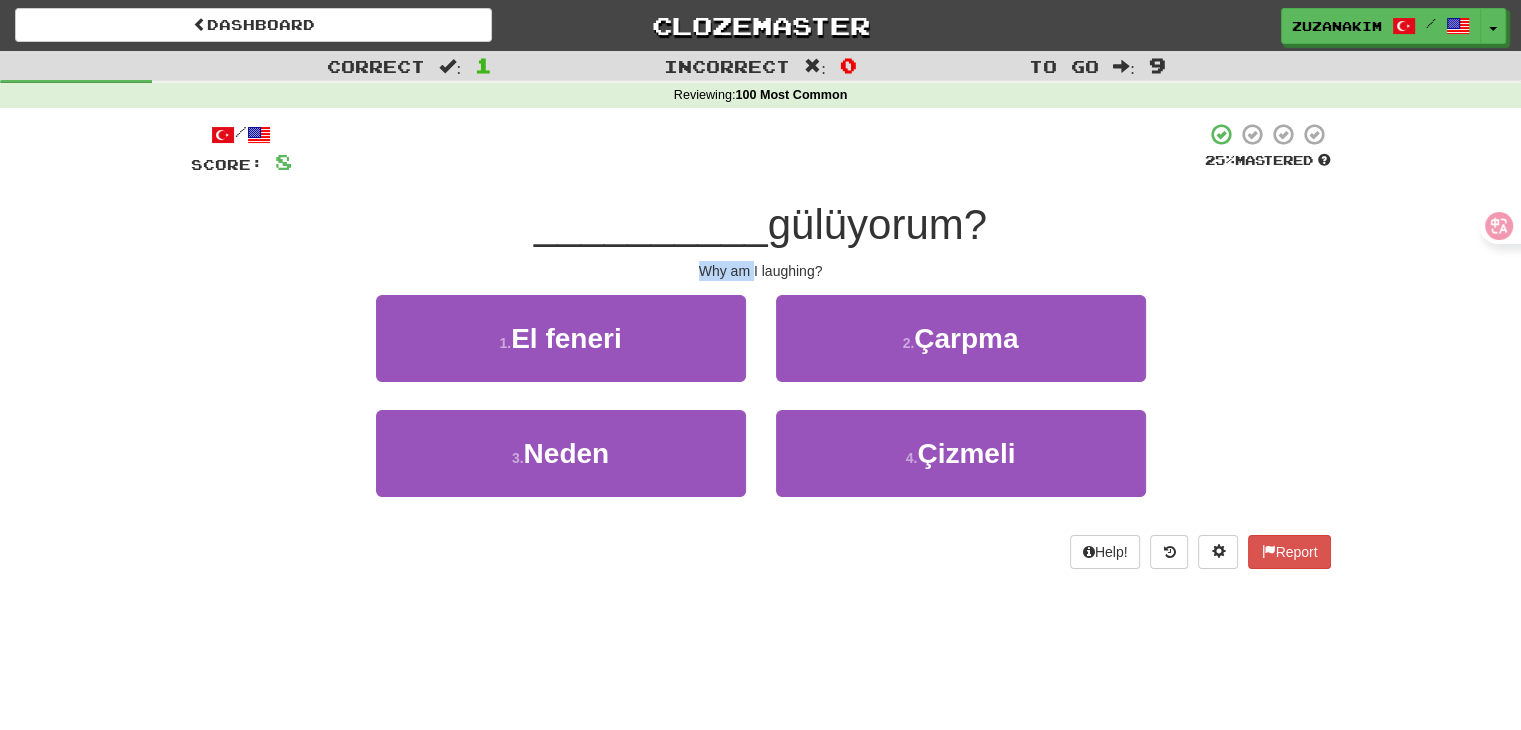 drag, startPoint x: 680, startPoint y: 258, endPoint x: 813, endPoint y: 262, distance: 133.06013 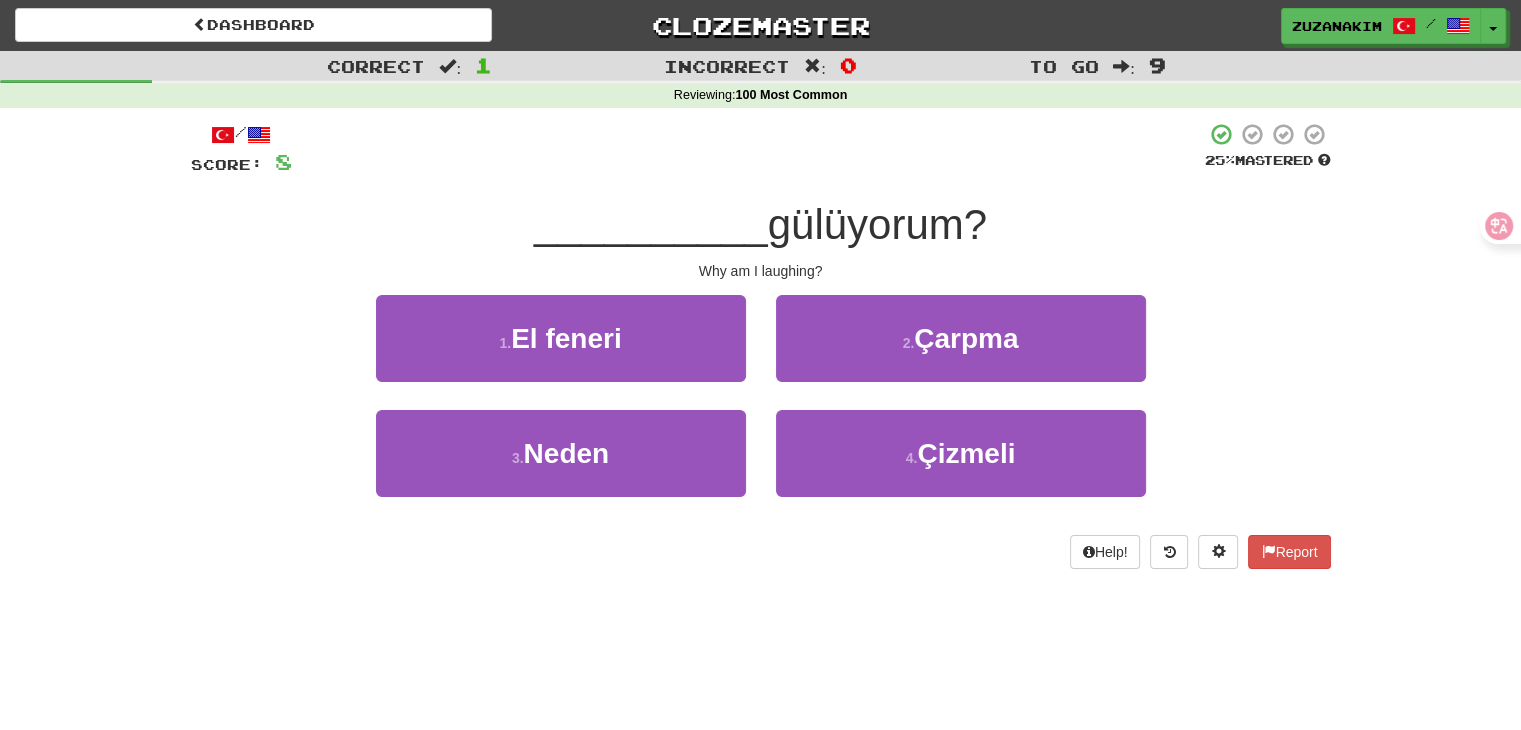 click on "Why am I laughing?" at bounding box center (761, 271) 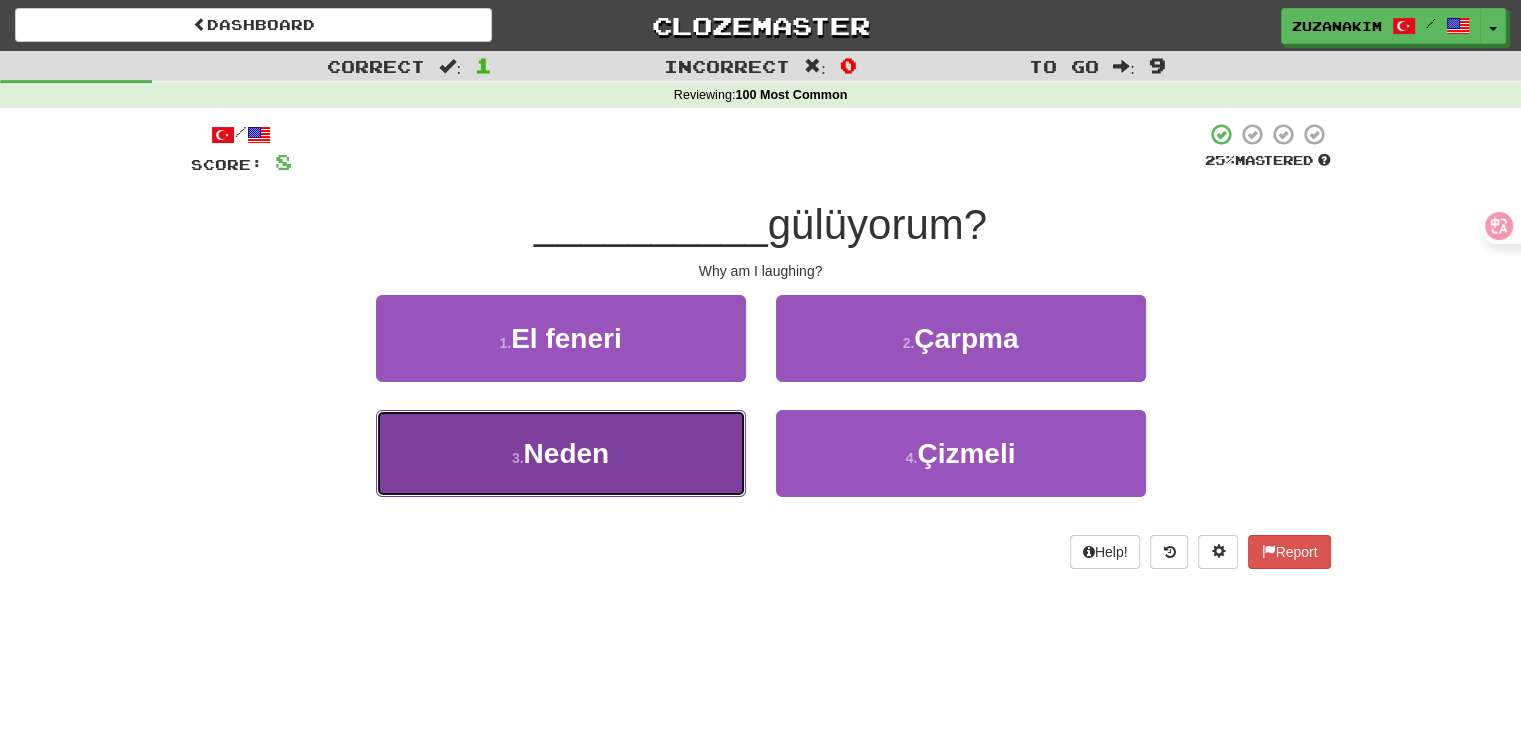 click on "Neden" at bounding box center (567, 453) 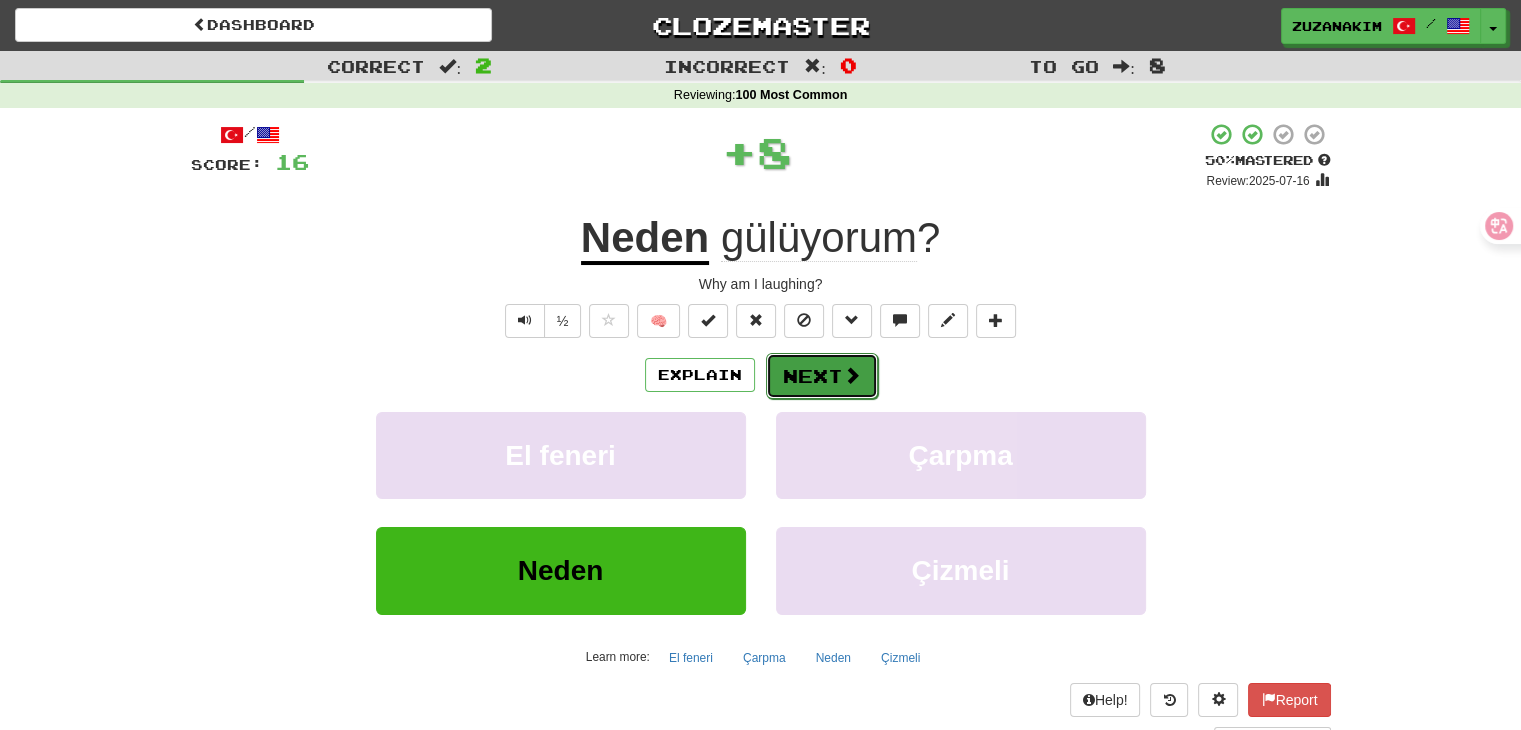 click on "Next" at bounding box center (822, 376) 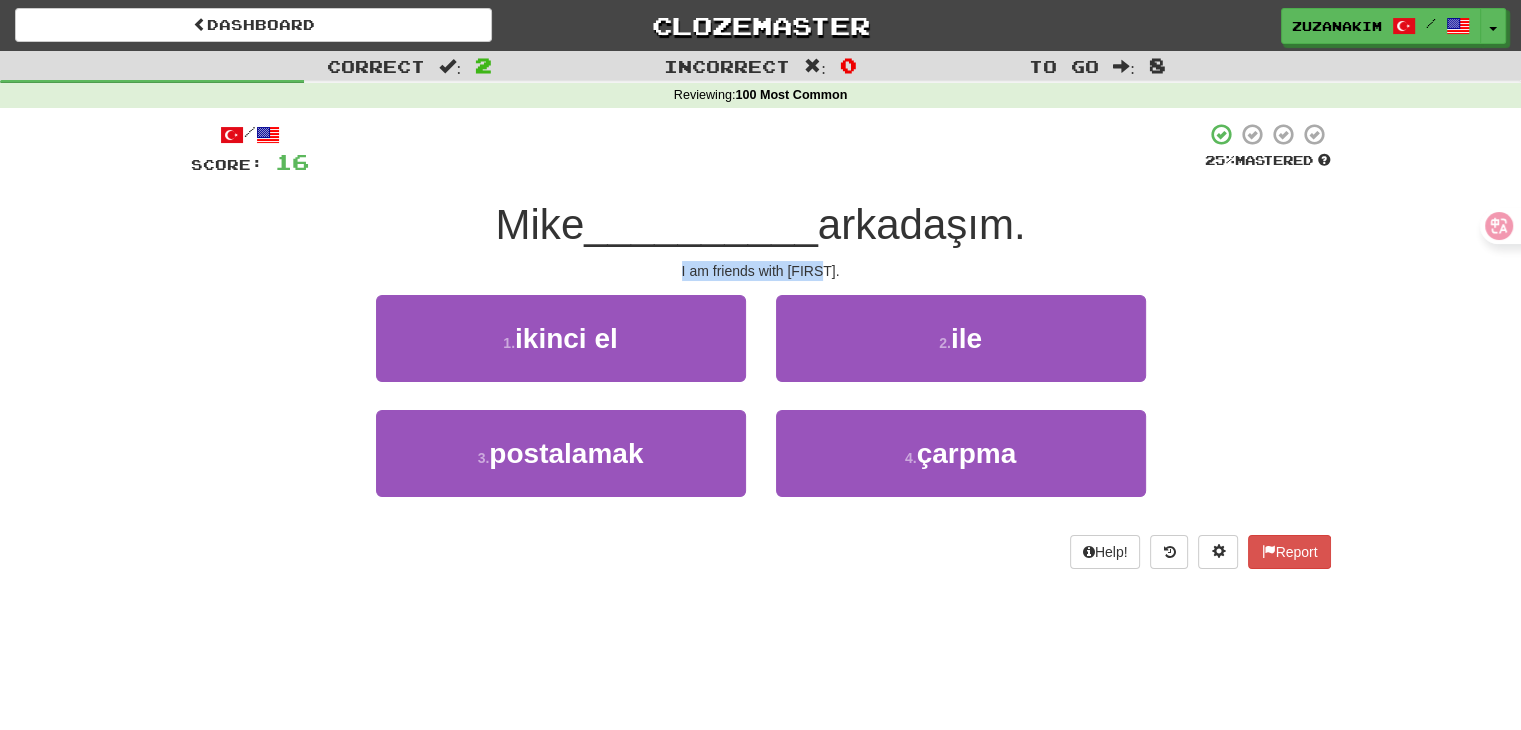 drag, startPoint x: 624, startPoint y: 266, endPoint x: 888, endPoint y: 266, distance: 264 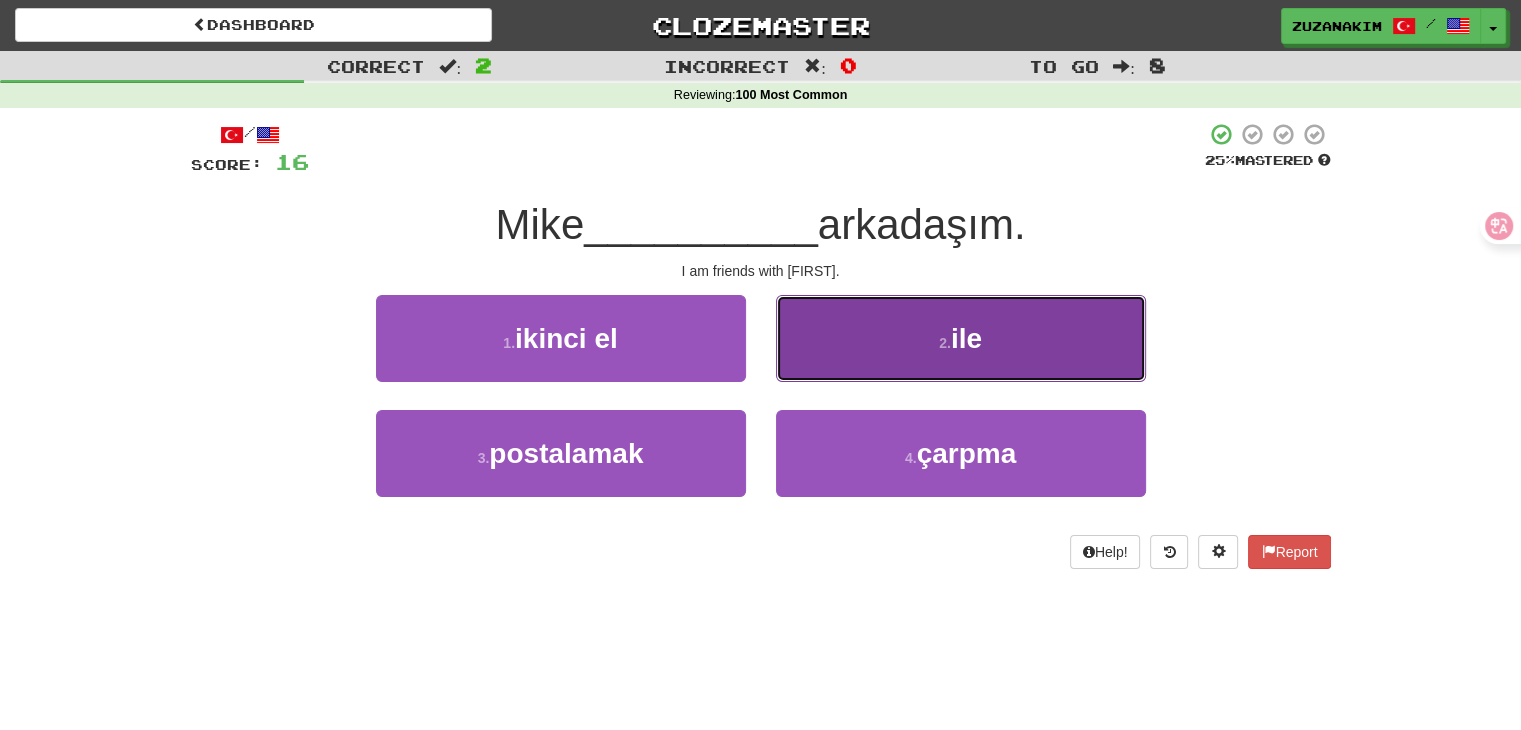 click on "2 .  ile" at bounding box center (961, 338) 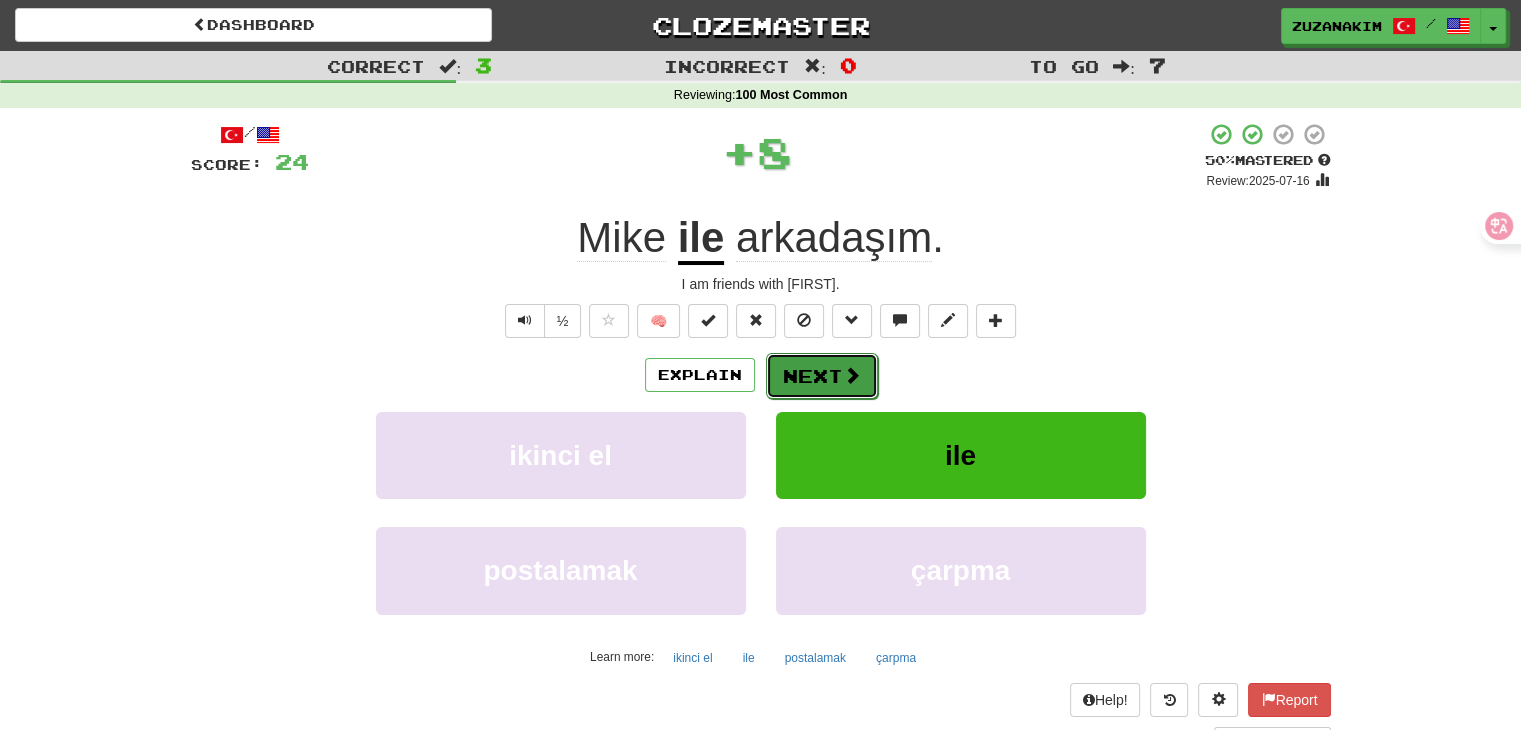 click on "Next" at bounding box center (822, 376) 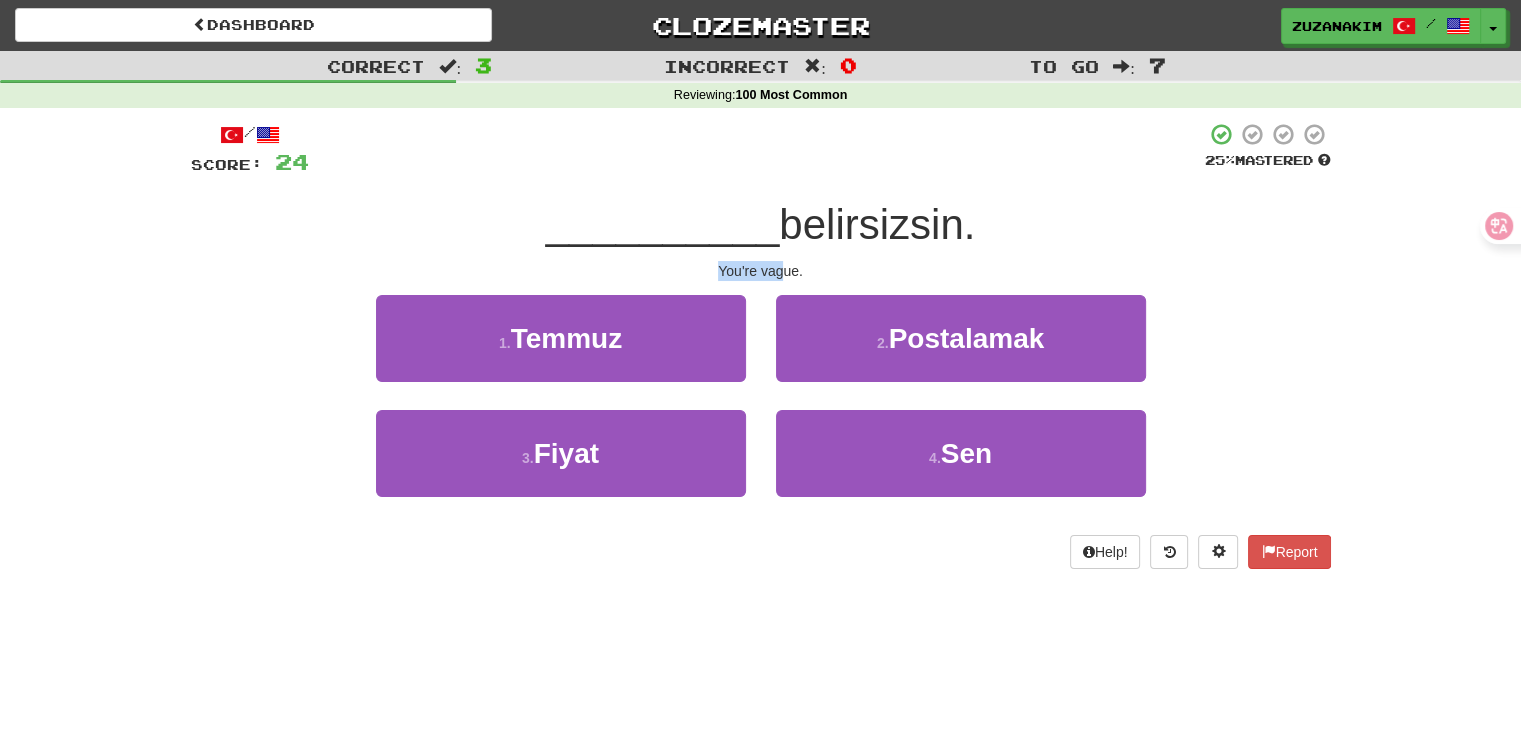 drag, startPoint x: 745, startPoint y: 266, endPoint x: 797, endPoint y: 266, distance: 52 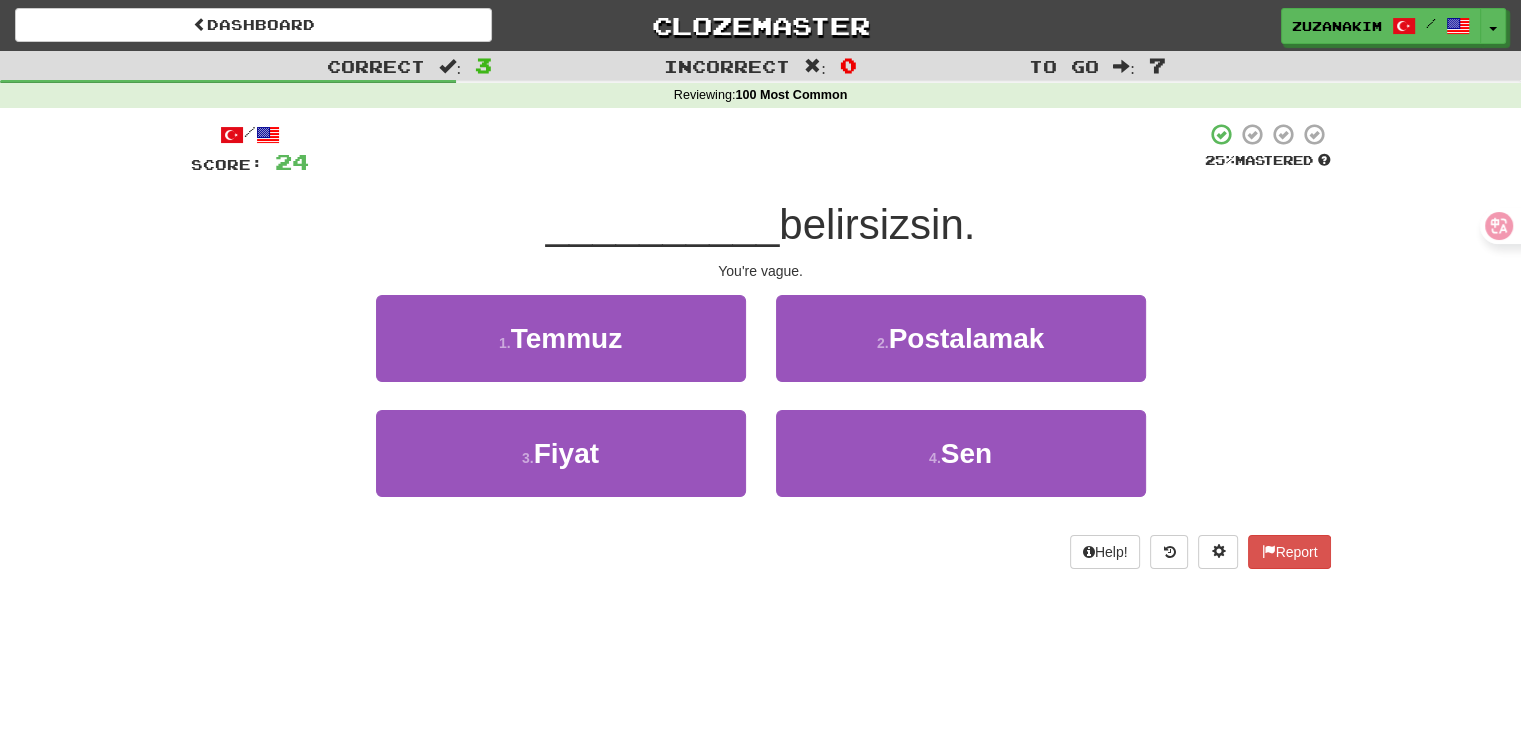 click on "You're vague." at bounding box center [761, 271] 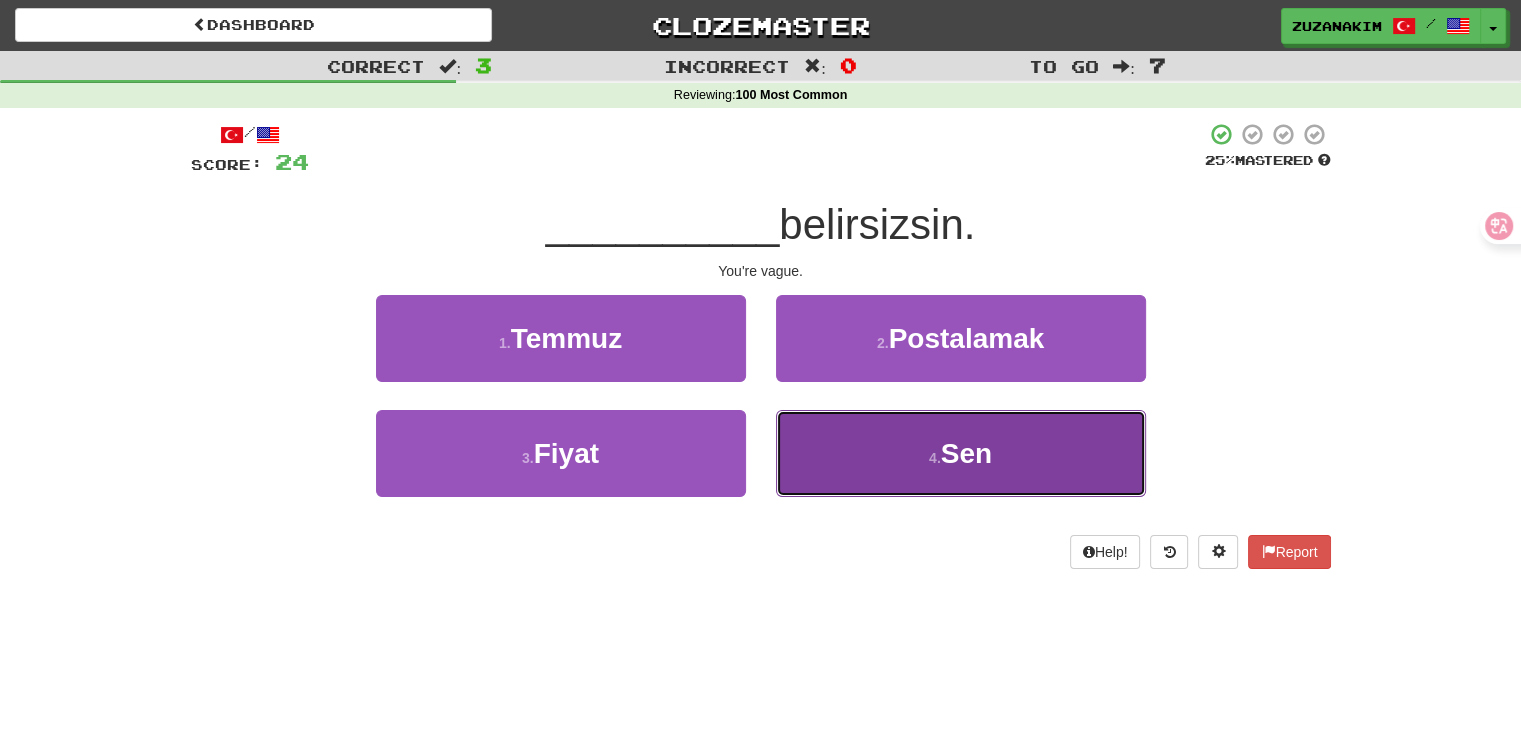 click on "4 .  Sen" at bounding box center (961, 453) 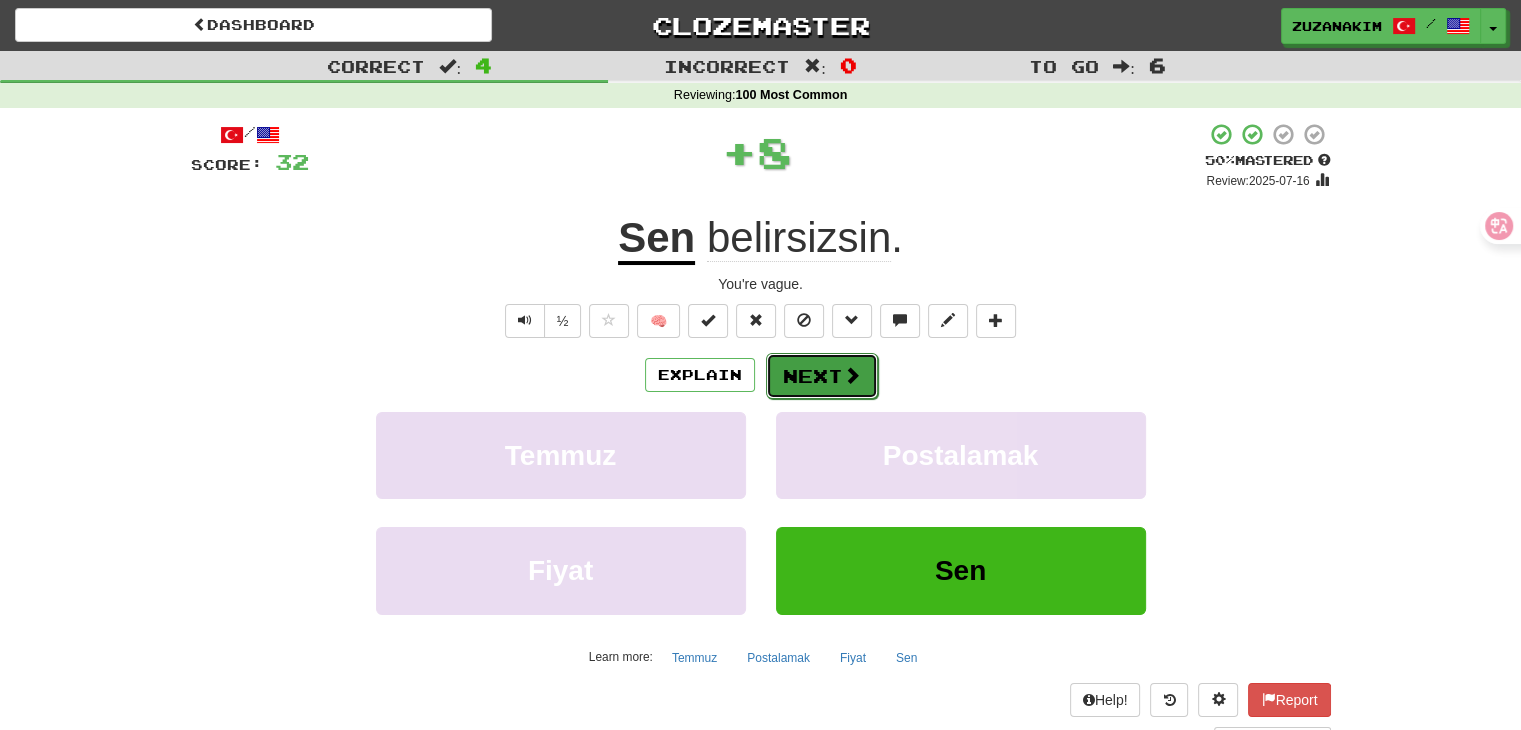 click on "Next" at bounding box center [822, 376] 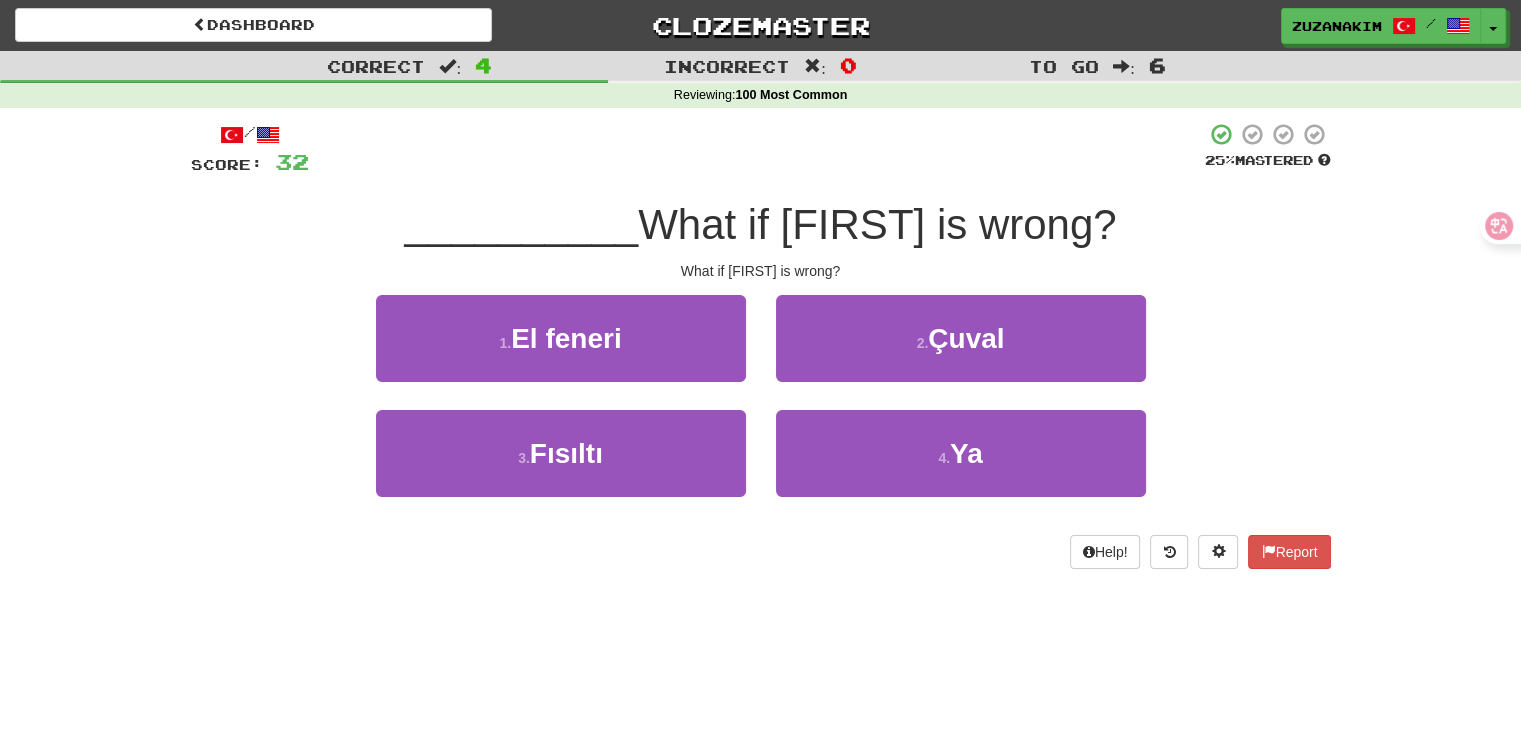 drag, startPoint x: 692, startPoint y: 290, endPoint x: 706, endPoint y: 283, distance: 15.652476 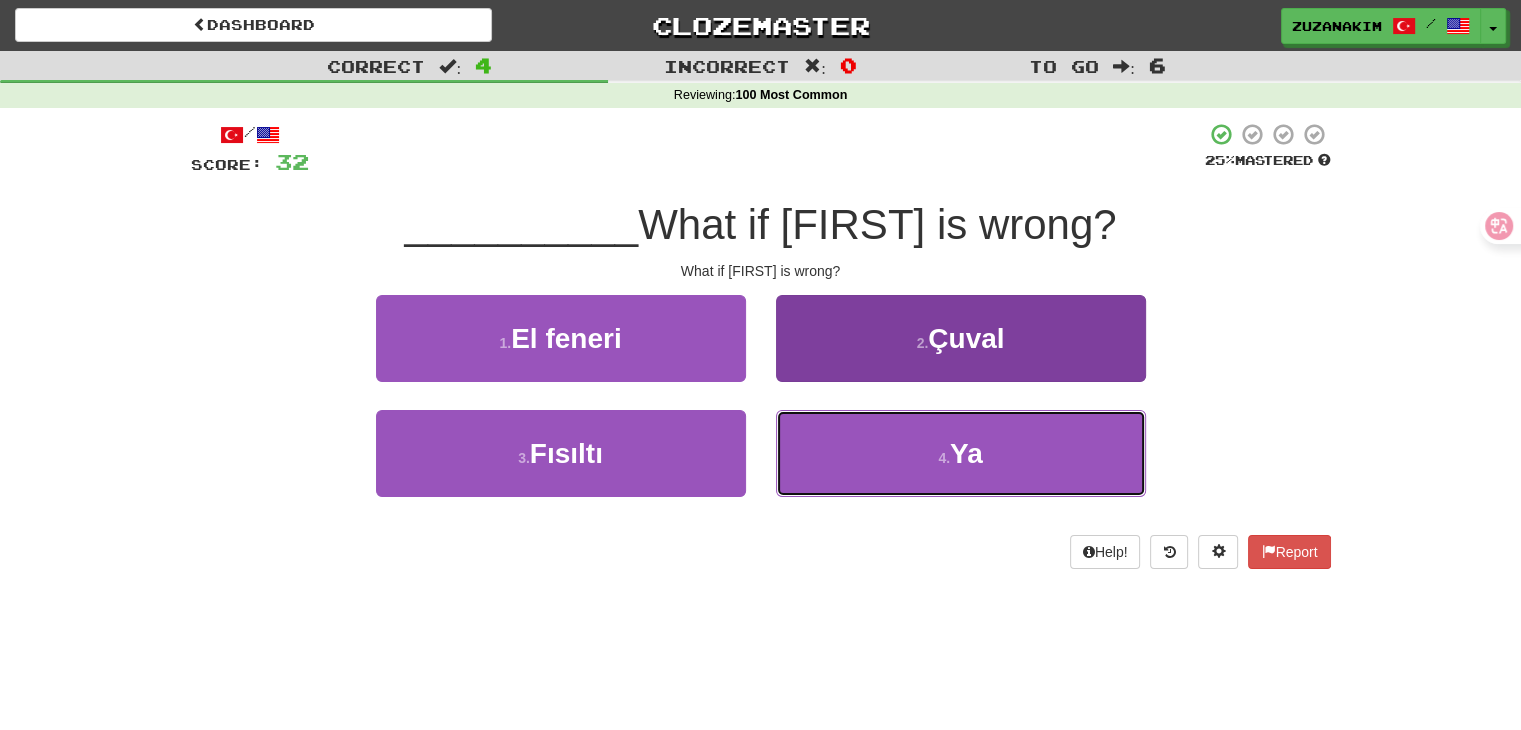 click on "4 .  Ya" at bounding box center (961, 453) 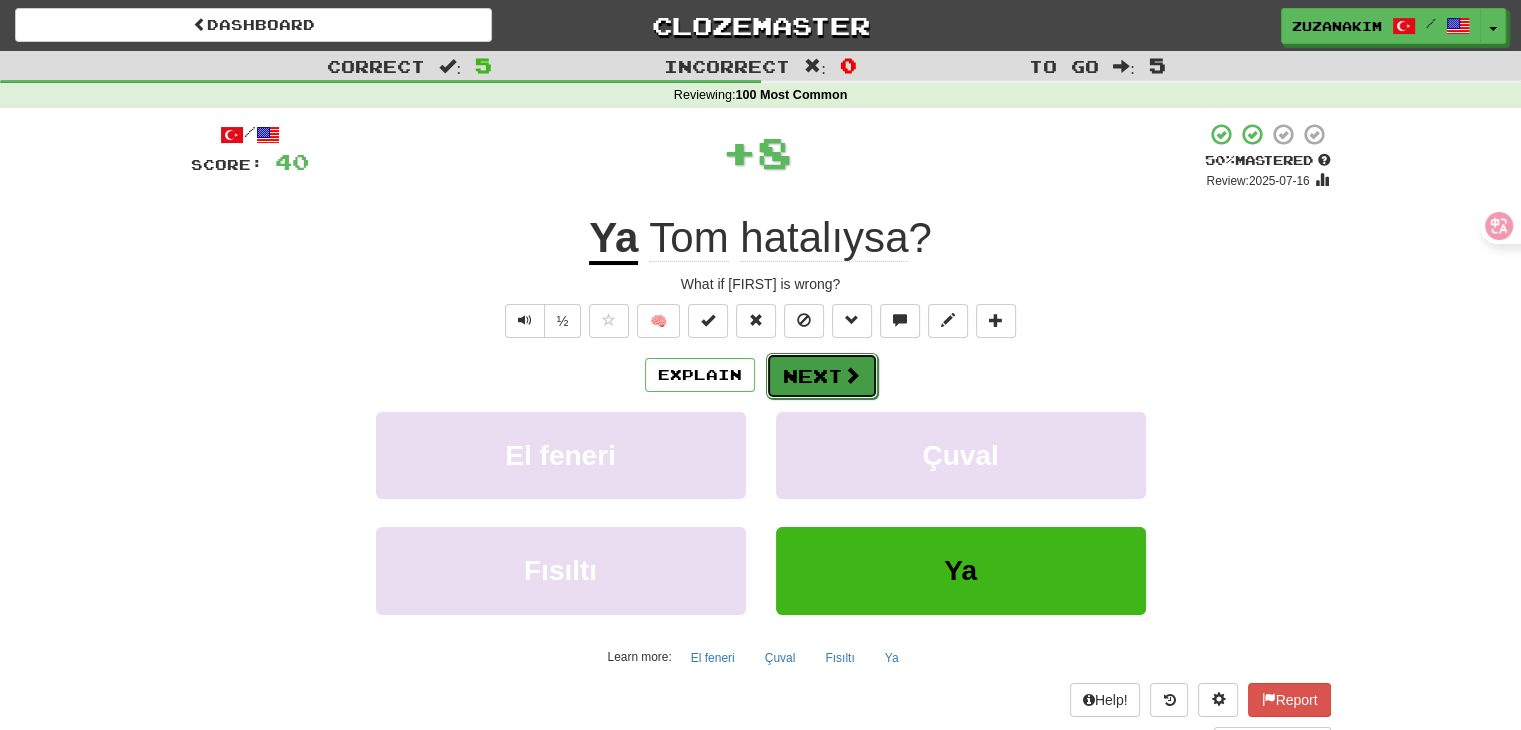 click on "Next" at bounding box center [822, 376] 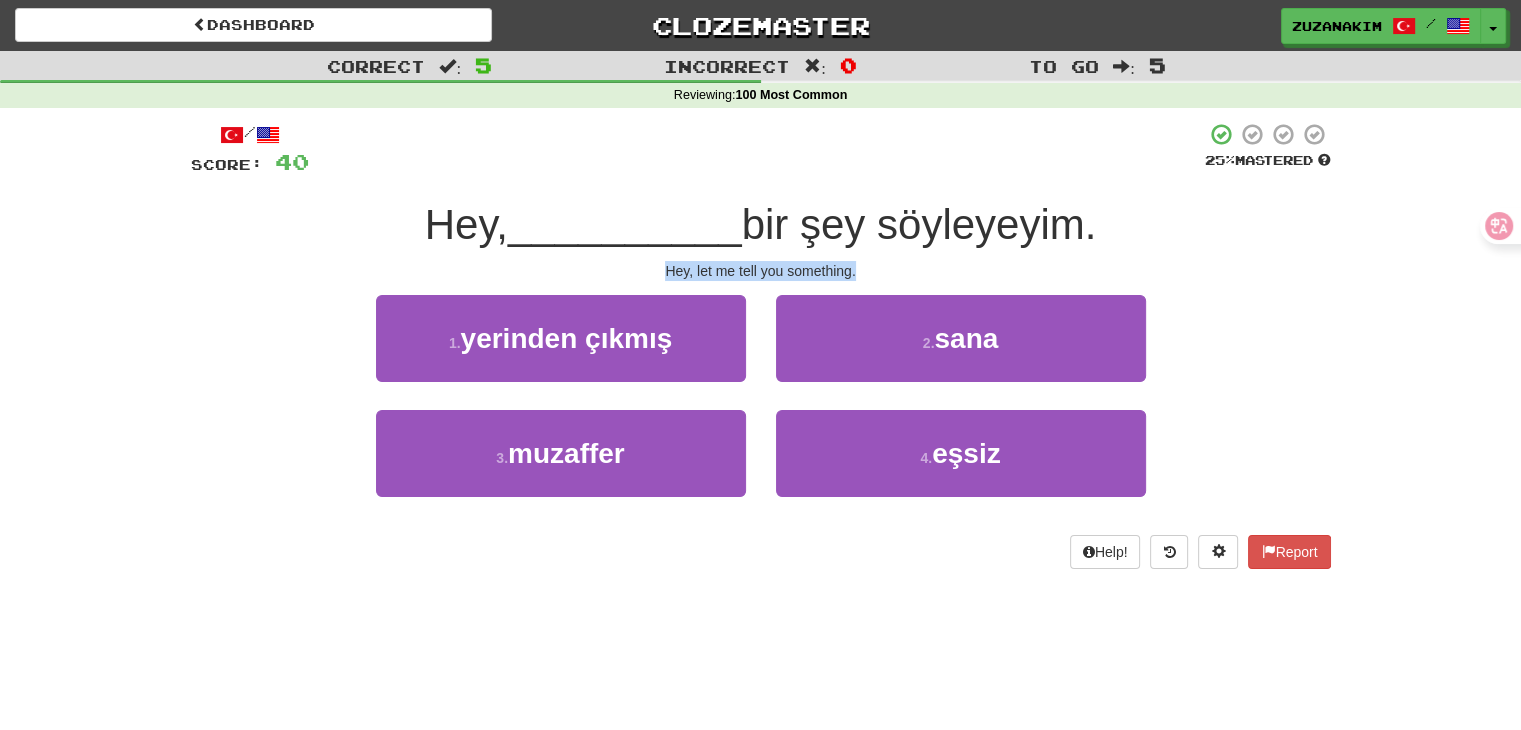 drag, startPoint x: 619, startPoint y: 269, endPoint x: 877, endPoint y: 269, distance: 258 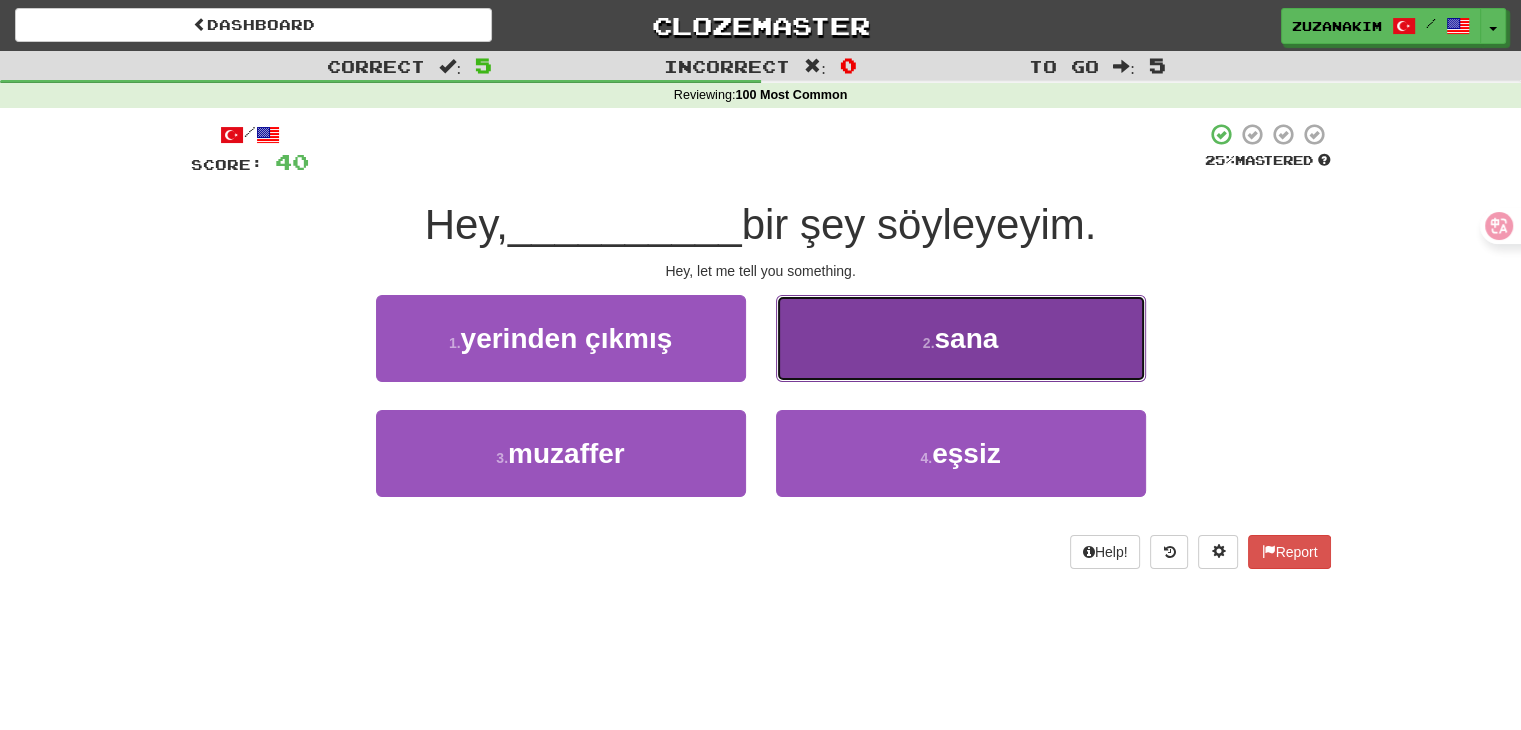 click on "sana" at bounding box center [966, 338] 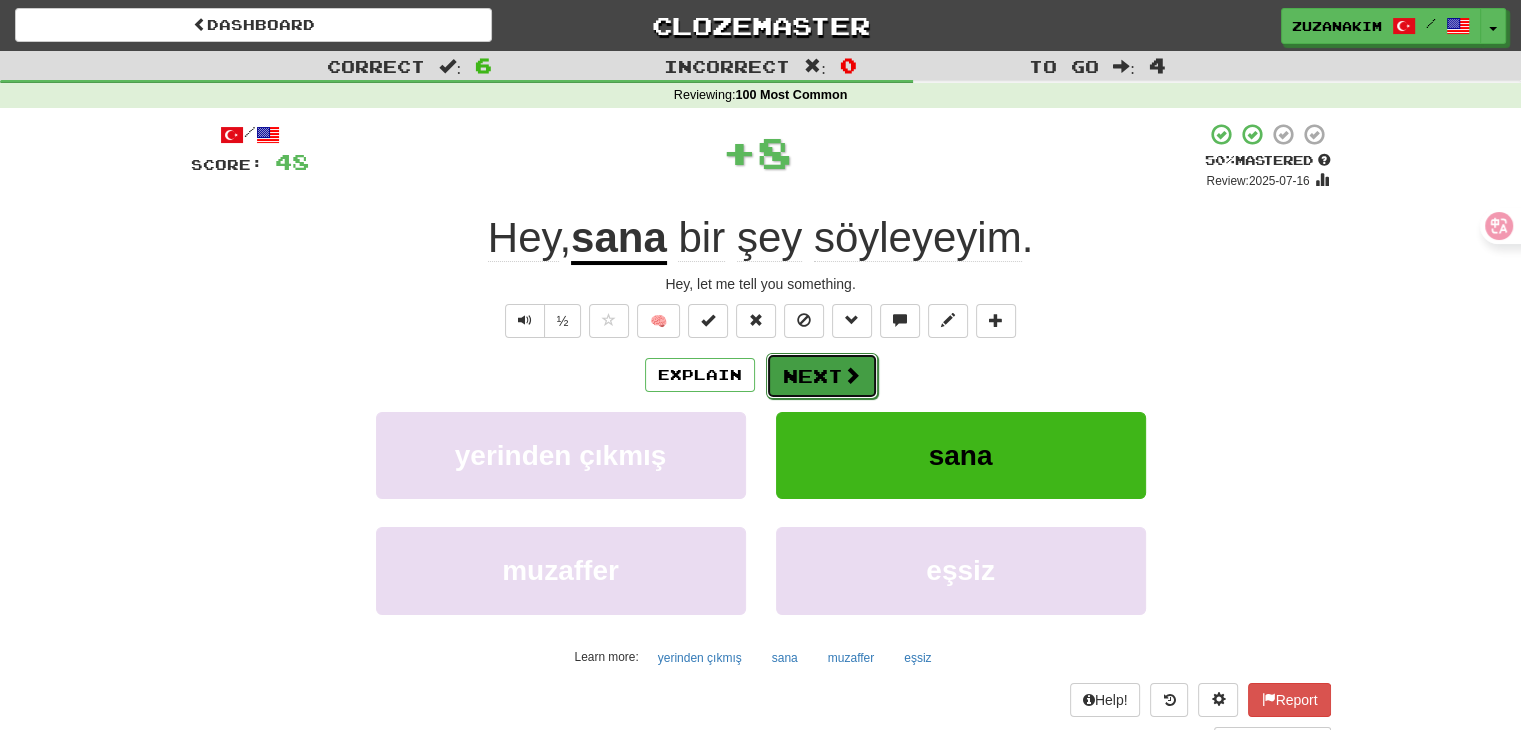 click at bounding box center (852, 375) 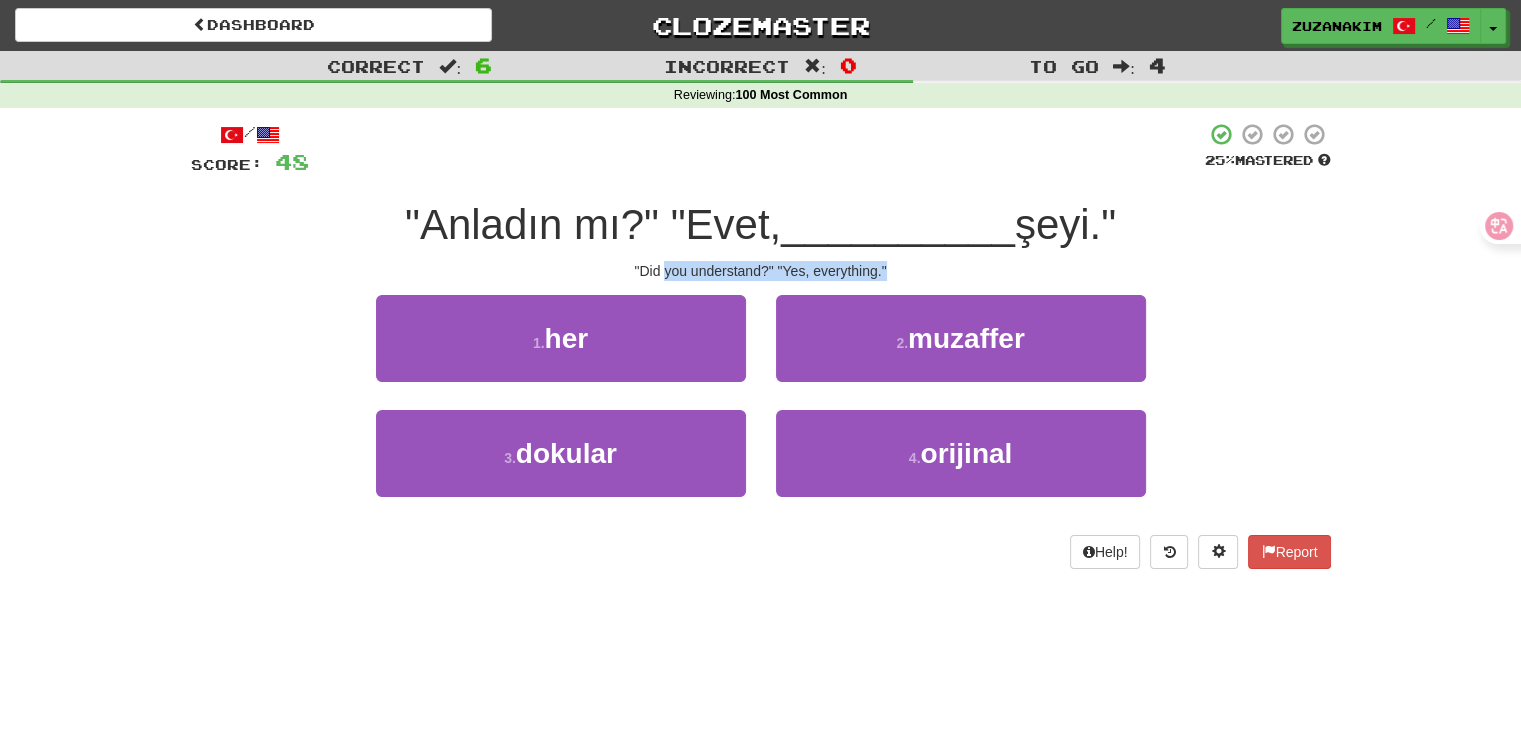 drag, startPoint x: 664, startPoint y: 269, endPoint x: 958, endPoint y: 269, distance: 294 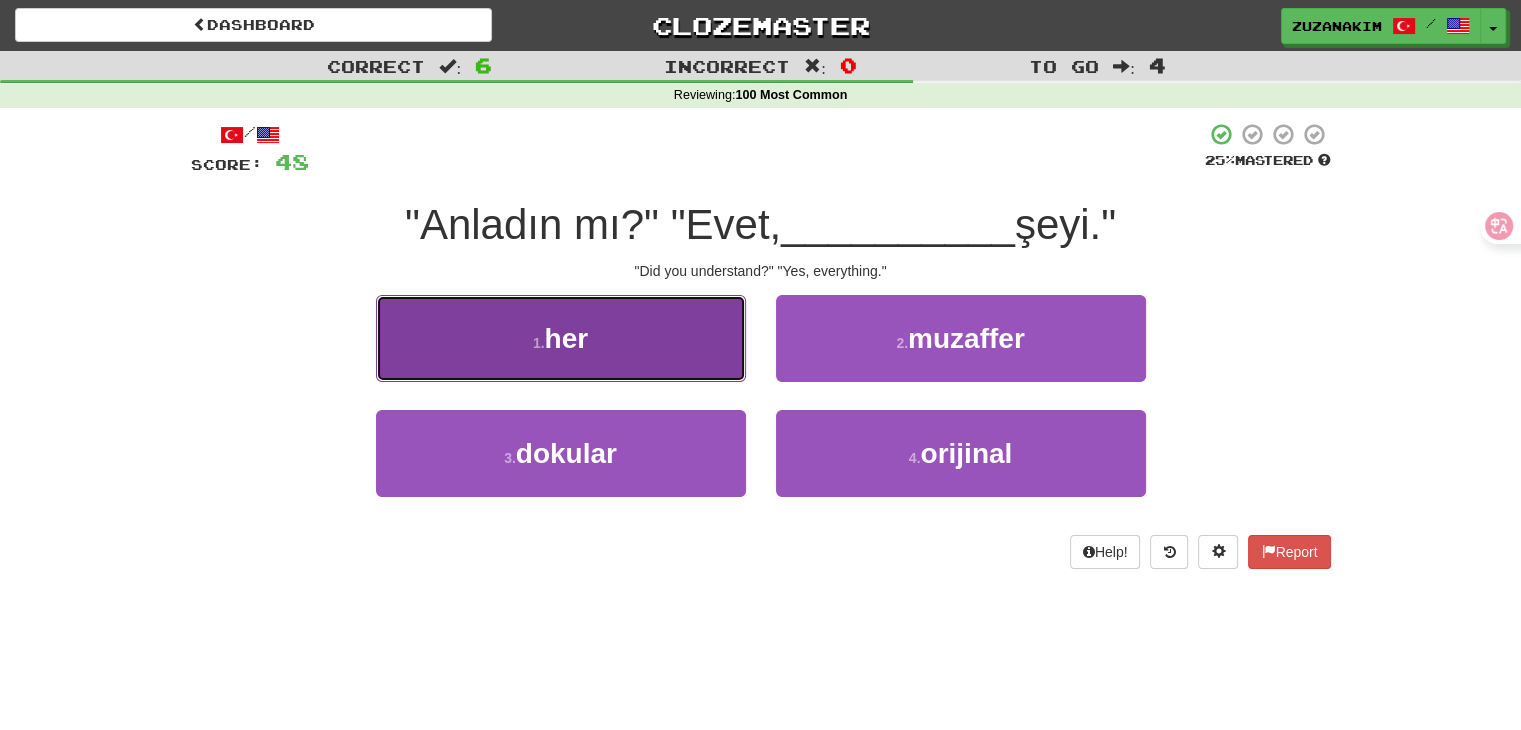 click on "1 .  her" at bounding box center (561, 338) 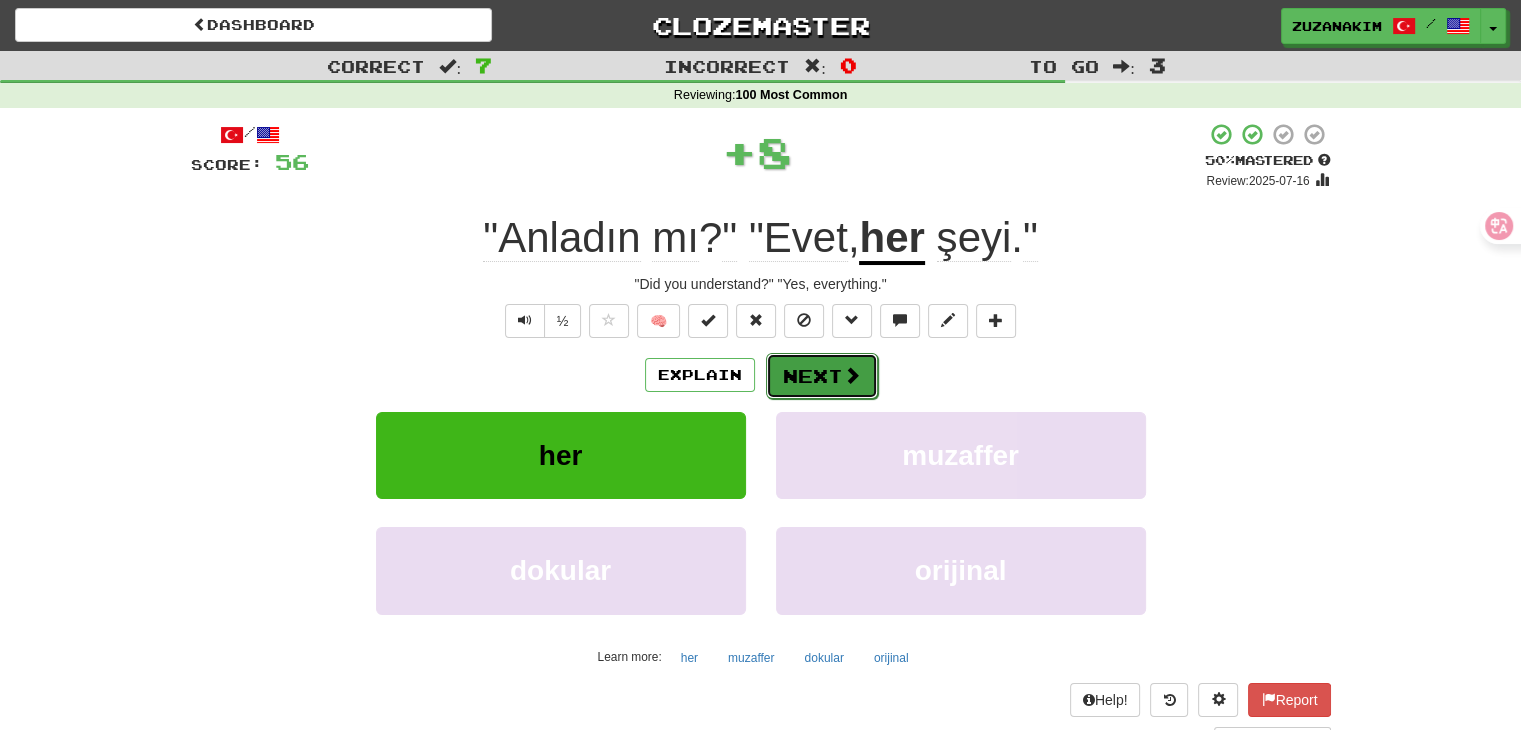 click on "Next" at bounding box center [822, 376] 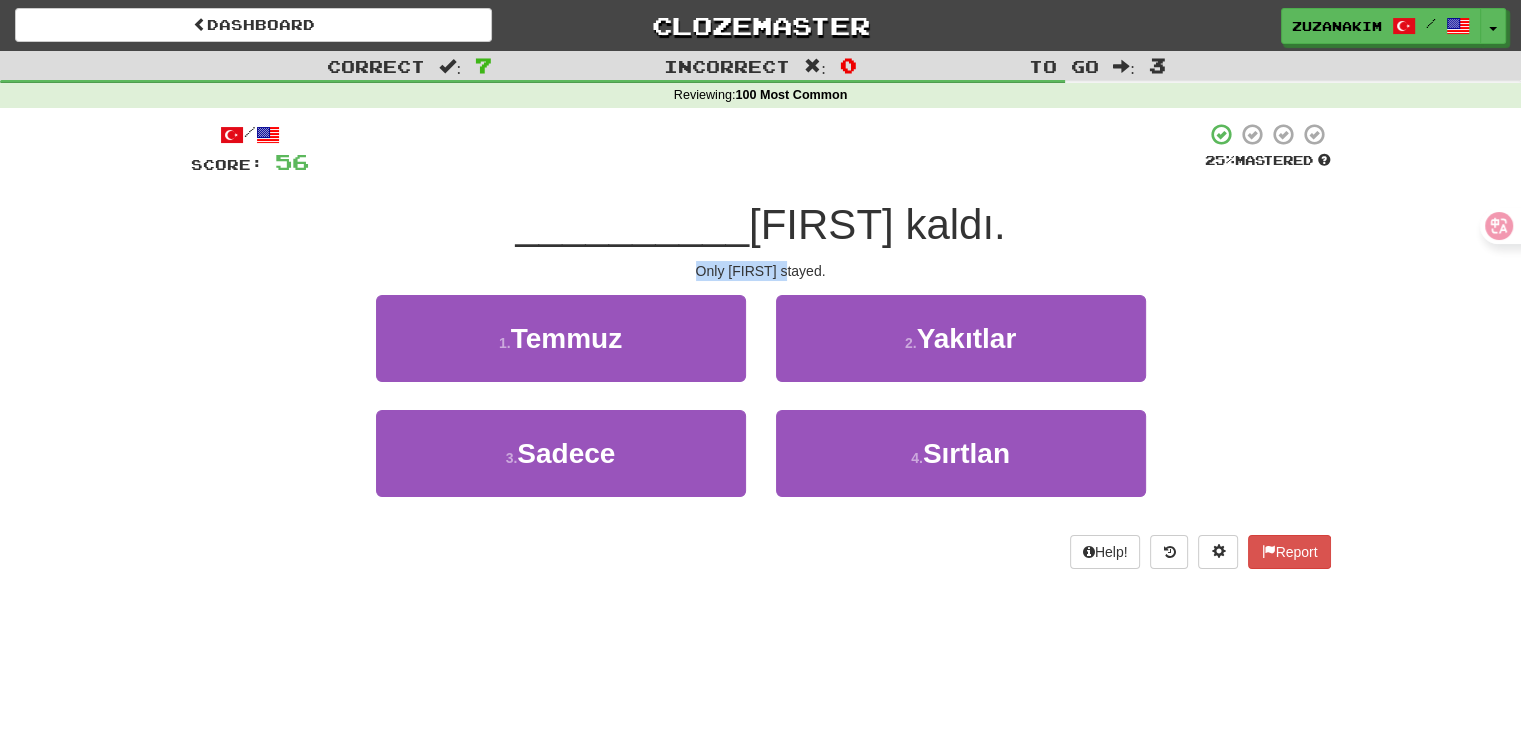 drag, startPoint x: 697, startPoint y: 273, endPoint x: 818, endPoint y: 273, distance: 121 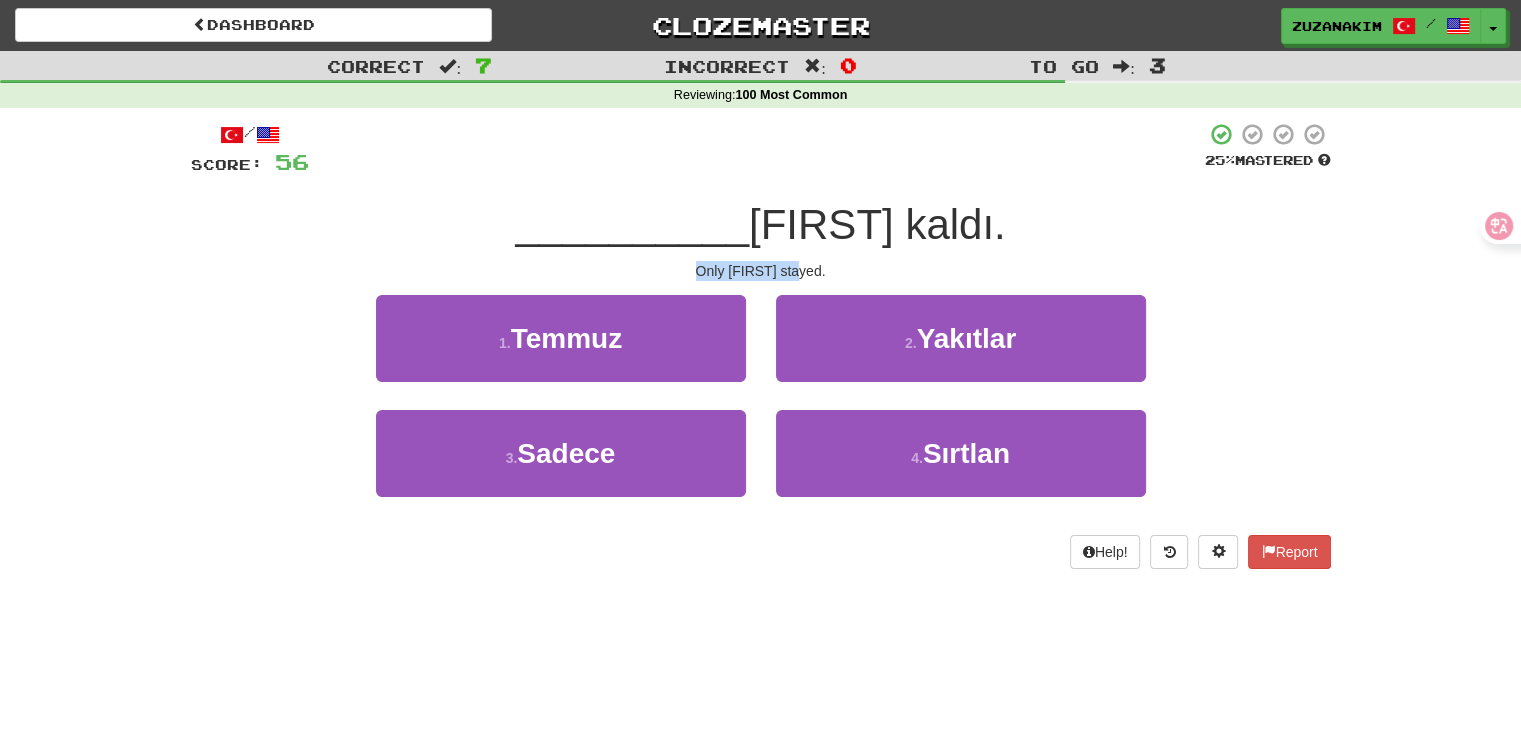 click on "Only [FIRST] stayed." at bounding box center (761, 271) 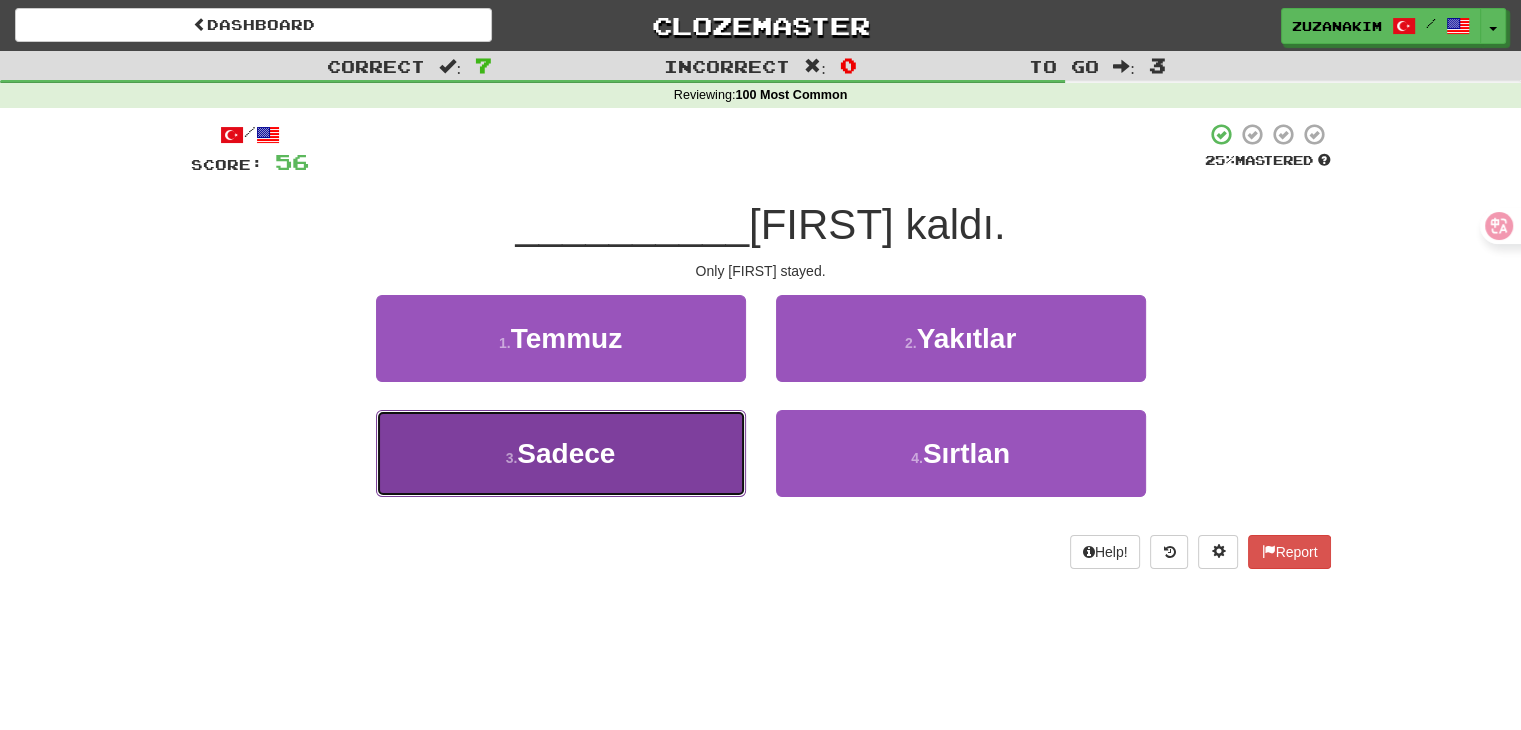 click on "3 .  Sadece" at bounding box center (561, 453) 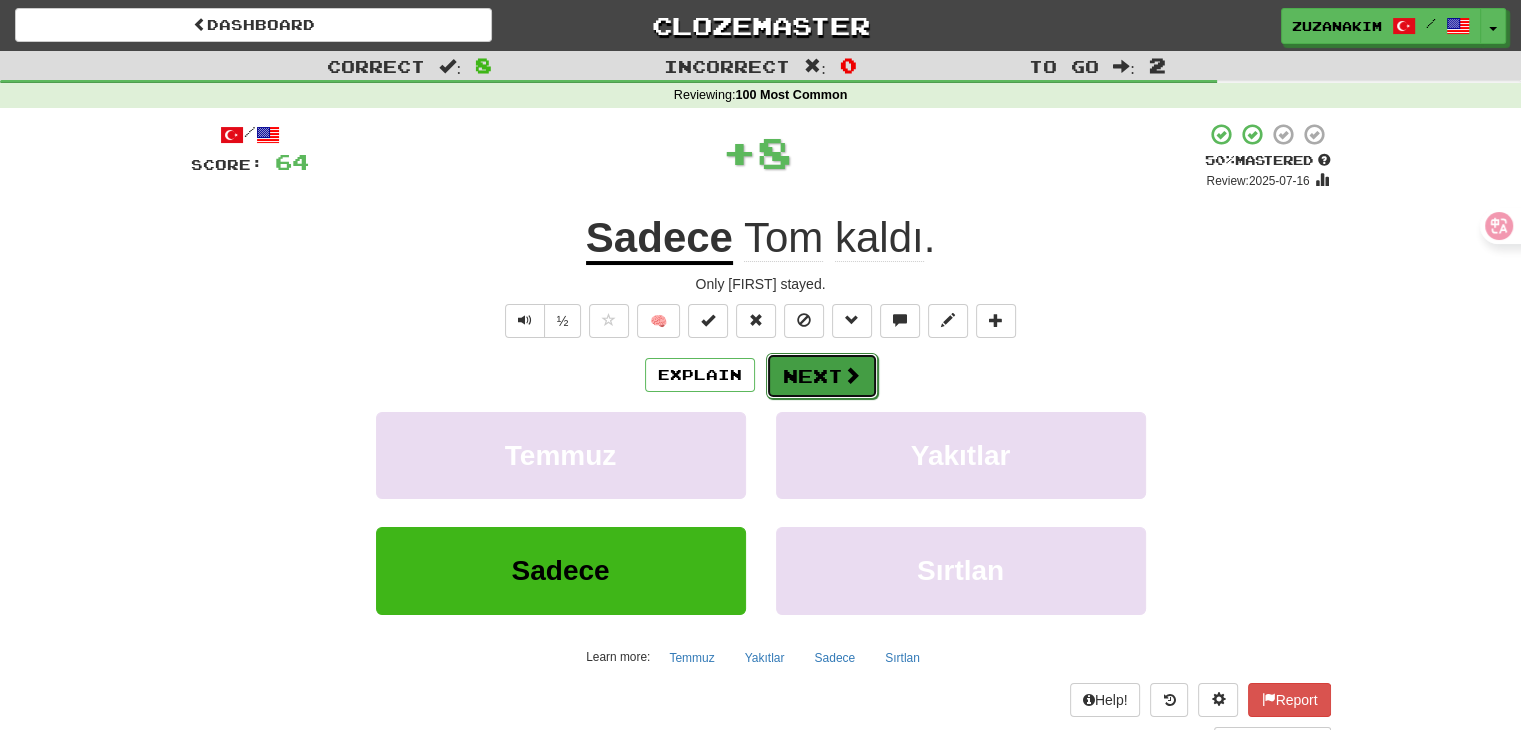 click on "Next" at bounding box center (822, 376) 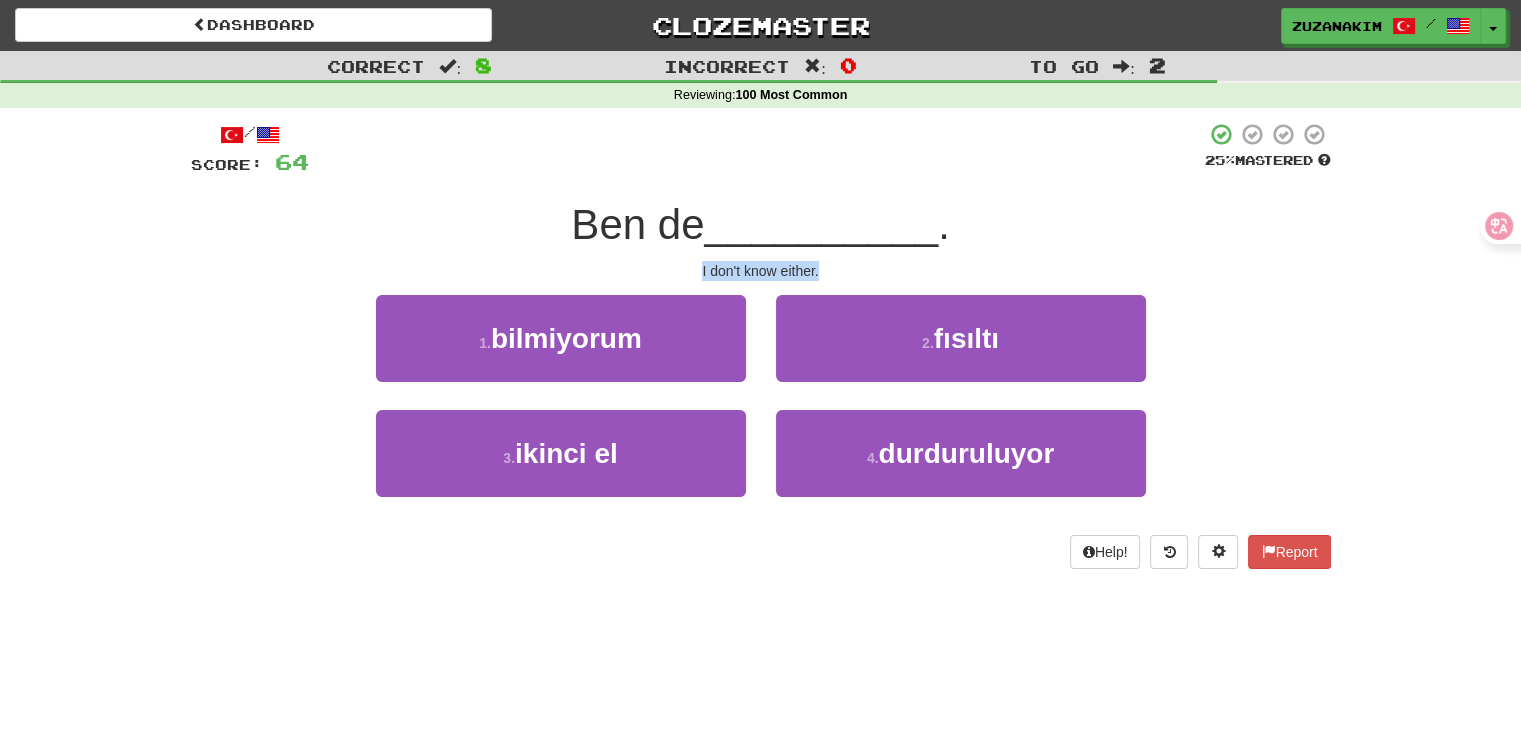 drag, startPoint x: 682, startPoint y: 280, endPoint x: 874, endPoint y: 280, distance: 192 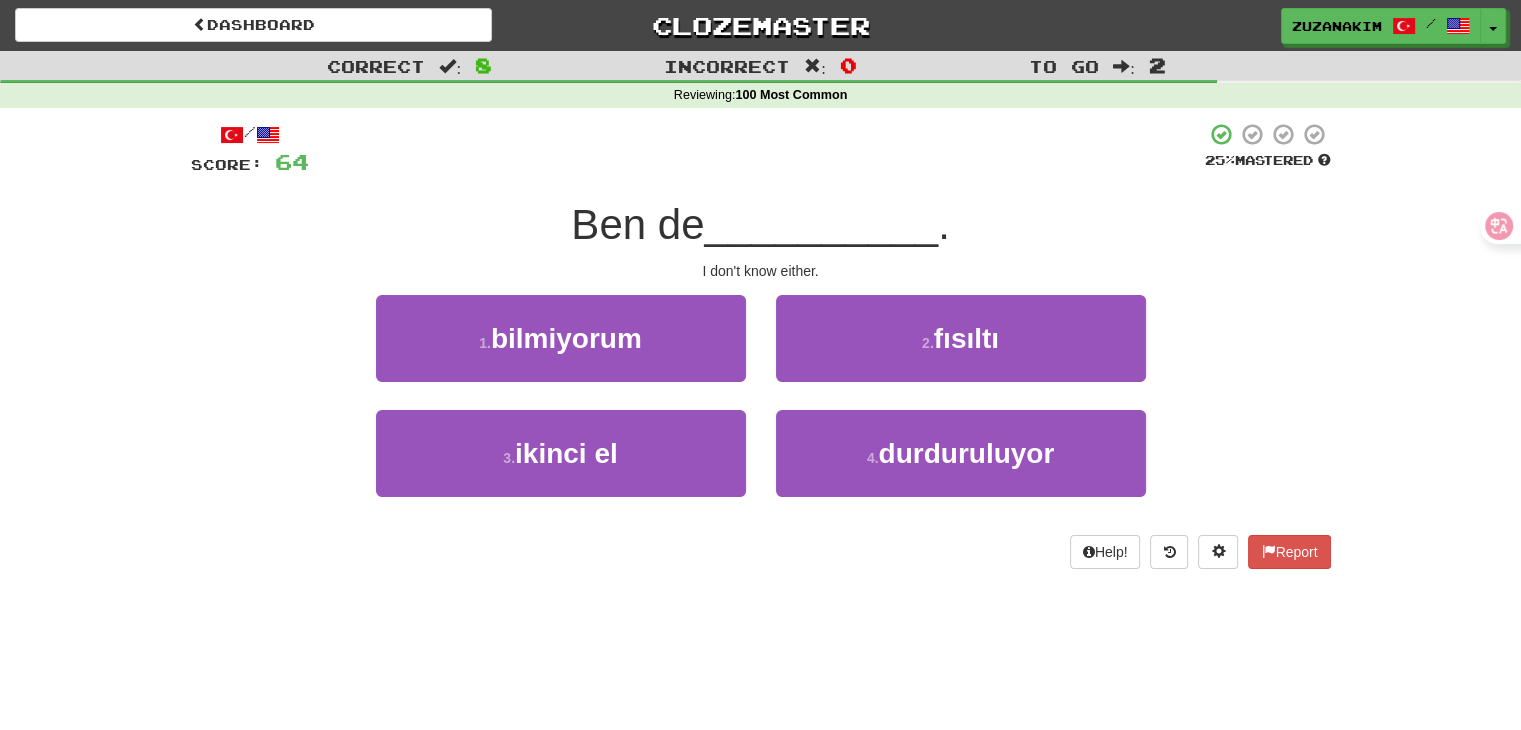 click on "Ben de __________ . I don't know either." at bounding box center [761, 345] 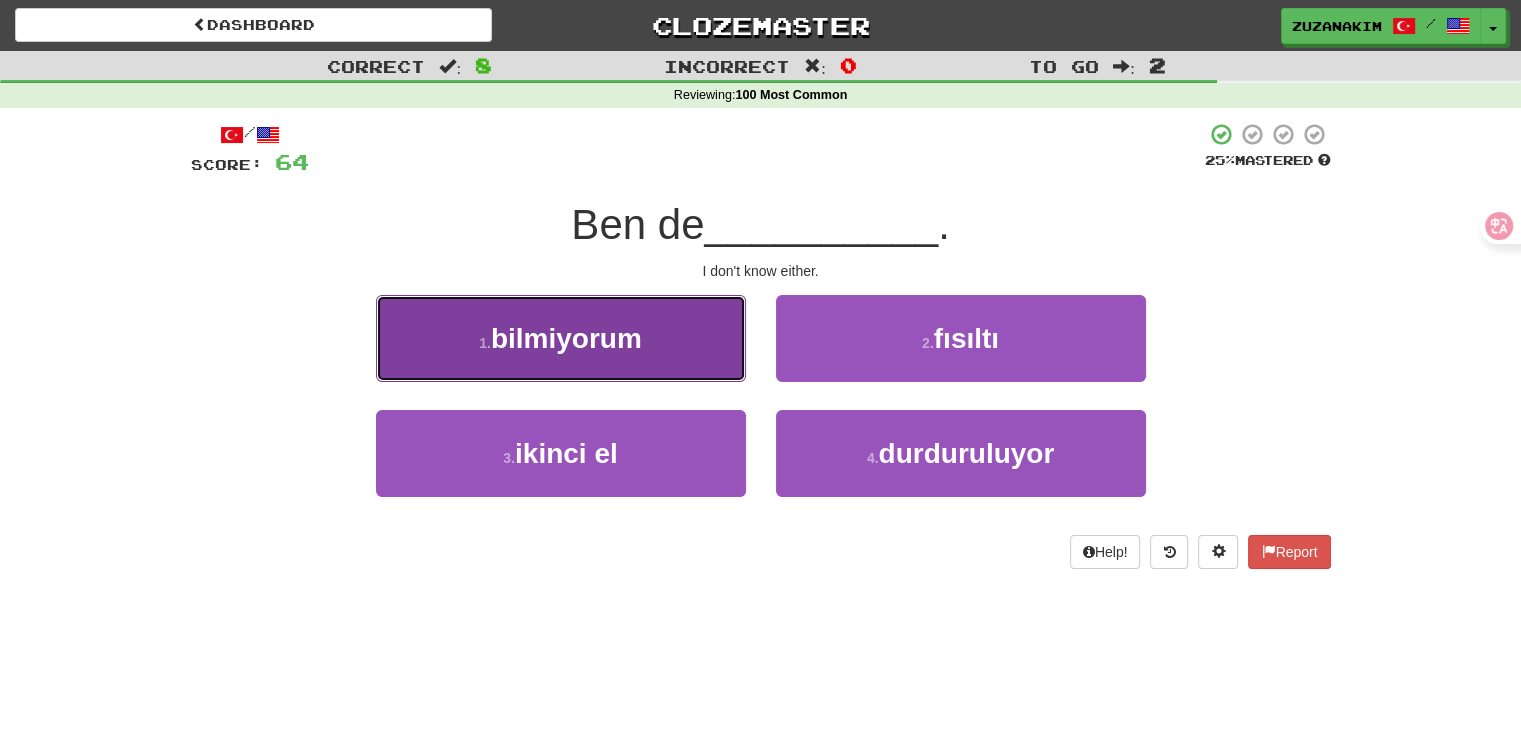 click on "1 .  bilmiyorum" at bounding box center [561, 338] 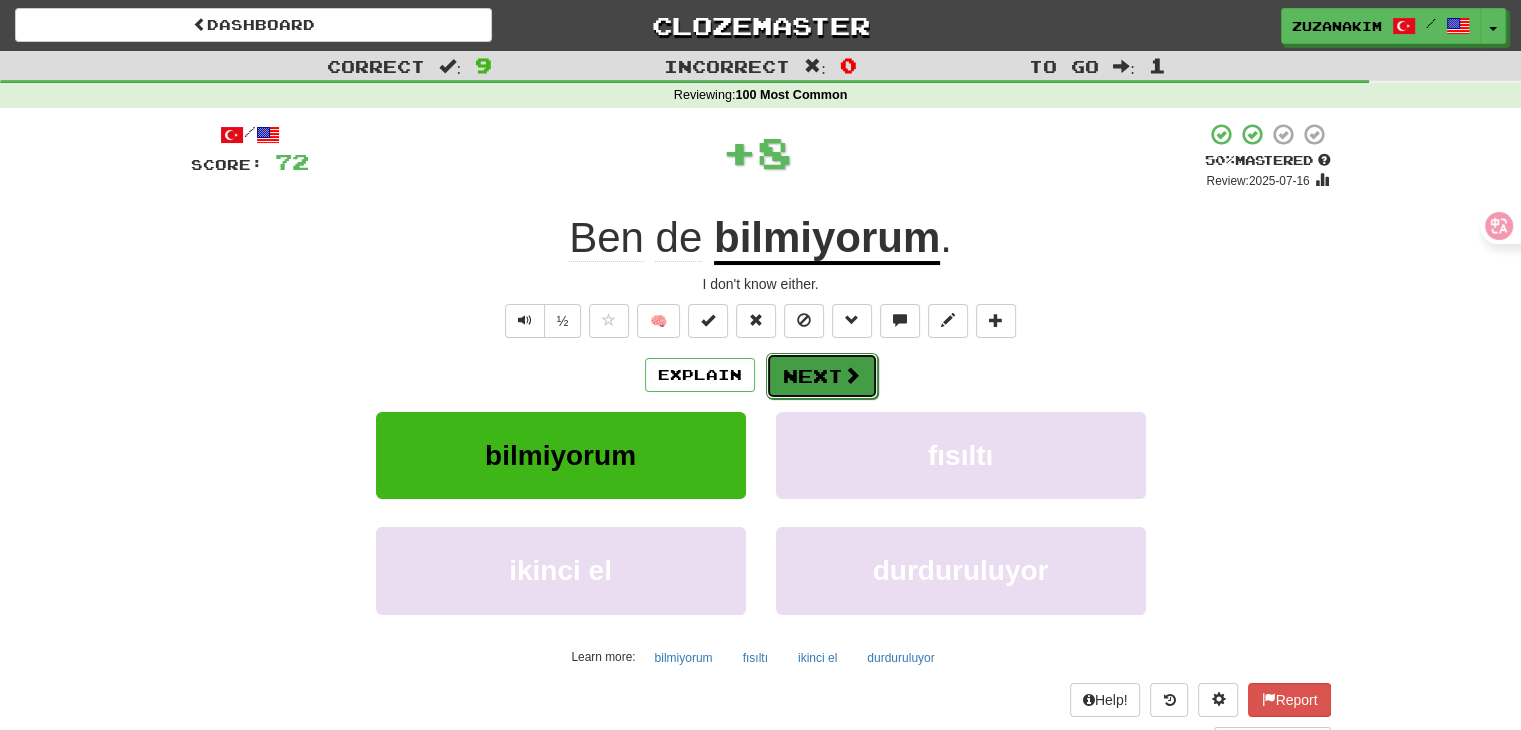 click at bounding box center (852, 375) 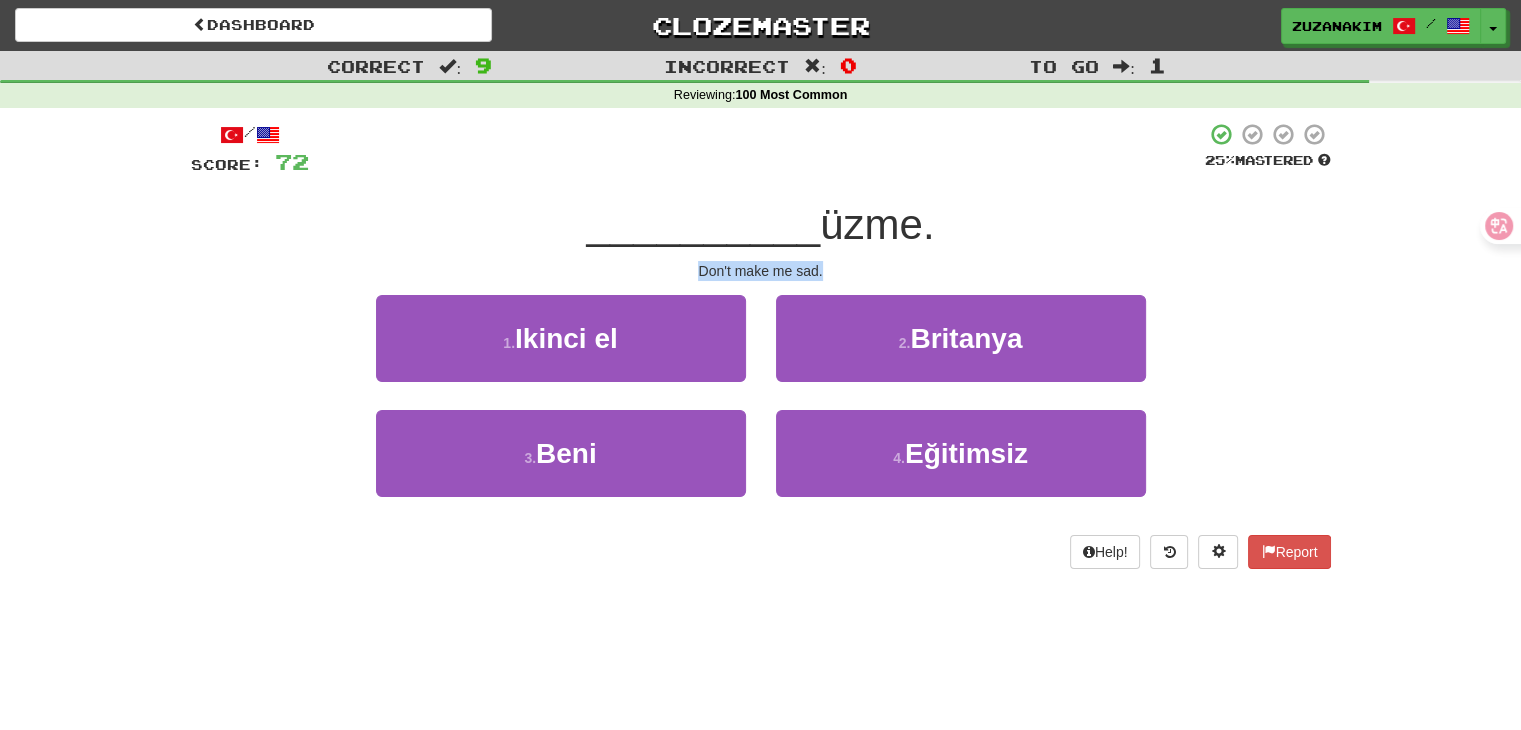 drag, startPoint x: 636, startPoint y: 263, endPoint x: 895, endPoint y: 263, distance: 259 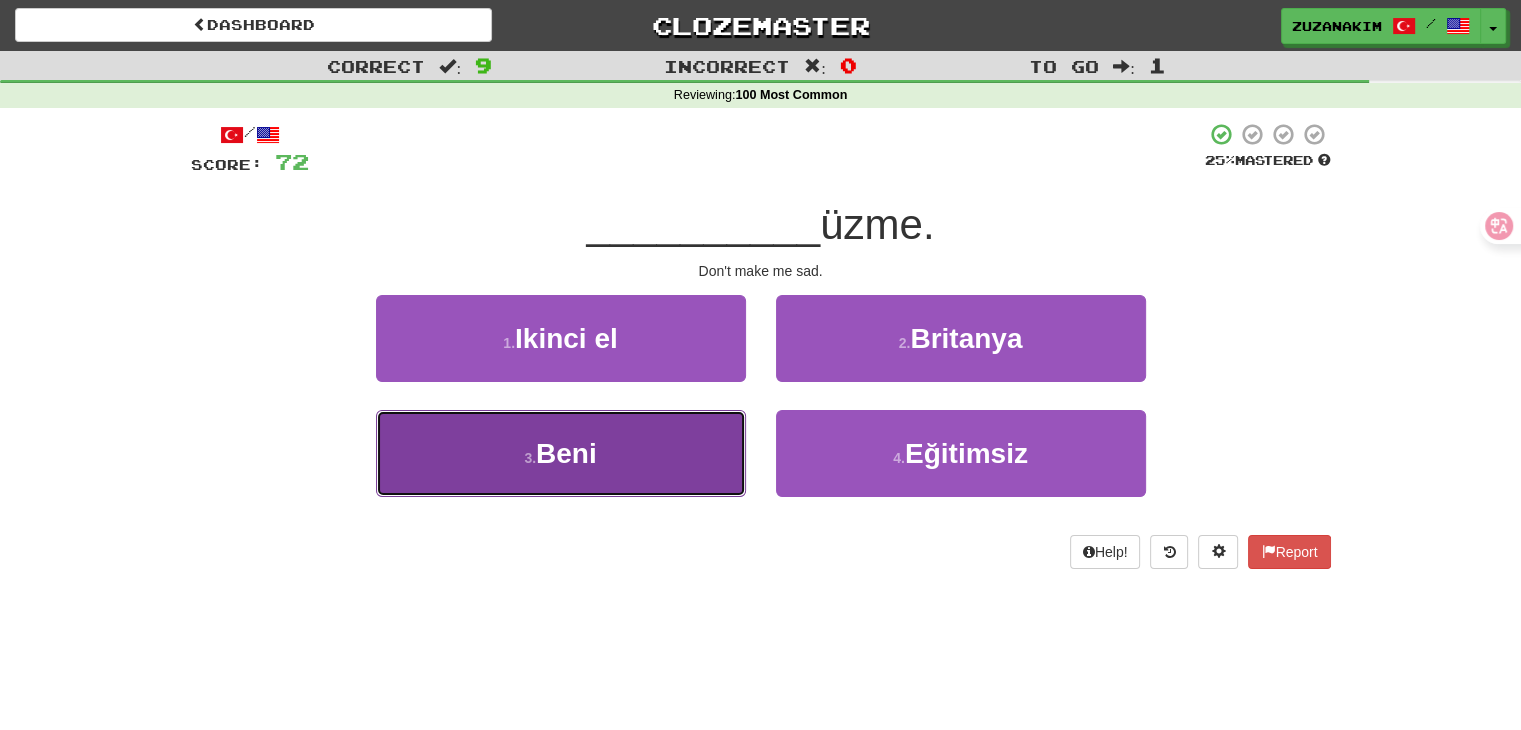 click on "3 .  Beni" at bounding box center [561, 453] 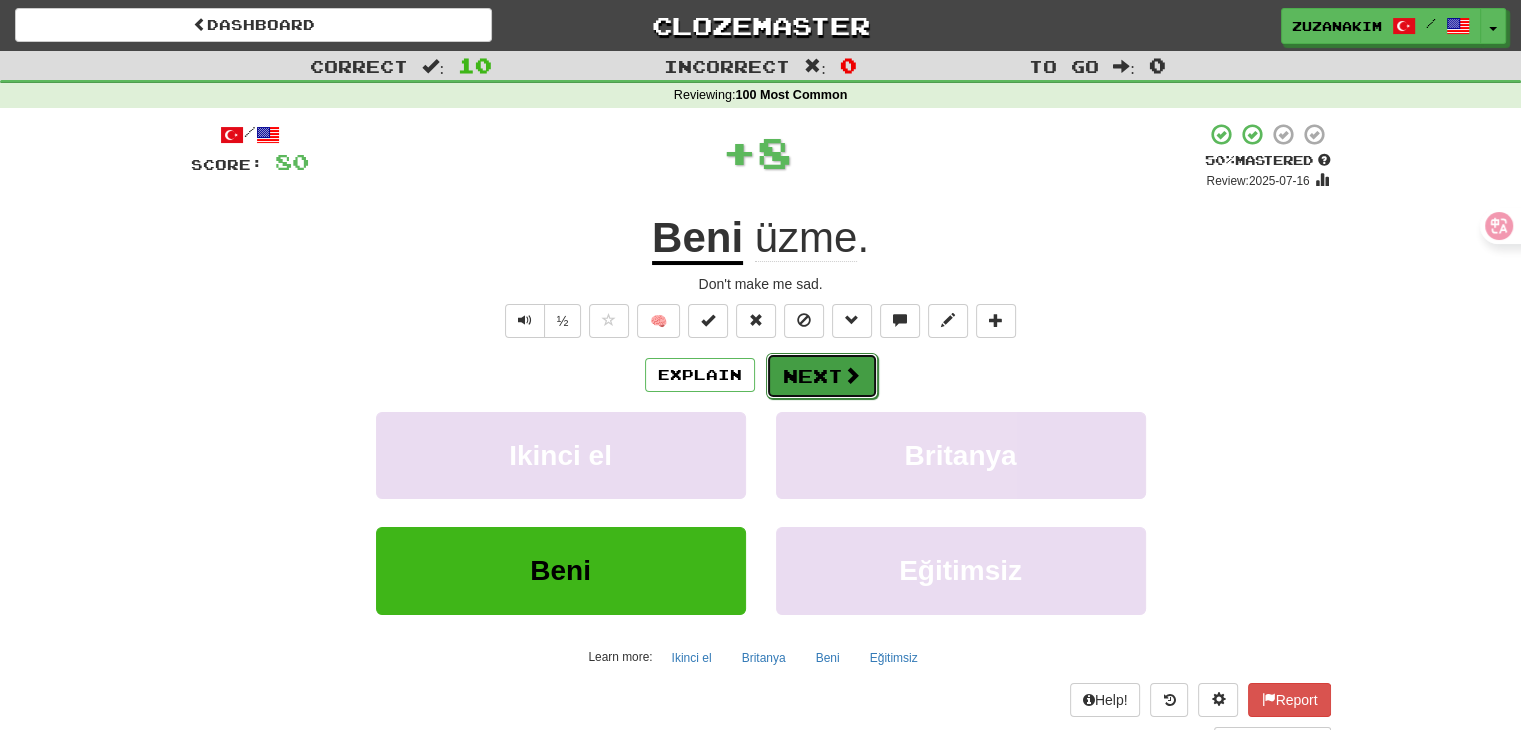 click at bounding box center (852, 375) 